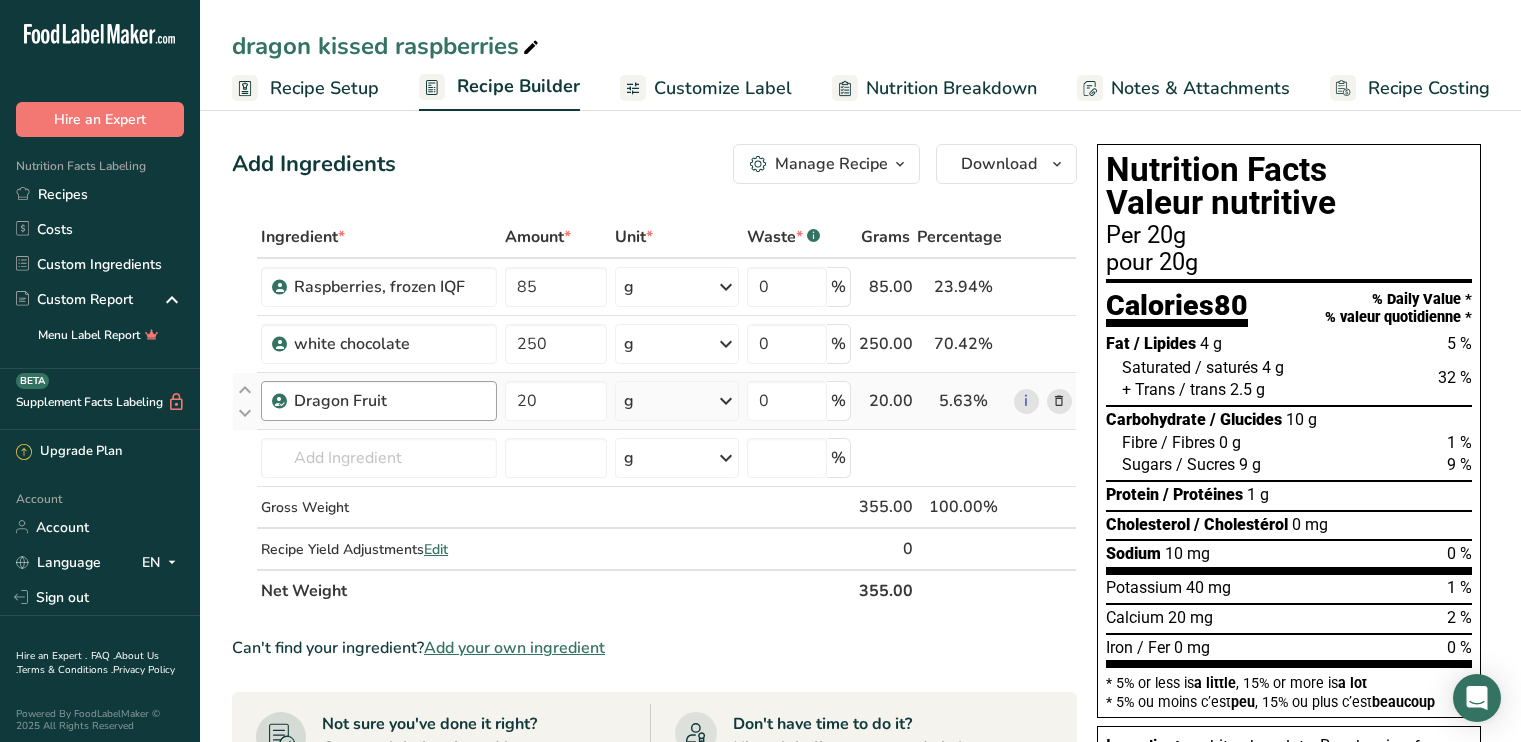 scroll, scrollTop: 0, scrollLeft: 0, axis: both 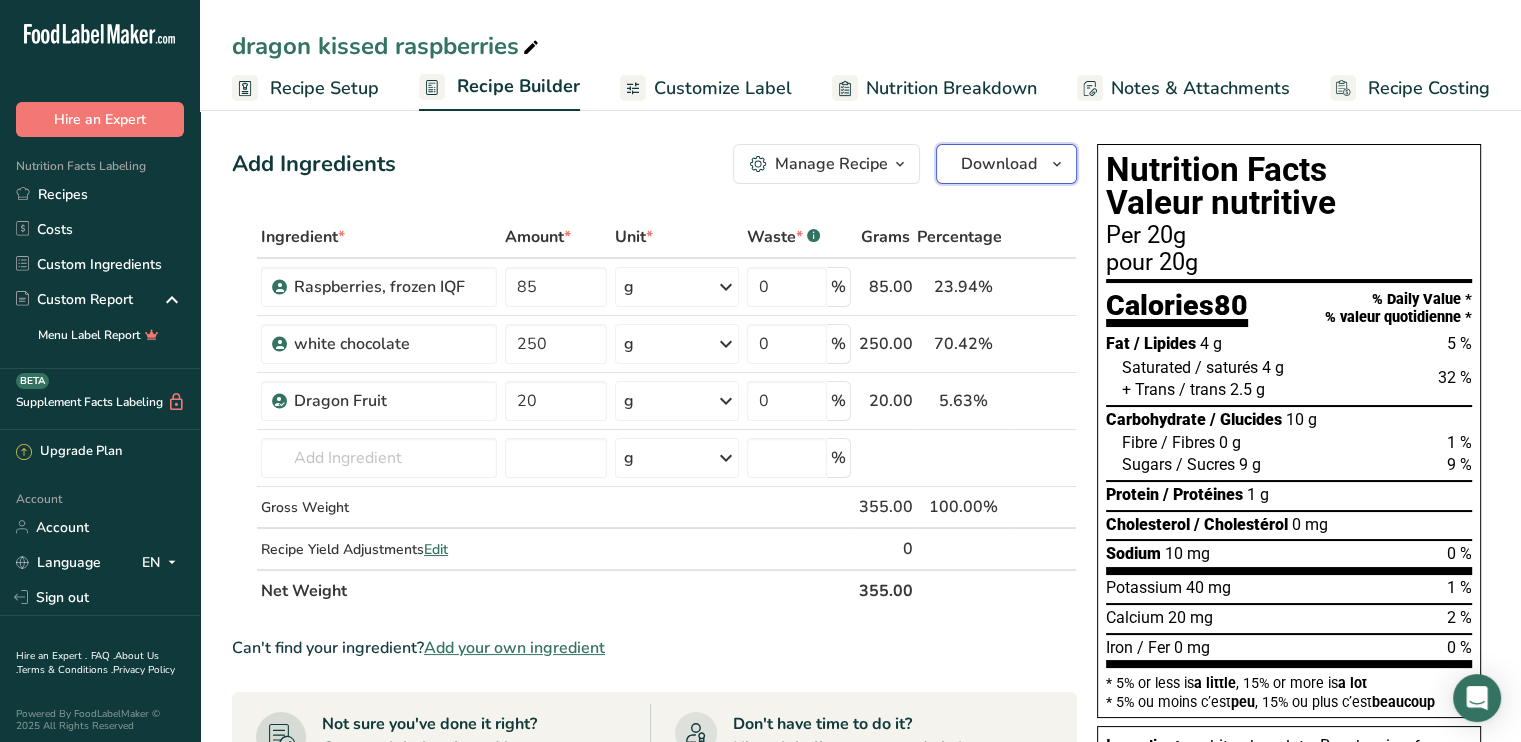 click on "Download" at bounding box center [999, 164] 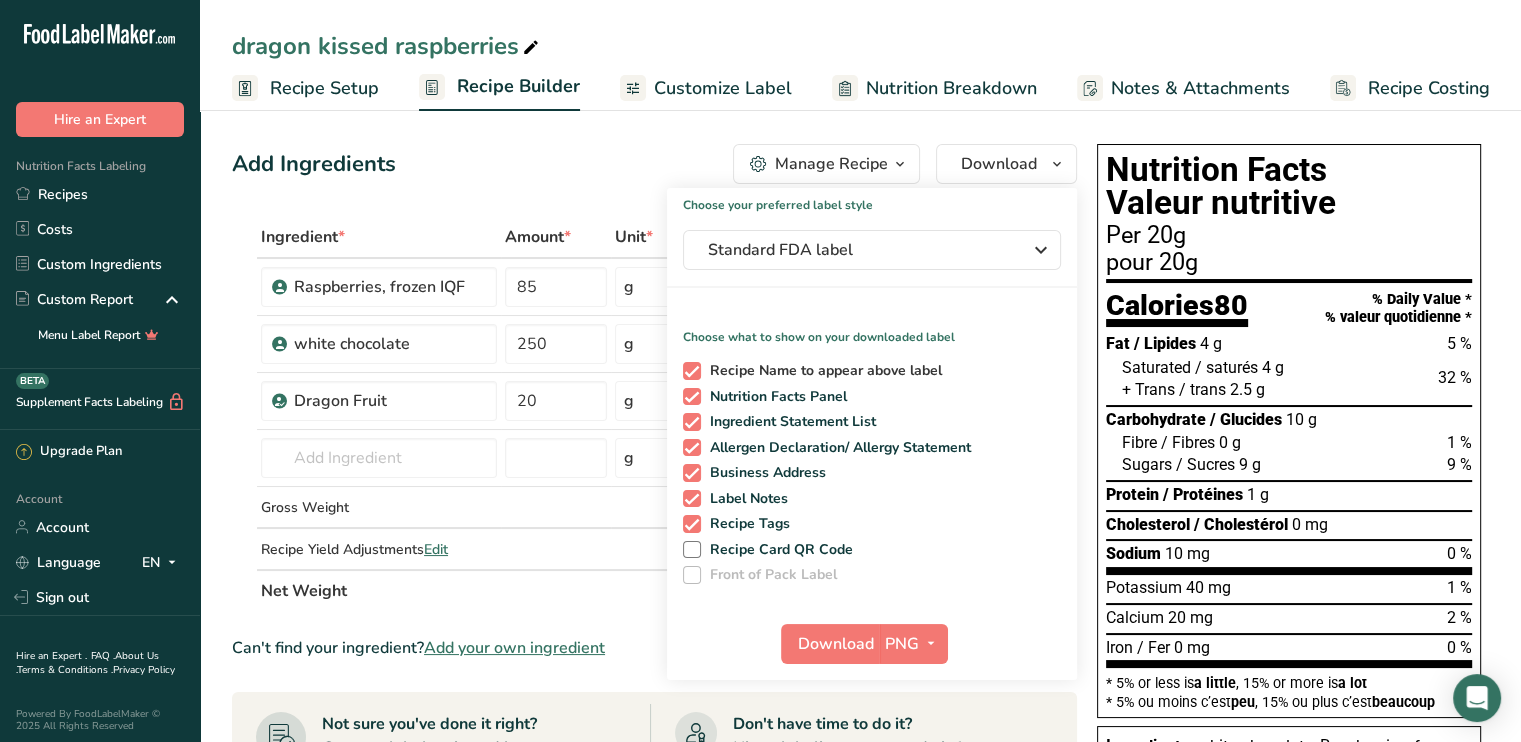 click at bounding box center [692, 371] 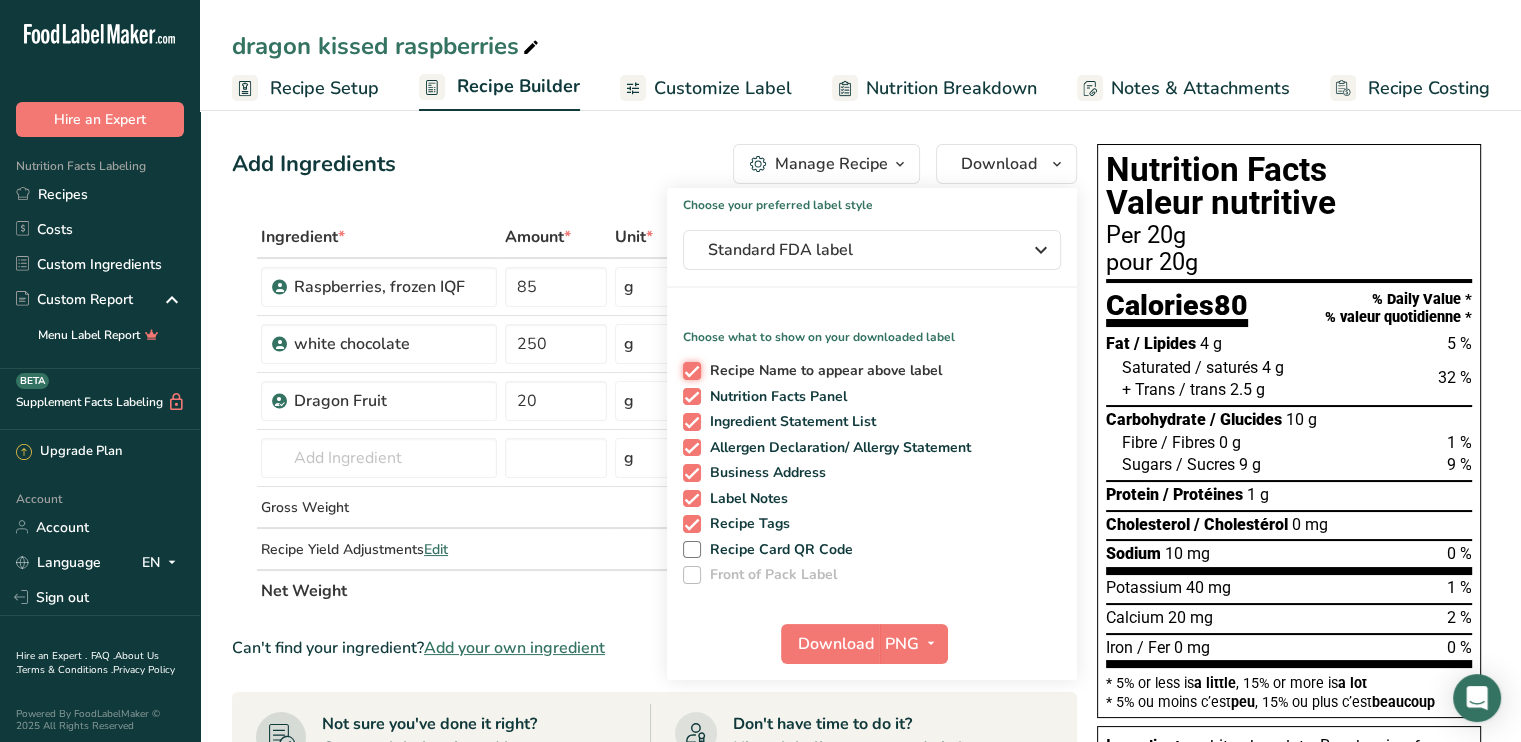 click on "Recipe Name to appear above label" at bounding box center [689, 370] 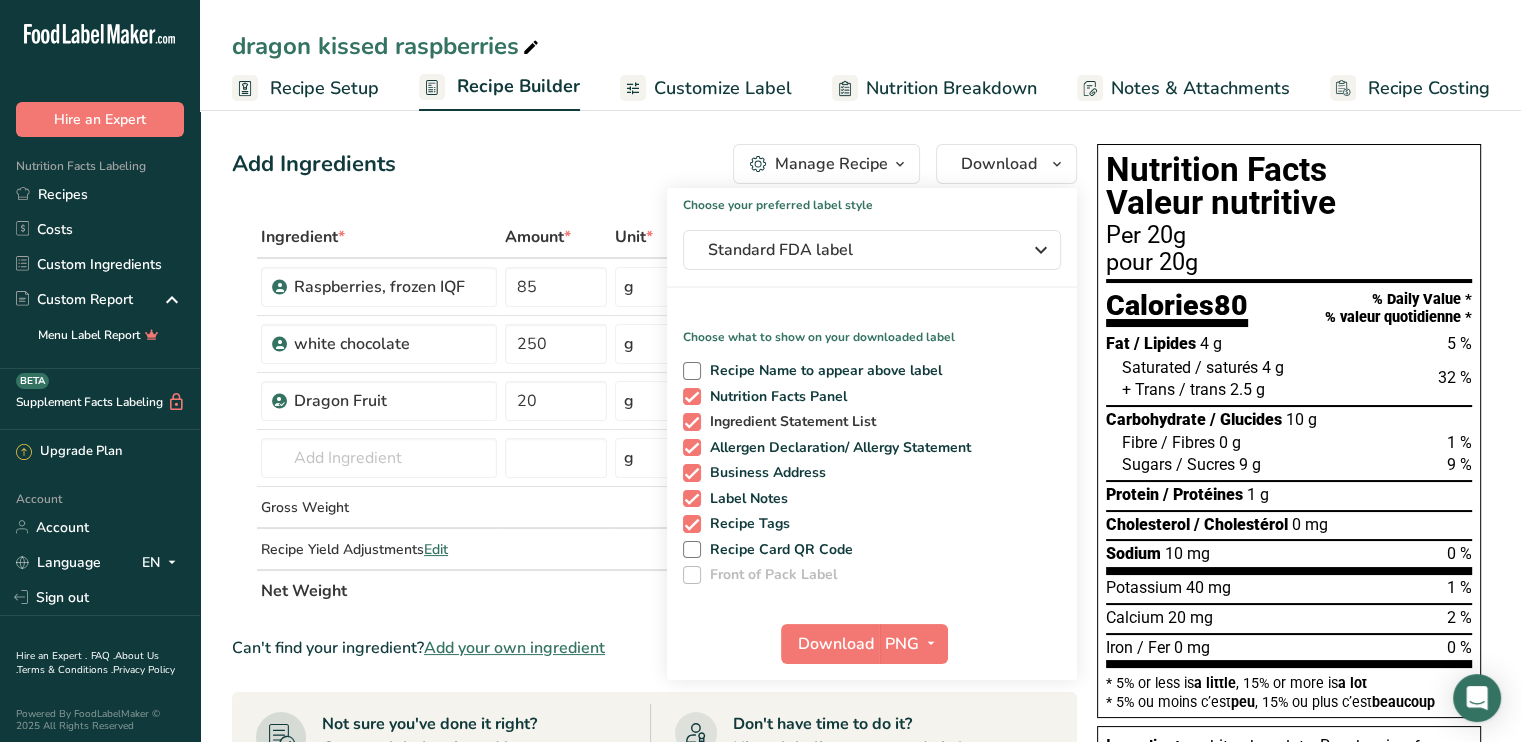 click at bounding box center (692, 422) 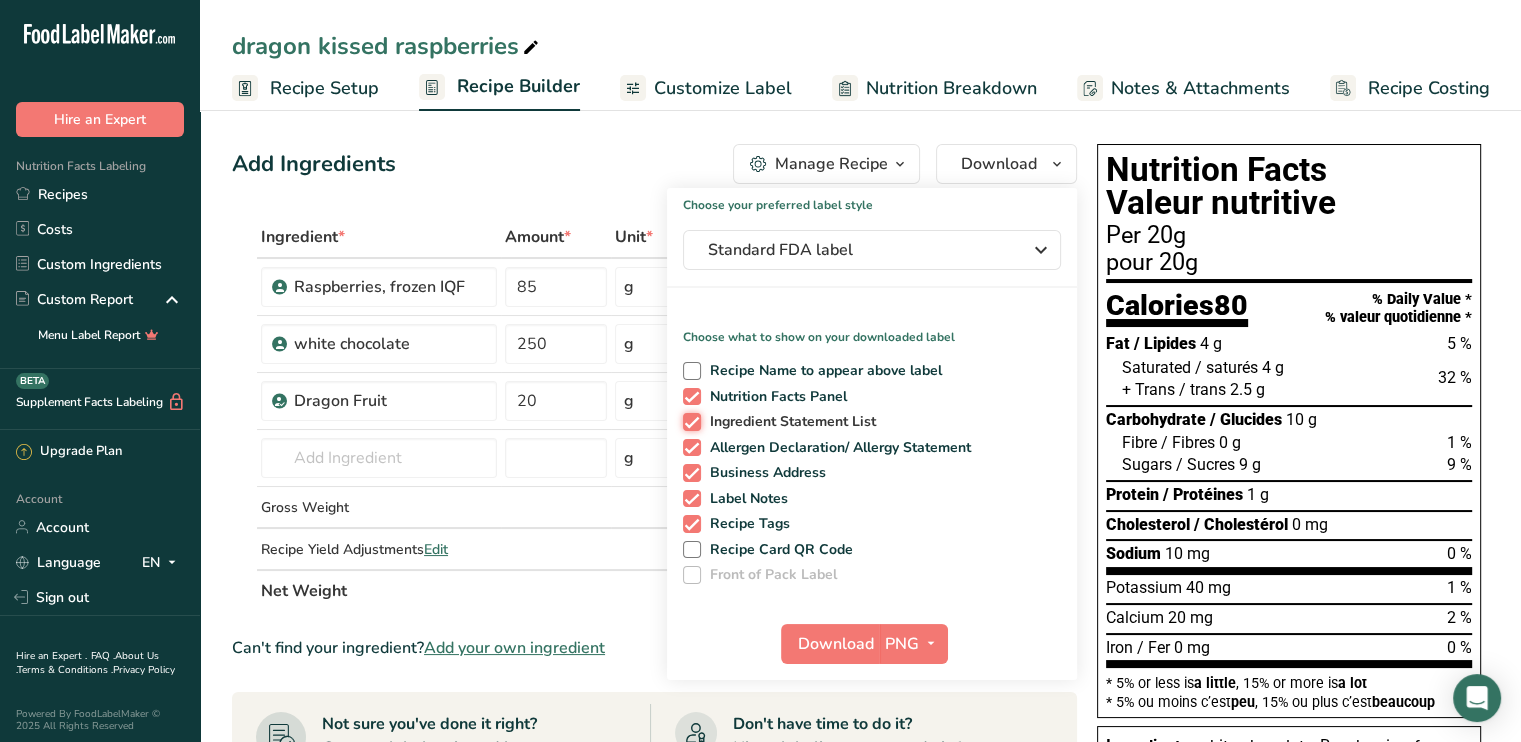 click on "Ingredient Statement List" at bounding box center (689, 421) 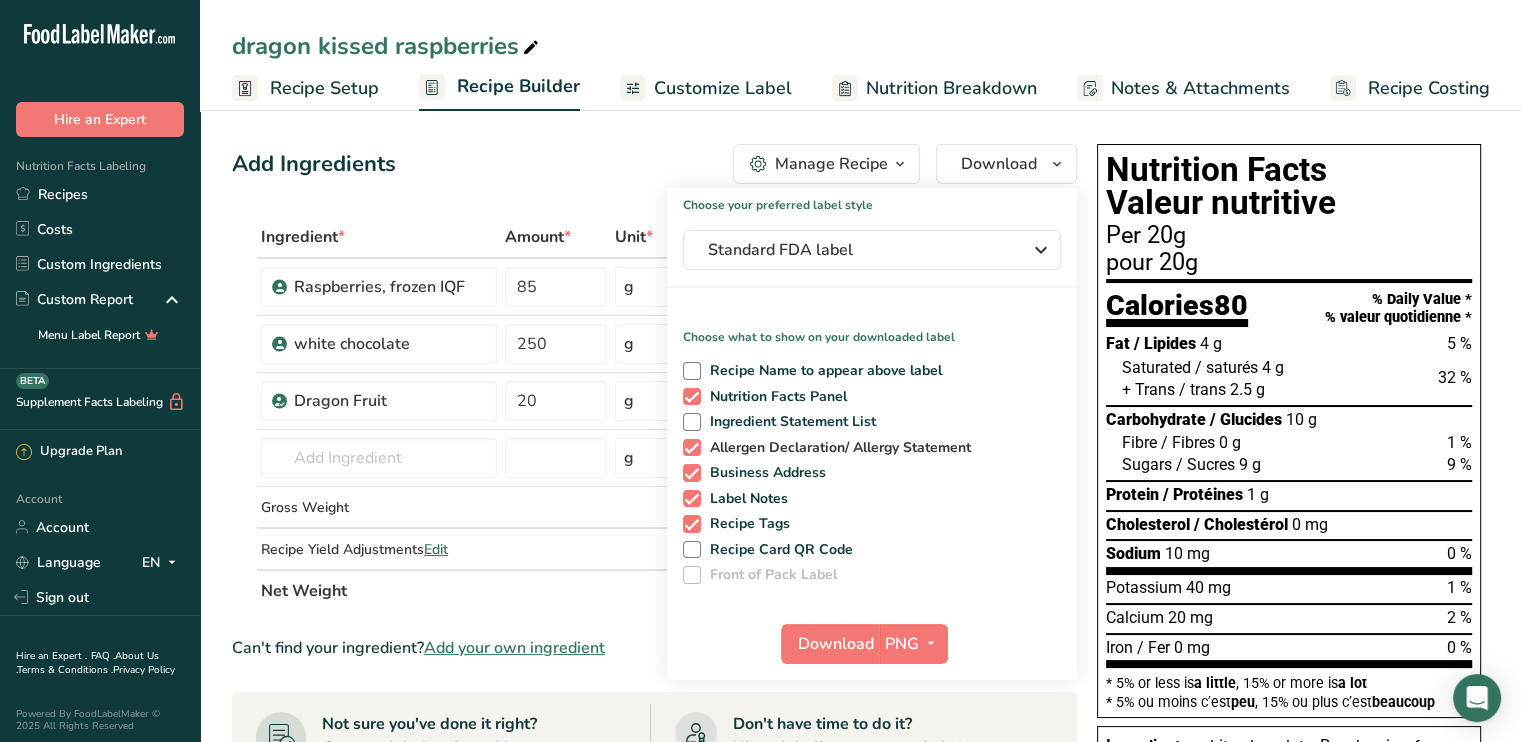 click at bounding box center [692, 448] 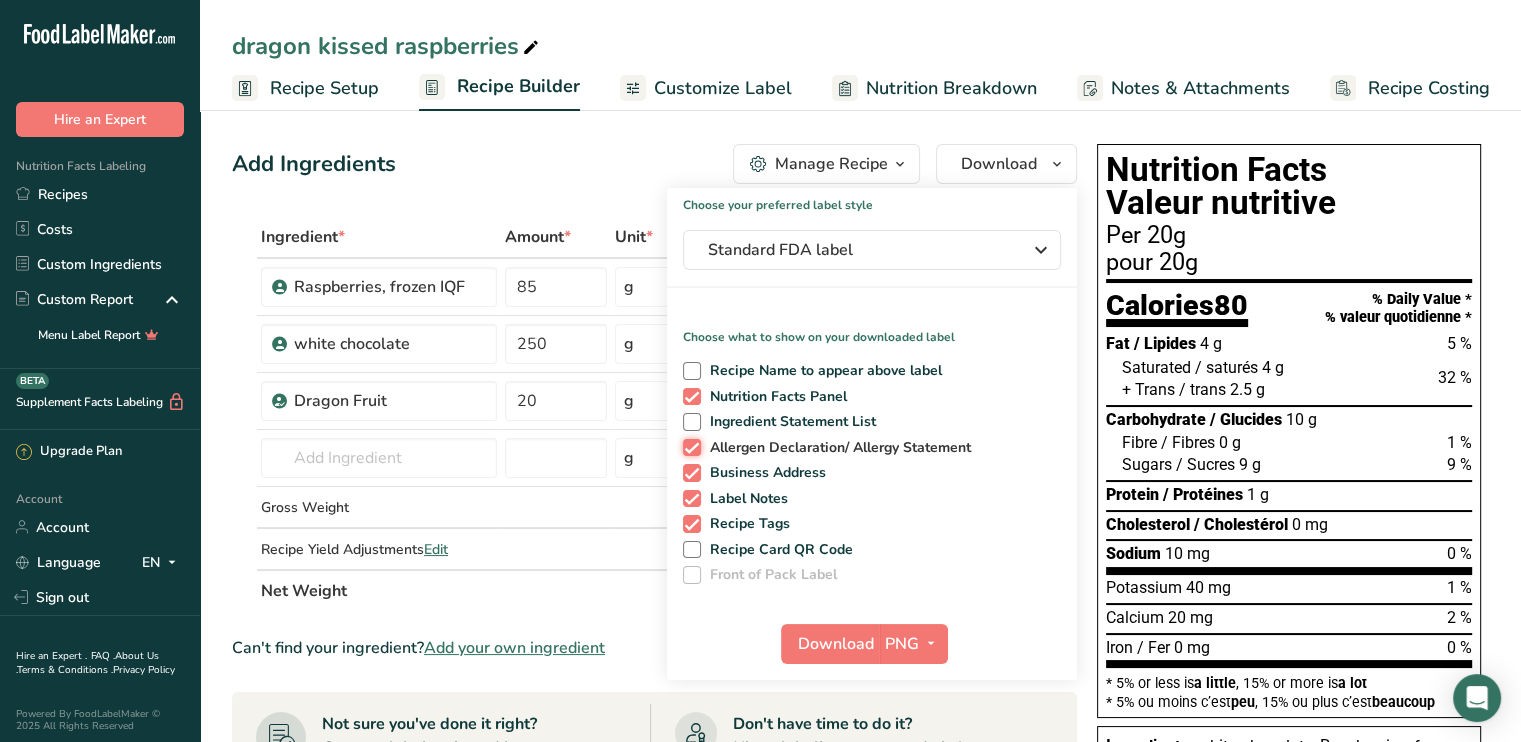 click on "Allergen Declaration/ Allergy Statement" at bounding box center [689, 447] 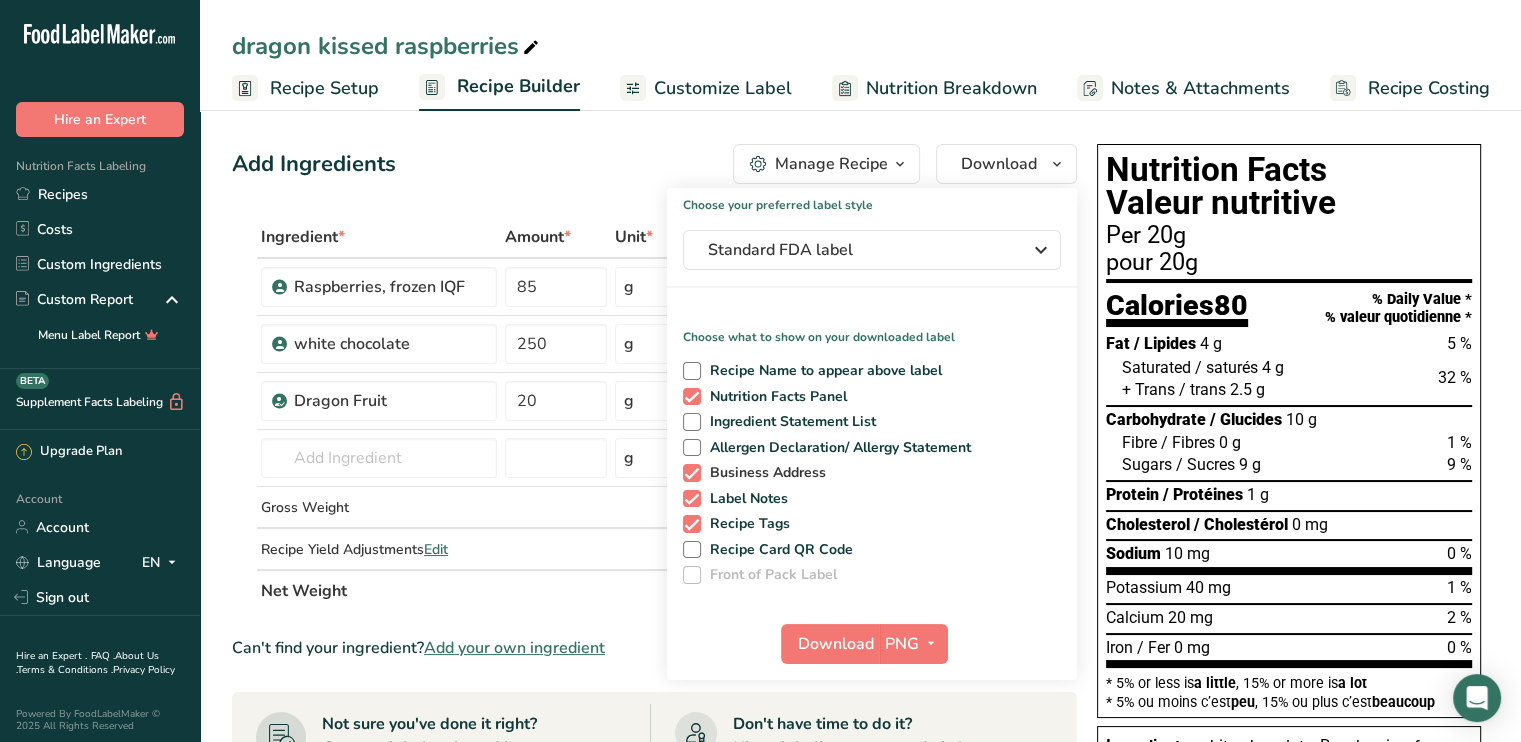 click at bounding box center (692, 473) 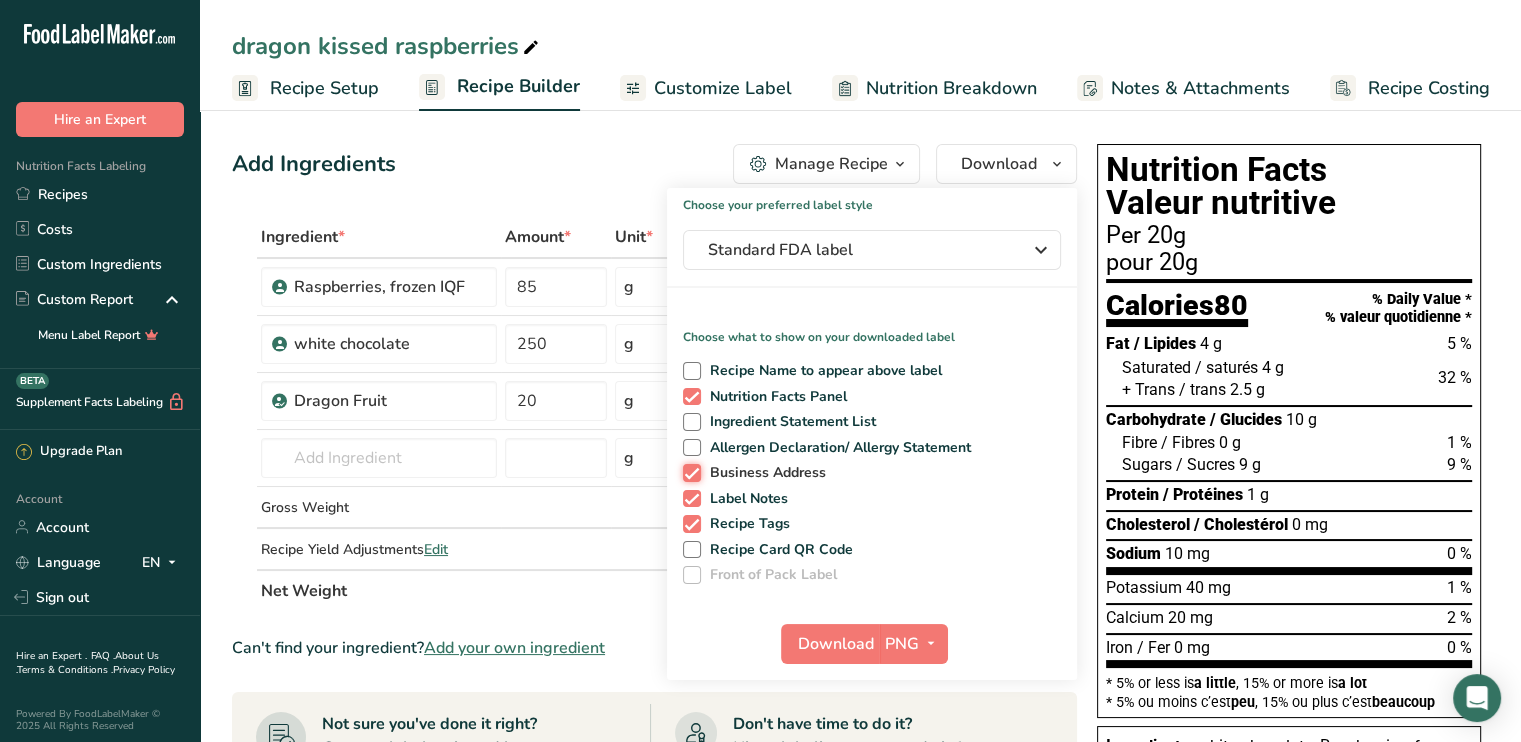 click on "Business Address" at bounding box center (689, 472) 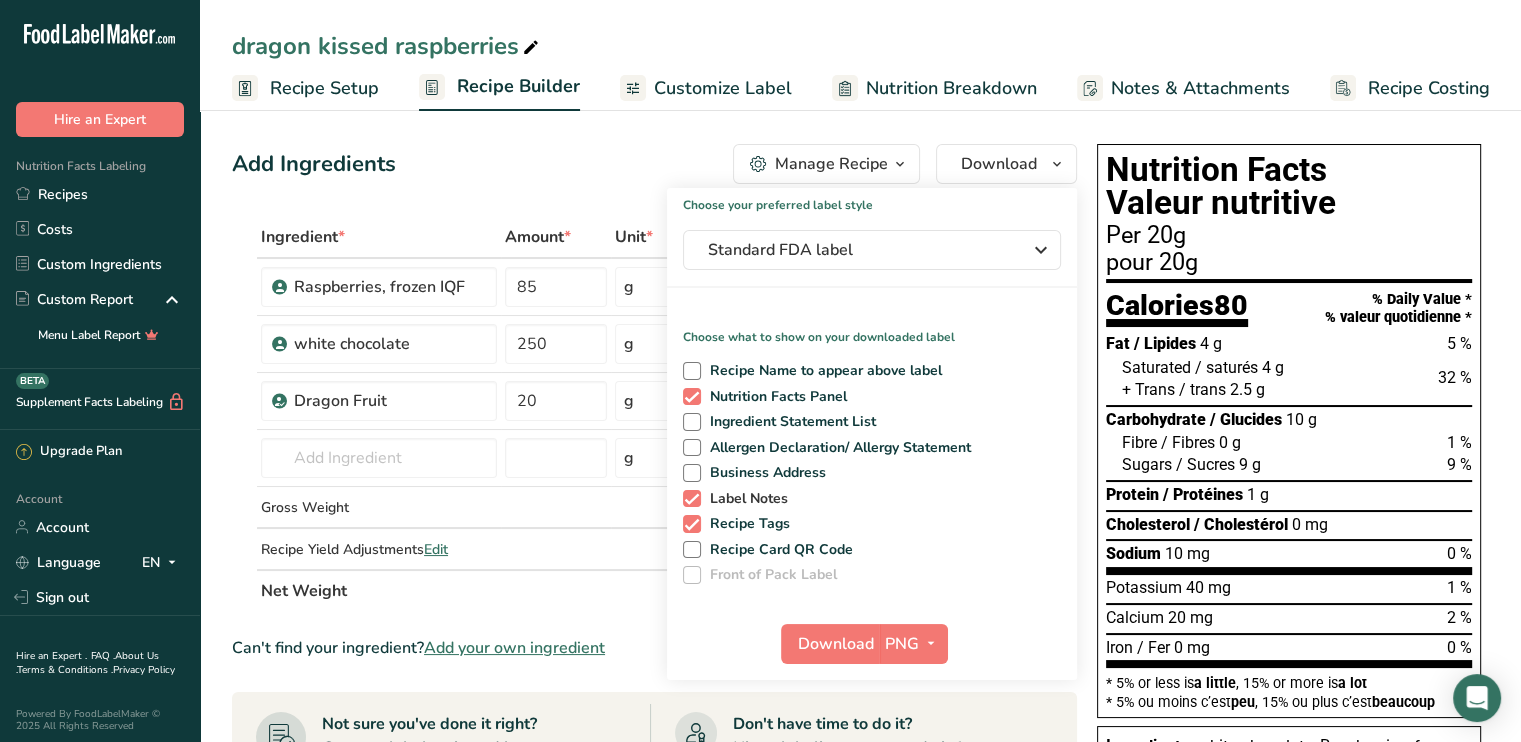 click at bounding box center [692, 499] 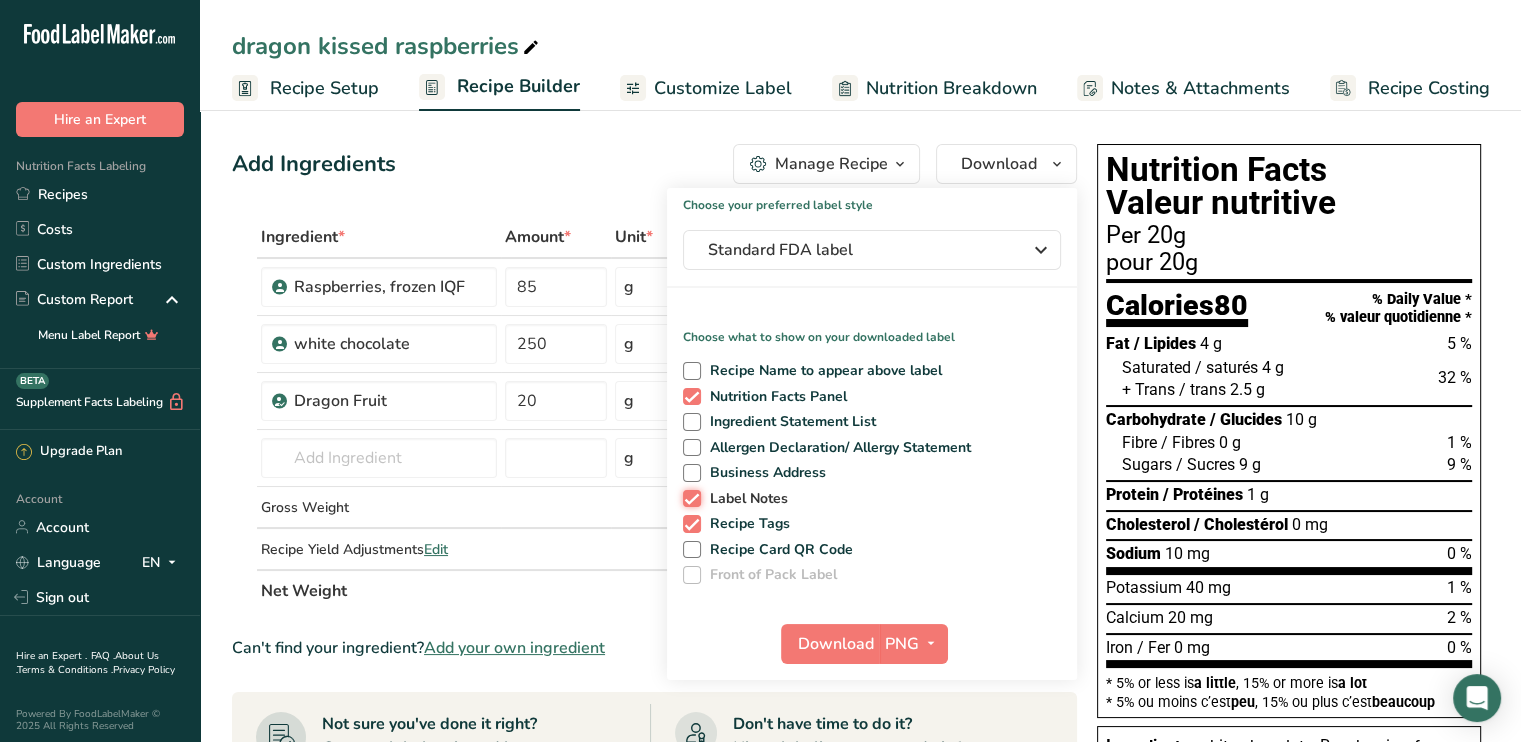 click on "Label Notes" at bounding box center (689, 498) 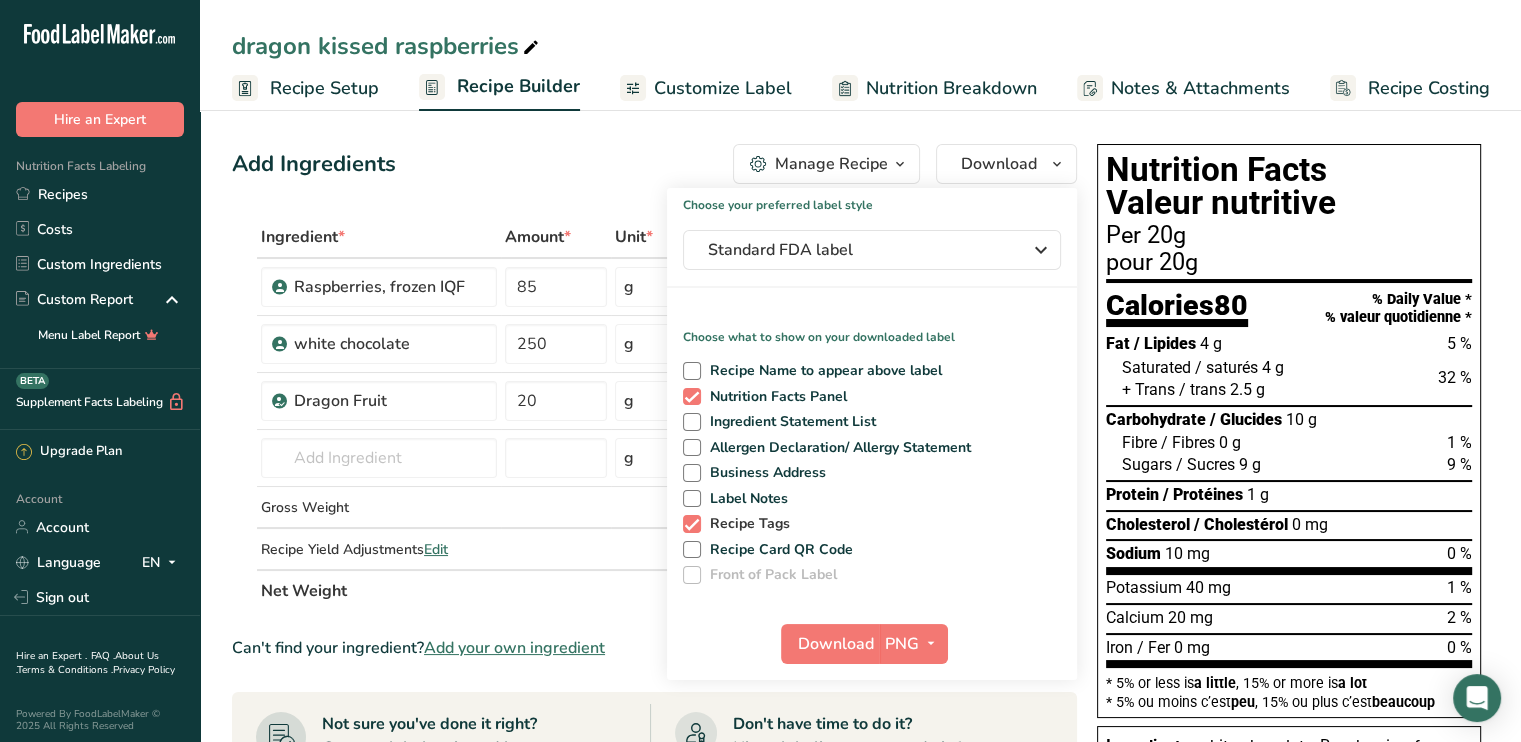 click at bounding box center [692, 524] 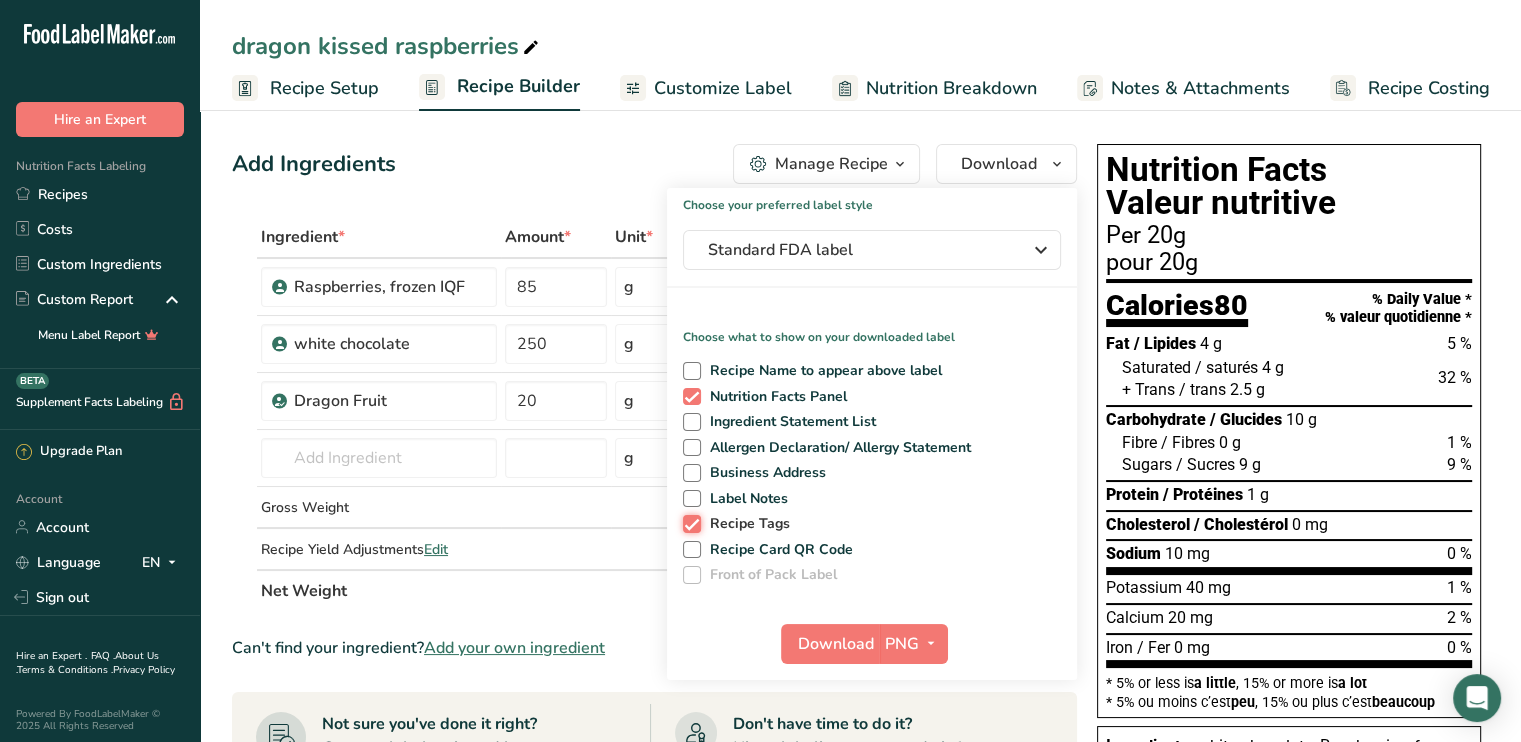 click on "Recipe Tags" at bounding box center (689, 523) 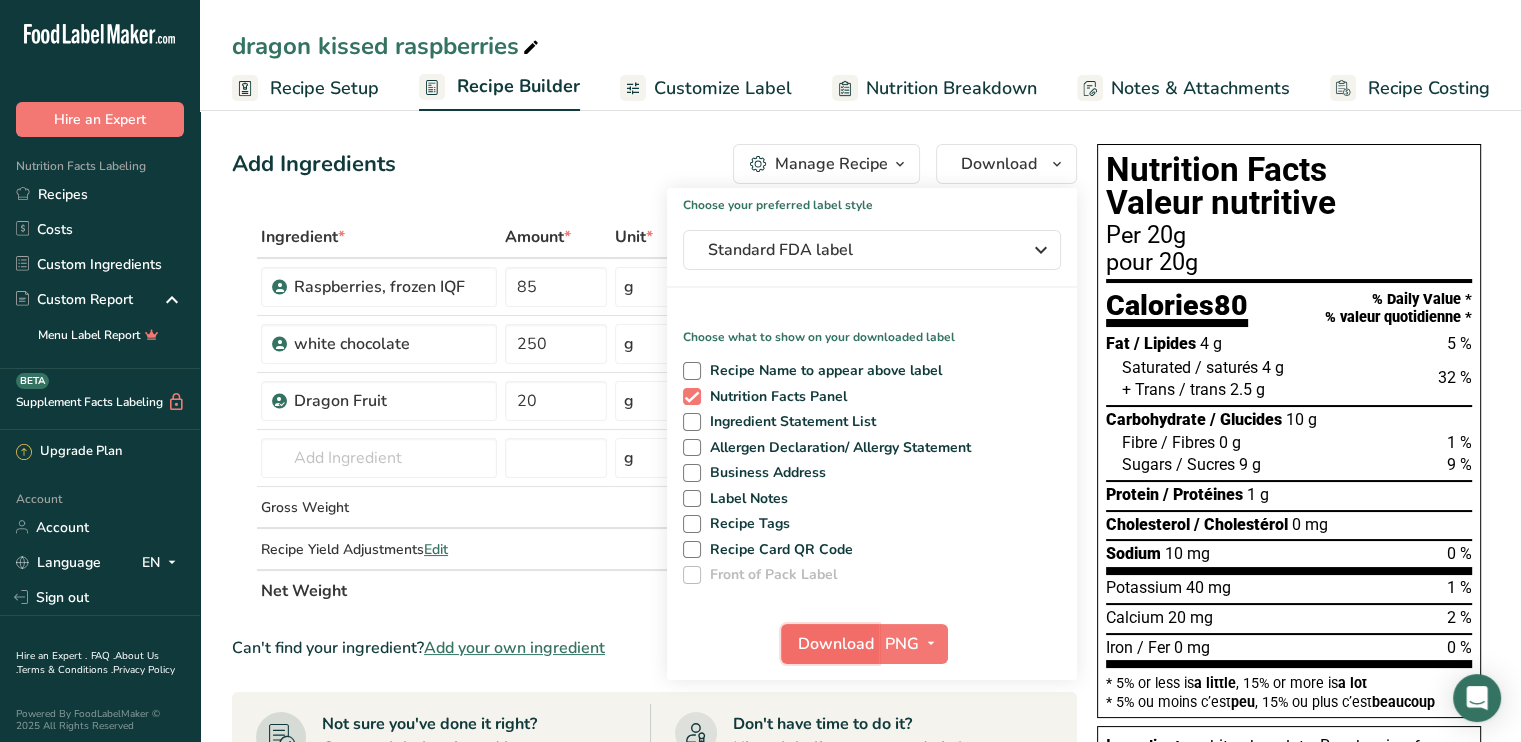 click on "Download" at bounding box center (836, 644) 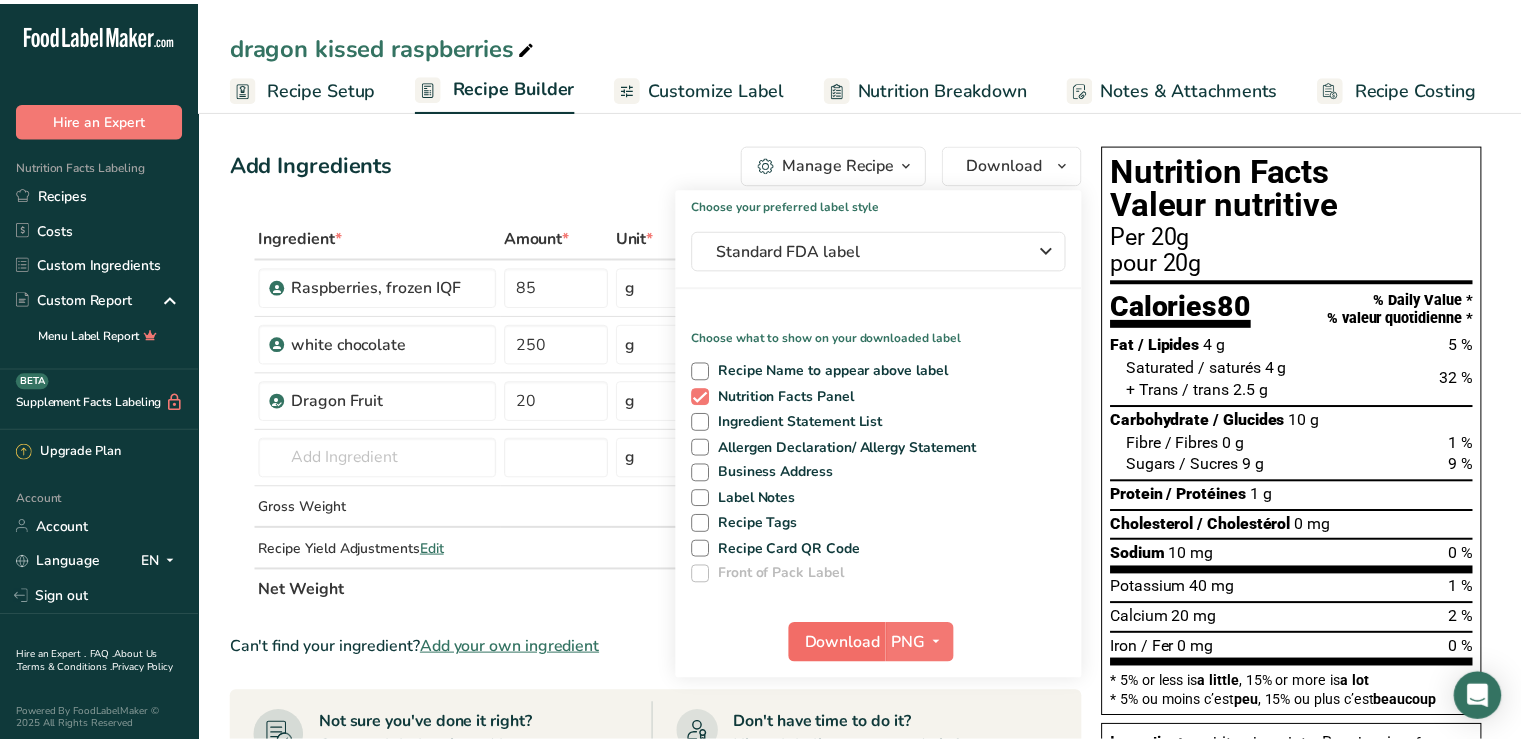 scroll, scrollTop: 0, scrollLeft: 0, axis: both 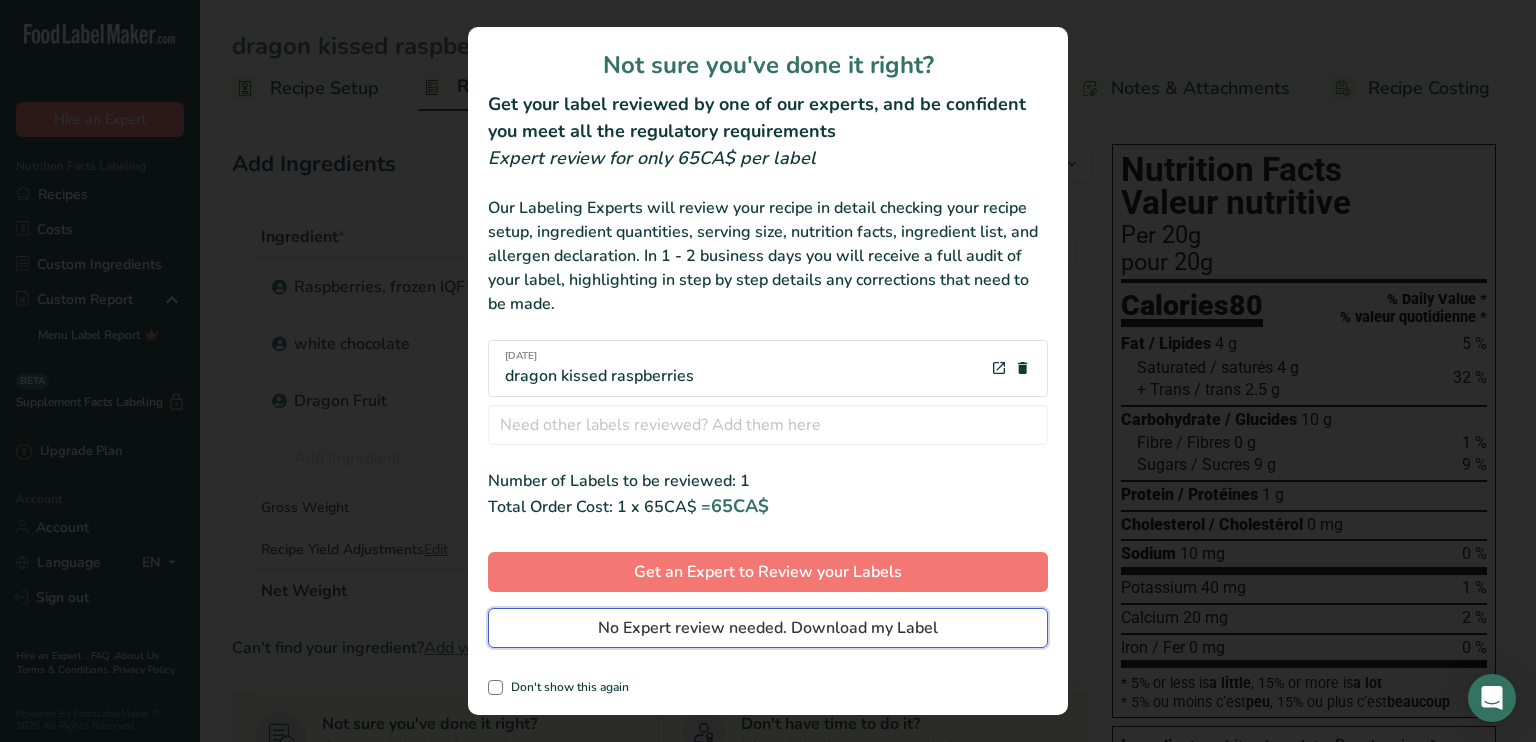 click on "No Expert review needed. Download my Label" at bounding box center [768, 628] 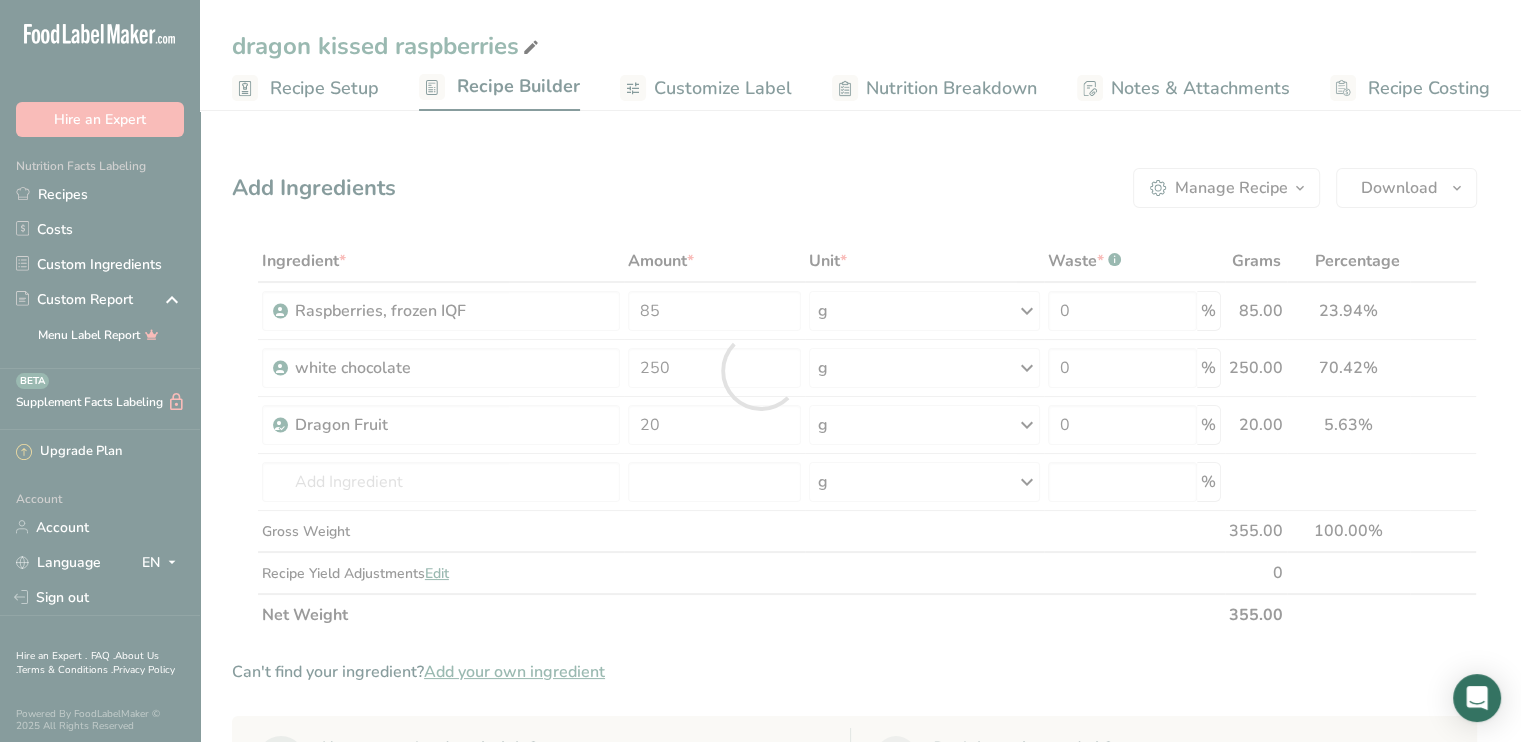 scroll, scrollTop: 0, scrollLeft: 0, axis: both 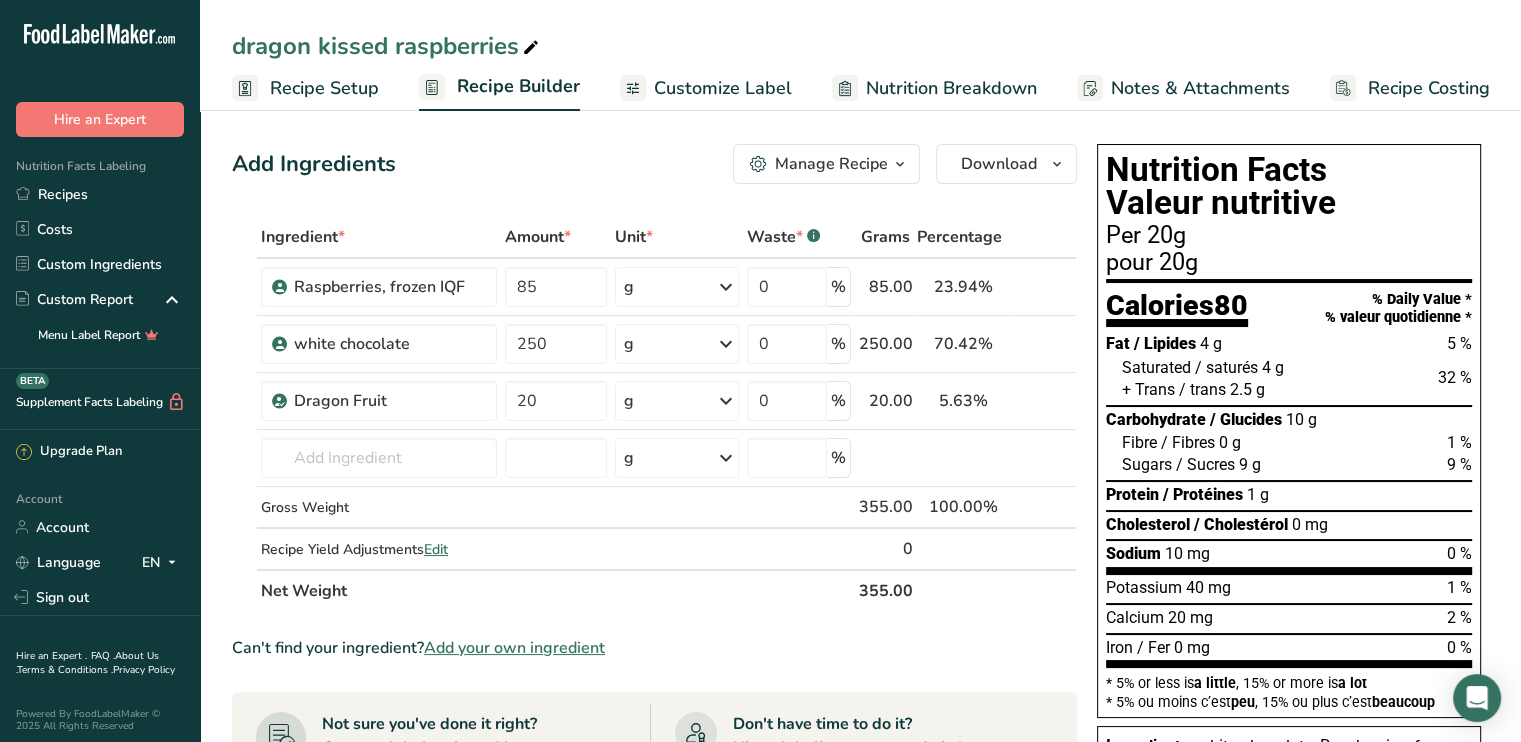 click on "Customize Label" at bounding box center (723, 88) 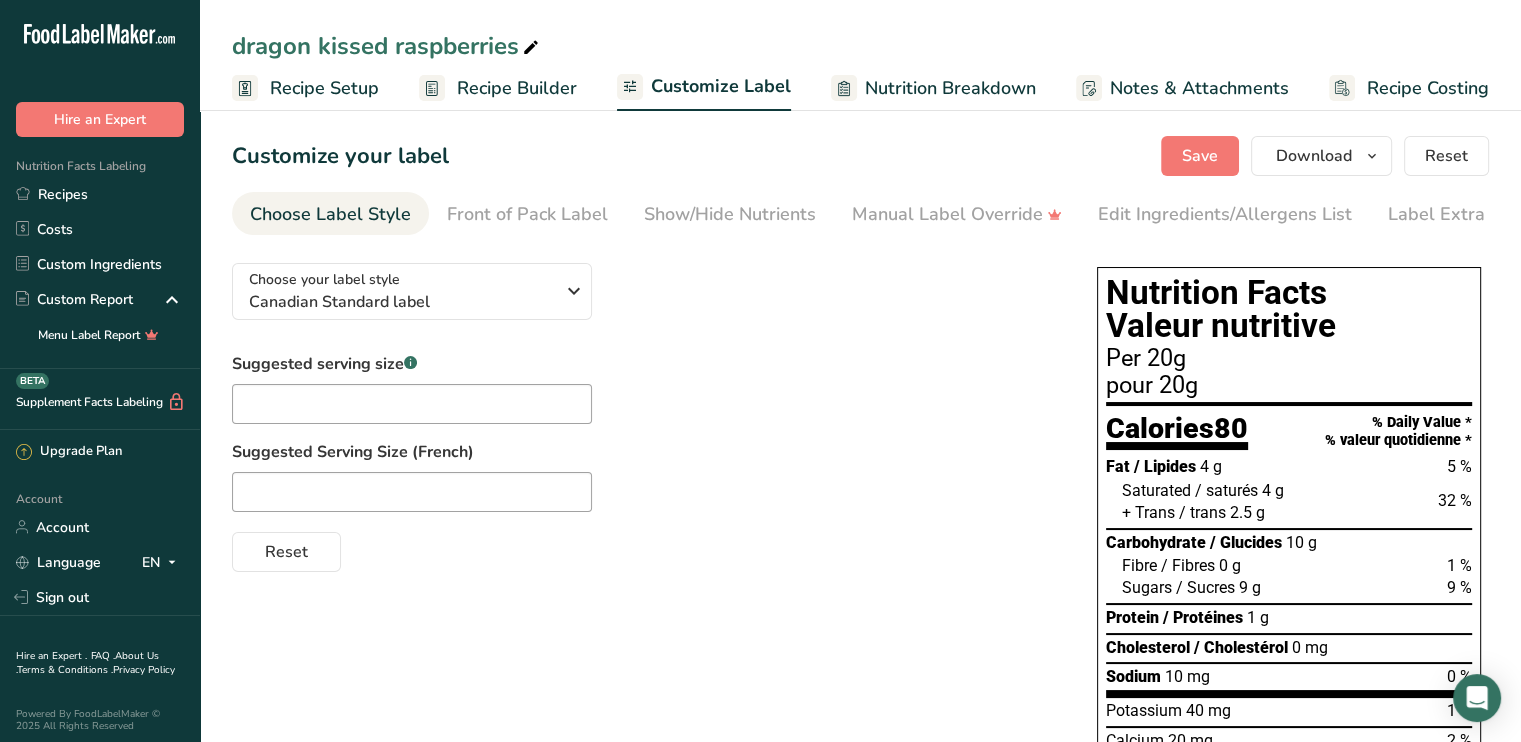click on "Recipe Setup" at bounding box center (324, 88) 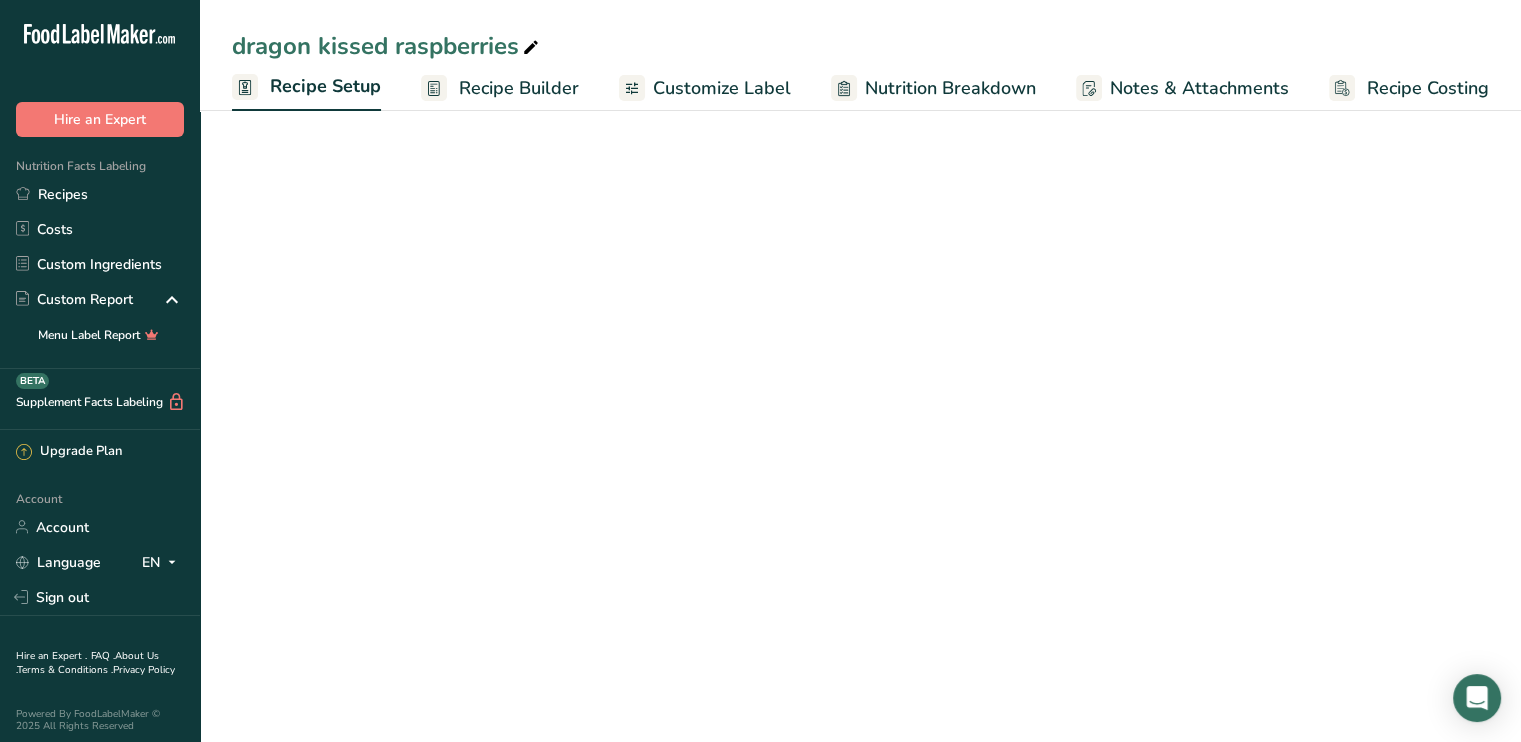 scroll, scrollTop: 0, scrollLeft: 0, axis: both 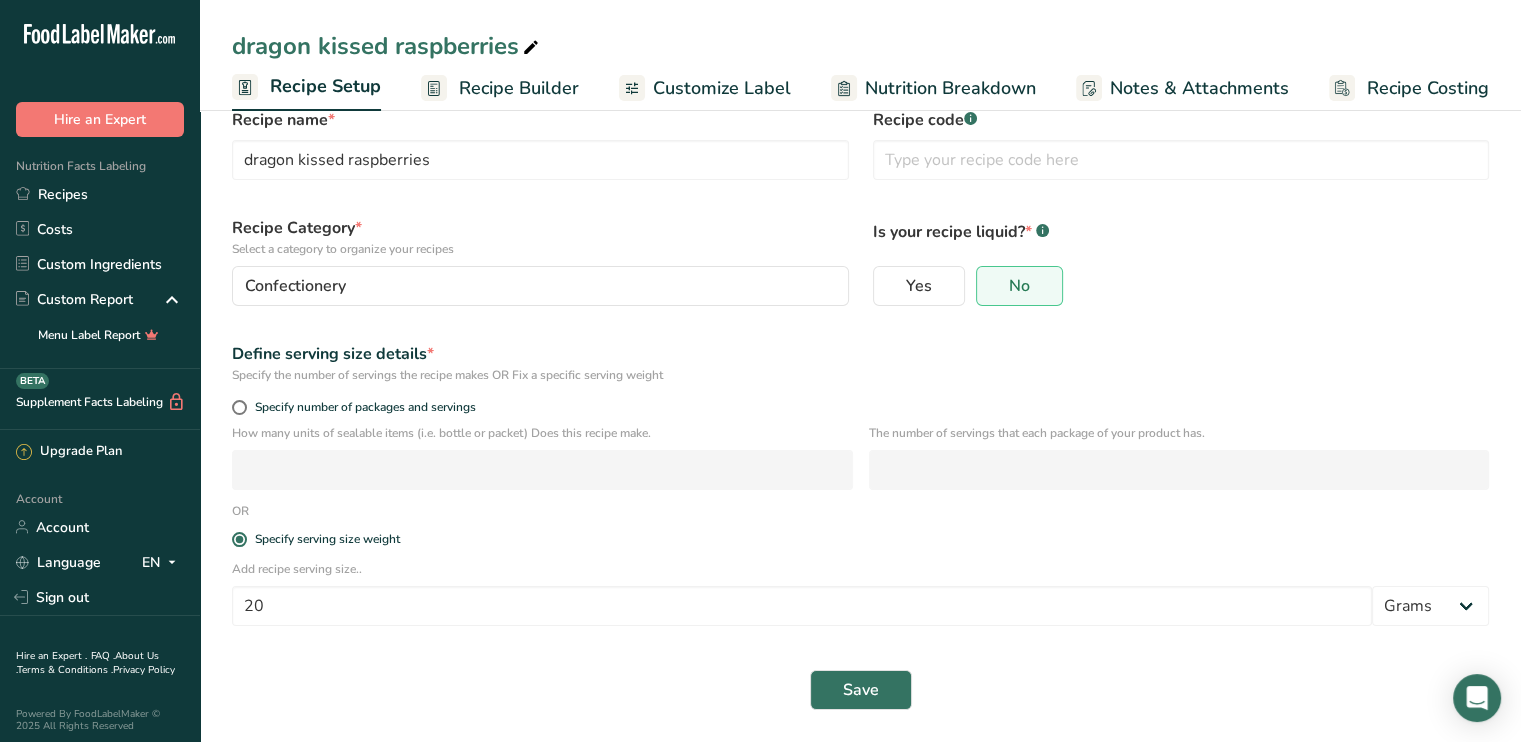 click on "Customize Label" at bounding box center (705, 88) 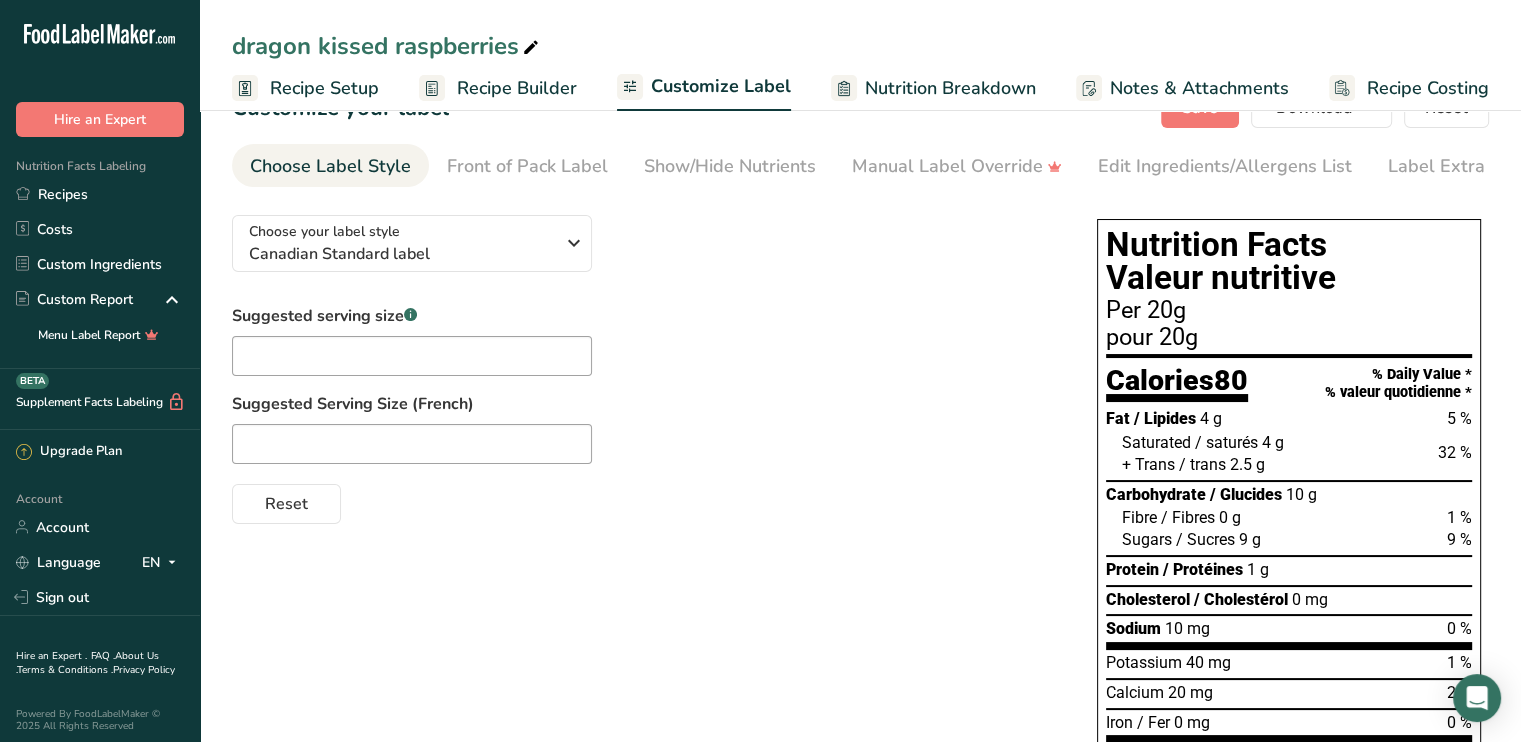 scroll, scrollTop: 0, scrollLeft: 0, axis: both 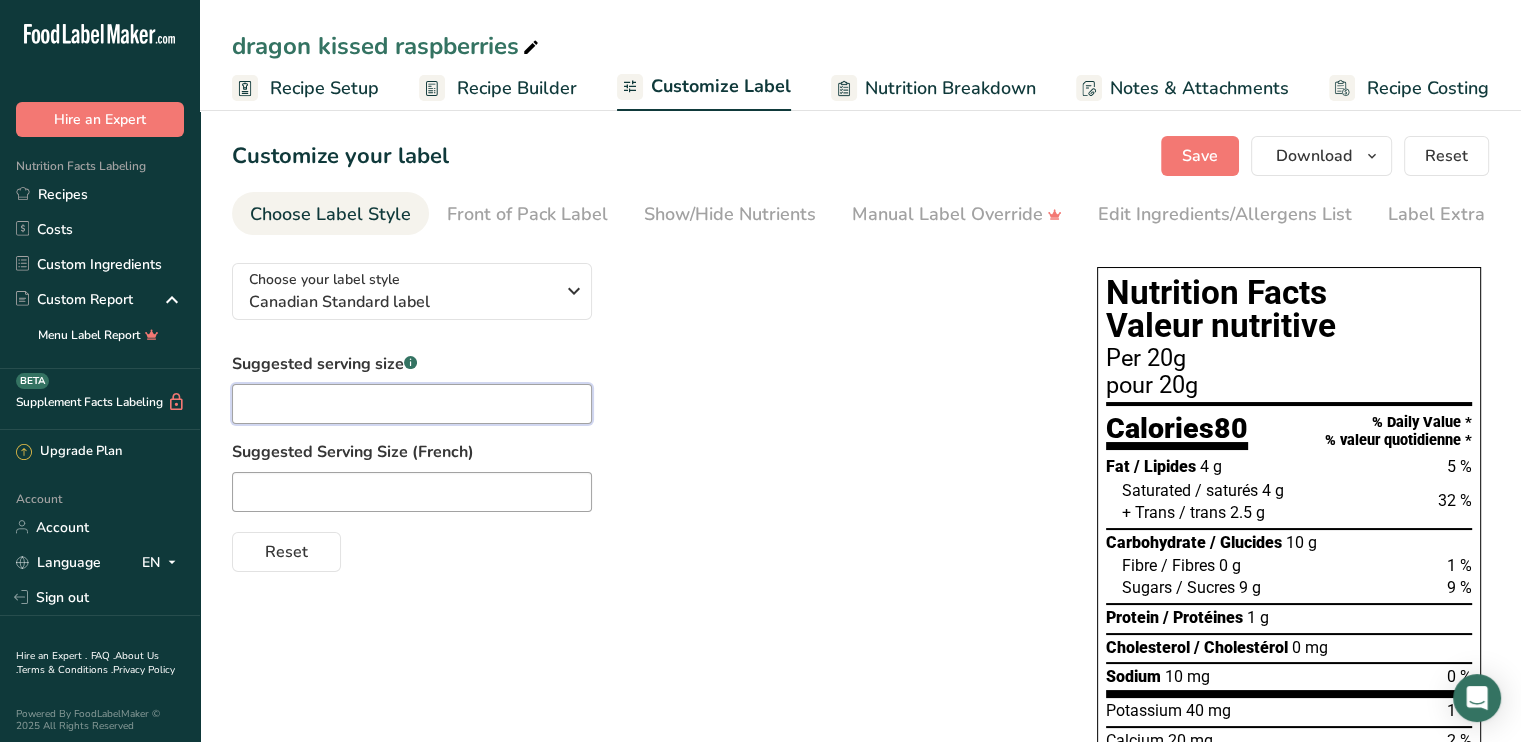 click at bounding box center [412, 404] 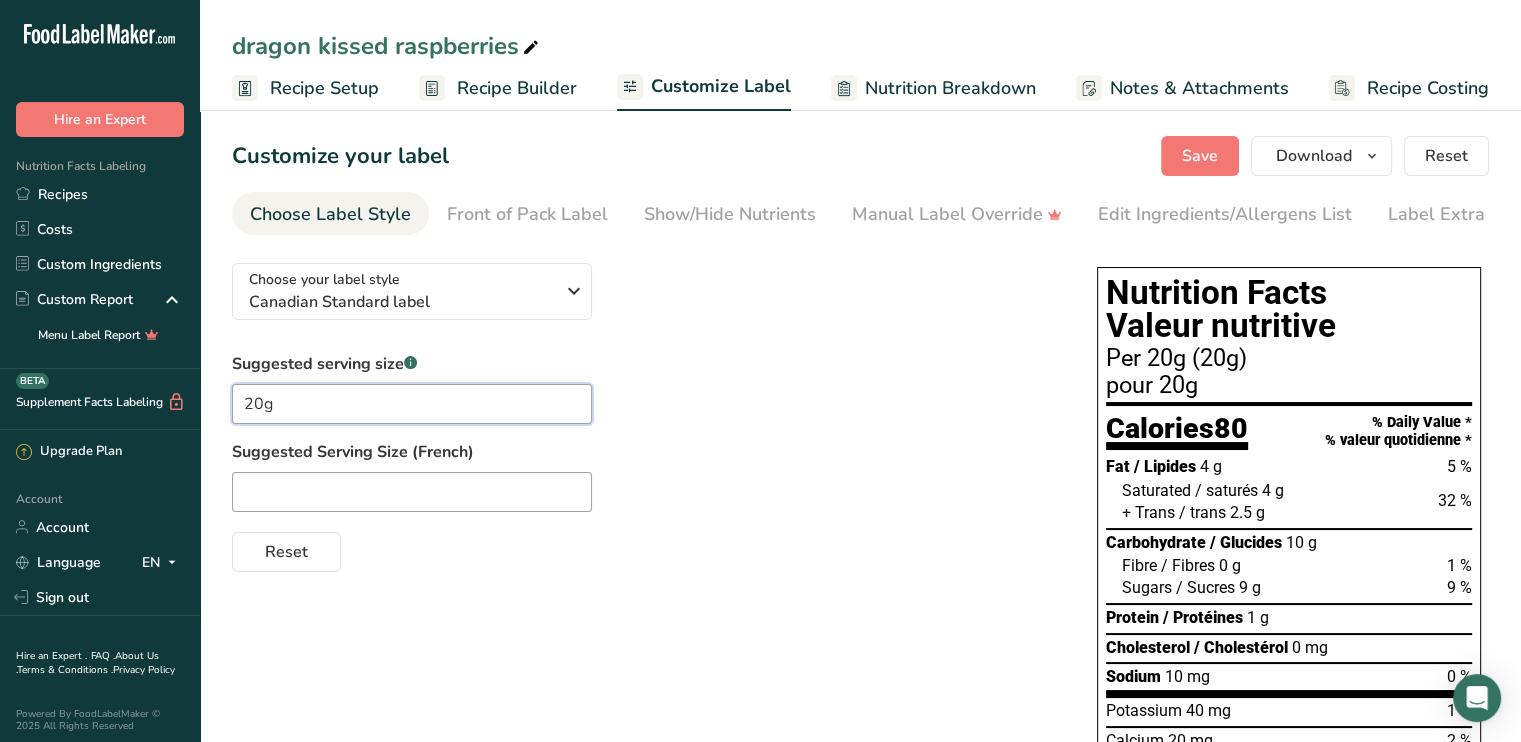 type on "20g" 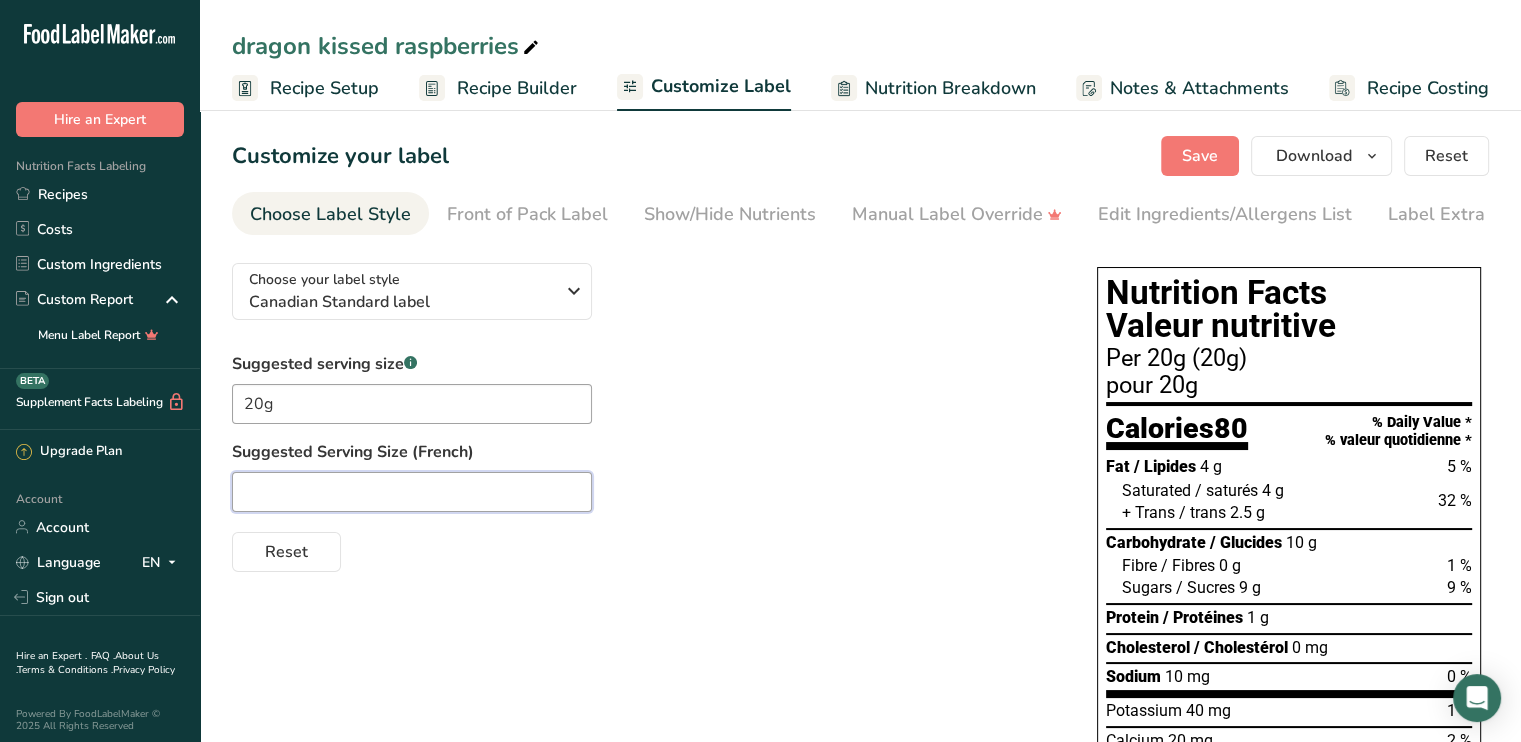 click at bounding box center (412, 492) 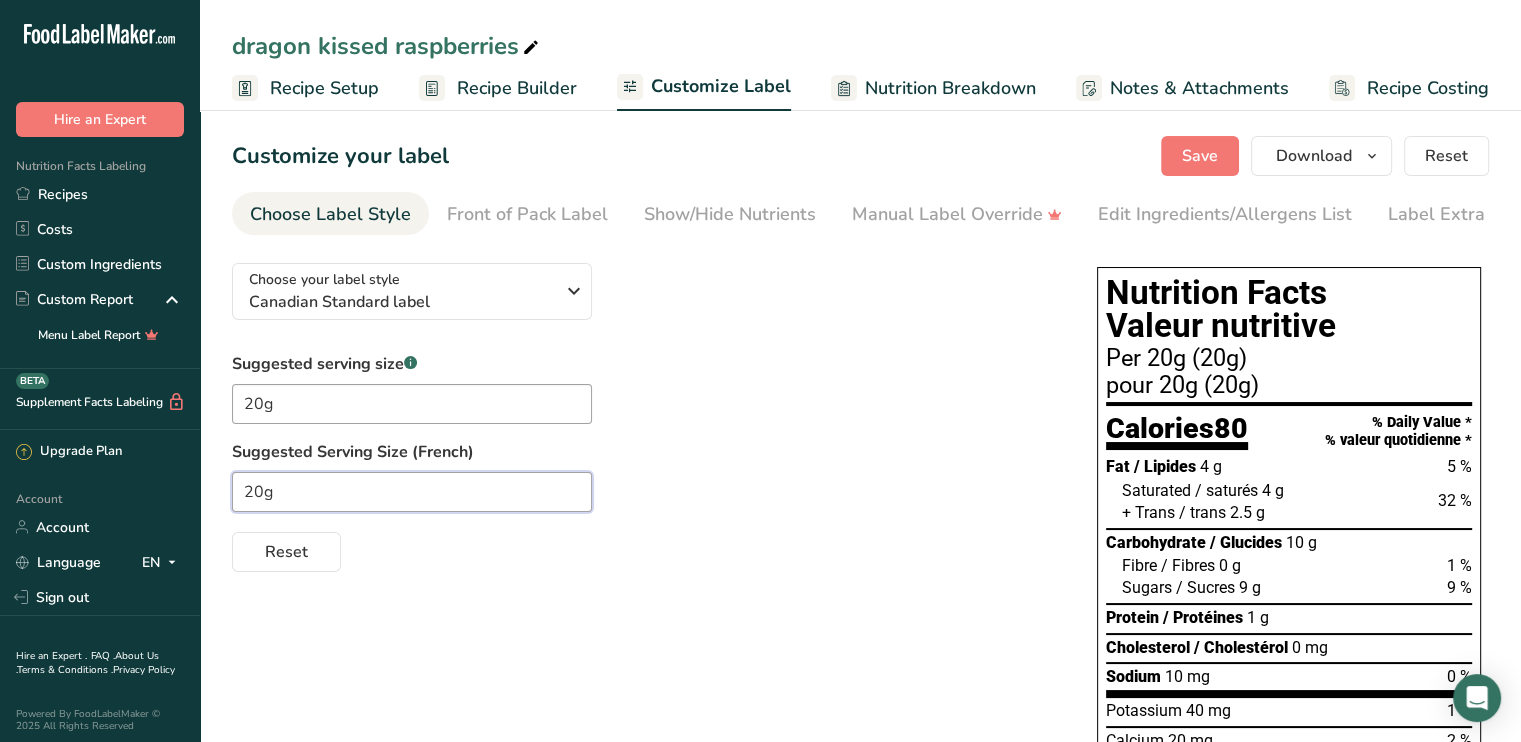 type on "20g" 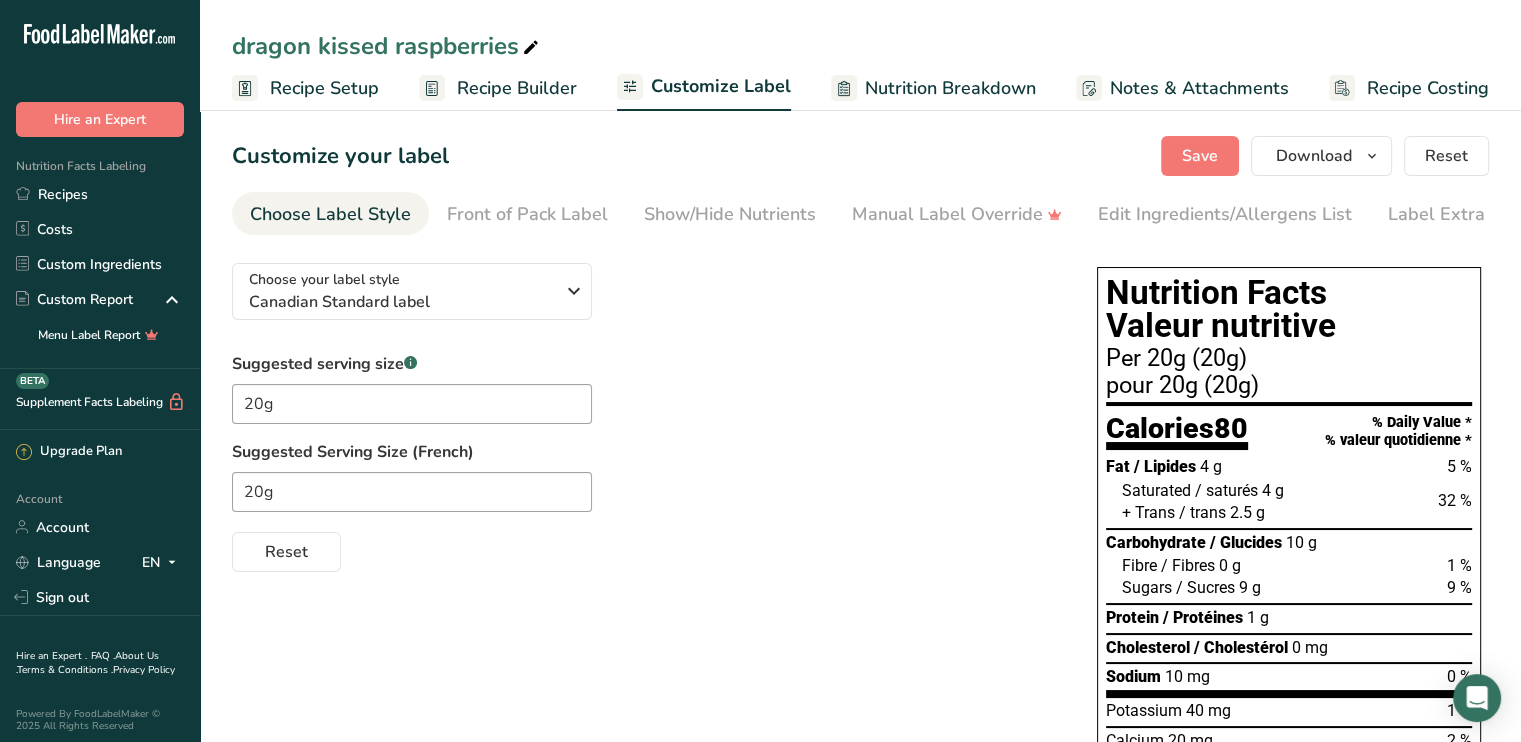 click on "Reset" at bounding box center [644, 548] 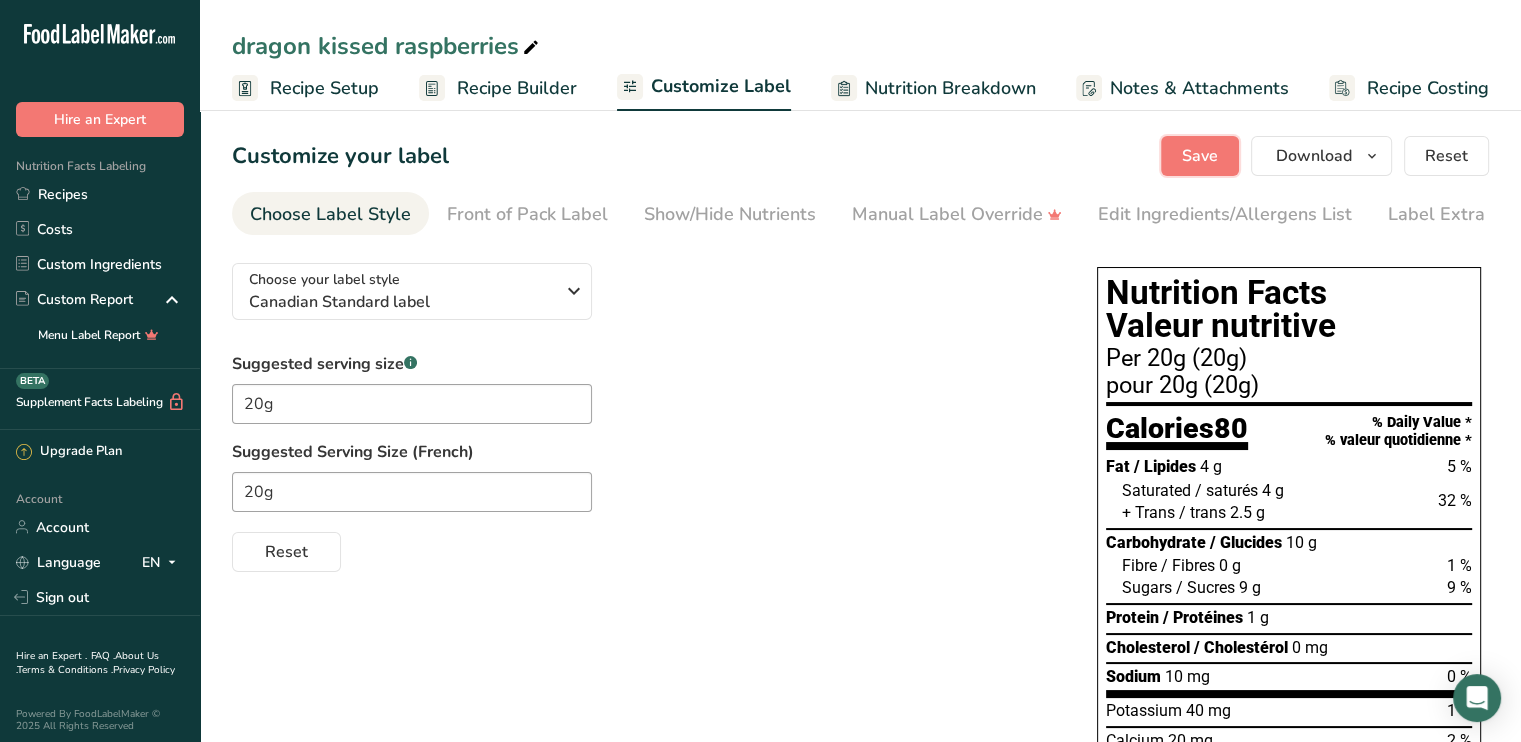 click on "Save" at bounding box center [1200, 156] 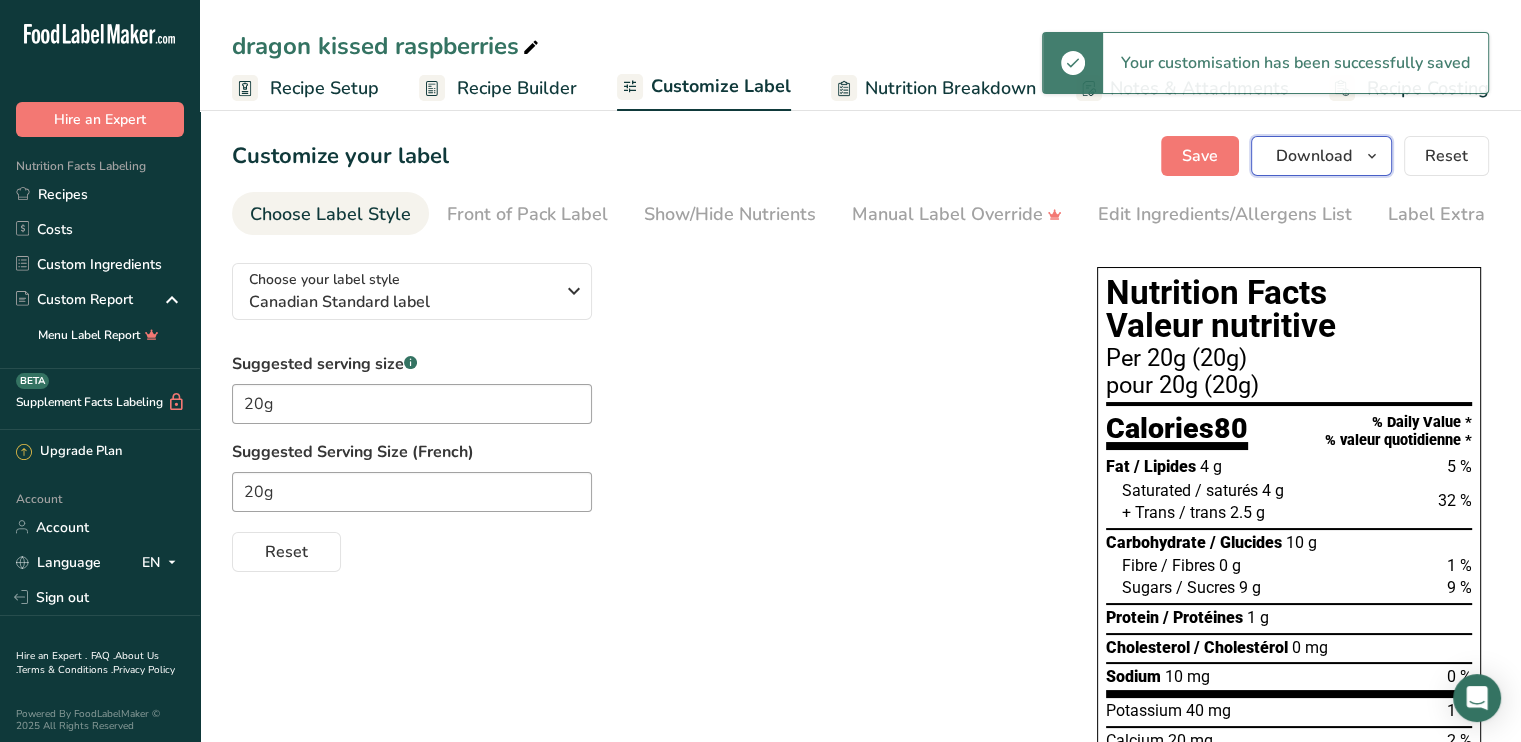 click on "Download" at bounding box center (1314, 156) 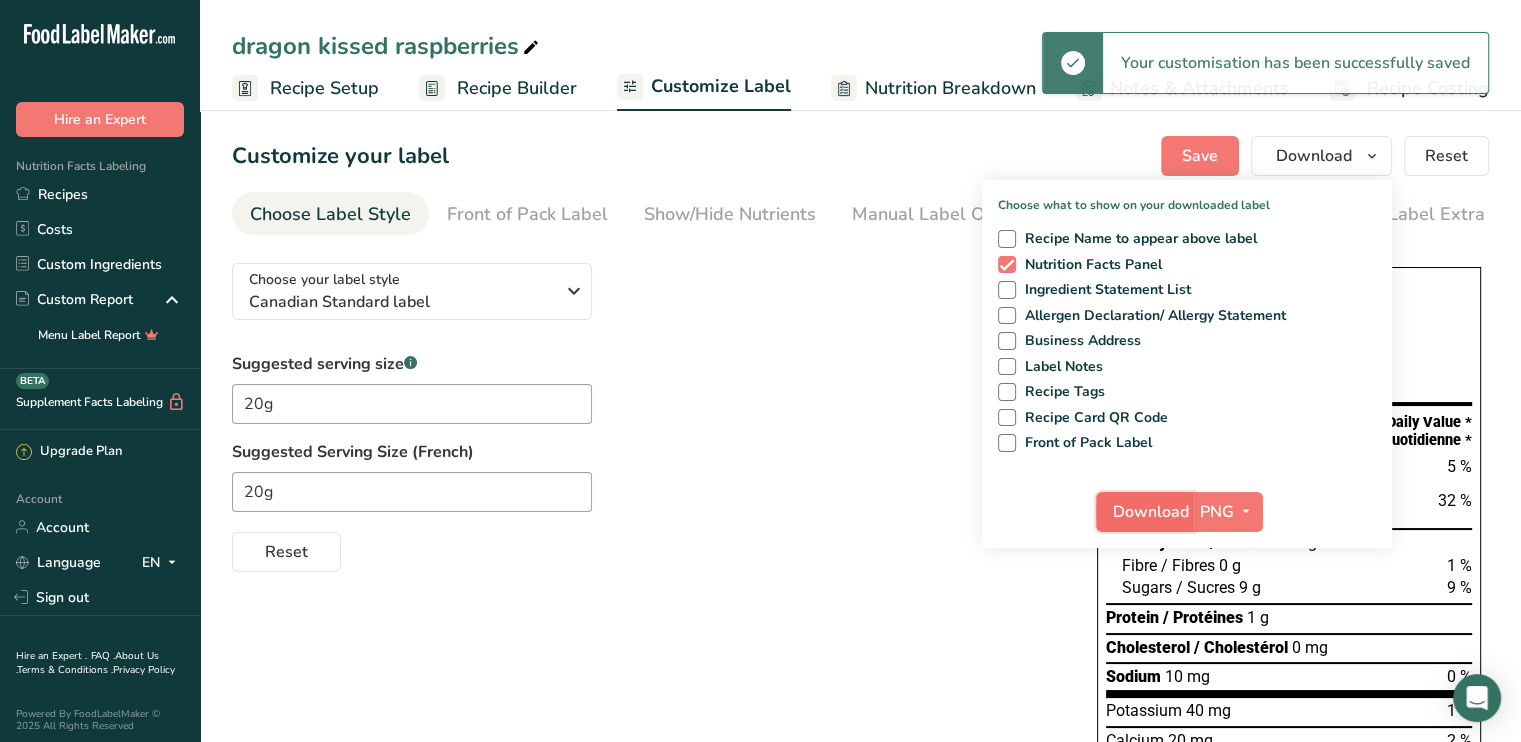 click on "Download" at bounding box center (1151, 512) 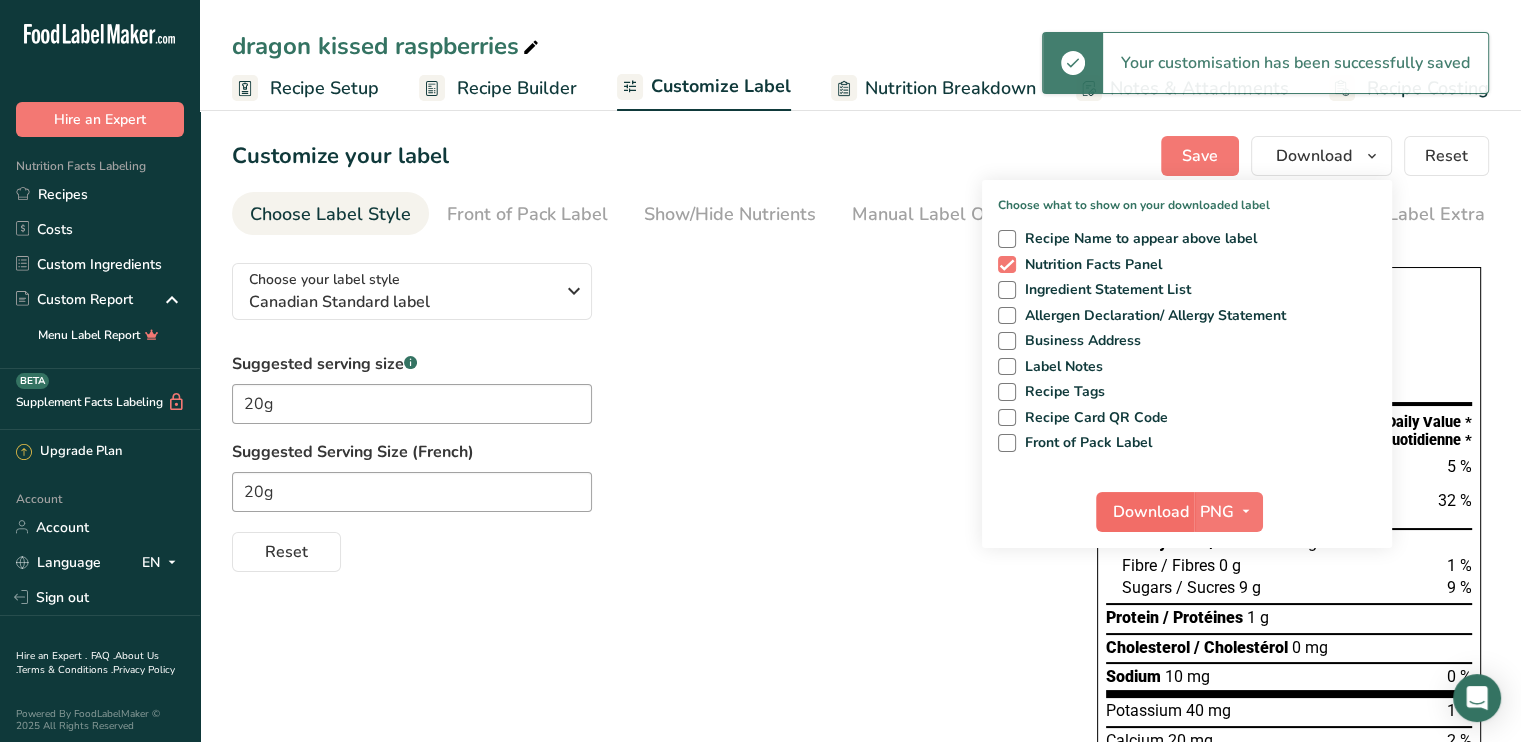 scroll, scrollTop: 0, scrollLeft: 0, axis: both 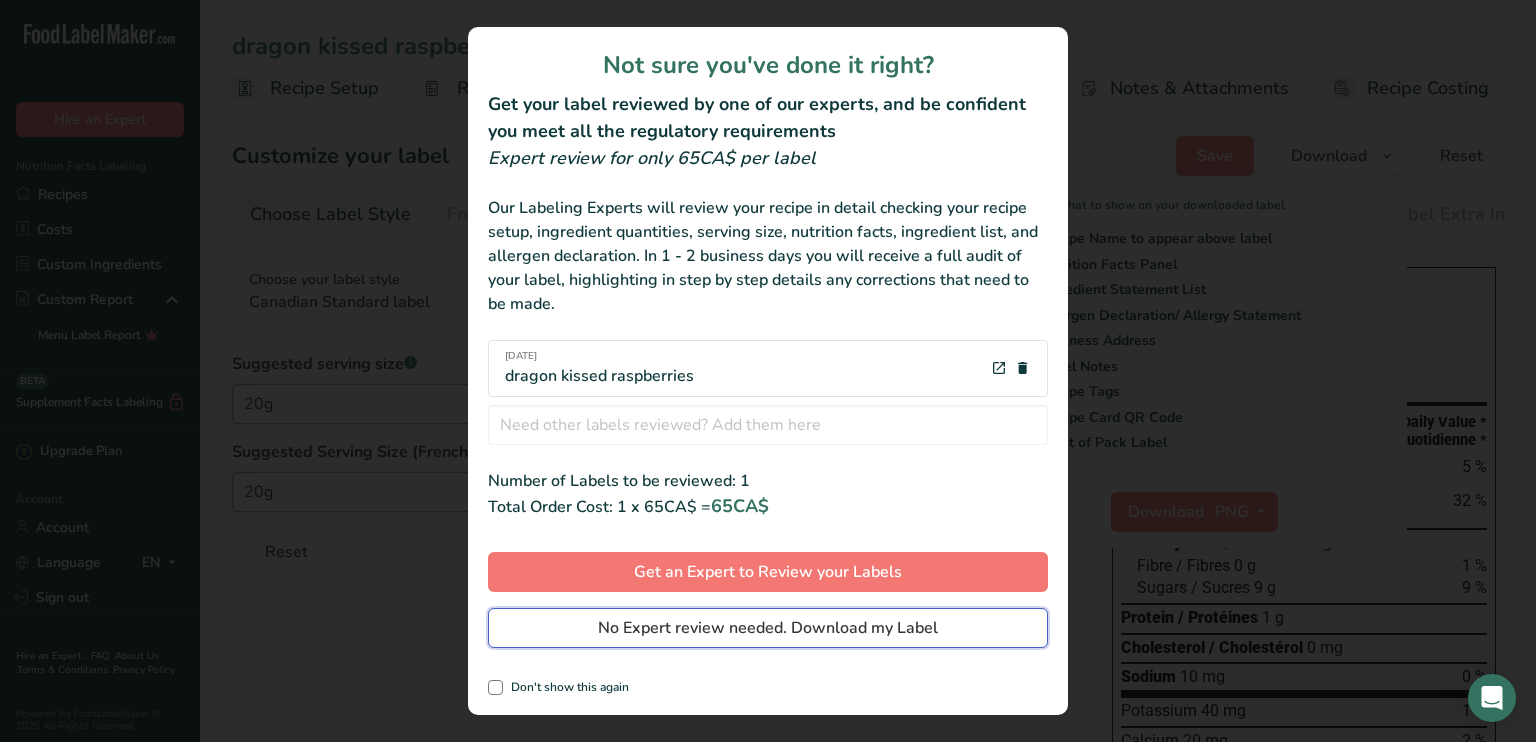 click on "No Expert review needed. Download my Label" at bounding box center (768, 628) 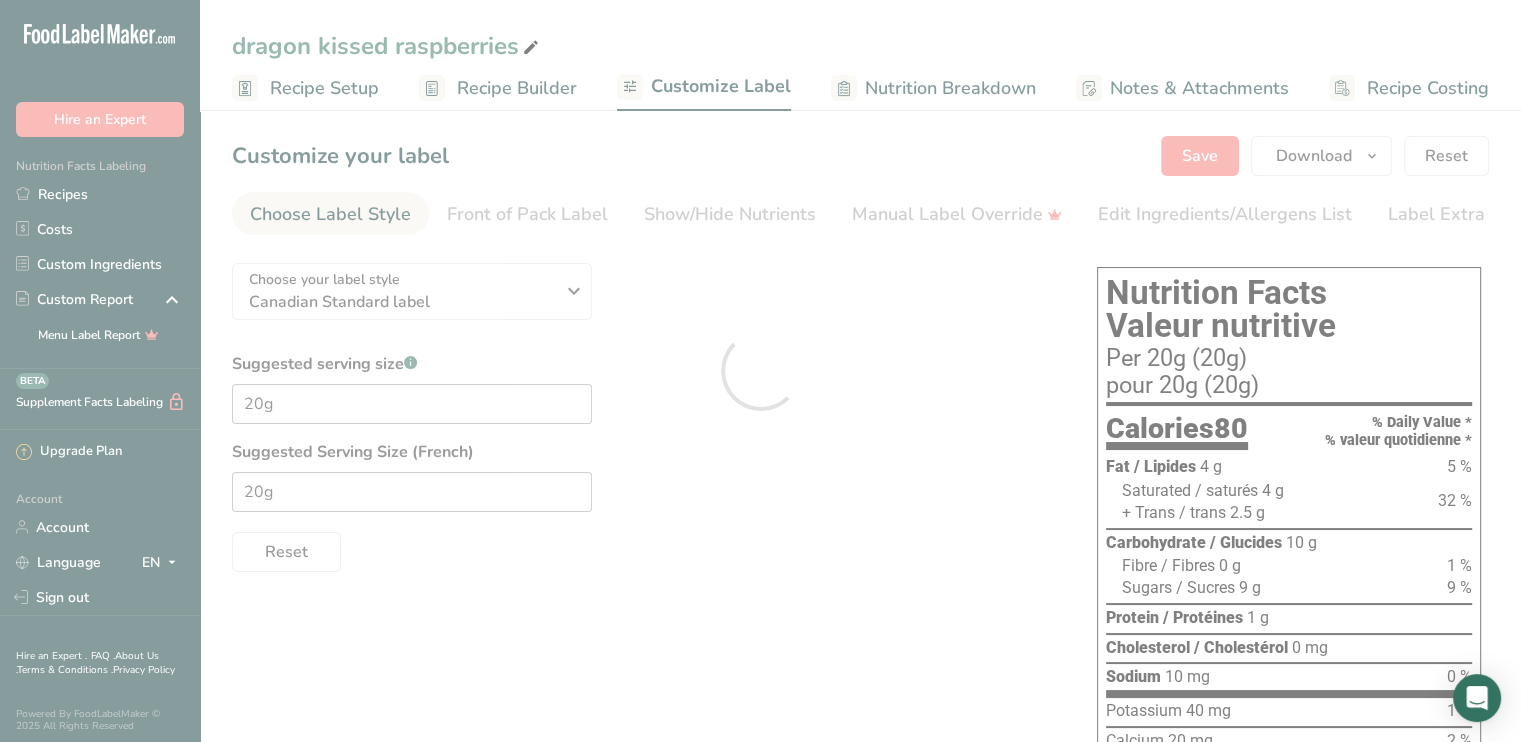 scroll, scrollTop: 0, scrollLeft: 0, axis: both 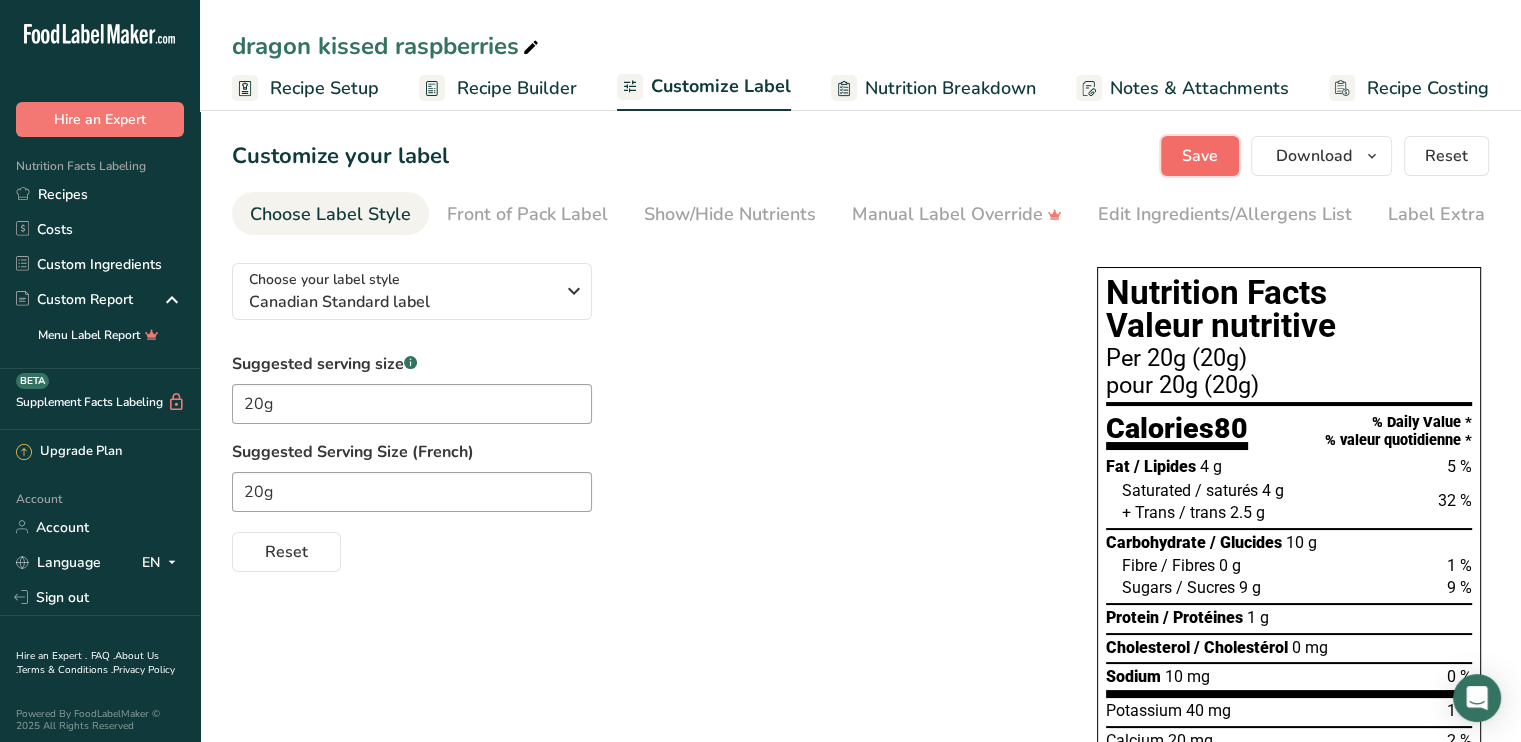 click on "Save" at bounding box center [1200, 156] 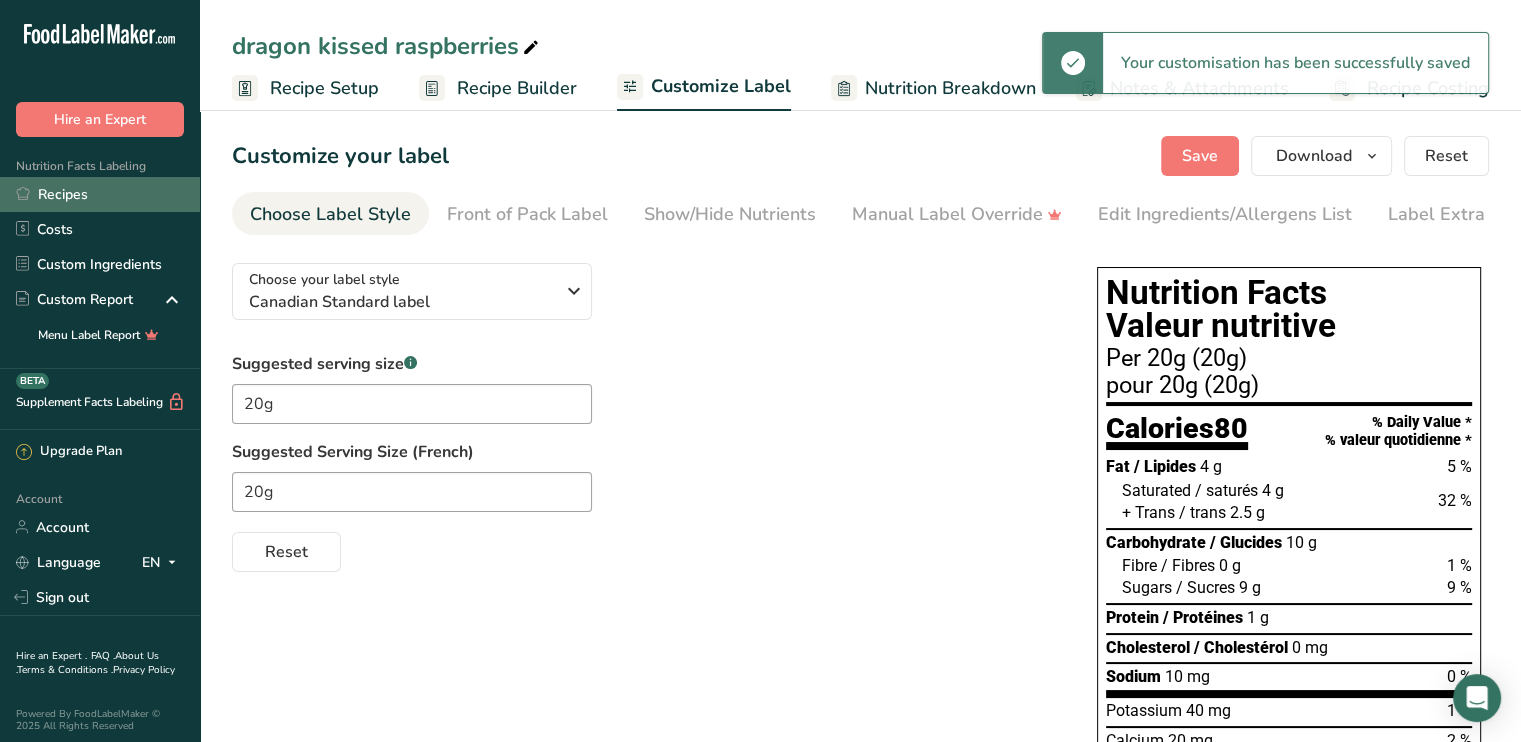 click on "Recipes" at bounding box center (100, 194) 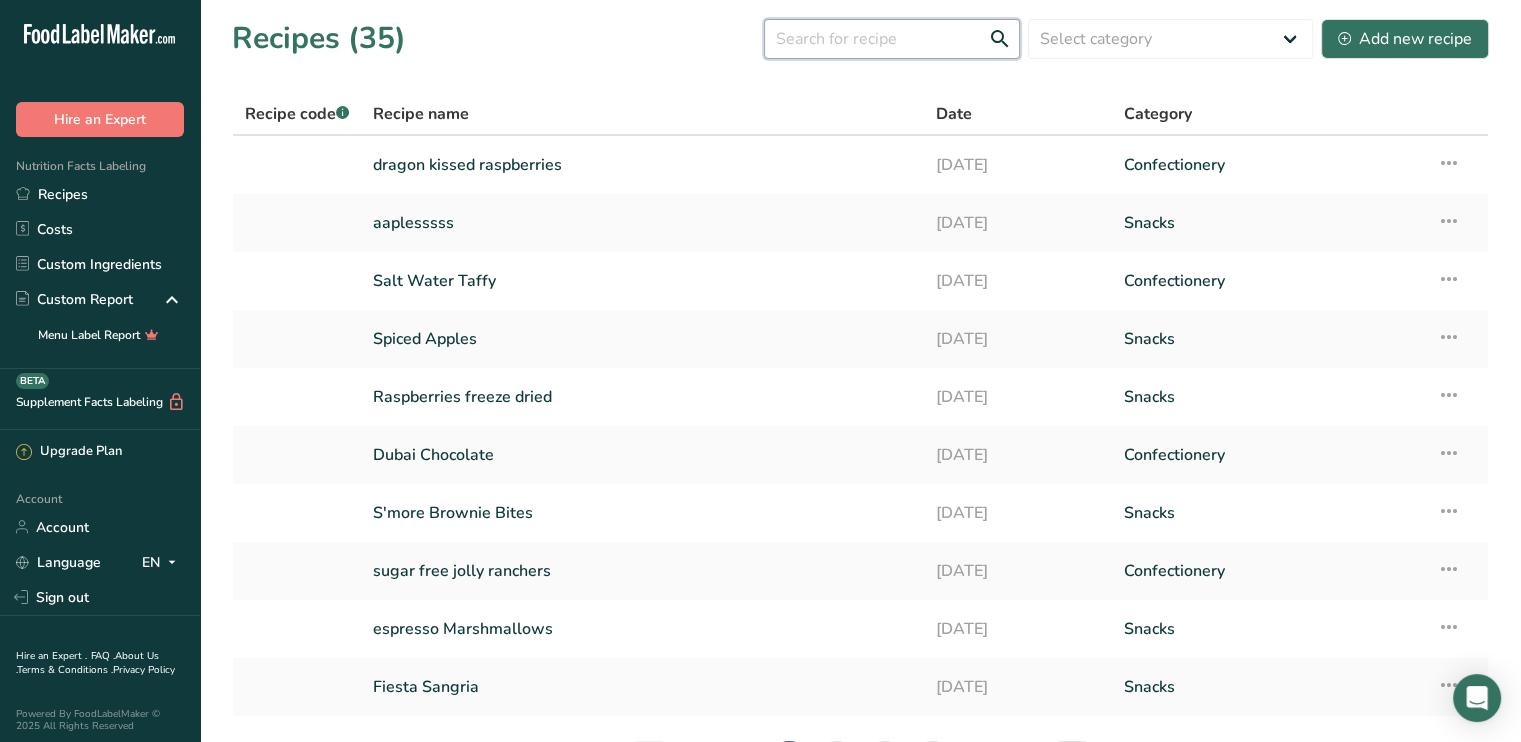 click at bounding box center [892, 39] 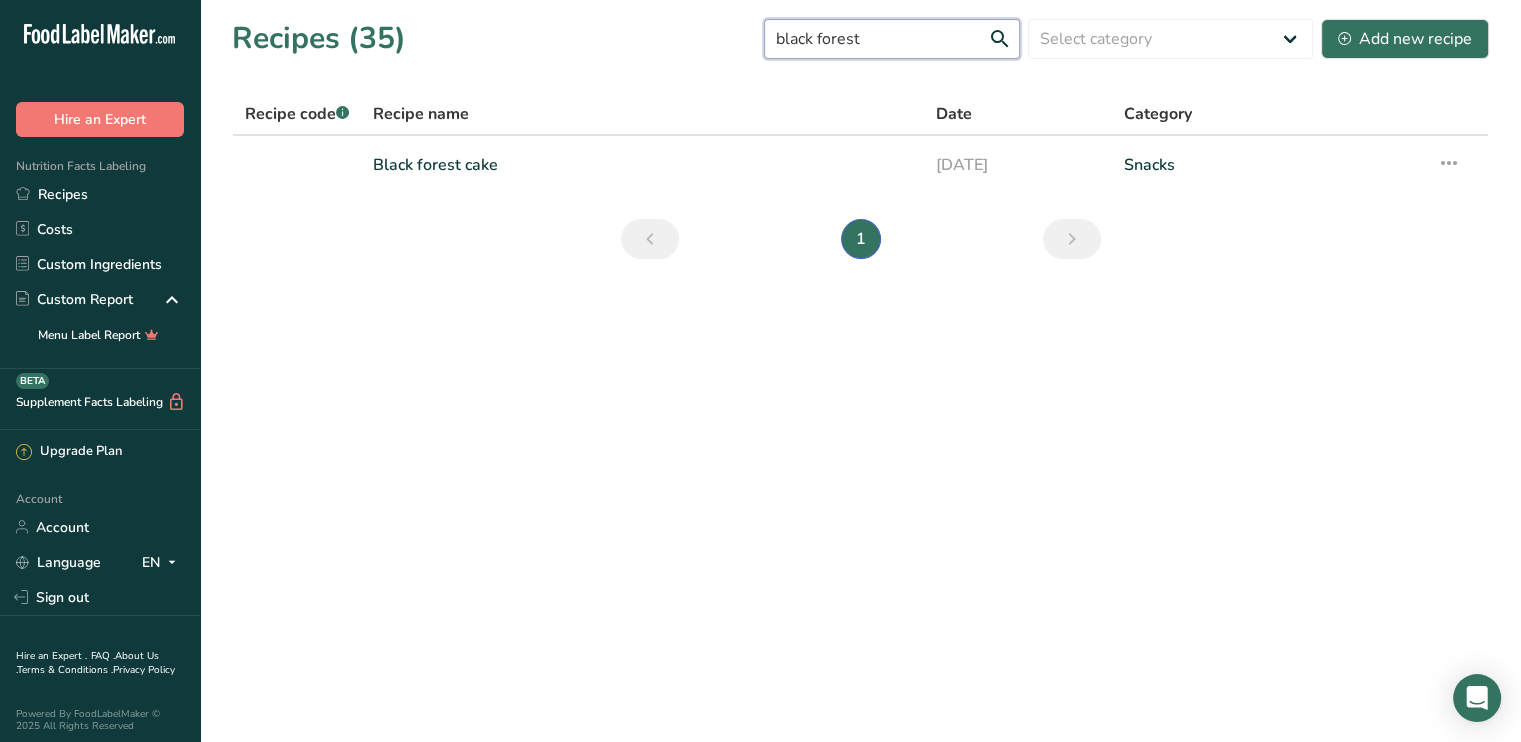 drag, startPoint x: 876, startPoint y: 44, endPoint x: 708, endPoint y: 45, distance: 168.00298 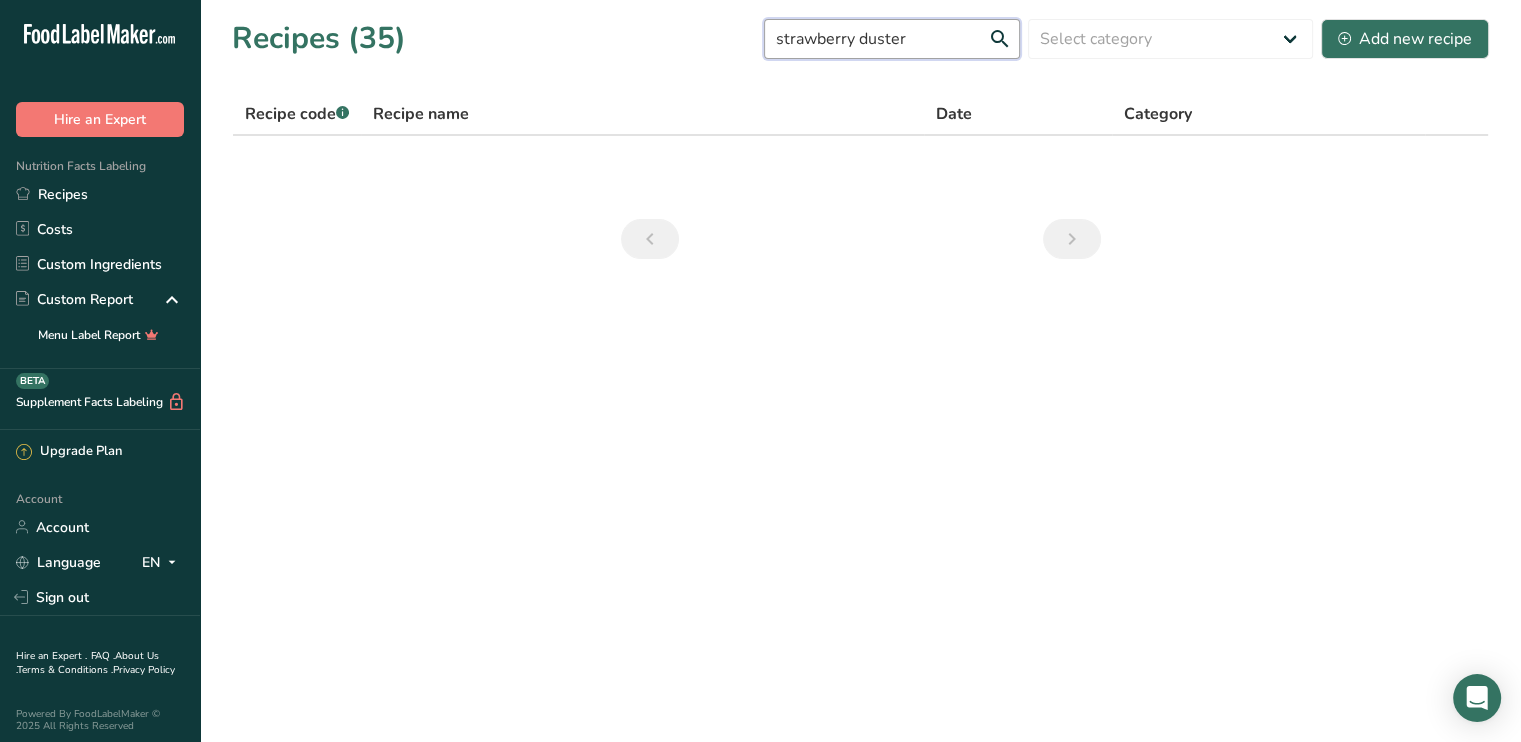 type on "strawberry duster" 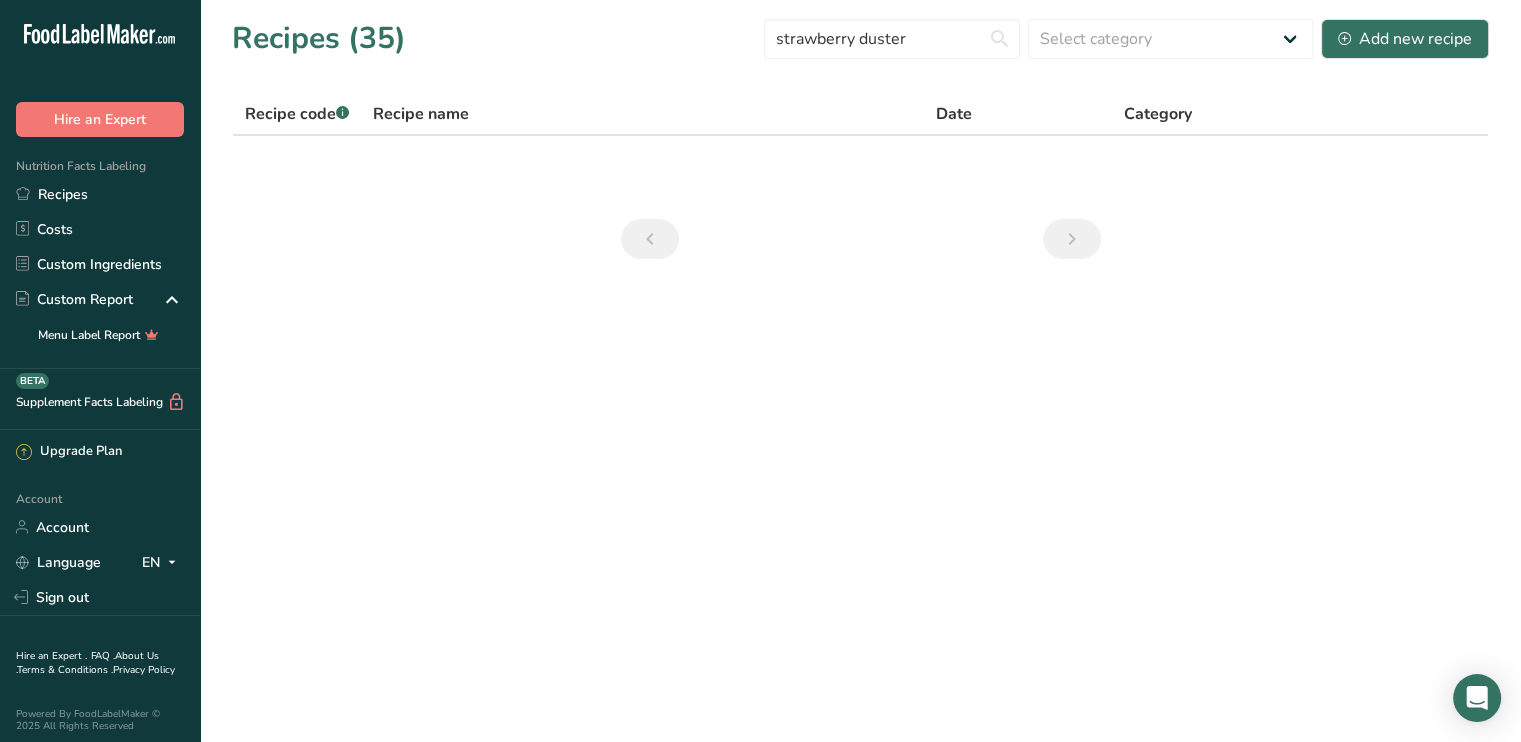 click on "Recipes (35)
strawberry duster    Select category
All
Baked Goods
[GEOGRAPHIC_DATA]
Confectionery
Cooked Meals, Salads, & Sauces
[GEOGRAPHIC_DATA]
Snacks
Add new recipe
Recipe code
.a-a{fill:#347362;}.b-a{fill:#fff;}          Recipe name   Date   Category" at bounding box center [760, 371] 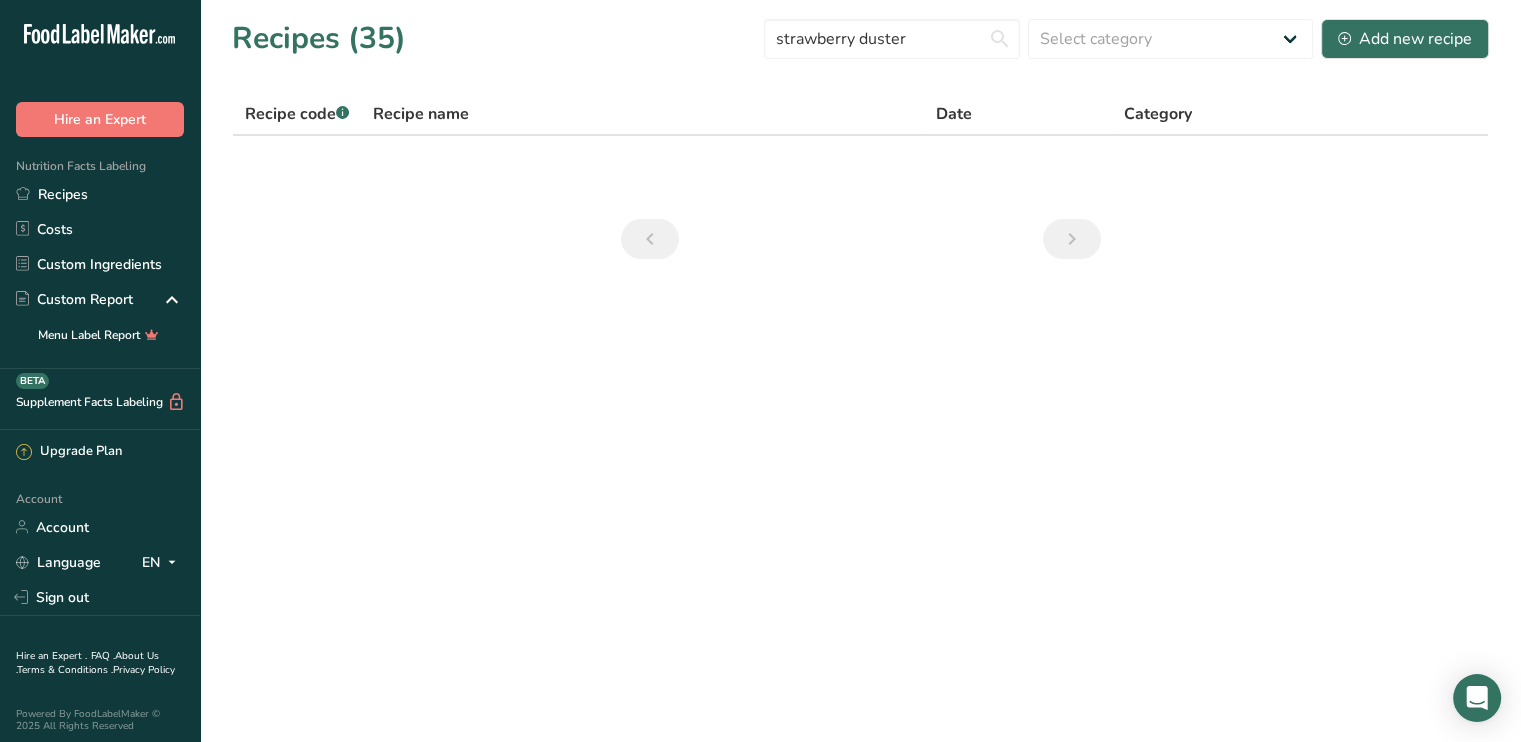 click on "Recipes (35)
strawberry duster    Select category
All
Baked Goods
[GEOGRAPHIC_DATA]
Confectionery
Cooked Meals, Salads, & Sauces
[GEOGRAPHIC_DATA]
Snacks
Add new recipe
Recipe code
.a-a{fill:#347362;}.b-a{fill:#fff;}          Recipe name   Date   Category" at bounding box center [860, 145] 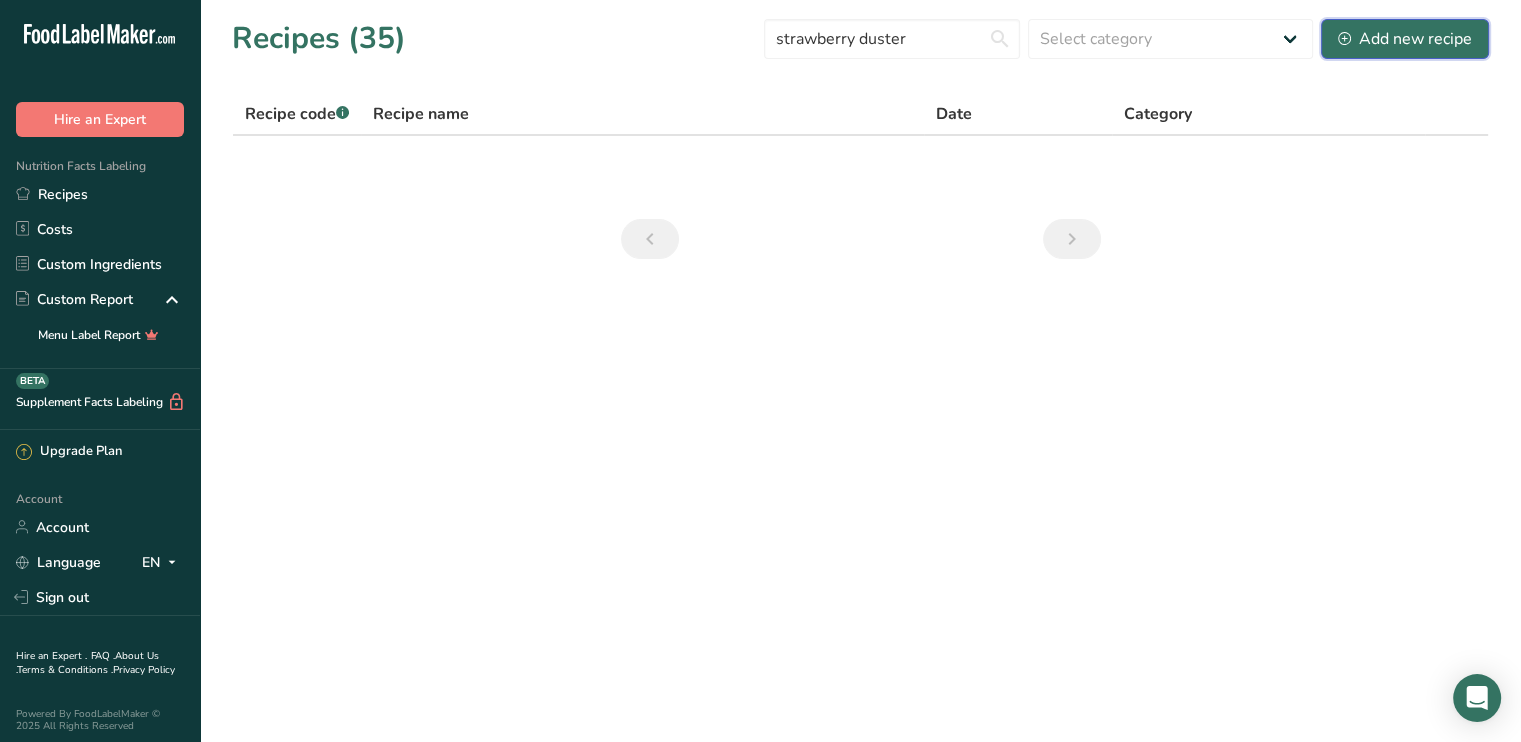 click on "Add new recipe" at bounding box center [1405, 39] 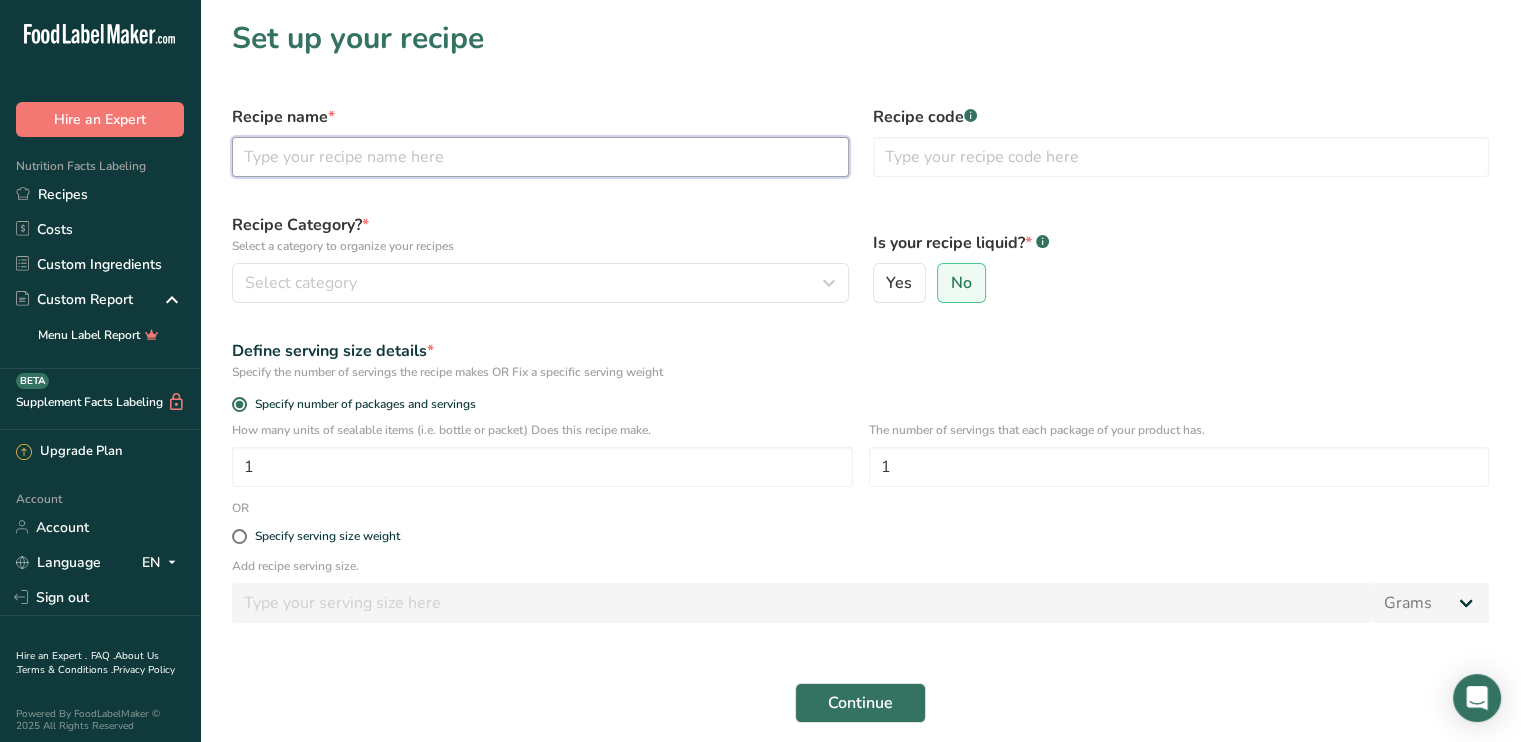 click at bounding box center (540, 157) 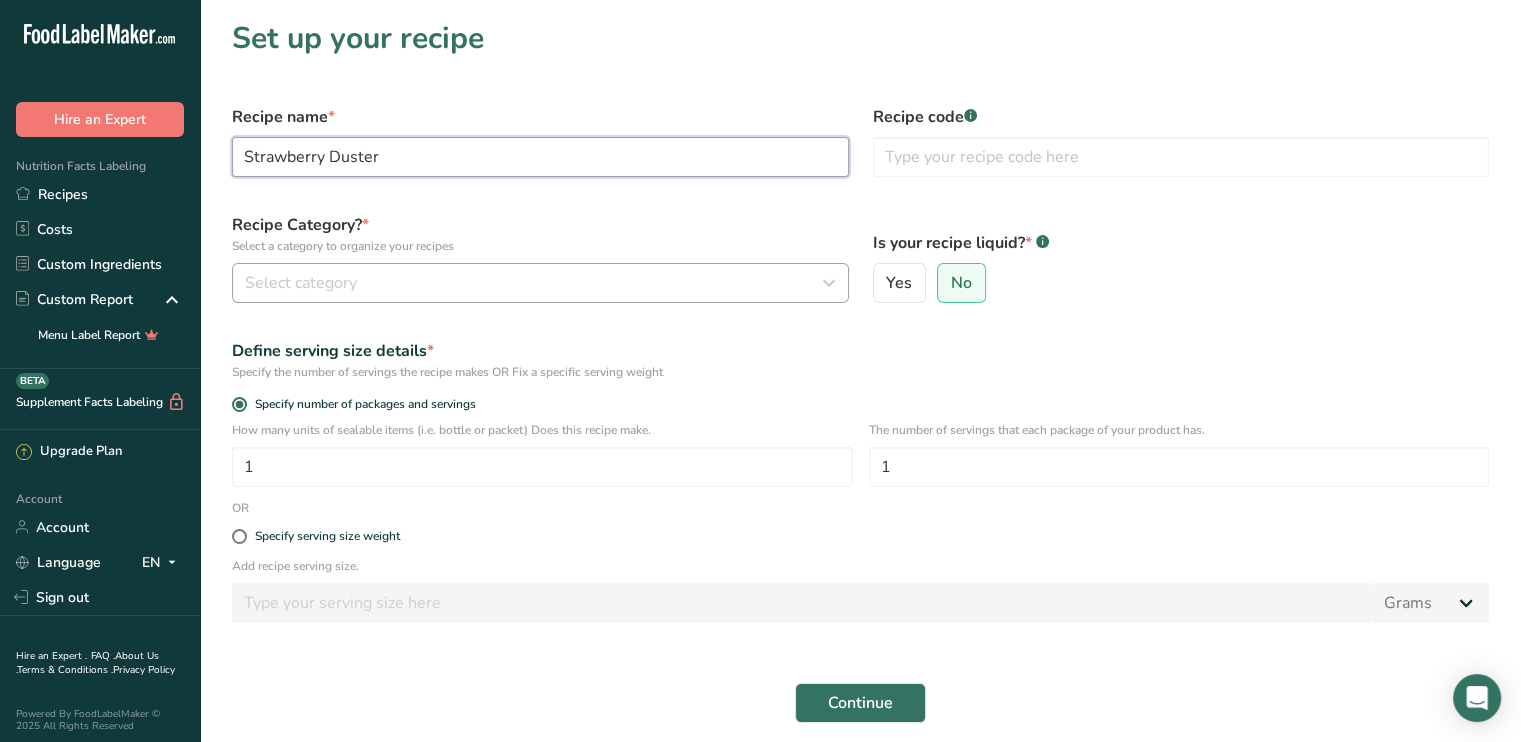 type on "Strawberry Duster" 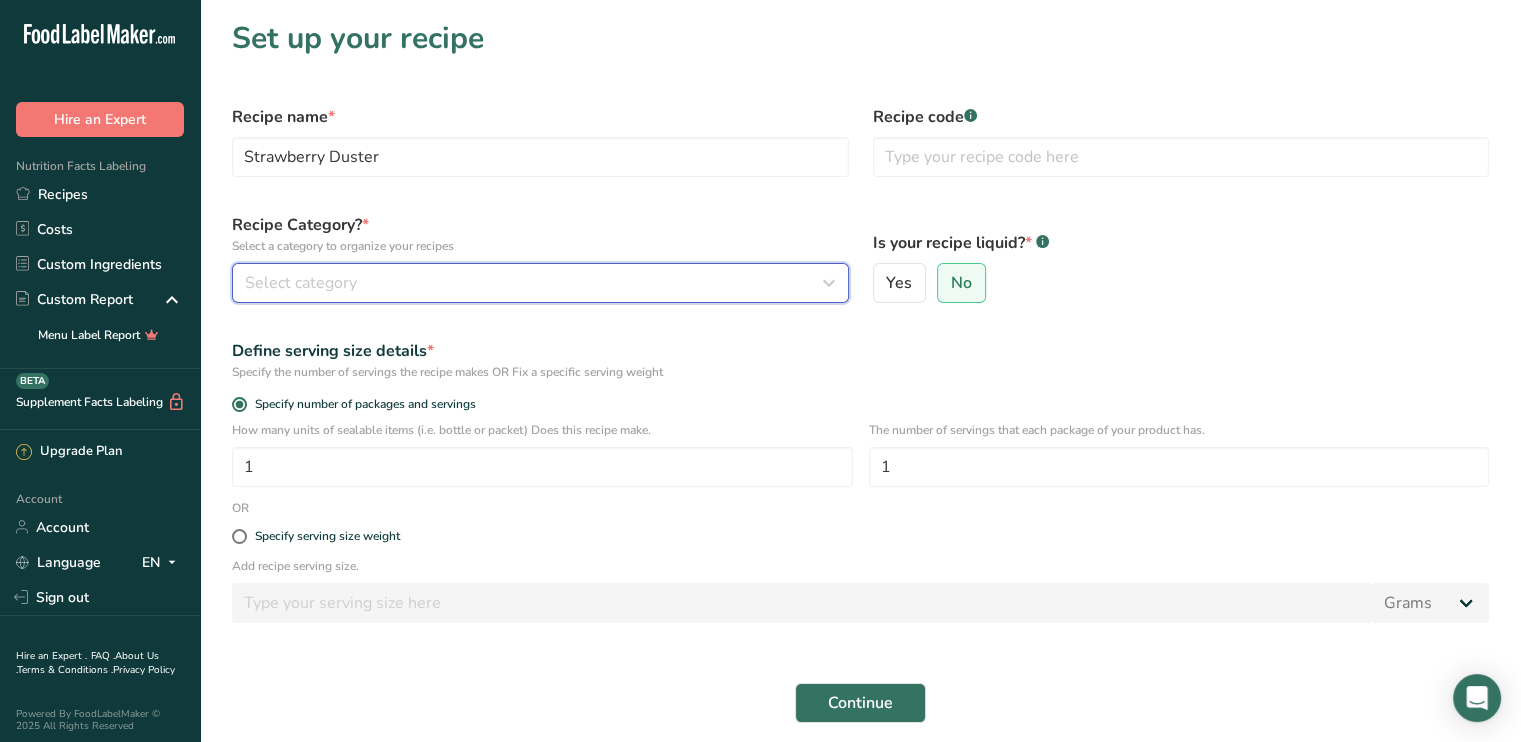 click on "Select category" at bounding box center [301, 283] 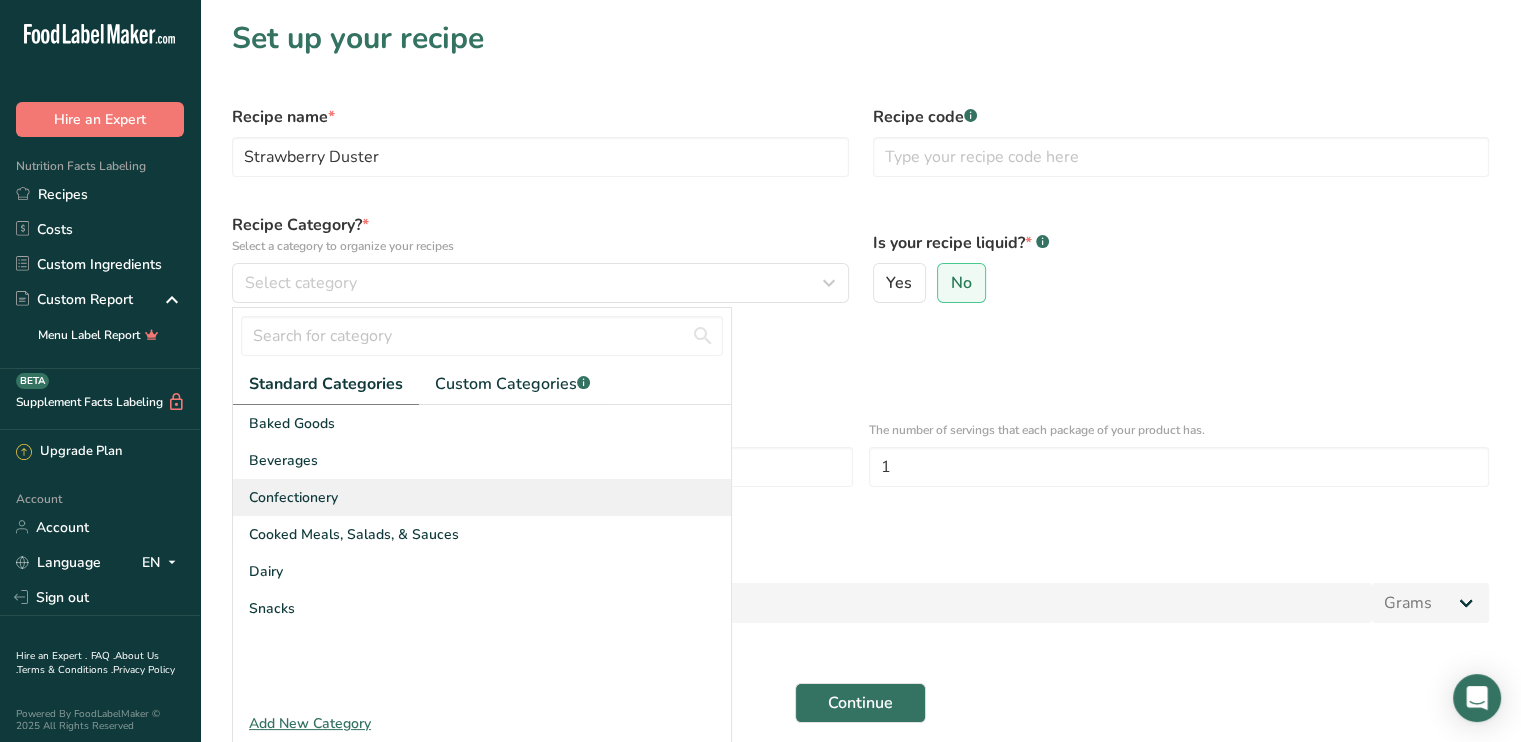 click on "Confectionery" at bounding box center (293, 497) 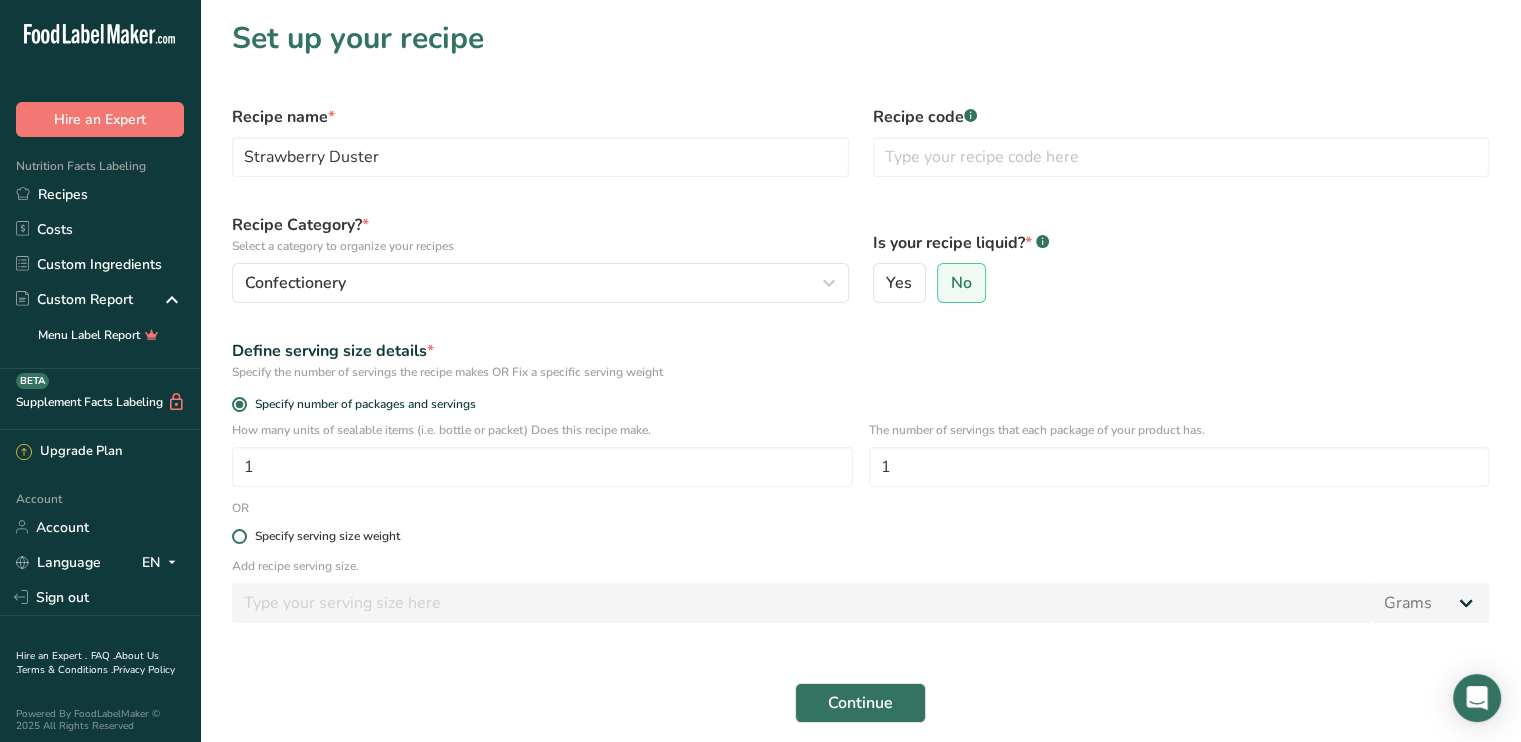 click at bounding box center [239, 536] 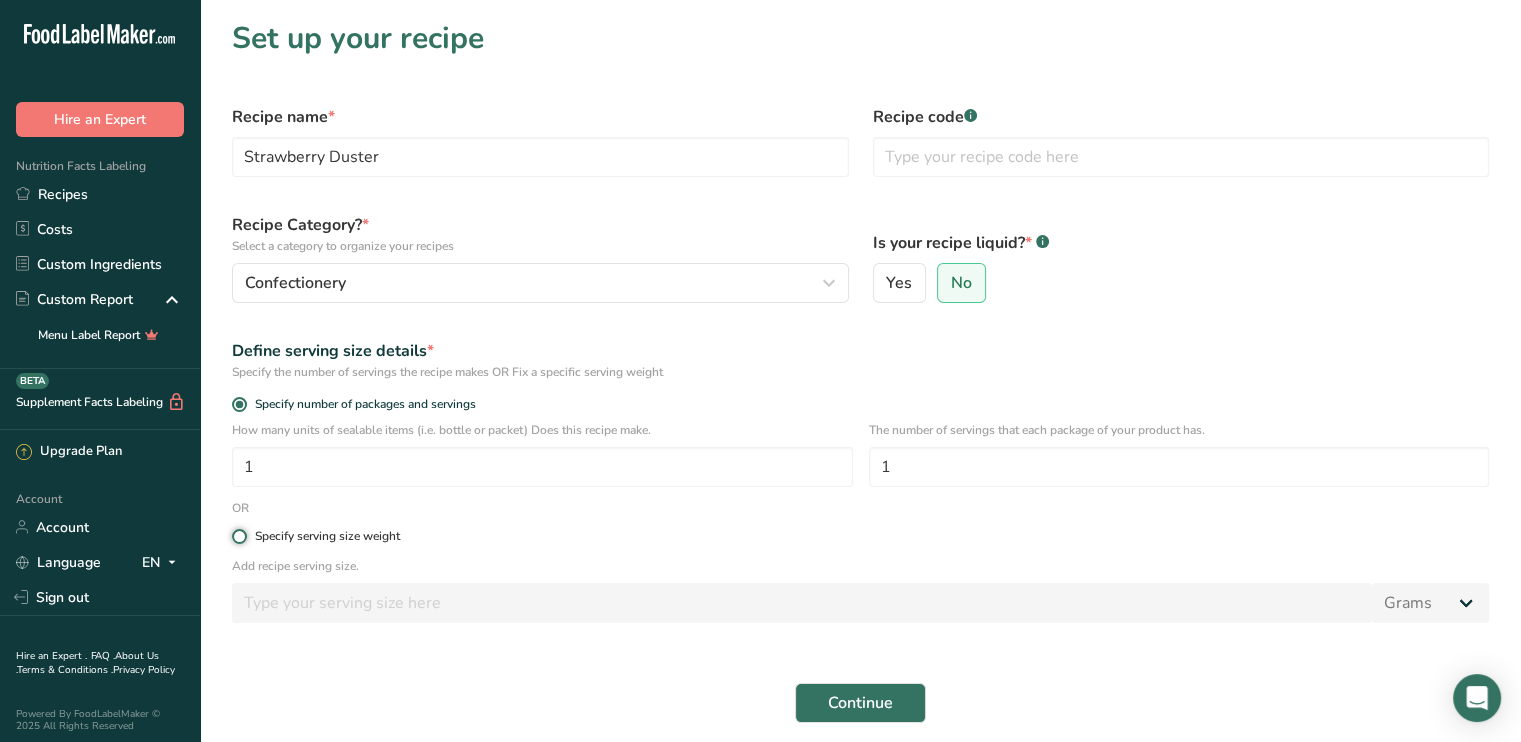 click on "Specify serving size weight" at bounding box center (238, 536) 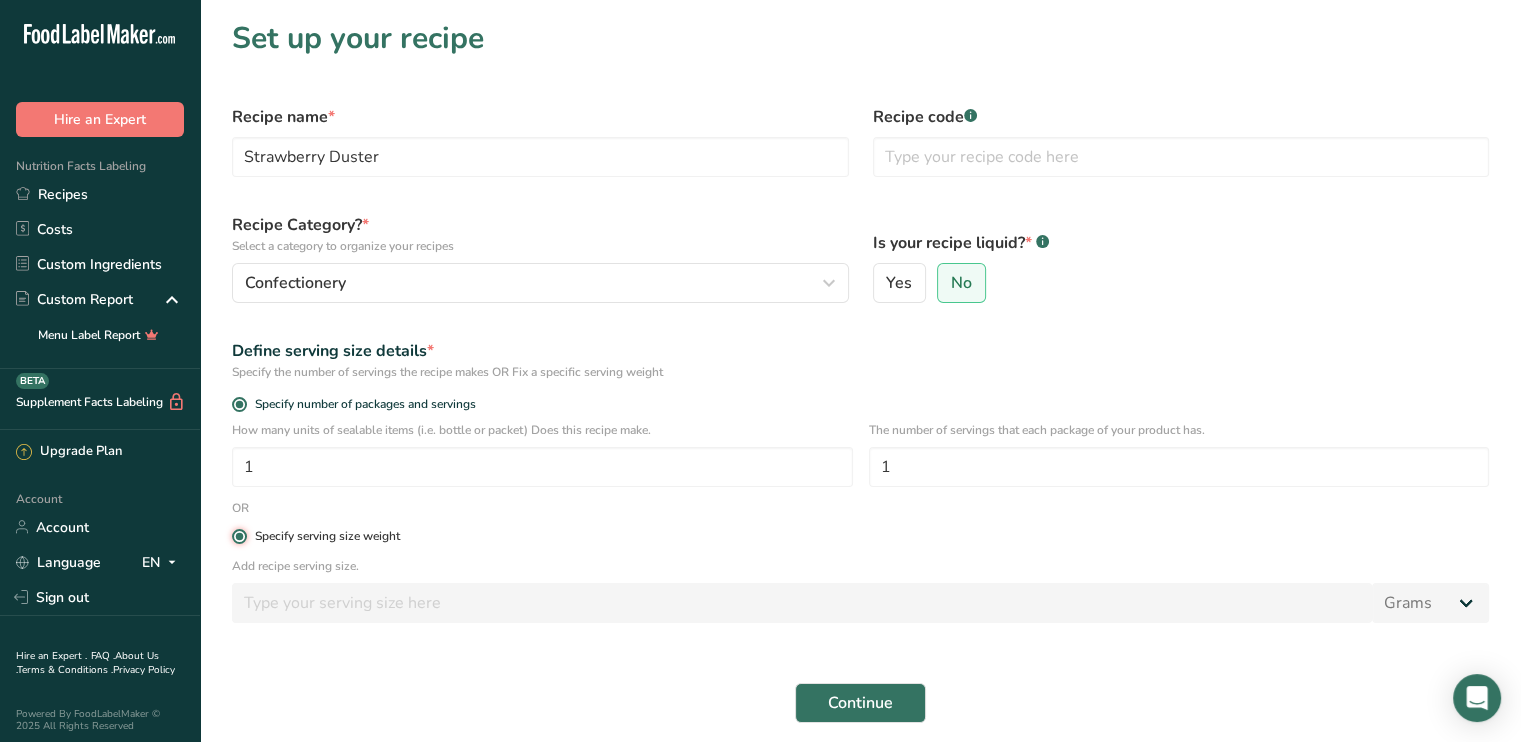radio on "false" 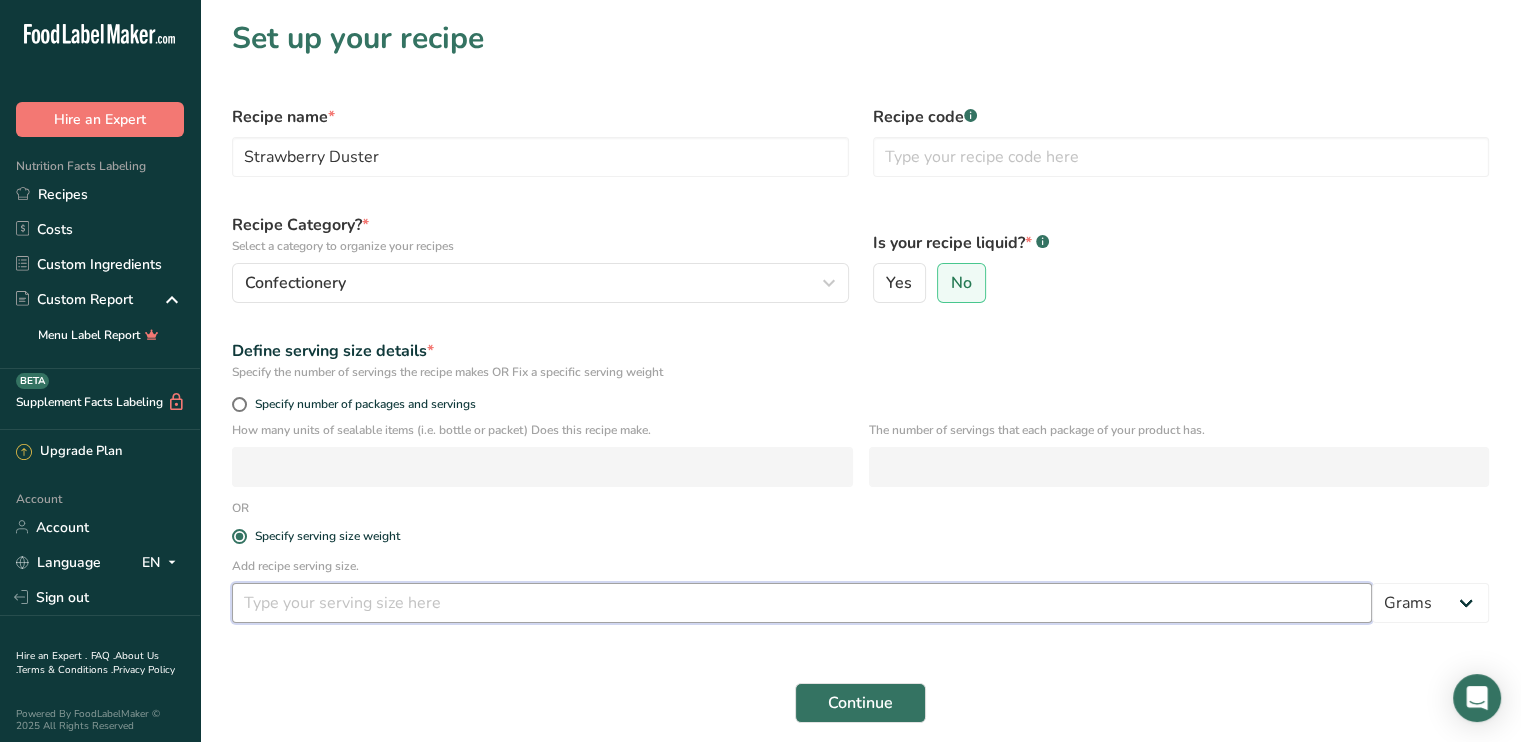 click at bounding box center [802, 603] 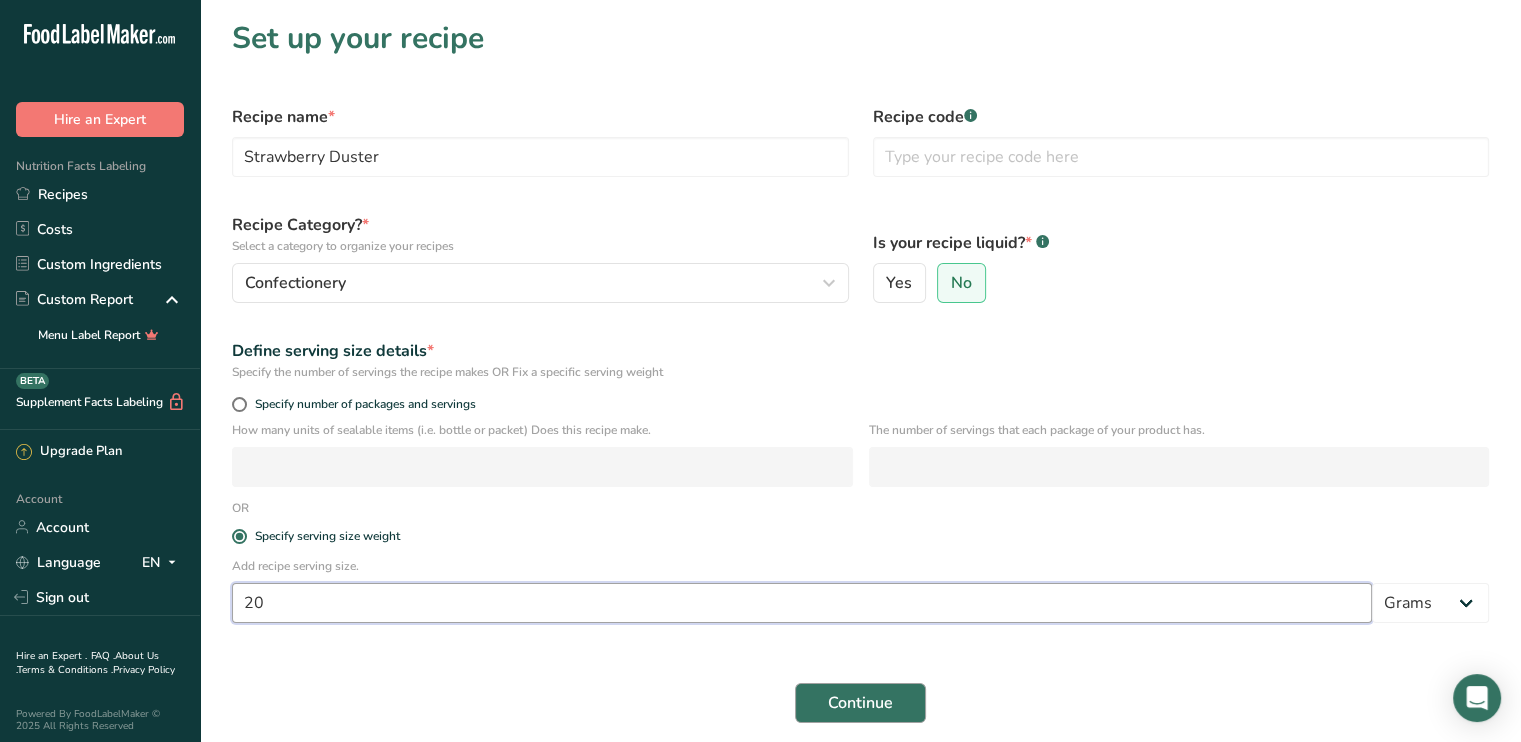 type on "20" 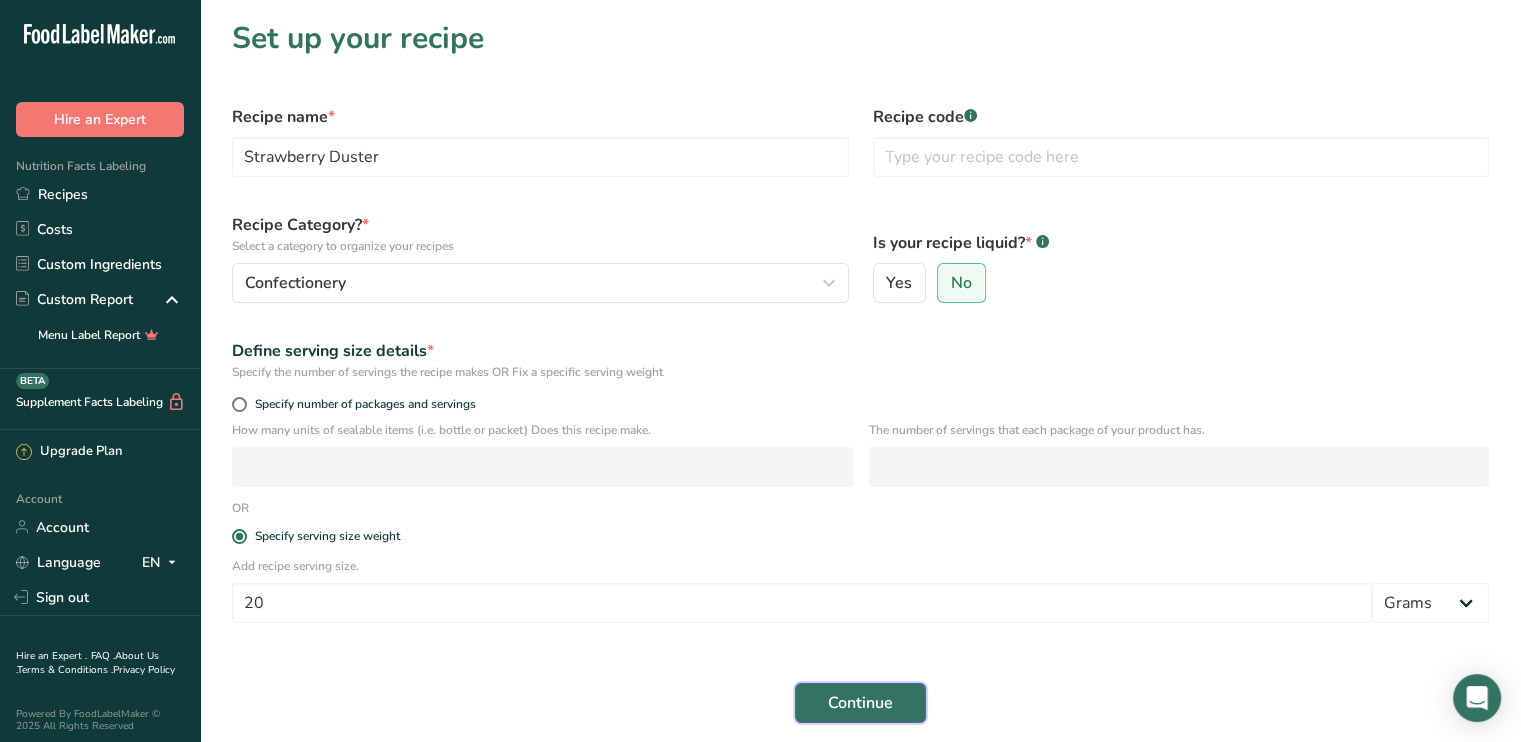 click on "Continue" at bounding box center [860, 703] 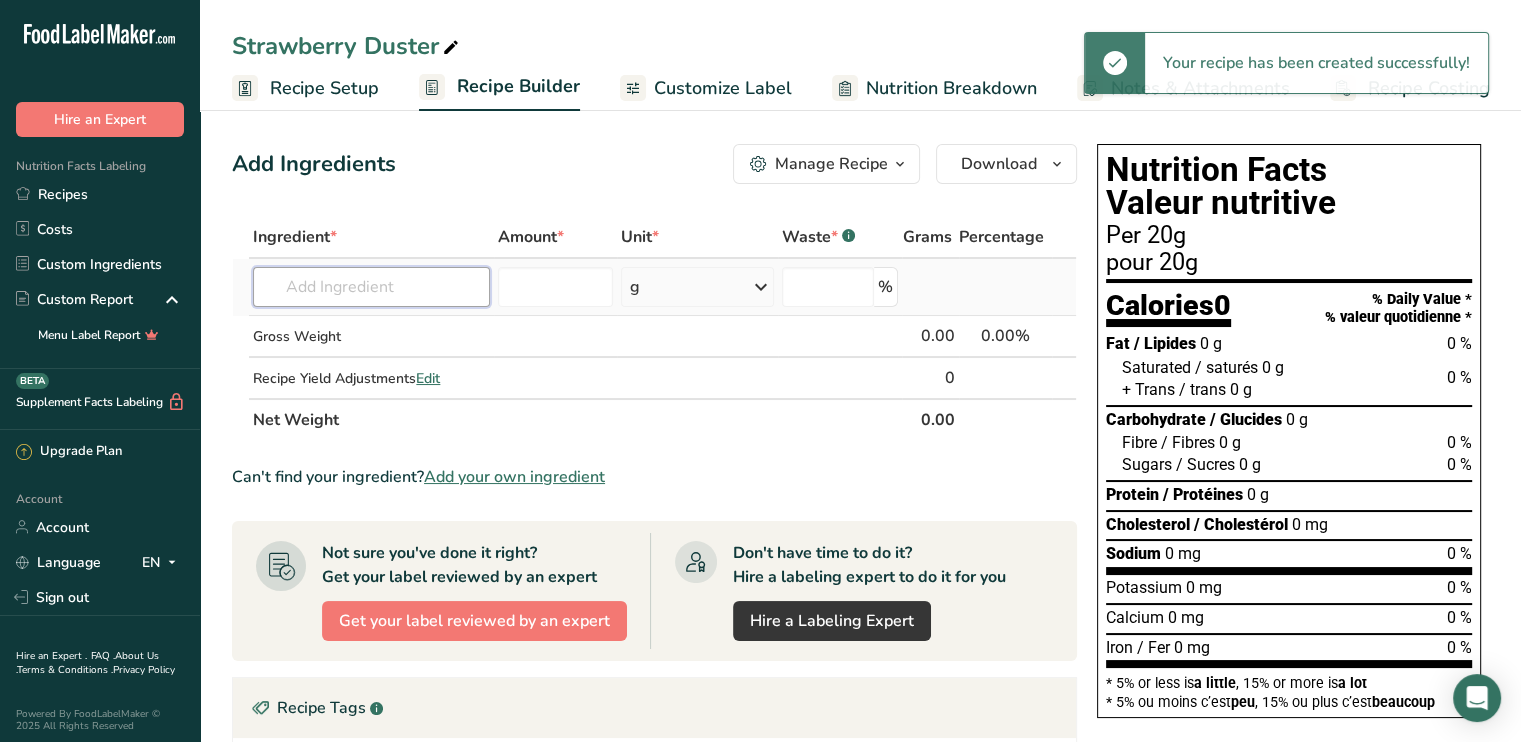 click at bounding box center [371, 287] 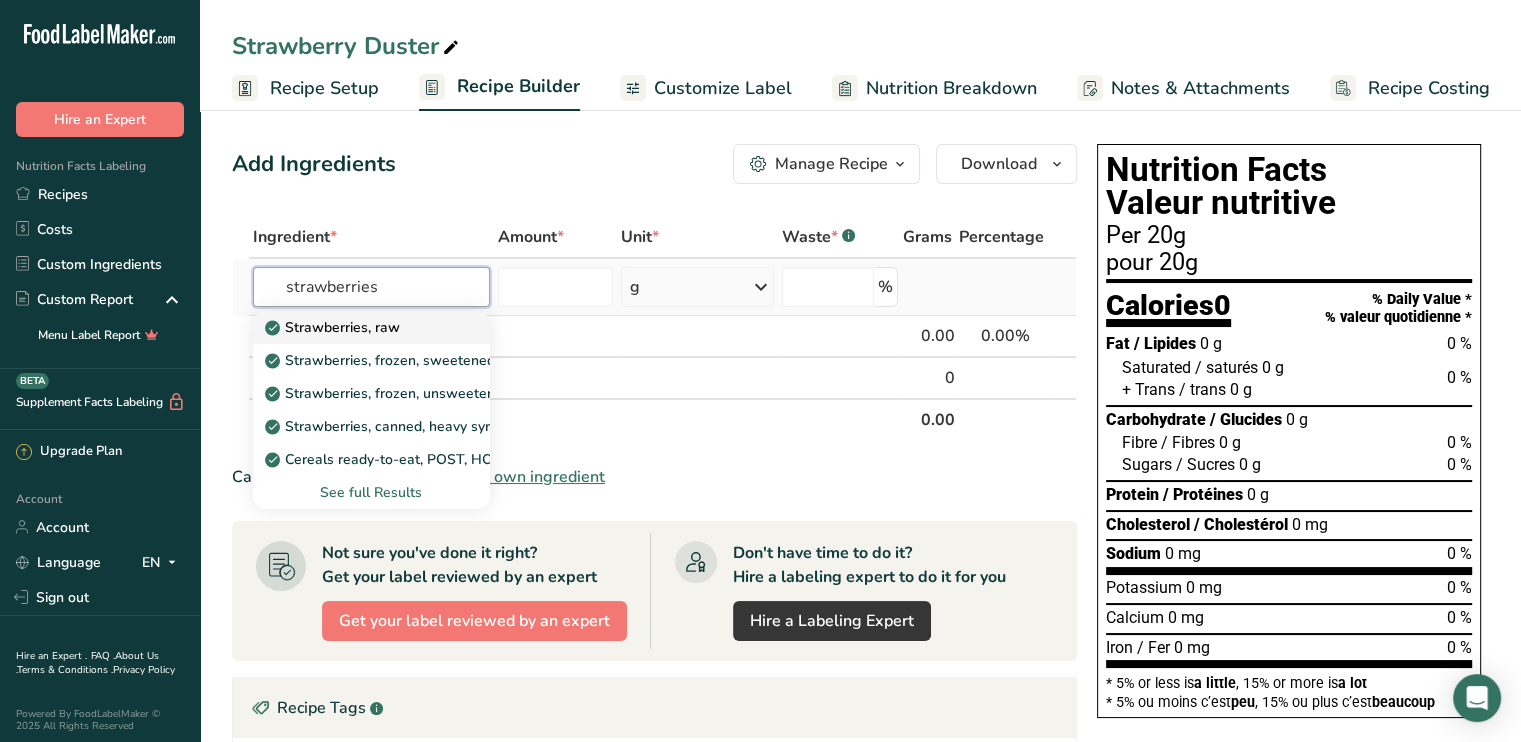 type on "strawberries" 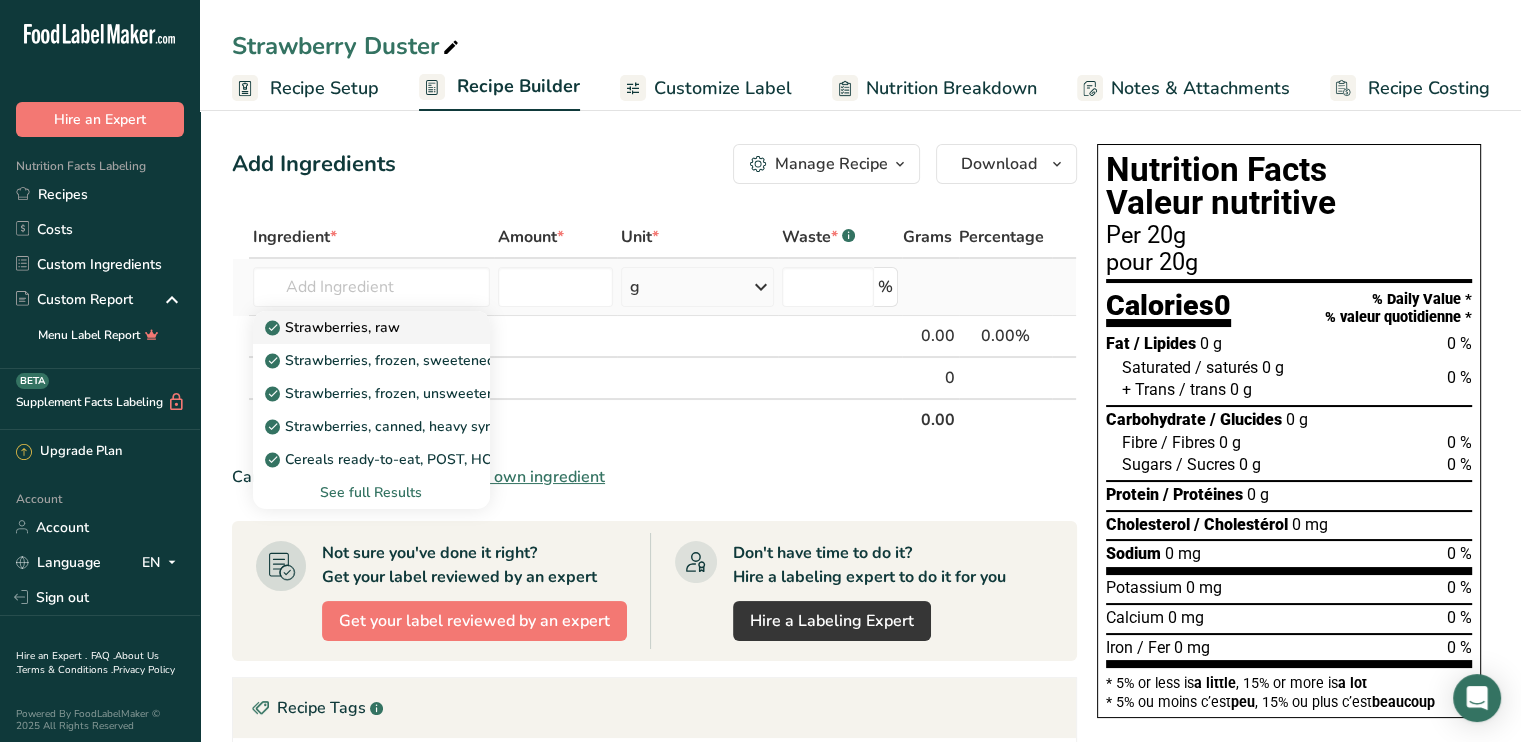 click on "Strawberries, raw" at bounding box center [334, 327] 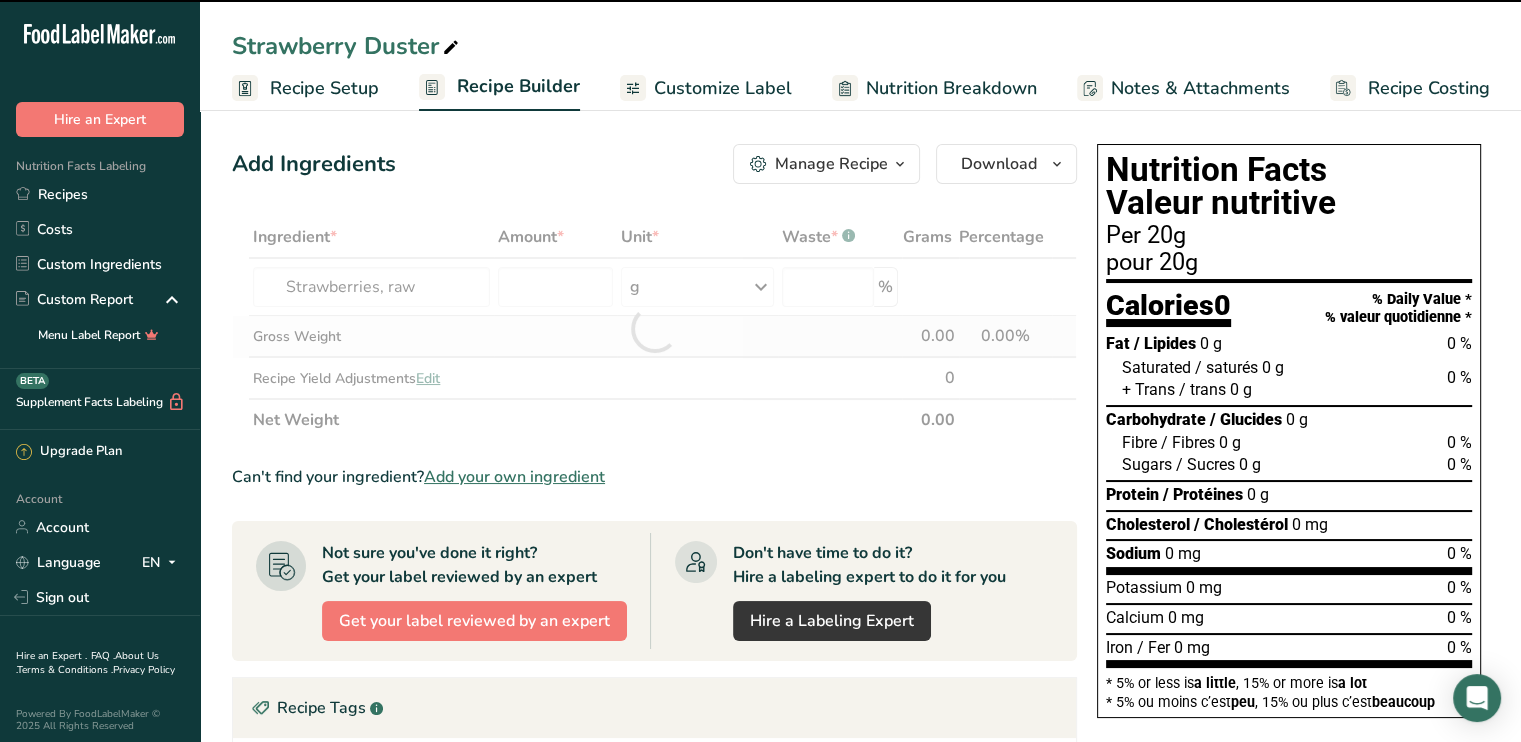 type on "0" 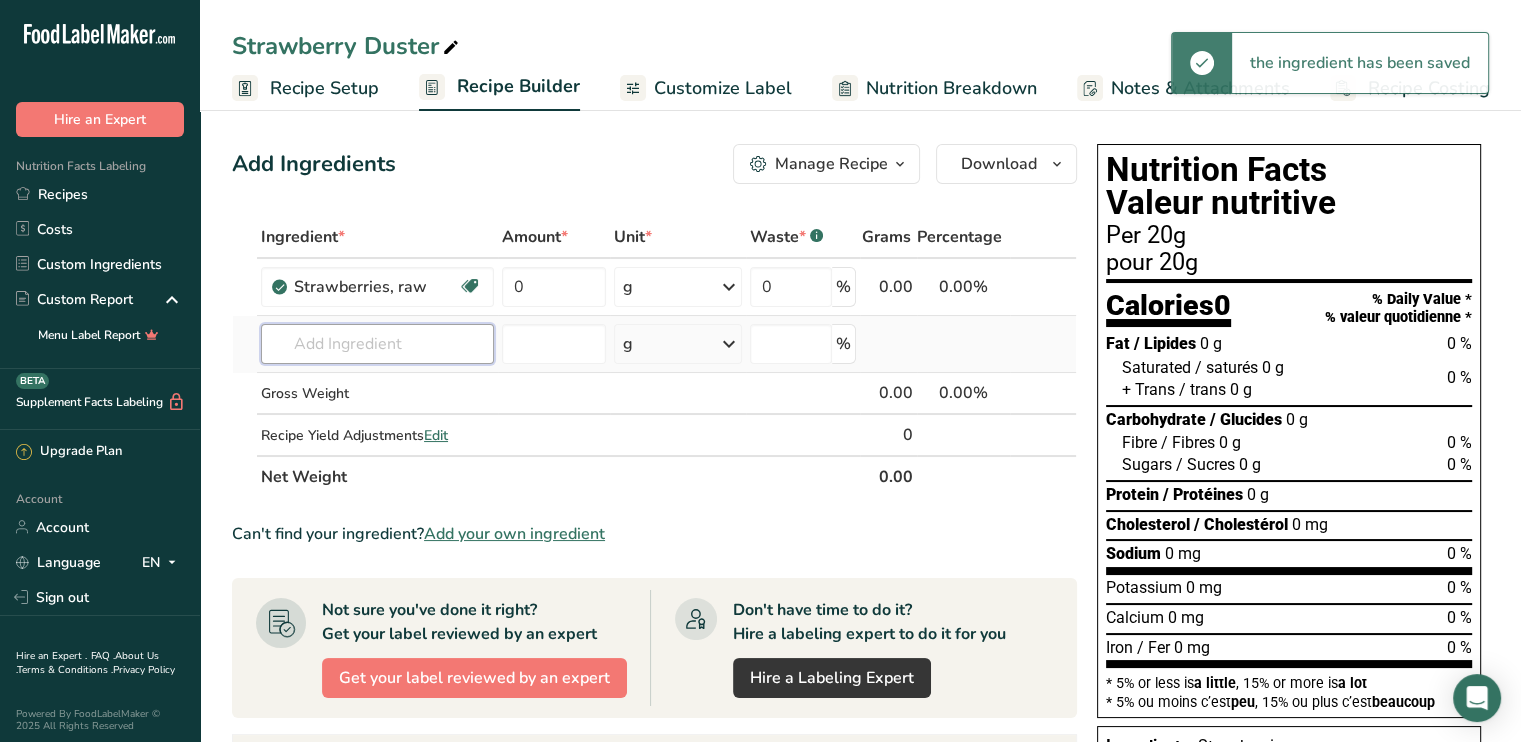 click at bounding box center (377, 344) 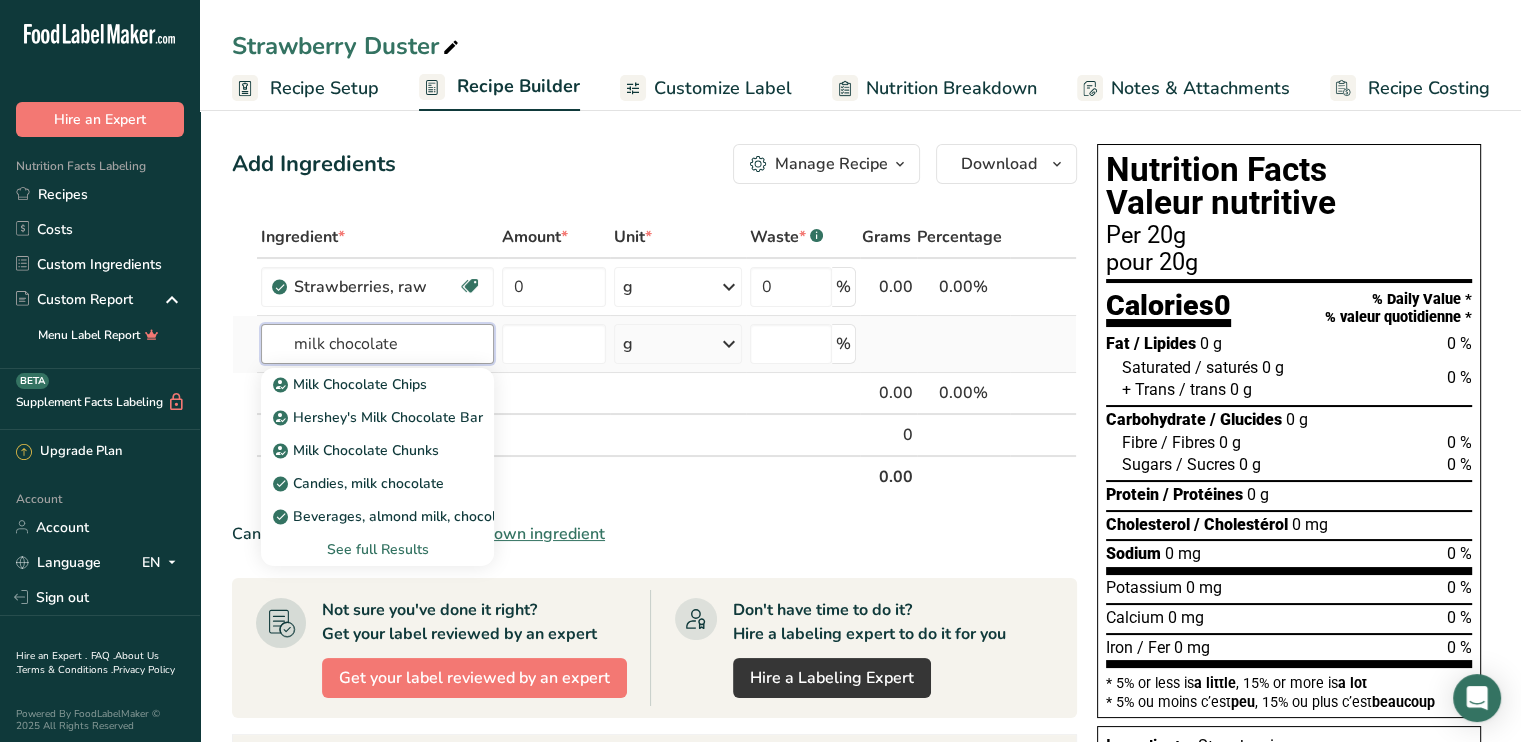 type on "milk chocolate" 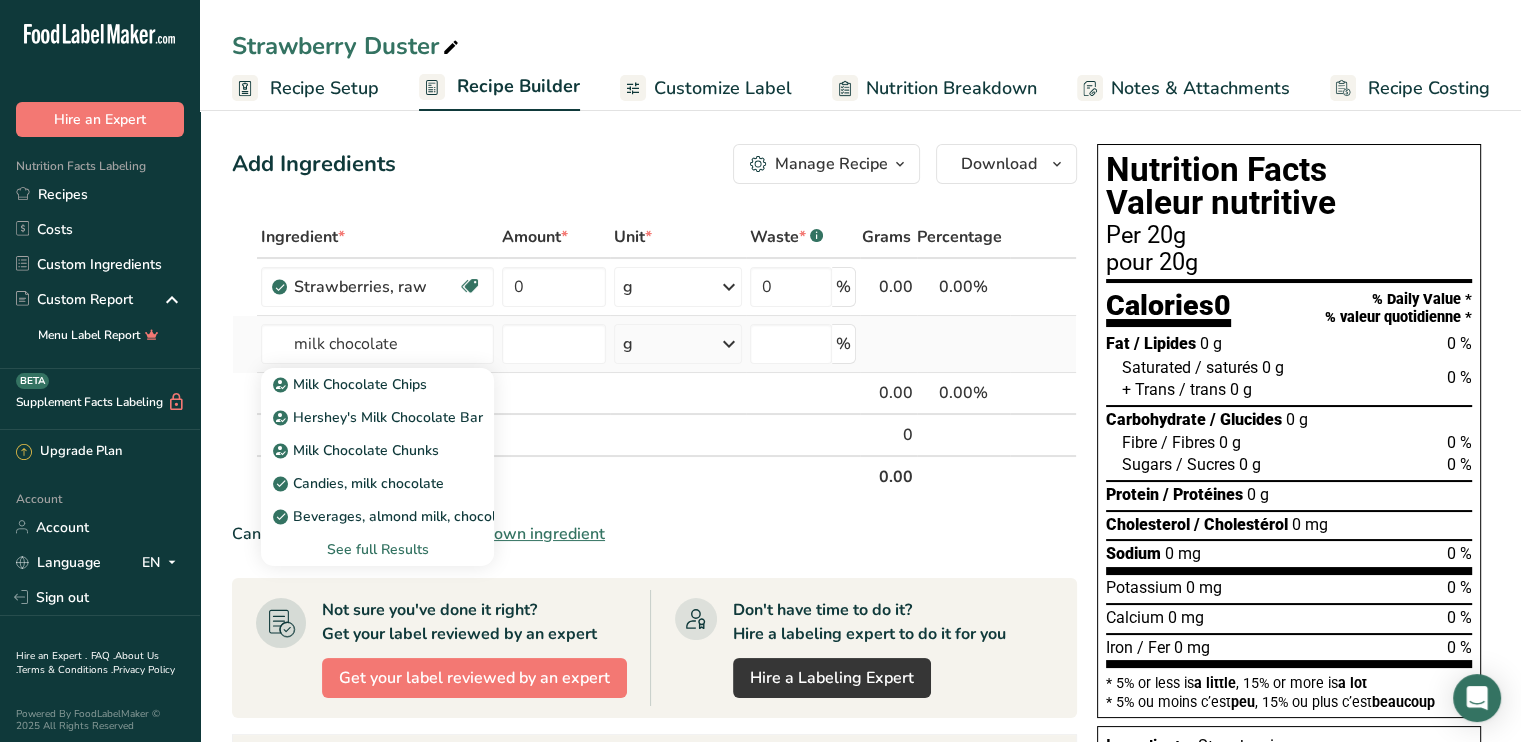 type 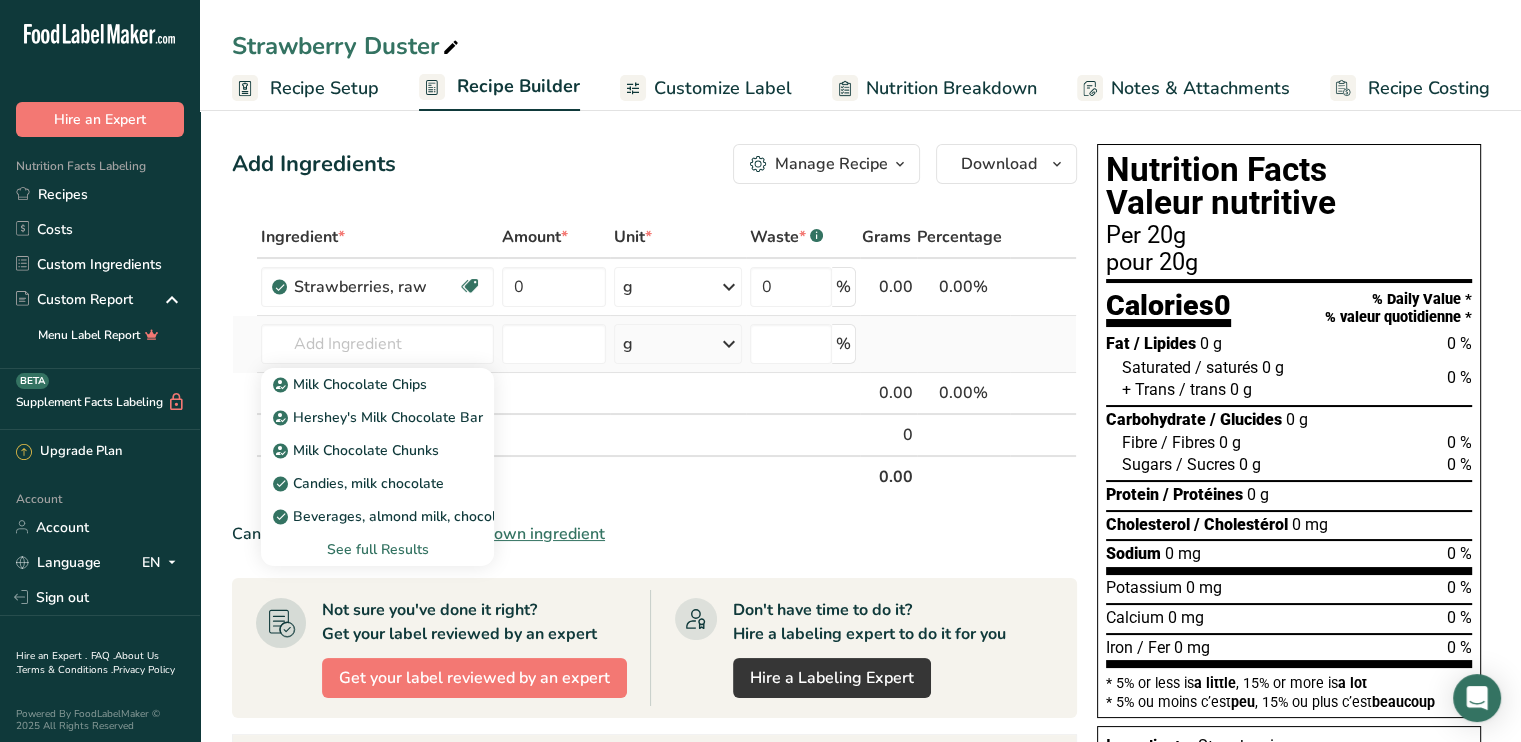 click on "See full Results" at bounding box center [377, 549] 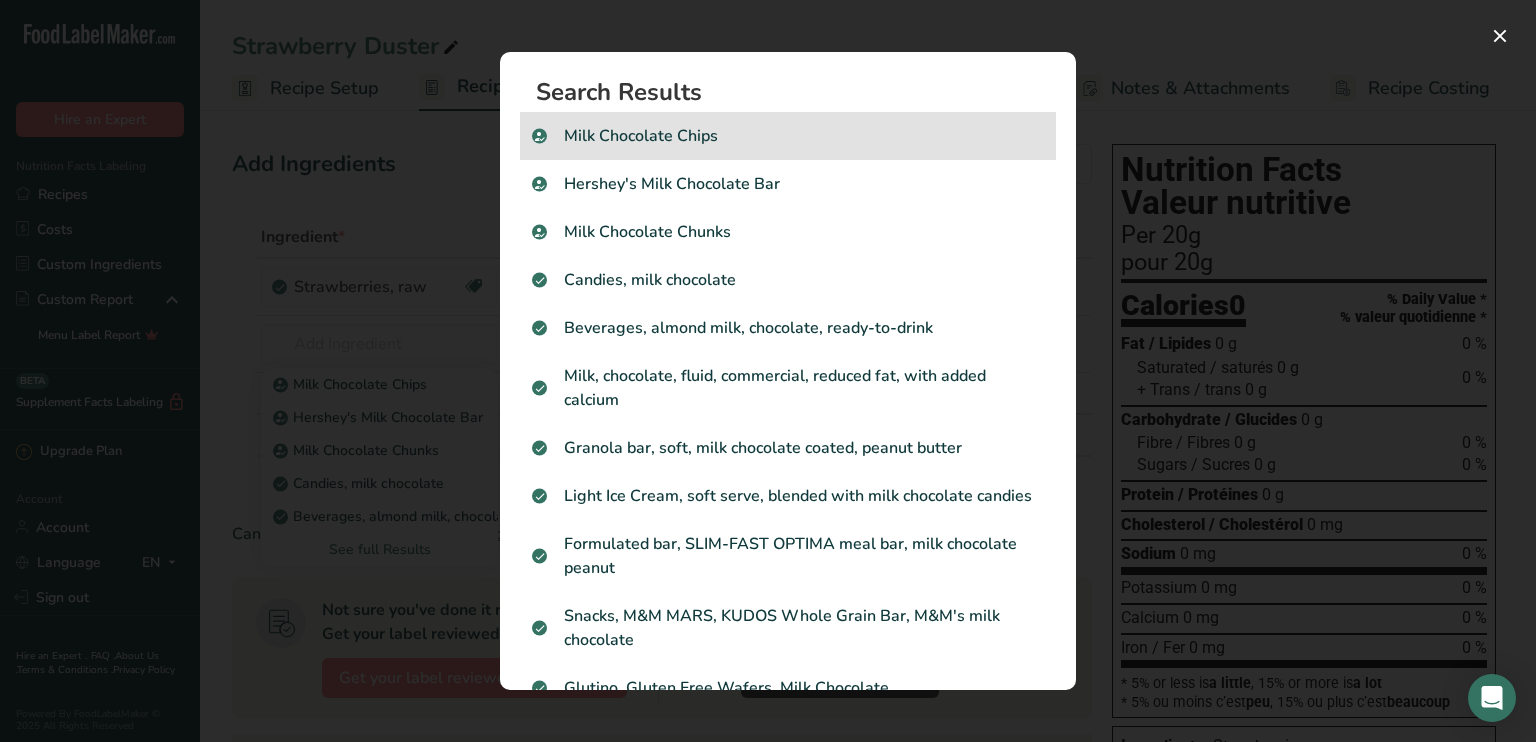 click on "Milk Chocolate Chips" at bounding box center (788, 136) 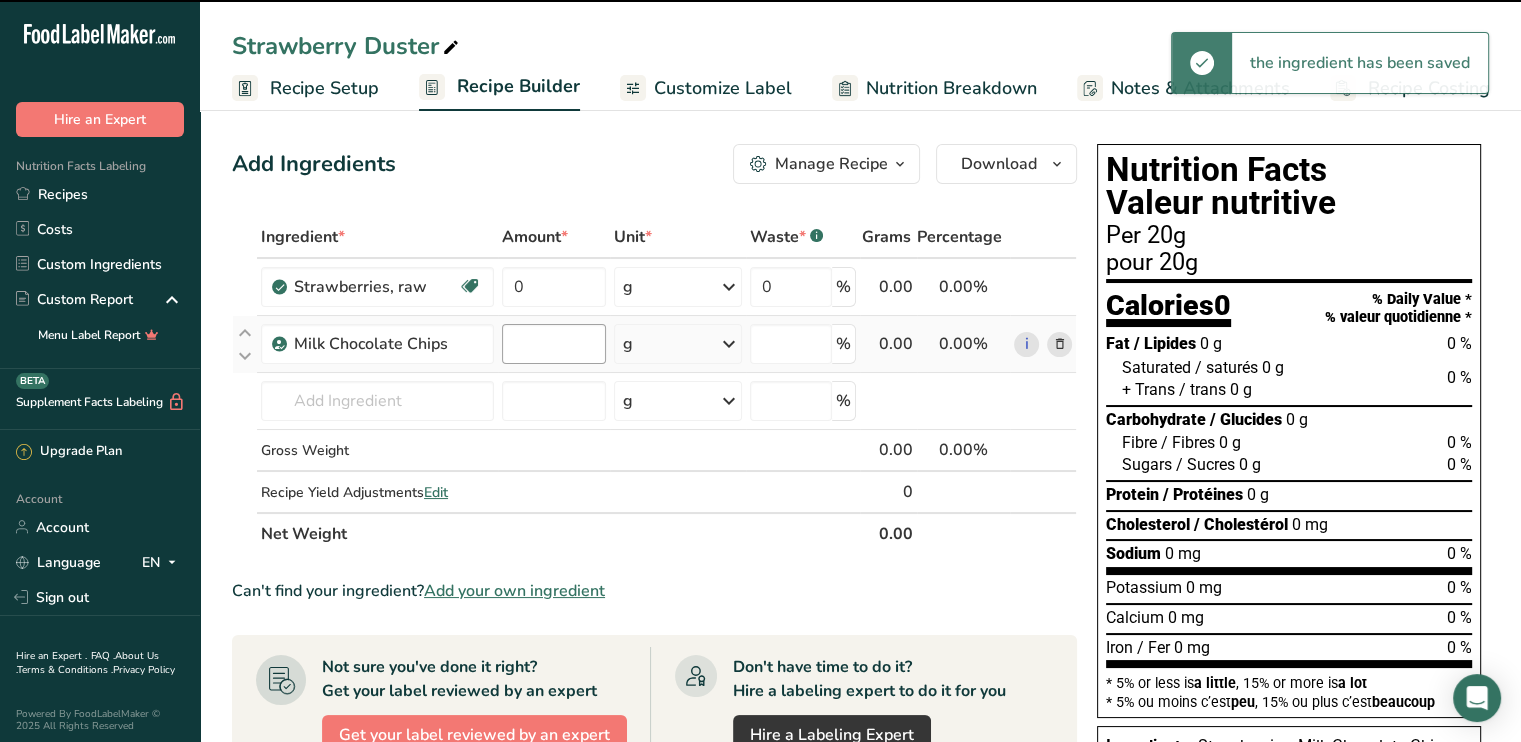 type on "0" 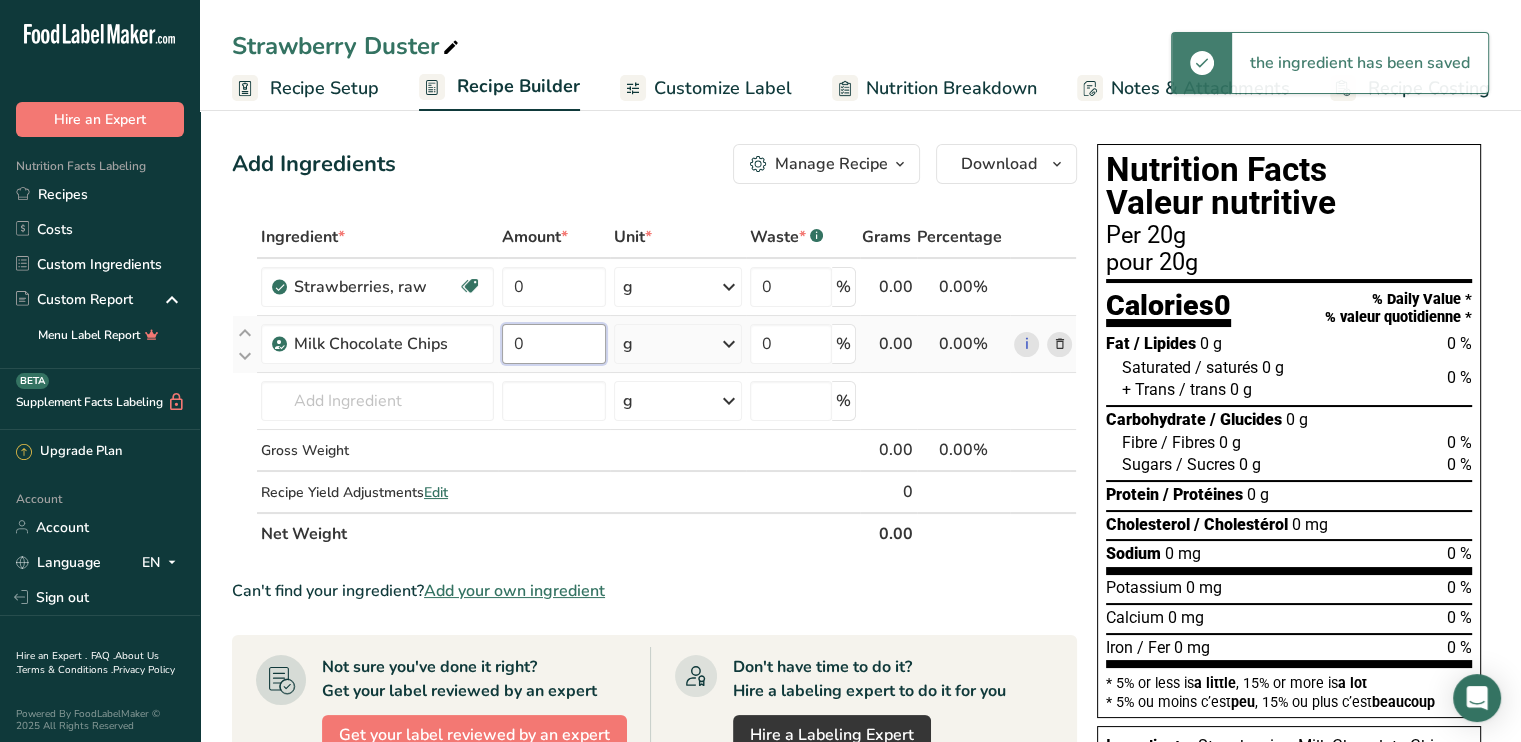 click on "0" at bounding box center [554, 344] 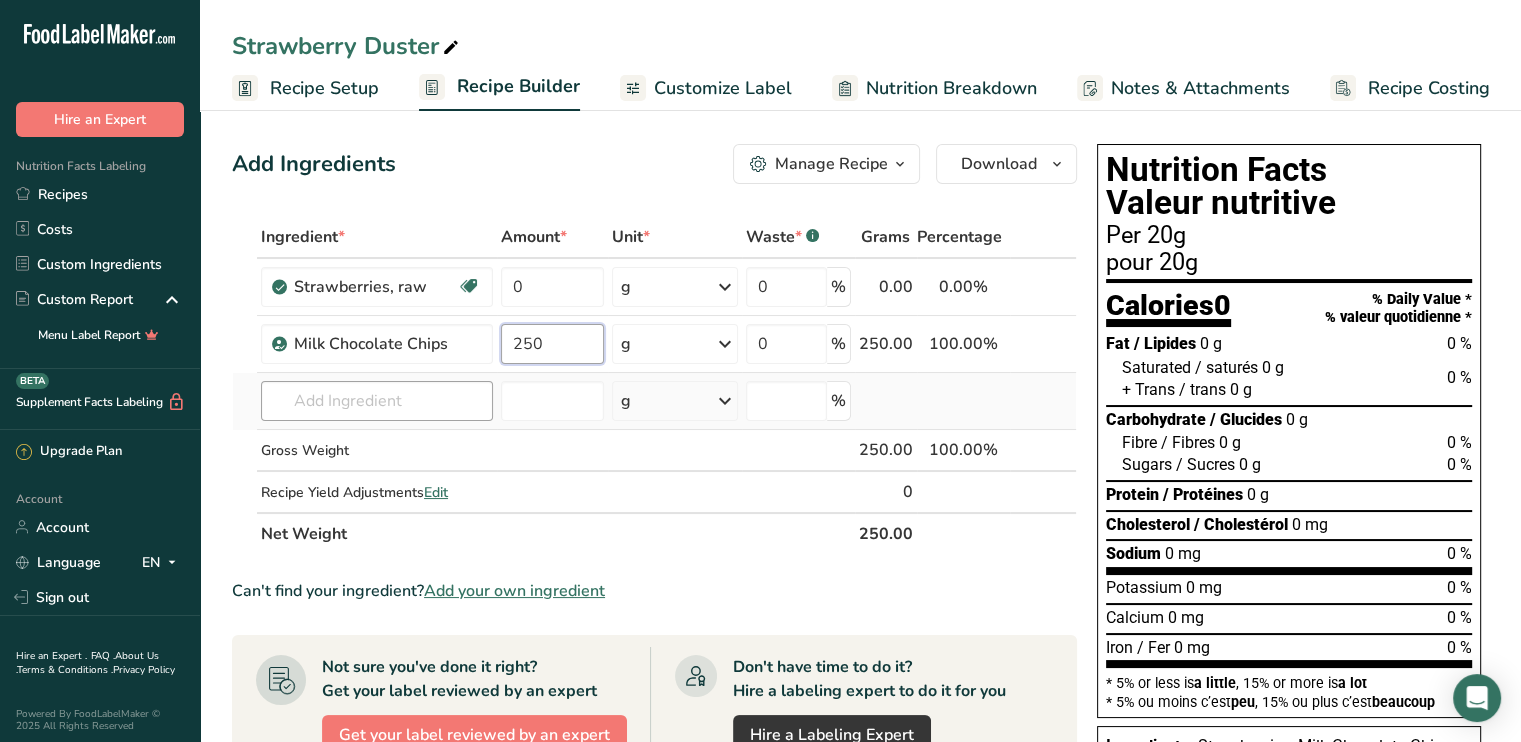 type on "250" 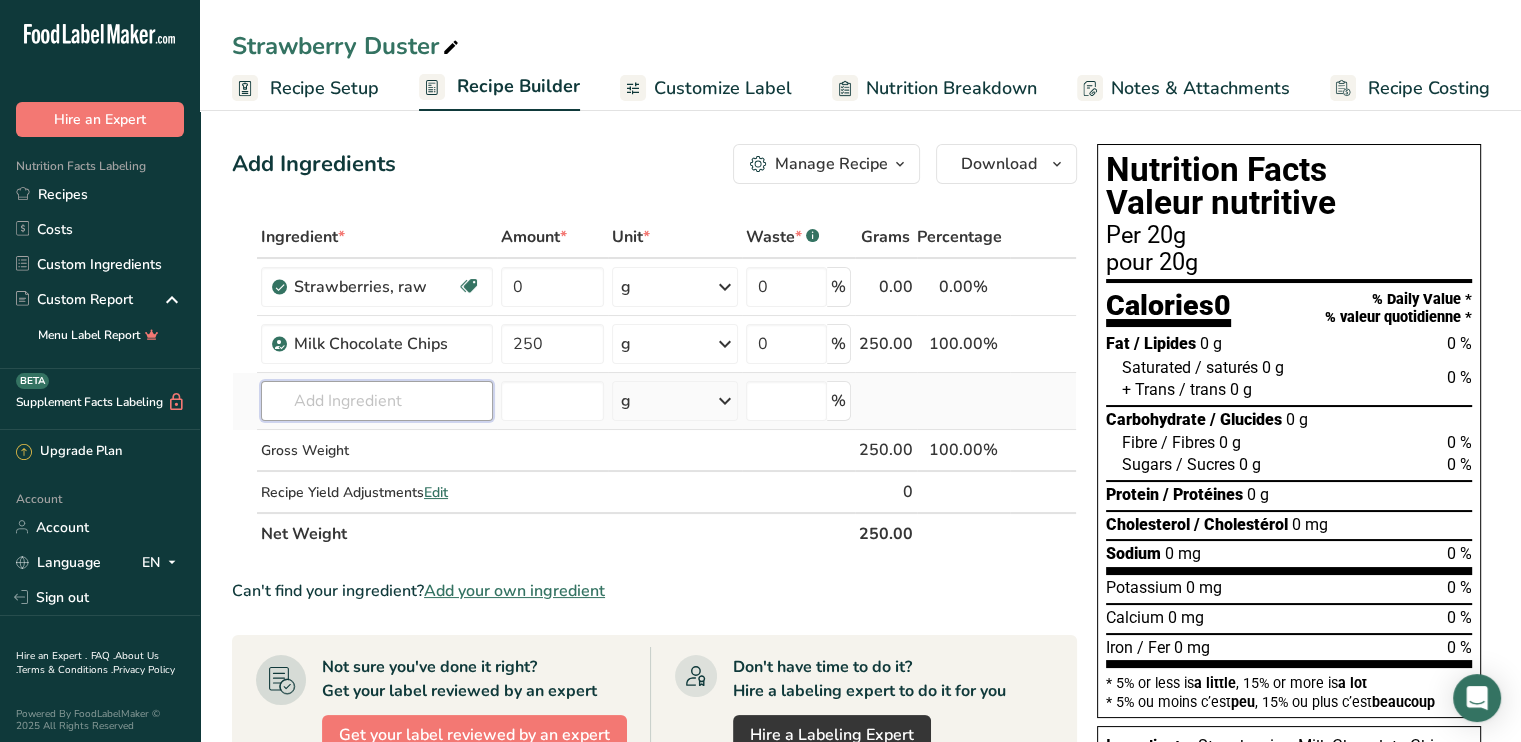 click on "Ingredient *
Amount *
Unit *
Waste *   .a-a{fill:#347362;}.b-a{fill:#fff;}          Grams
Percentage
Strawberries, raw
Source of Antioxidants
Dairy free
Gluten free
Vegan
Vegetarian
Soy free
0
g
Portions
1 cup, halves
1 cup, pureed
1 cup, sliced
See more
Weight Units
g
kg
mg
See more
Volume Units
l
Volume units require a density conversion. If you know your ingredient's density enter it below. Otherwise, click on "RIA" our AI Regulatory bot - she will be able to help you
lb/ft3
g/cm3
mL" at bounding box center (654, 385) 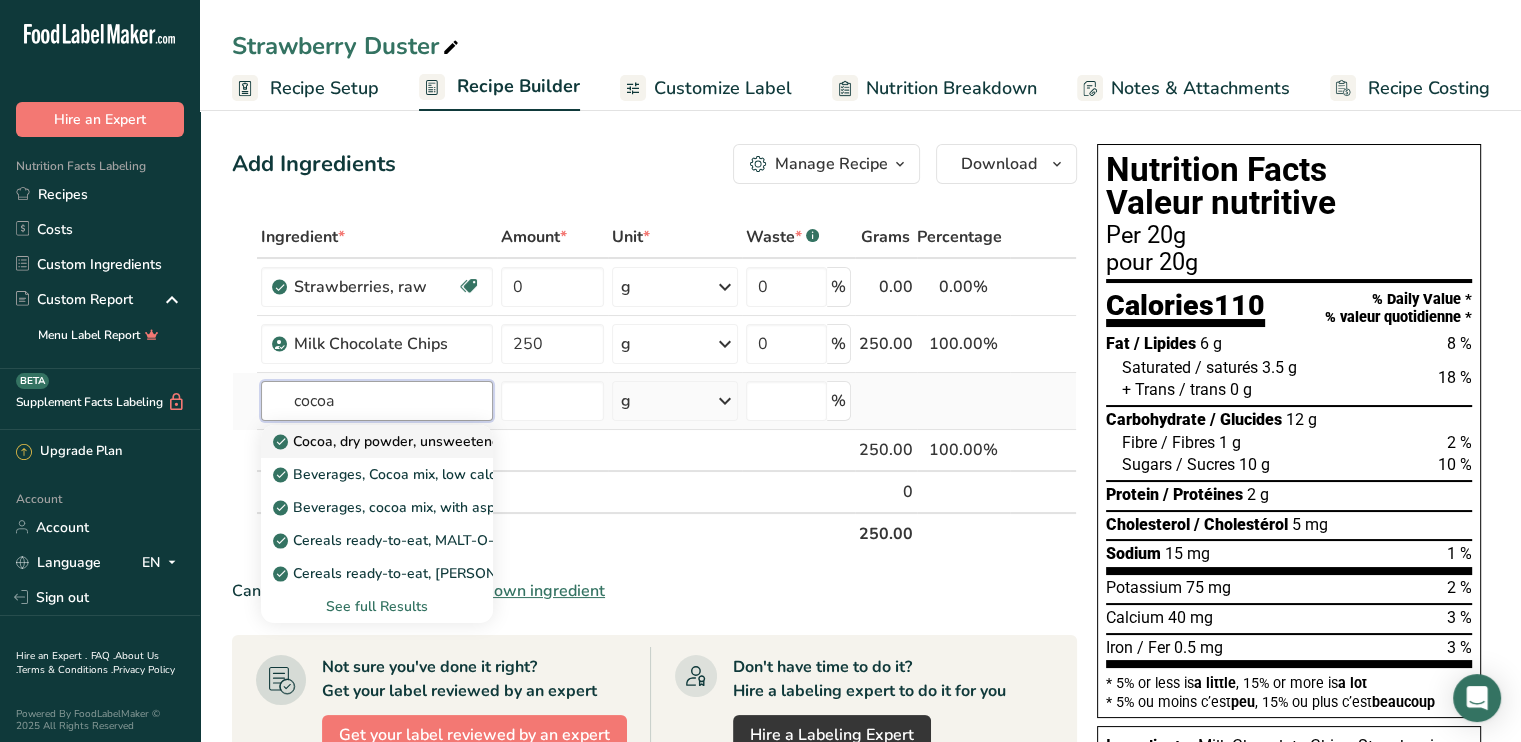 type on "cocoa" 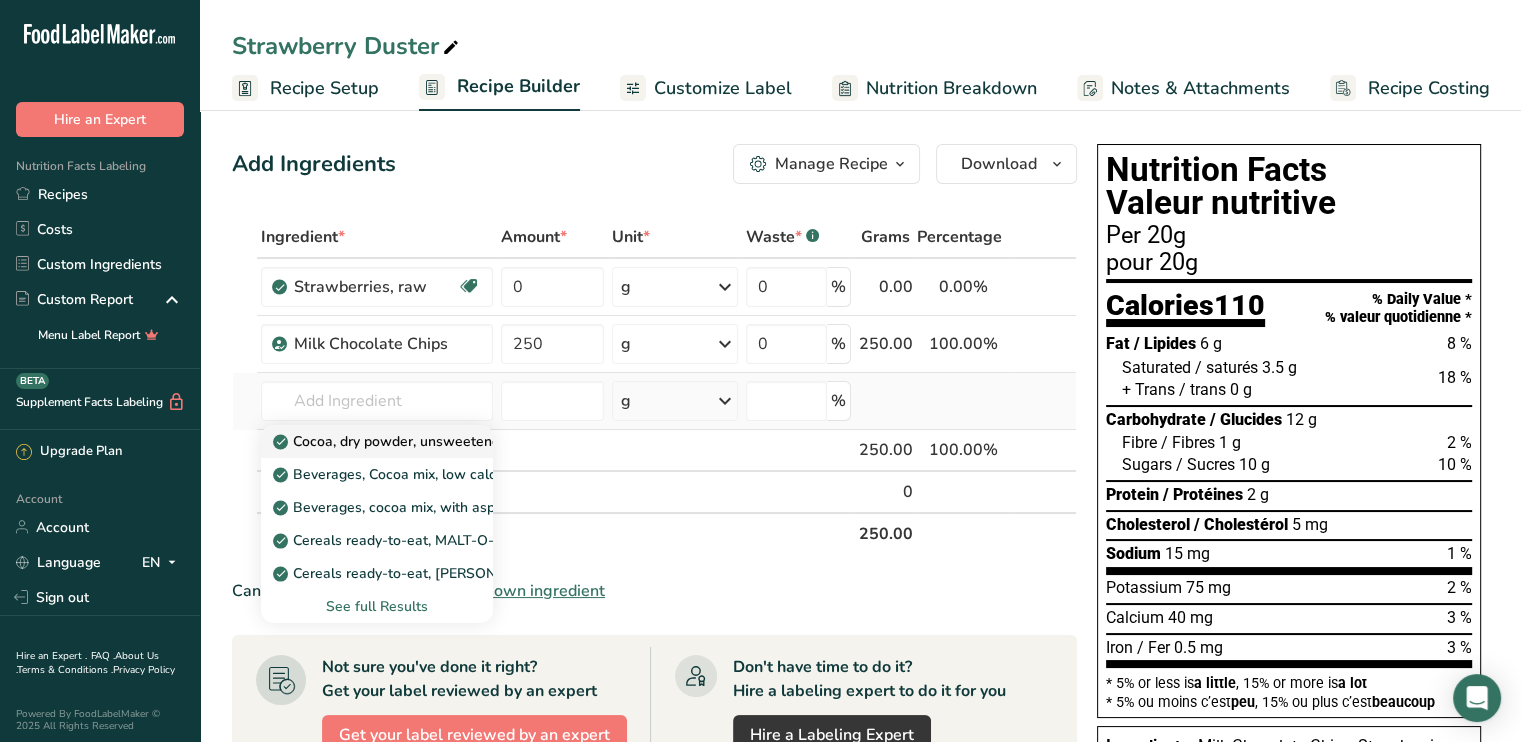 click on "Cocoa, dry powder, unsweetened" at bounding box center (377, 441) 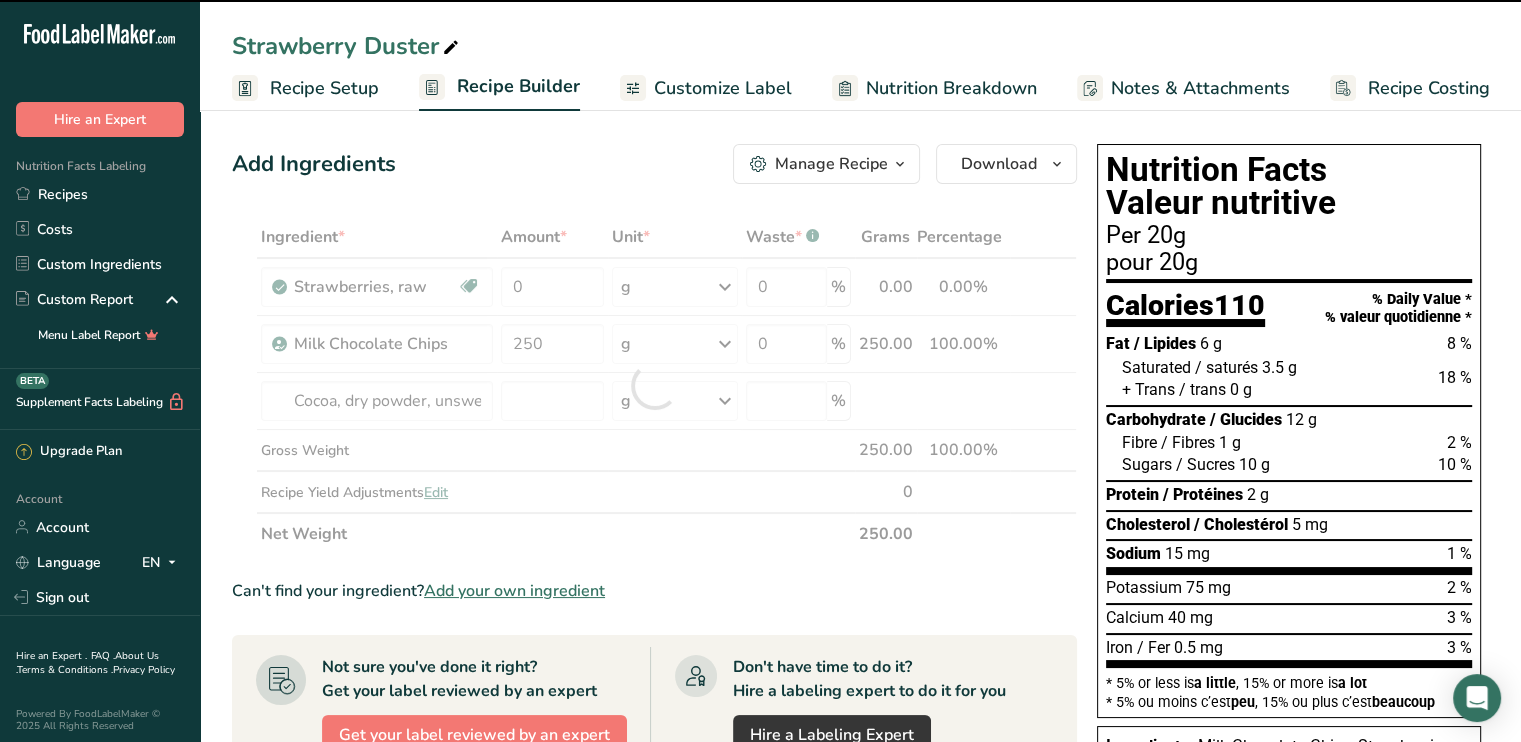 type on "0" 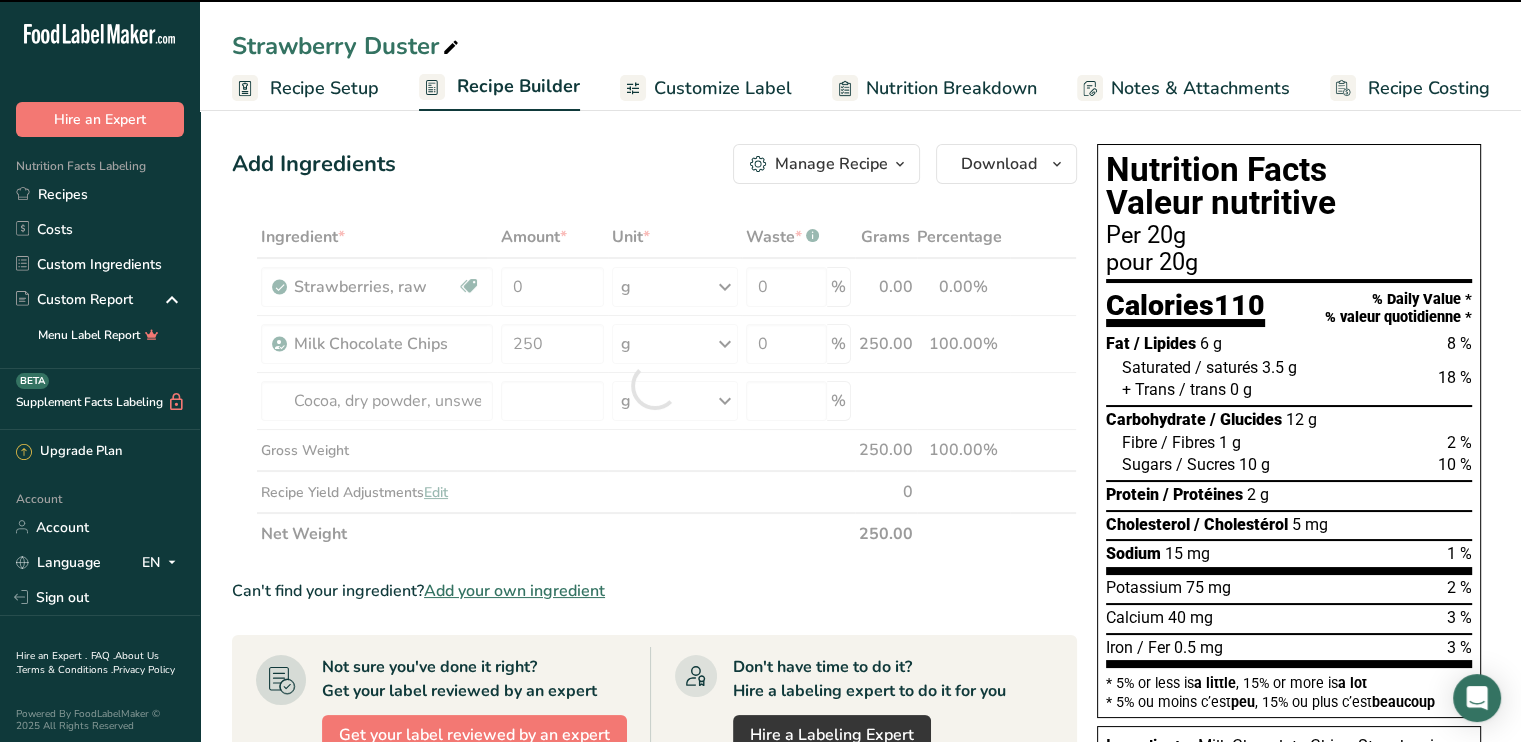 type on "0" 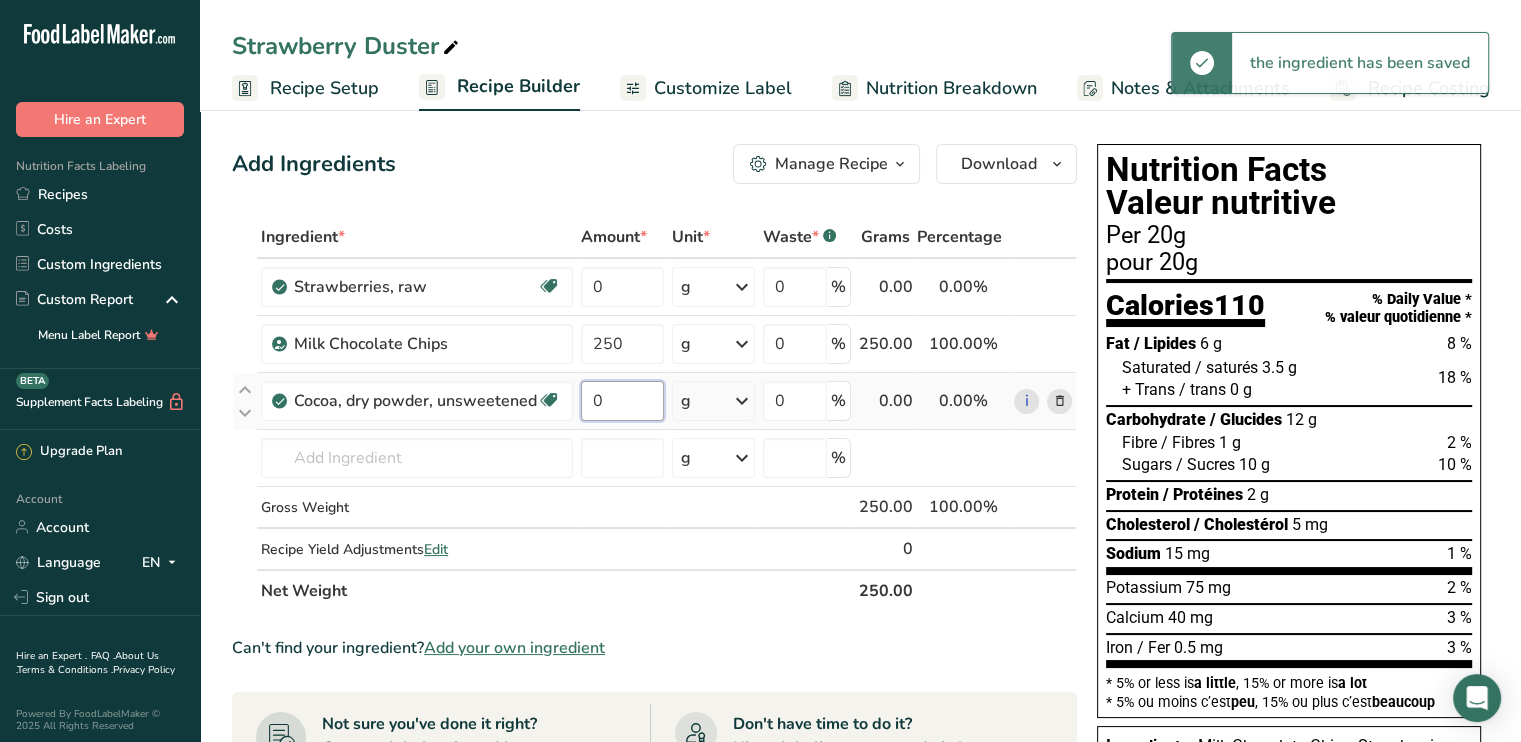 click on "0" at bounding box center (622, 401) 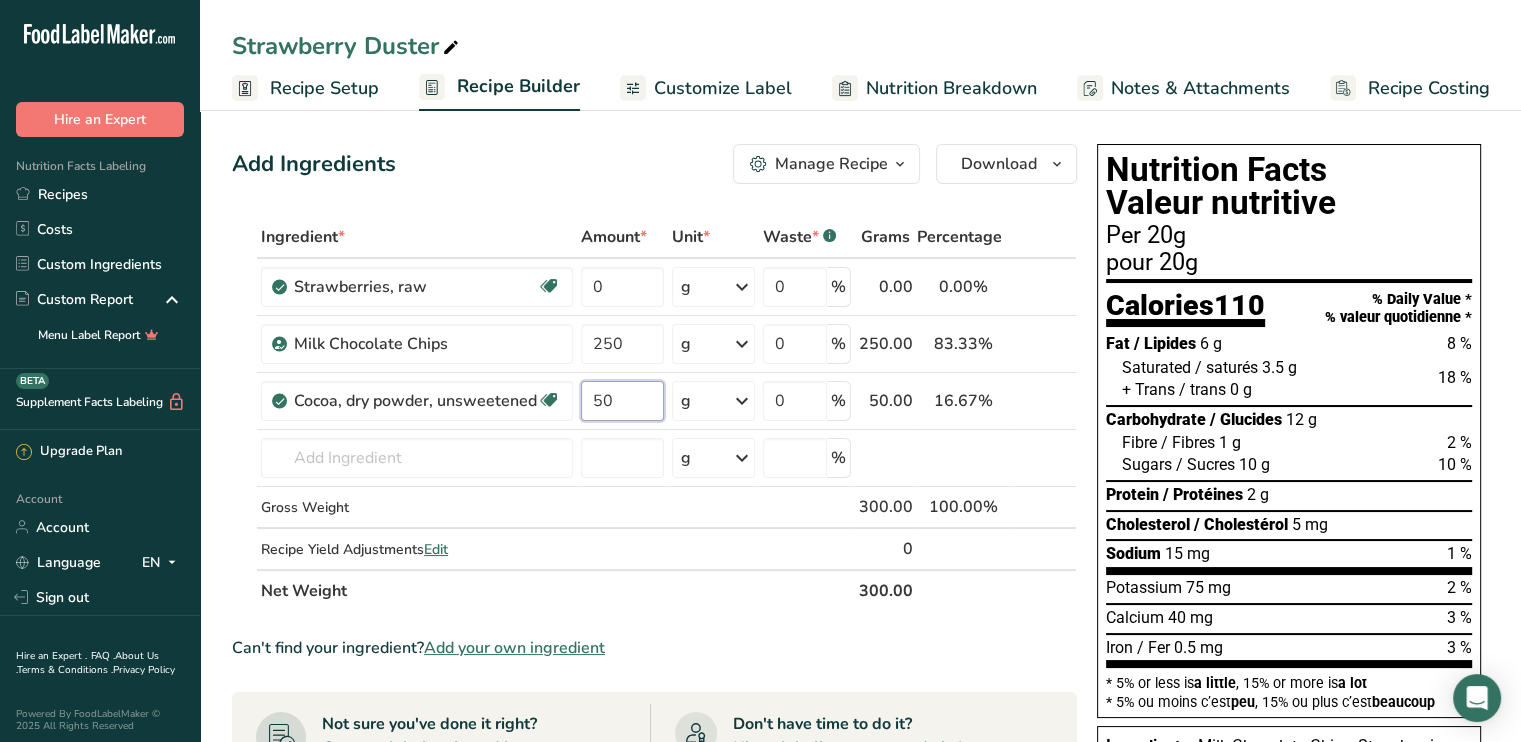 type on "50" 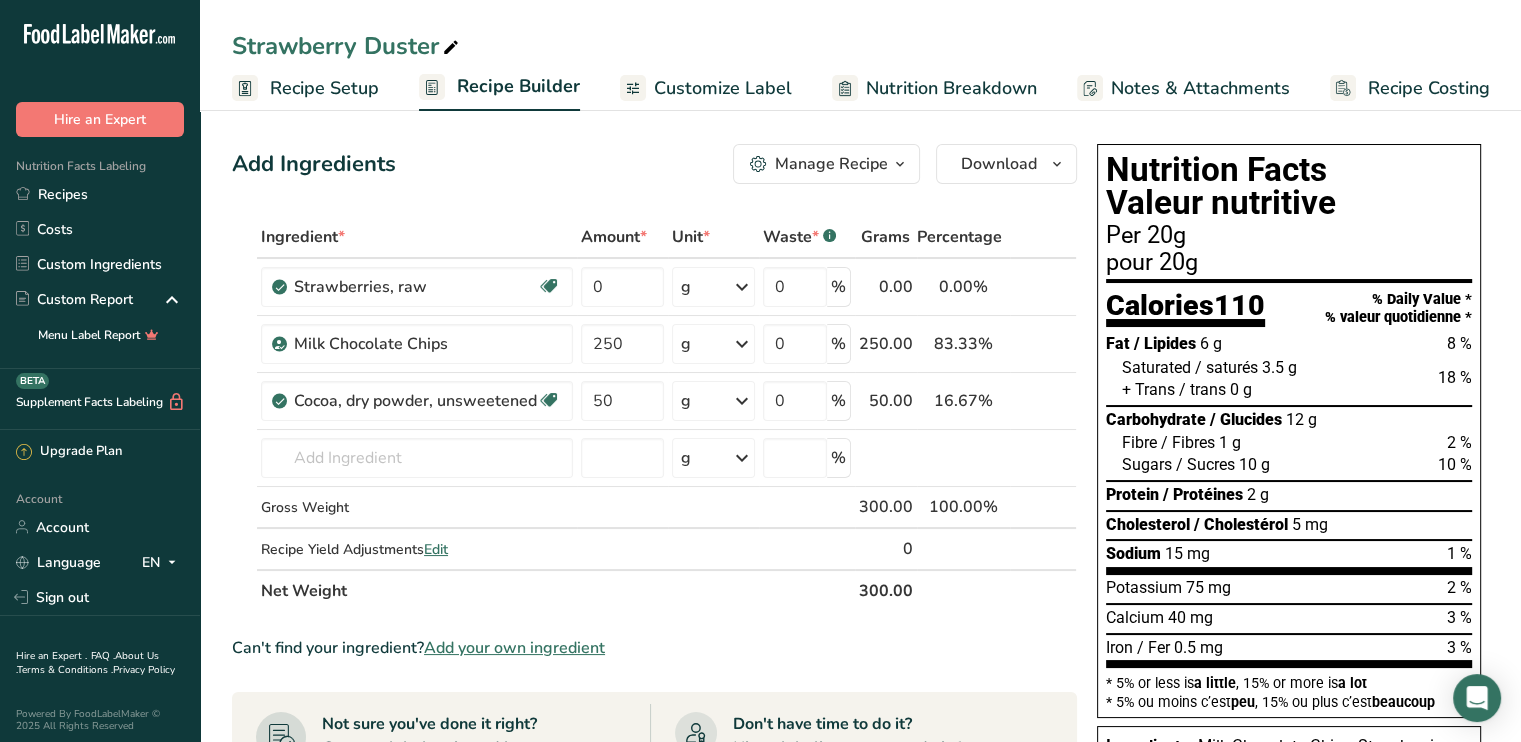 click on "Ingredient *
Amount *
Unit *
Waste *   .a-a{fill:#347362;}.b-a{fill:#fff;}          Grams
Percentage
Strawberries, raw
Source of Antioxidants
Dairy free
Gluten free
Vegan
Vegetarian
Soy free
0
g
Portions
1 cup, halves
1 cup, pureed
1 cup, sliced
See more
Weight Units
g
kg
mg
See more
Volume Units
l
Volume units require a density conversion. If you know your ingredient's density enter it below. Otherwise, click on "RIA" our AI Regulatory bot - she will be able to help you
lb/ft3
g/cm3
mL" at bounding box center [654, 414] 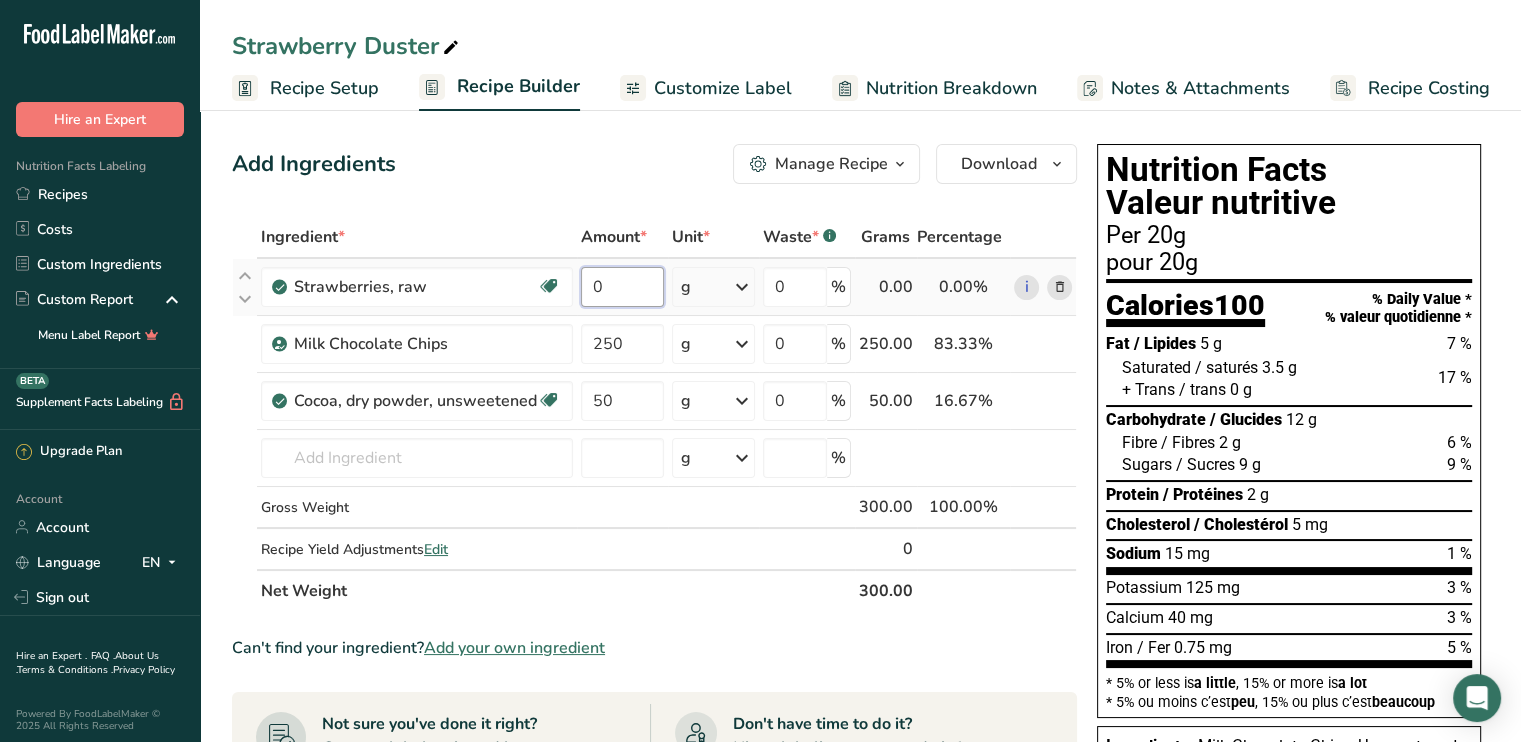 drag, startPoint x: 606, startPoint y: 287, endPoint x: 588, endPoint y: 291, distance: 18.439089 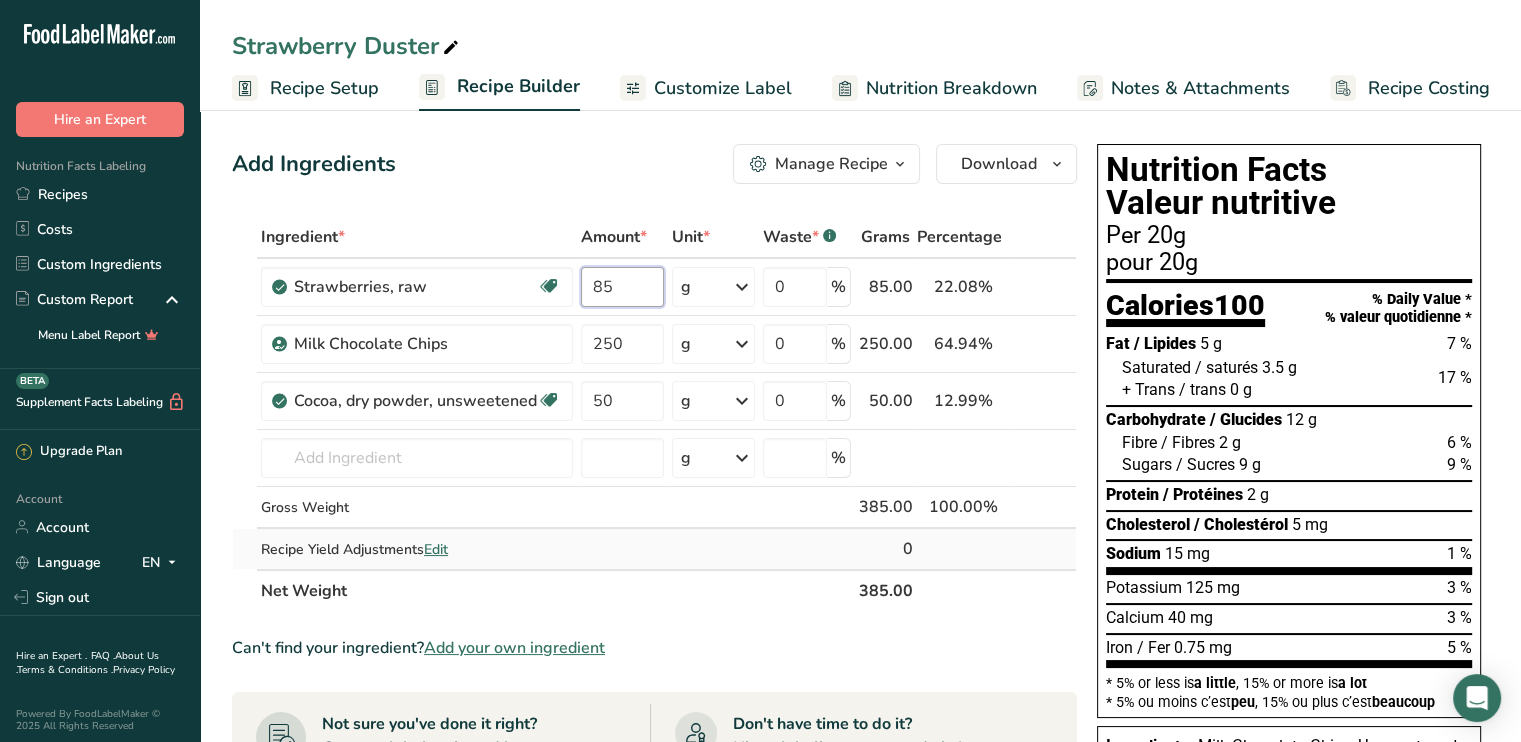 type on "85" 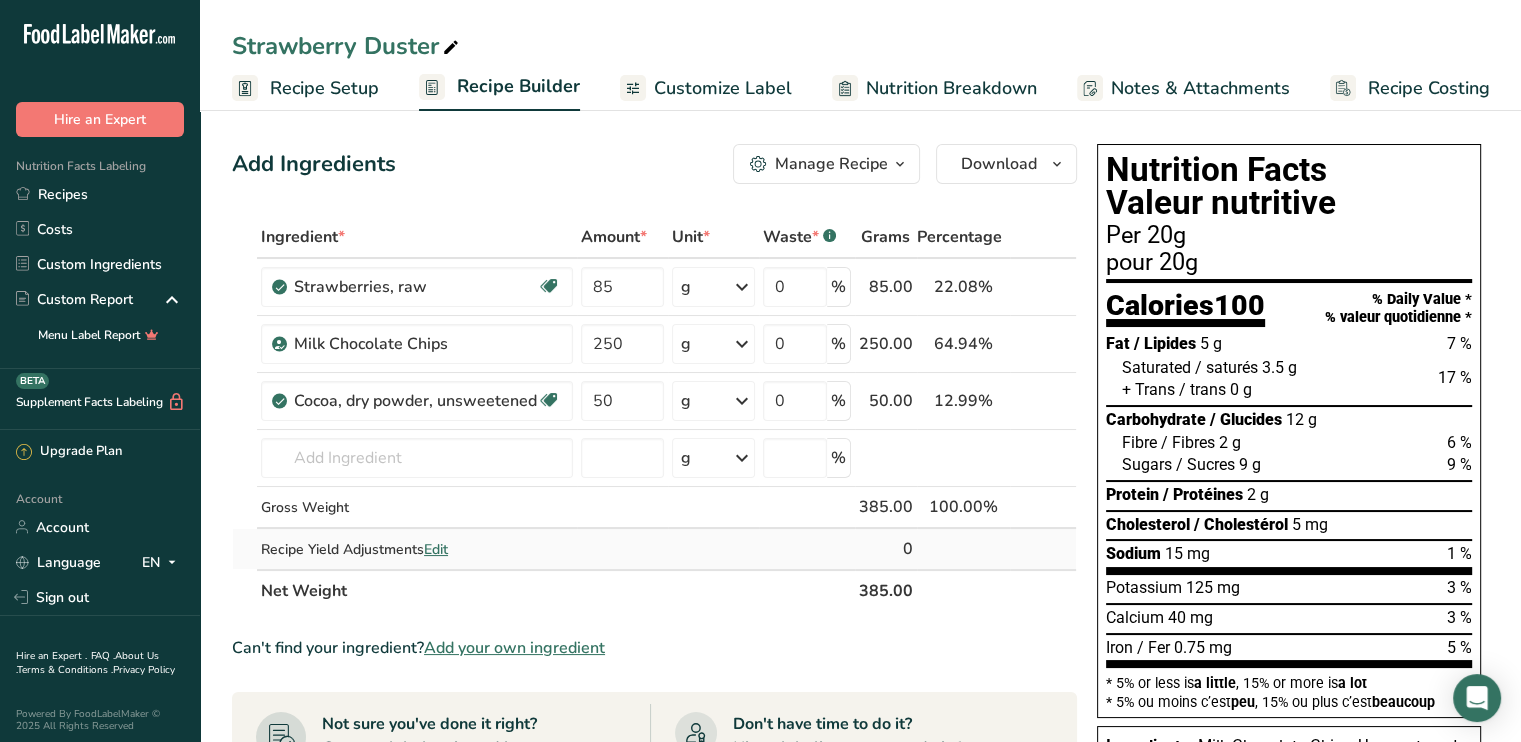 click on "Ingredient *
Amount *
Unit *
Waste *   .a-a{fill:#347362;}.b-a{fill:#fff;}          Grams
Percentage
Strawberries, raw
Source of Antioxidants
Dairy free
Gluten free
Vegan
Vegetarian
Soy free
85
g
Portions
1 cup, halves
1 cup, pureed
1 cup, sliced
See more
Weight Units
g
kg
mg
See more
Volume Units
l
Volume units require a density conversion. If you know your ingredient's density enter it below. Otherwise, click on "RIA" our AI Regulatory bot - she will be able to help you
lb/ft3
g/cm3
mL" at bounding box center (654, 414) 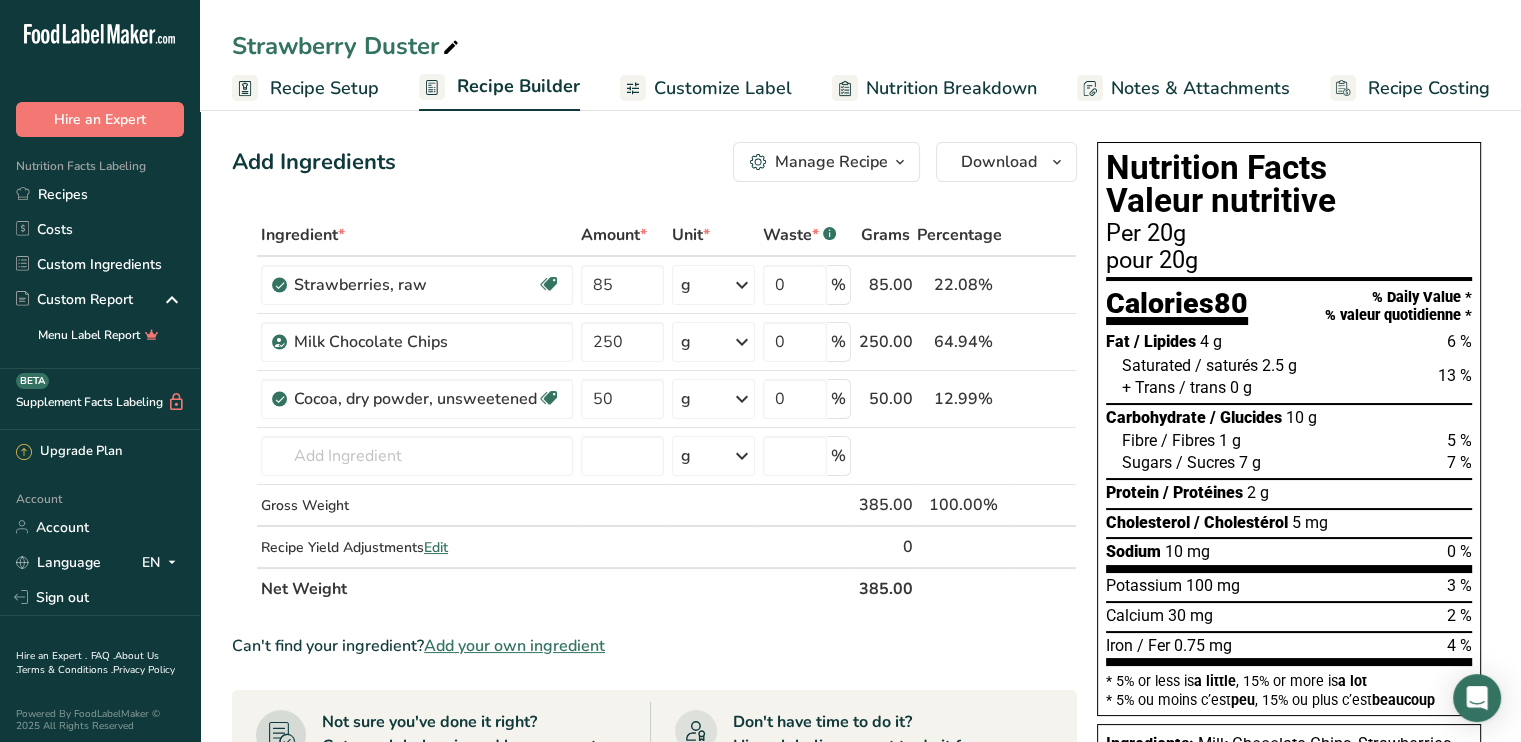 scroll, scrollTop: 0, scrollLeft: 0, axis: both 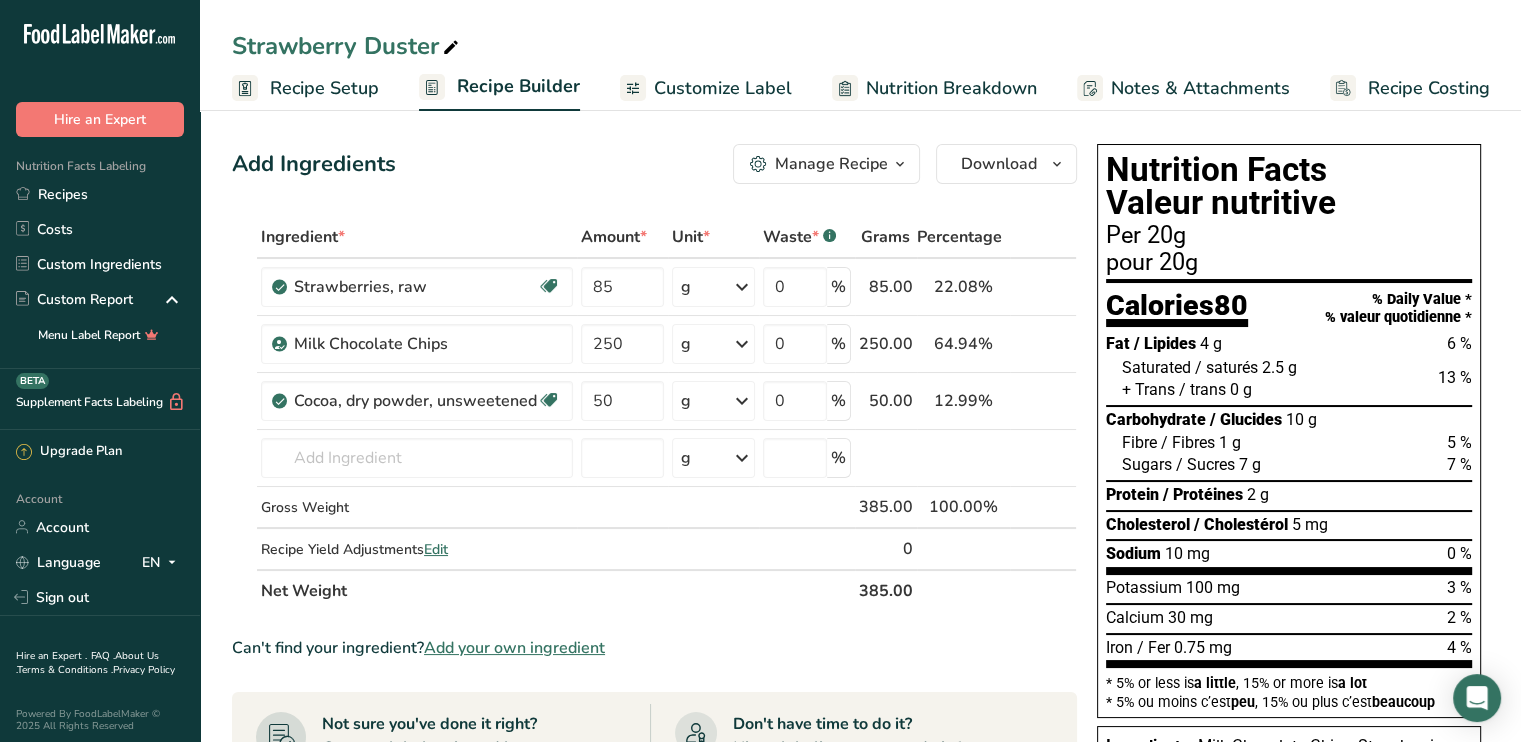 click on "Customize Label" at bounding box center (723, 88) 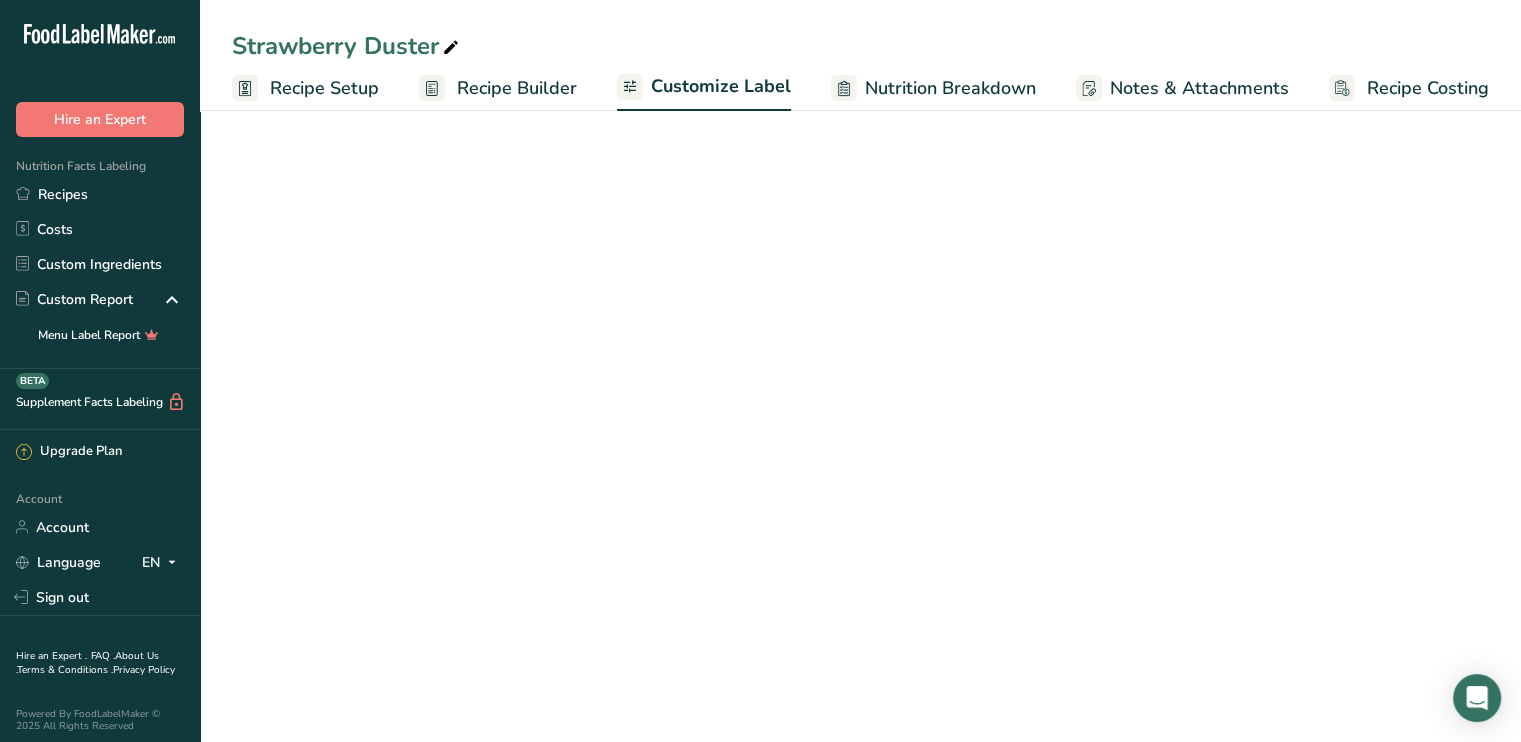 scroll, scrollTop: 0, scrollLeft: 0, axis: both 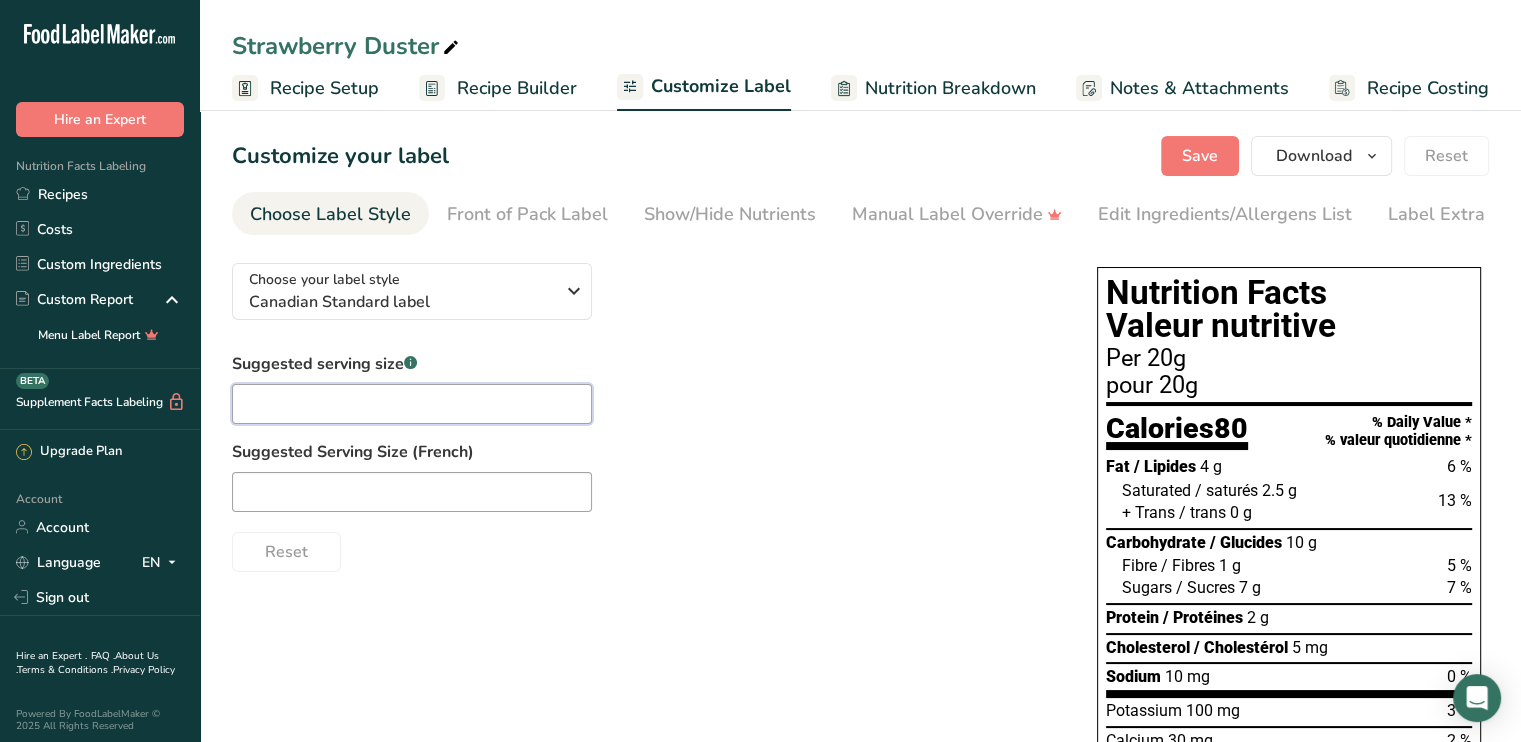 click at bounding box center [412, 404] 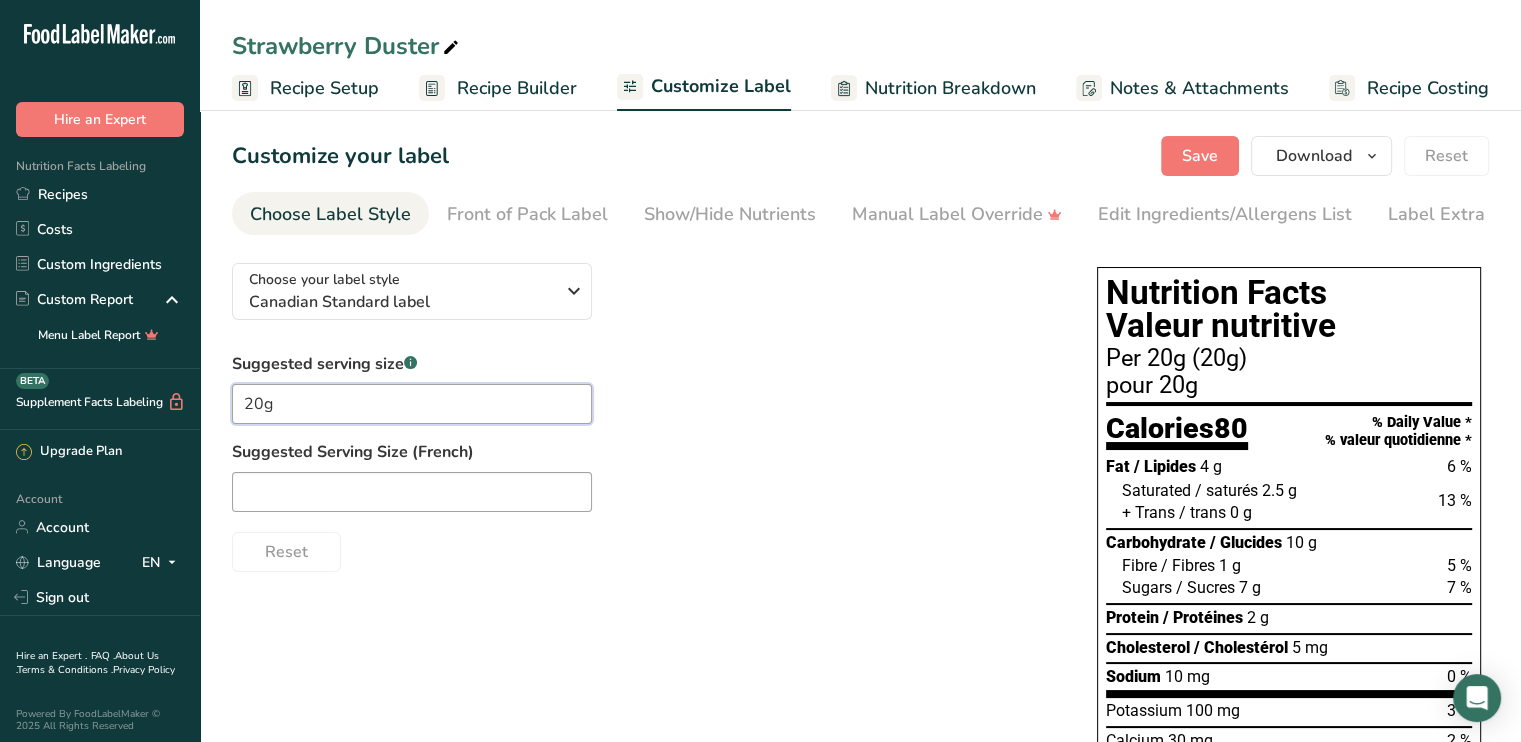type on "20g" 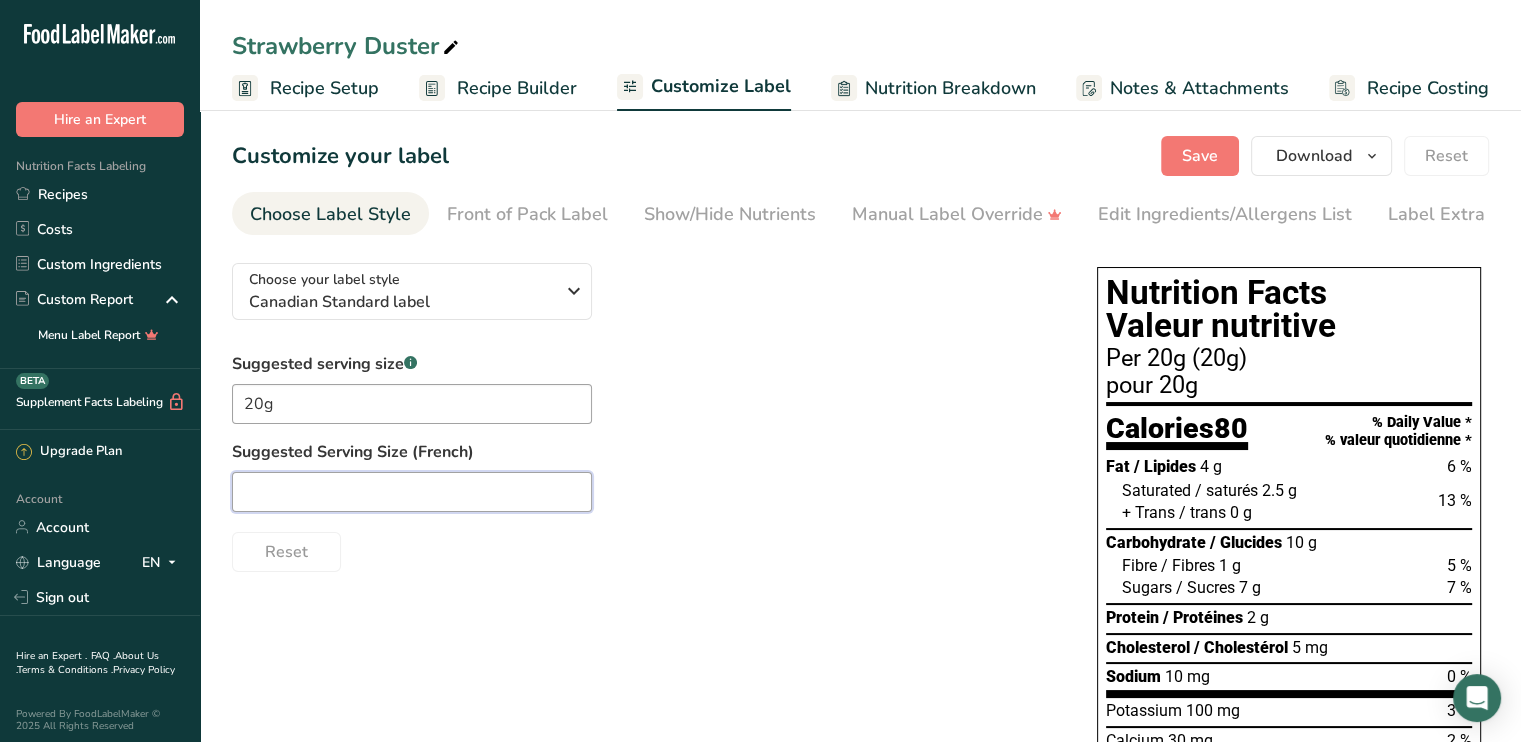 click at bounding box center (412, 492) 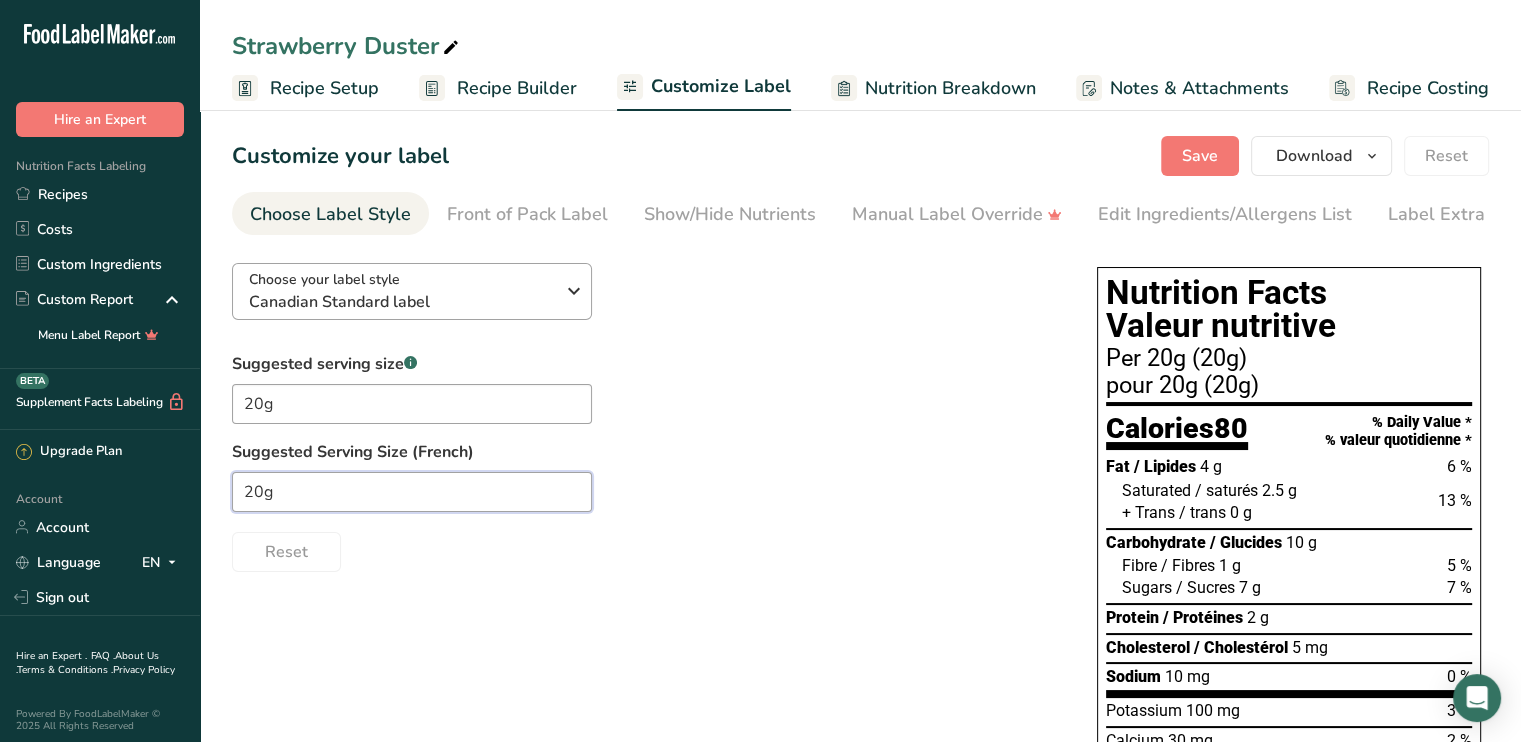 type on "20g" 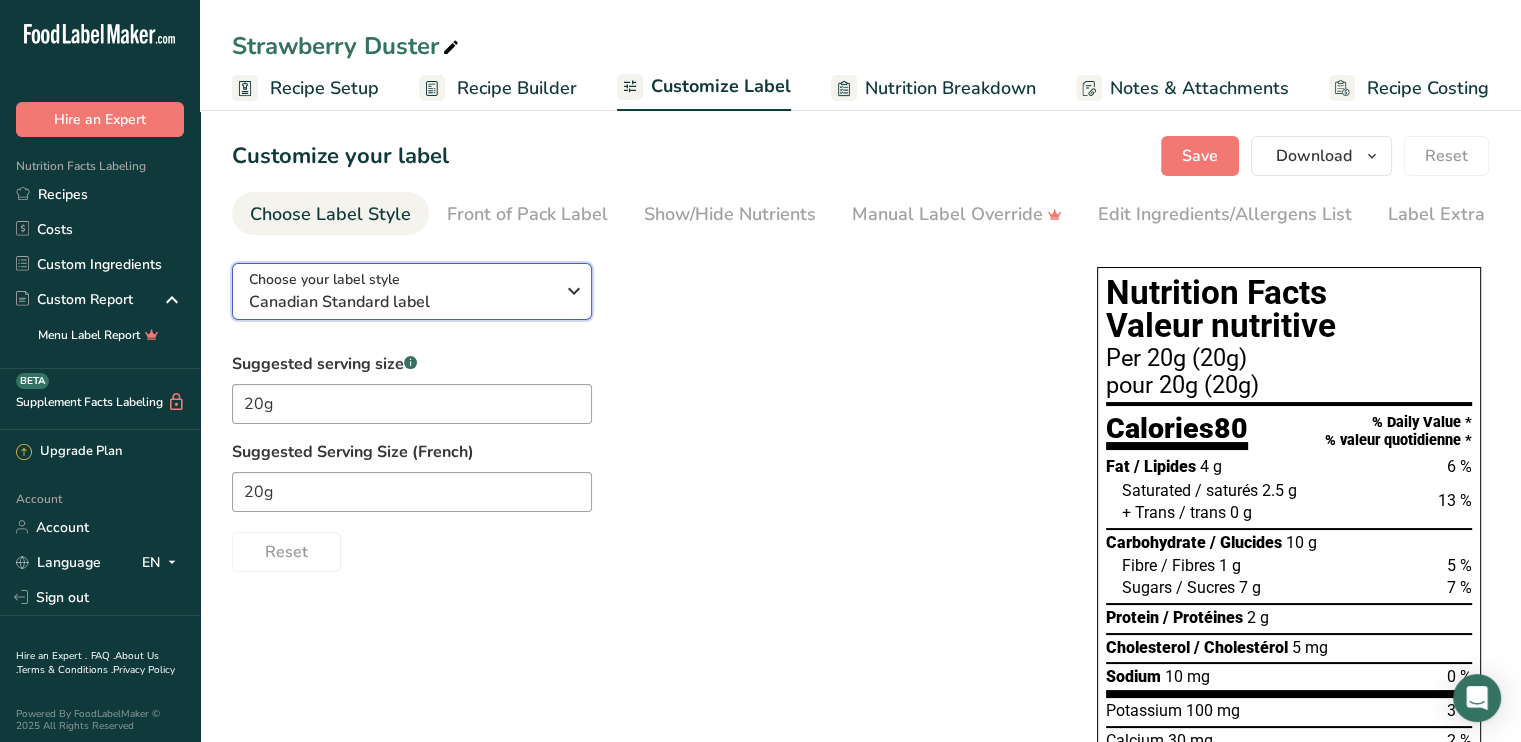 click on "Choose your label style
Canadian Standard label" at bounding box center [401, 291] 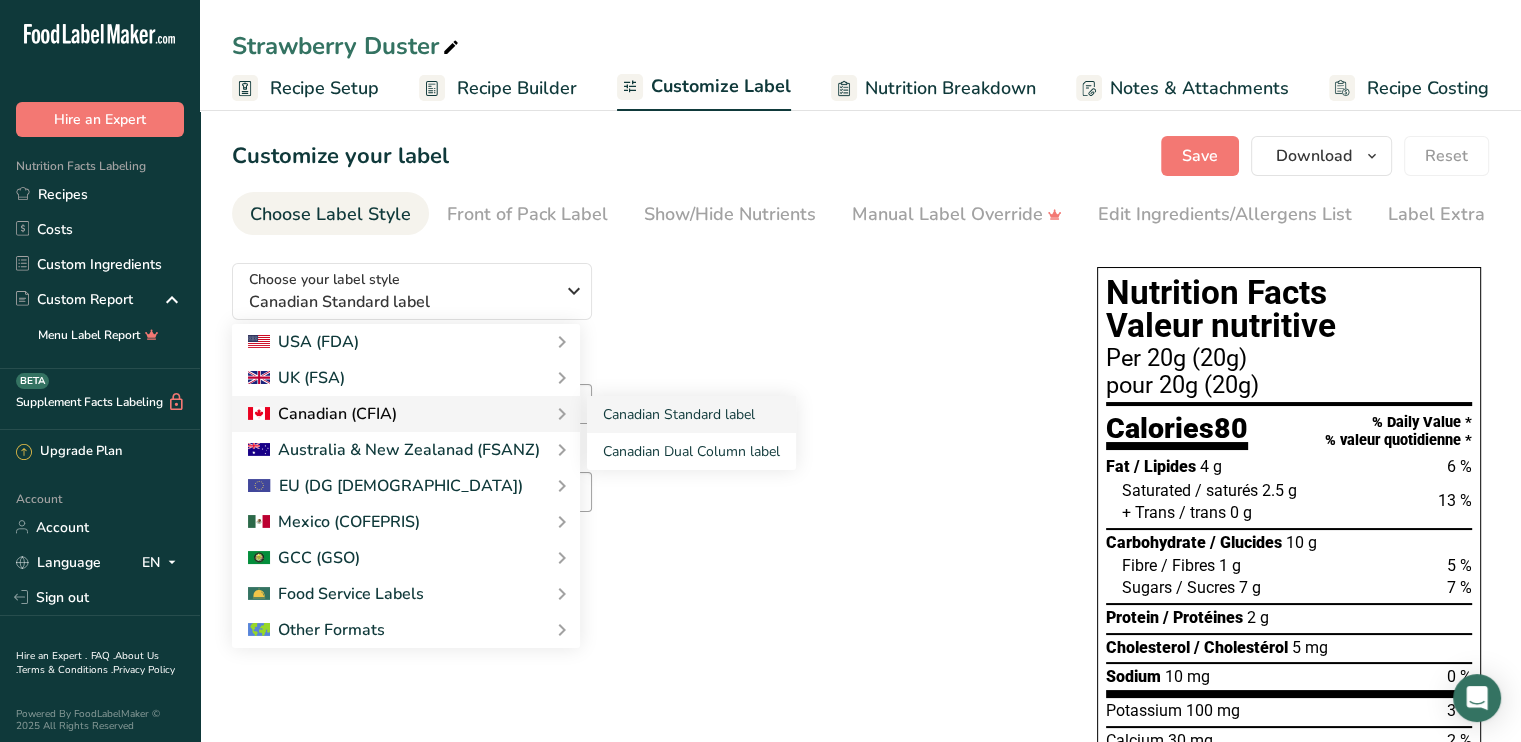 click on "Canadian (CFIA)" at bounding box center (406, 414) 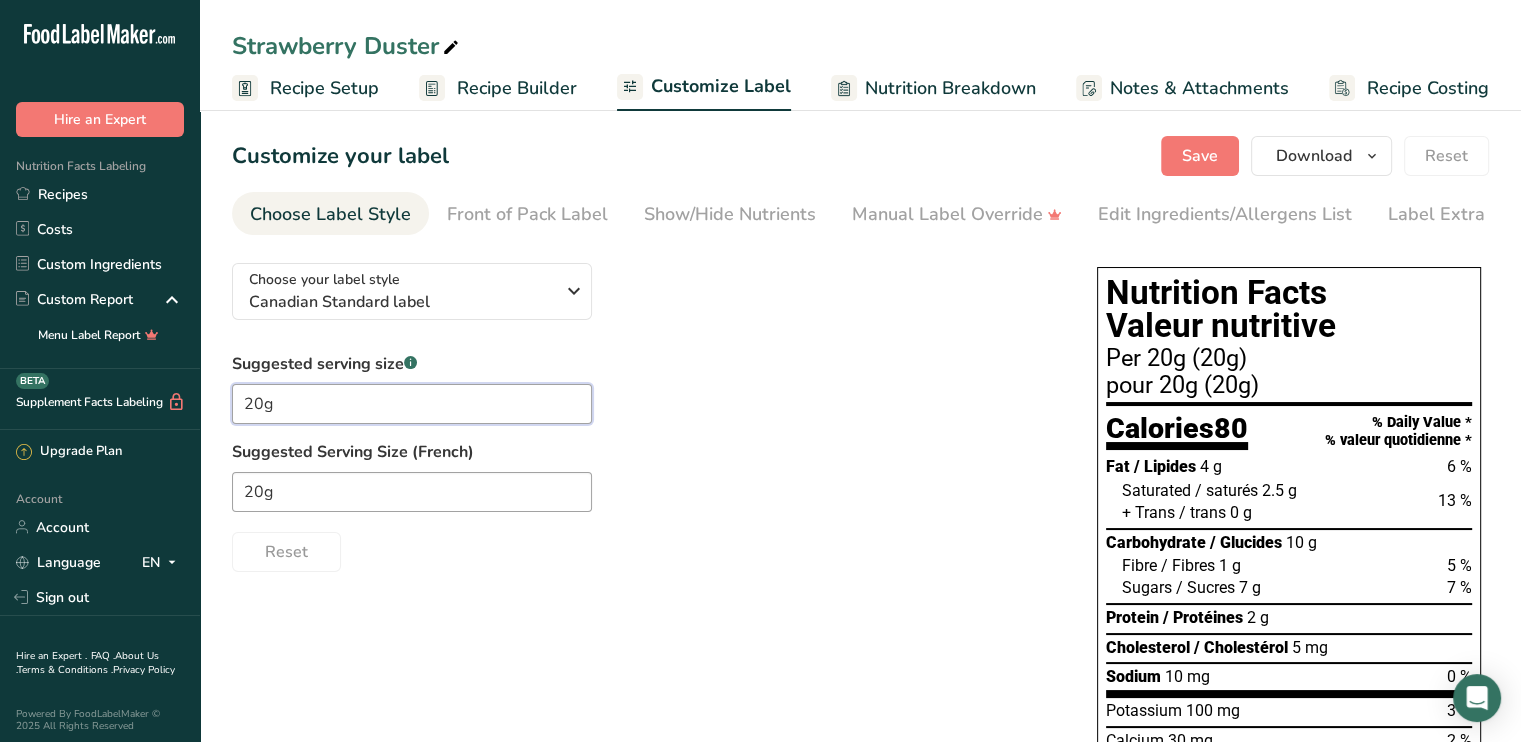 click on "20g" at bounding box center (412, 404) 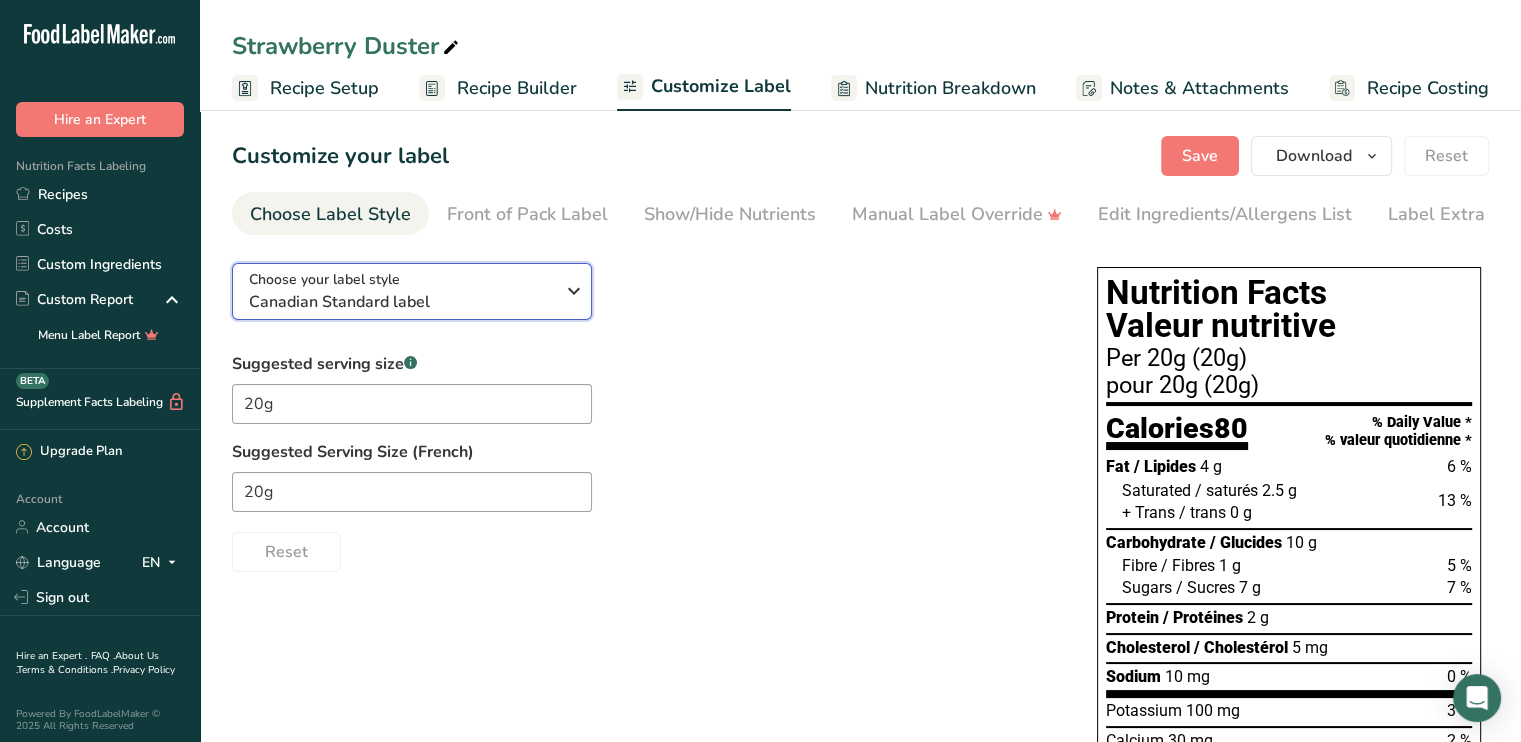 click on "Canadian Standard label" at bounding box center (401, 302) 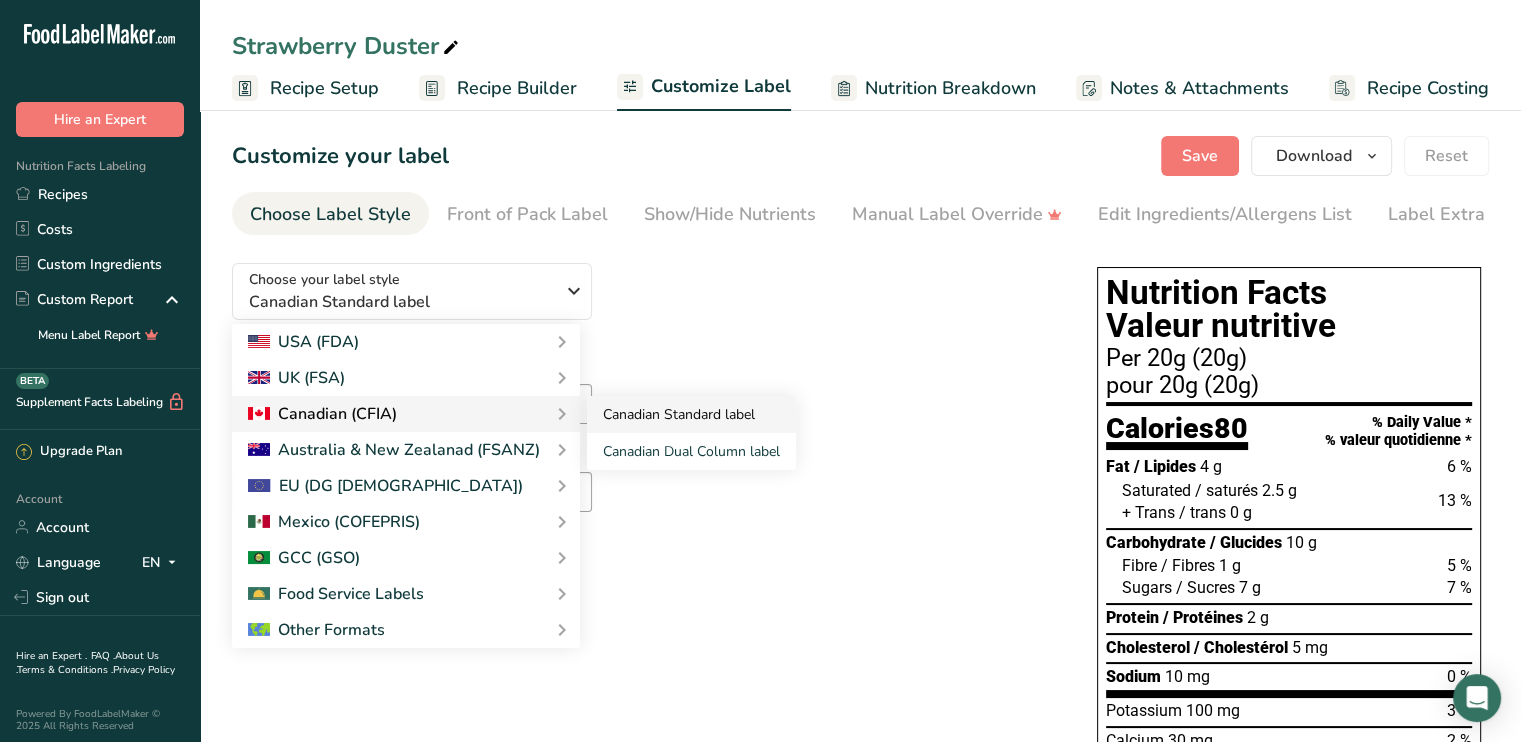 click on "Canadian Standard label" at bounding box center (691, 414) 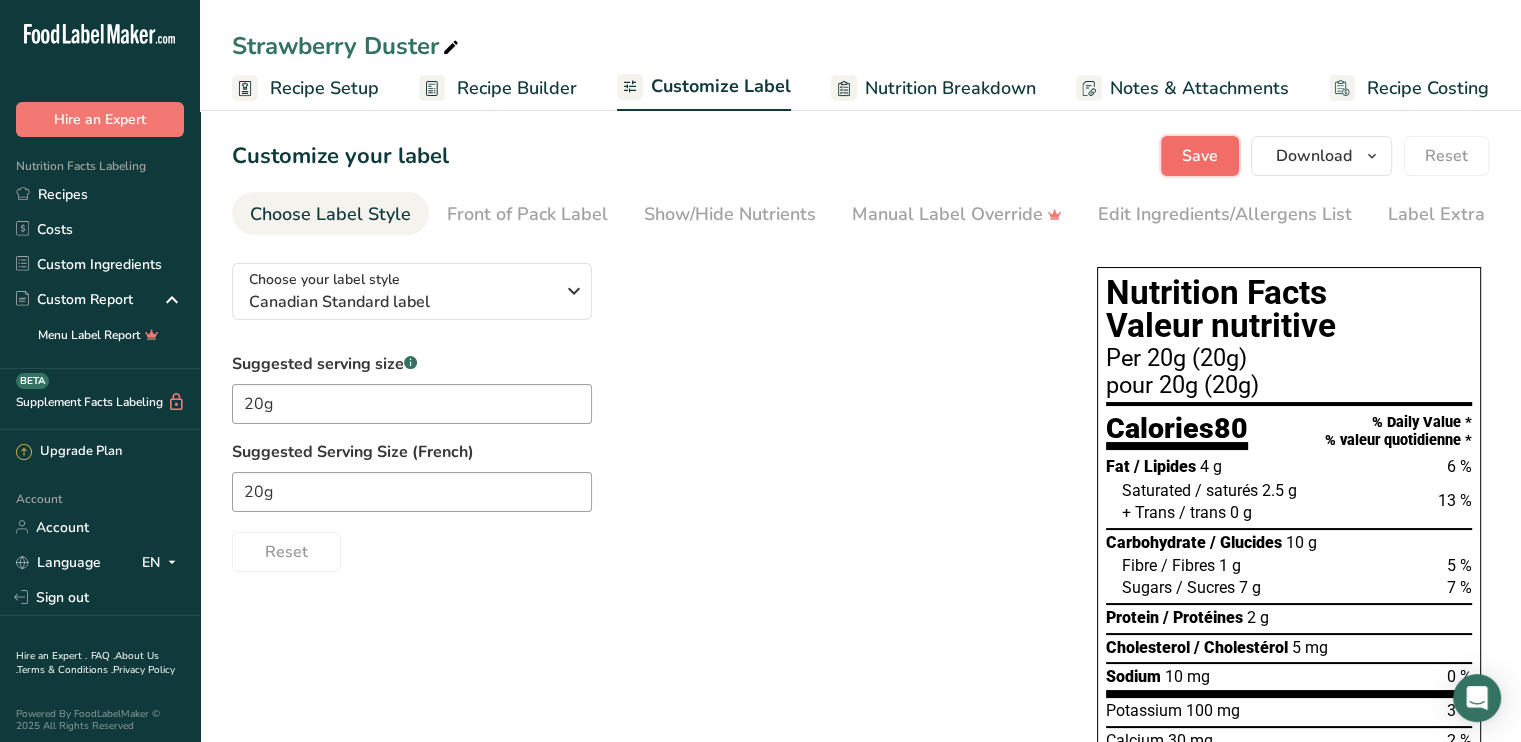 click on "Save" at bounding box center [1200, 156] 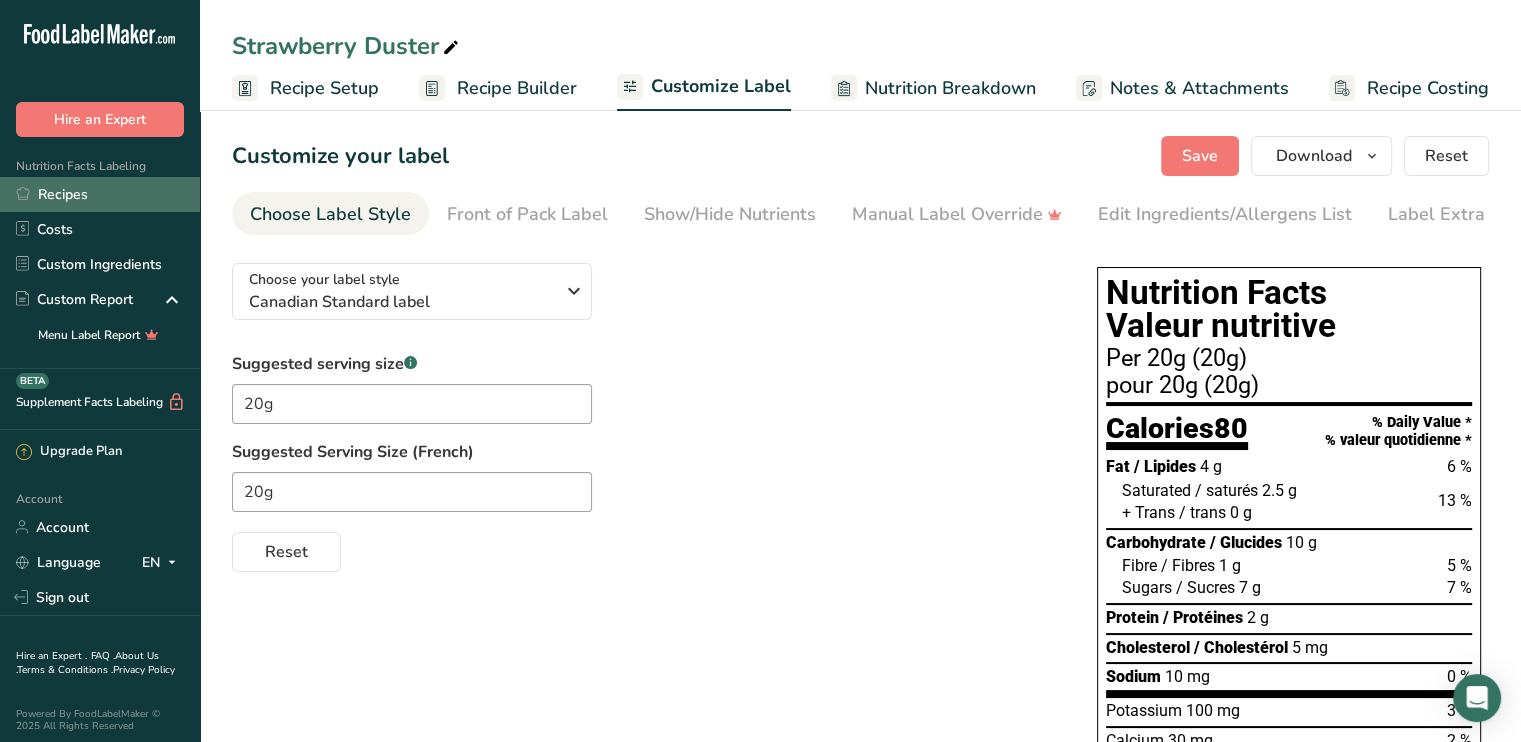 drag, startPoint x: 61, startPoint y: 200, endPoint x: 93, endPoint y: 194, distance: 32.55764 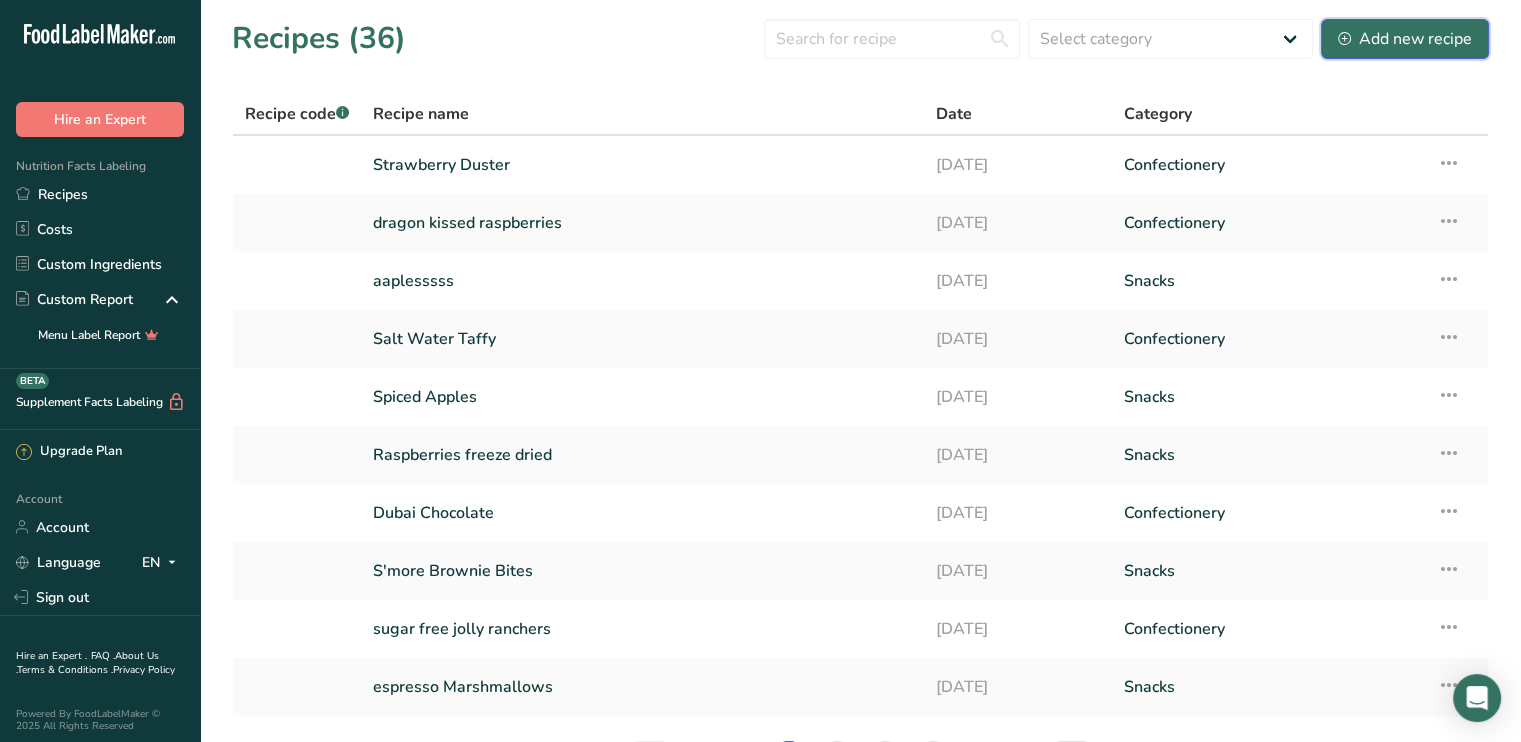 click on "Add new recipe" at bounding box center [1405, 39] 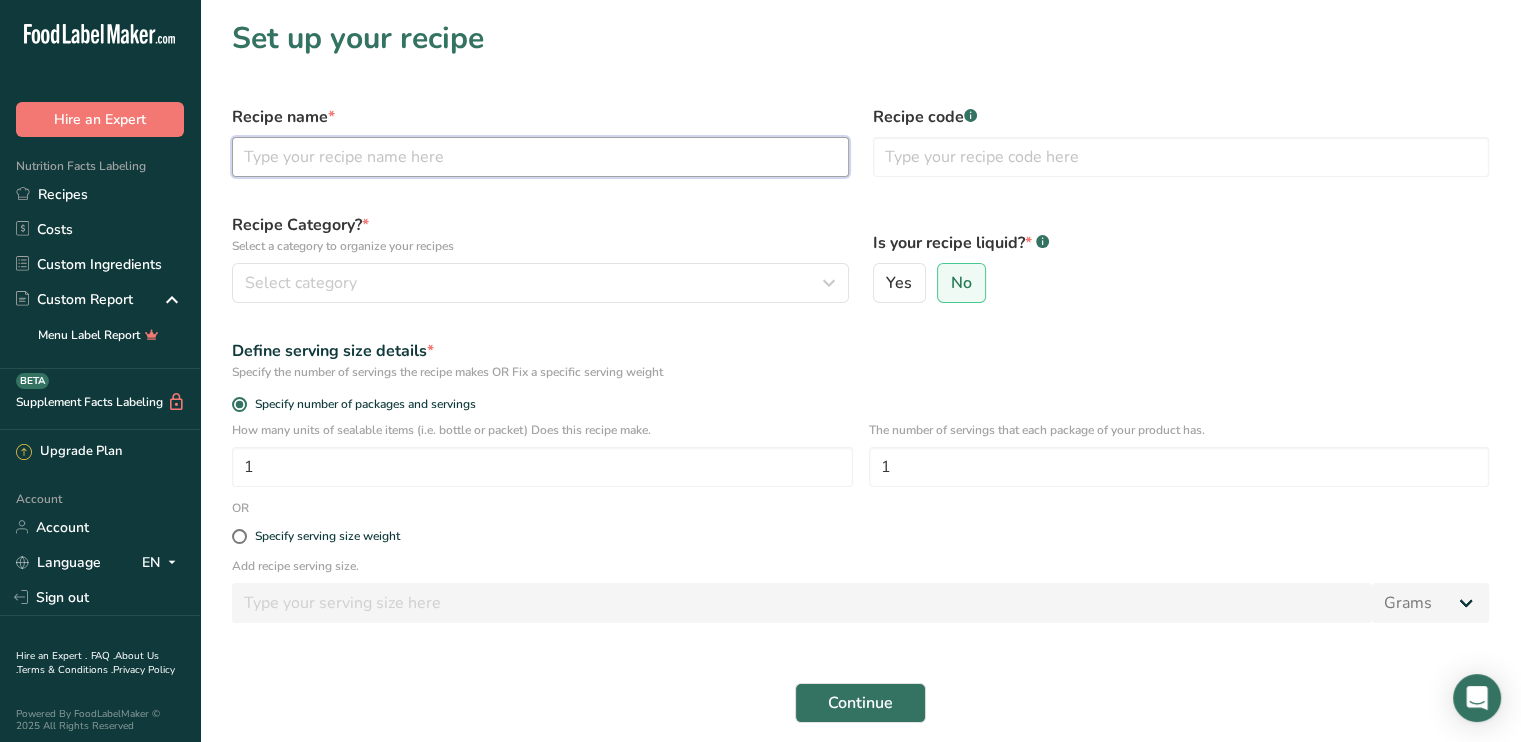 click at bounding box center [540, 157] 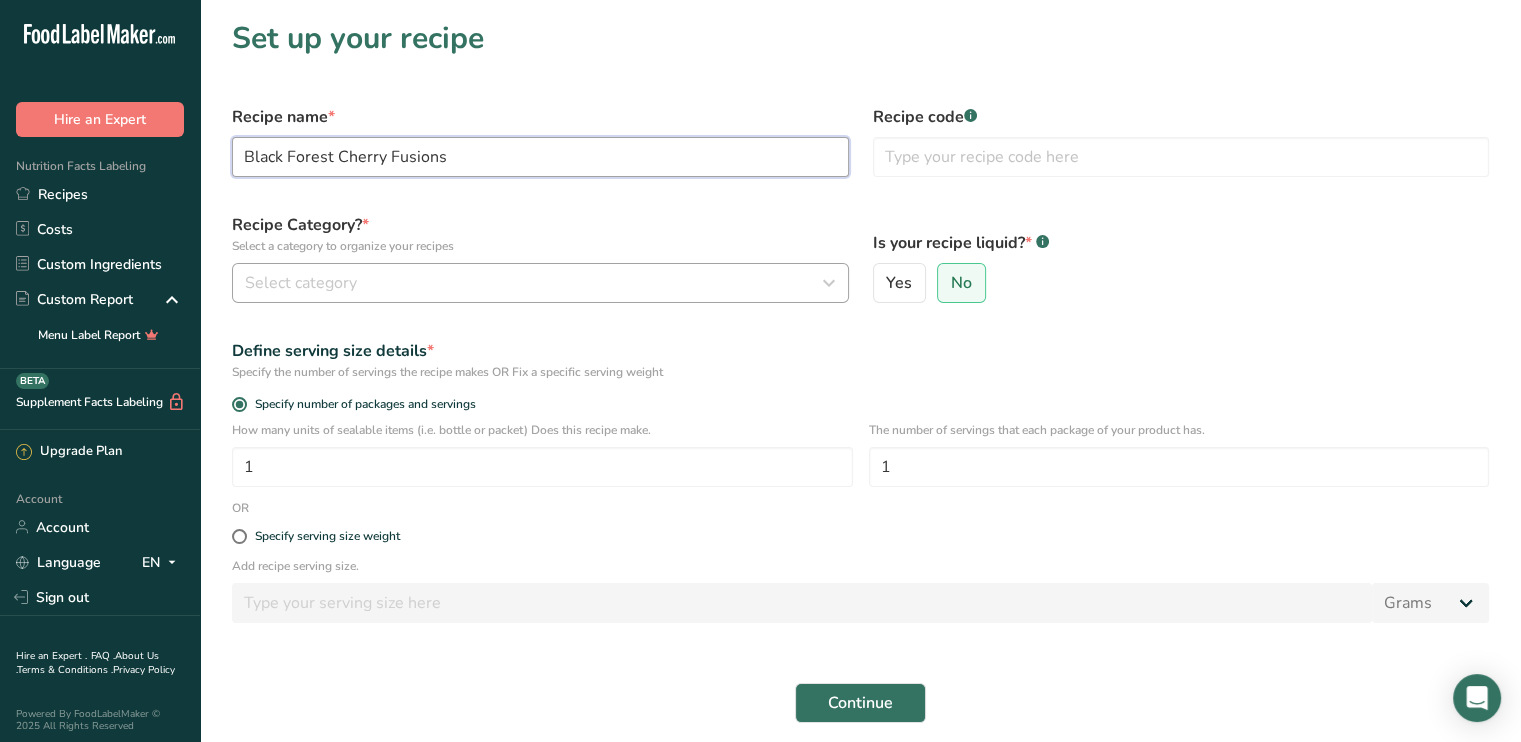 type on "Black Forest Cherry Fusions" 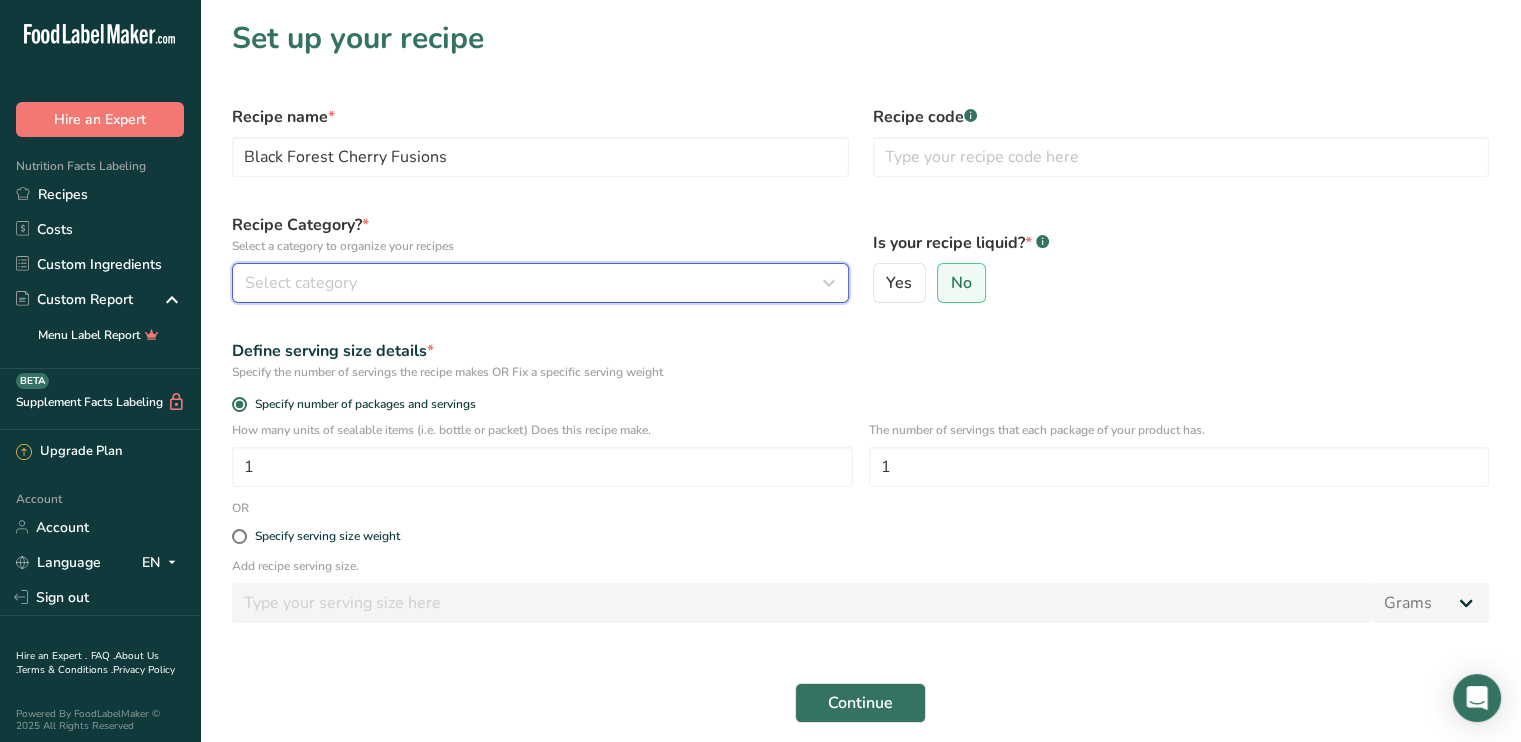 click on "Select category" at bounding box center (301, 283) 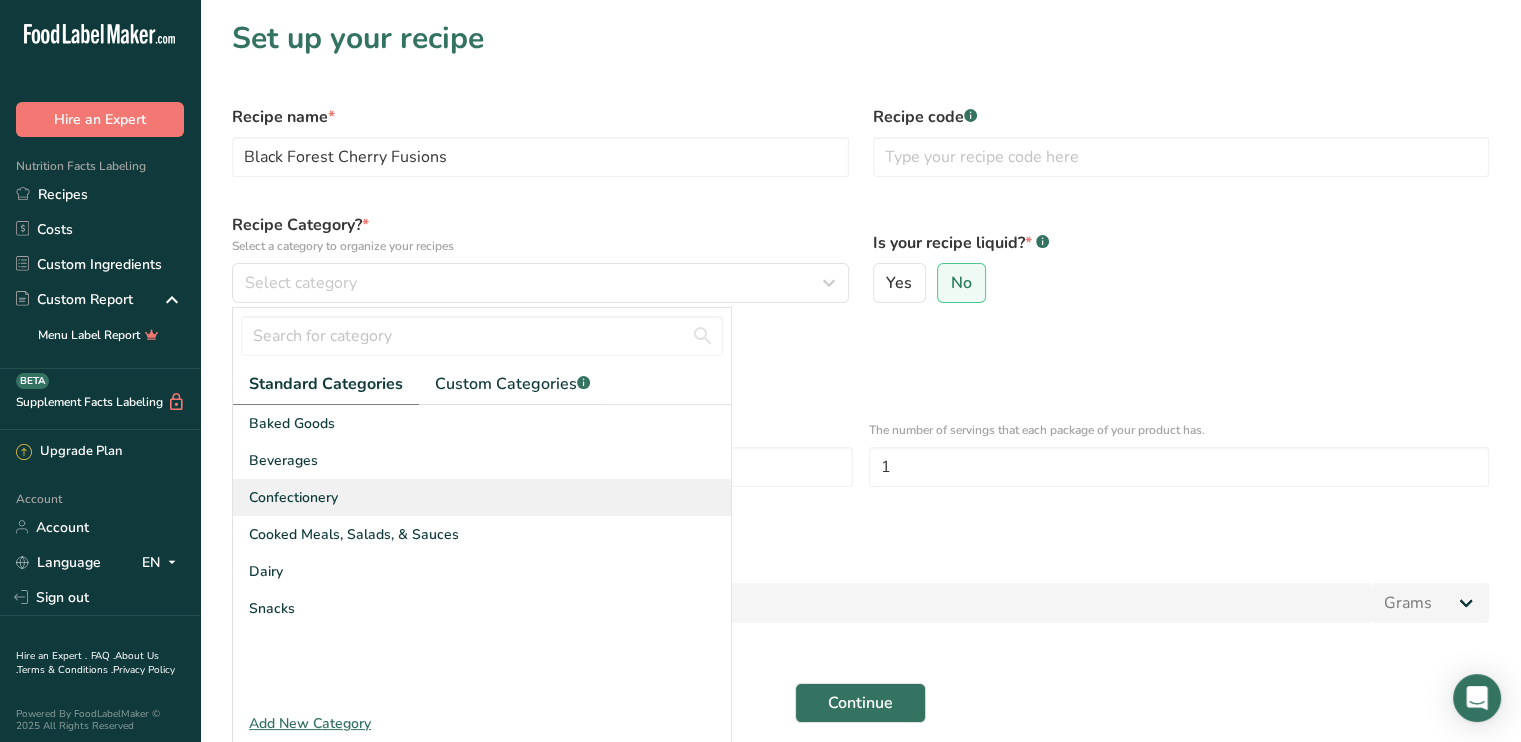 click on "Confectionery" at bounding box center (293, 497) 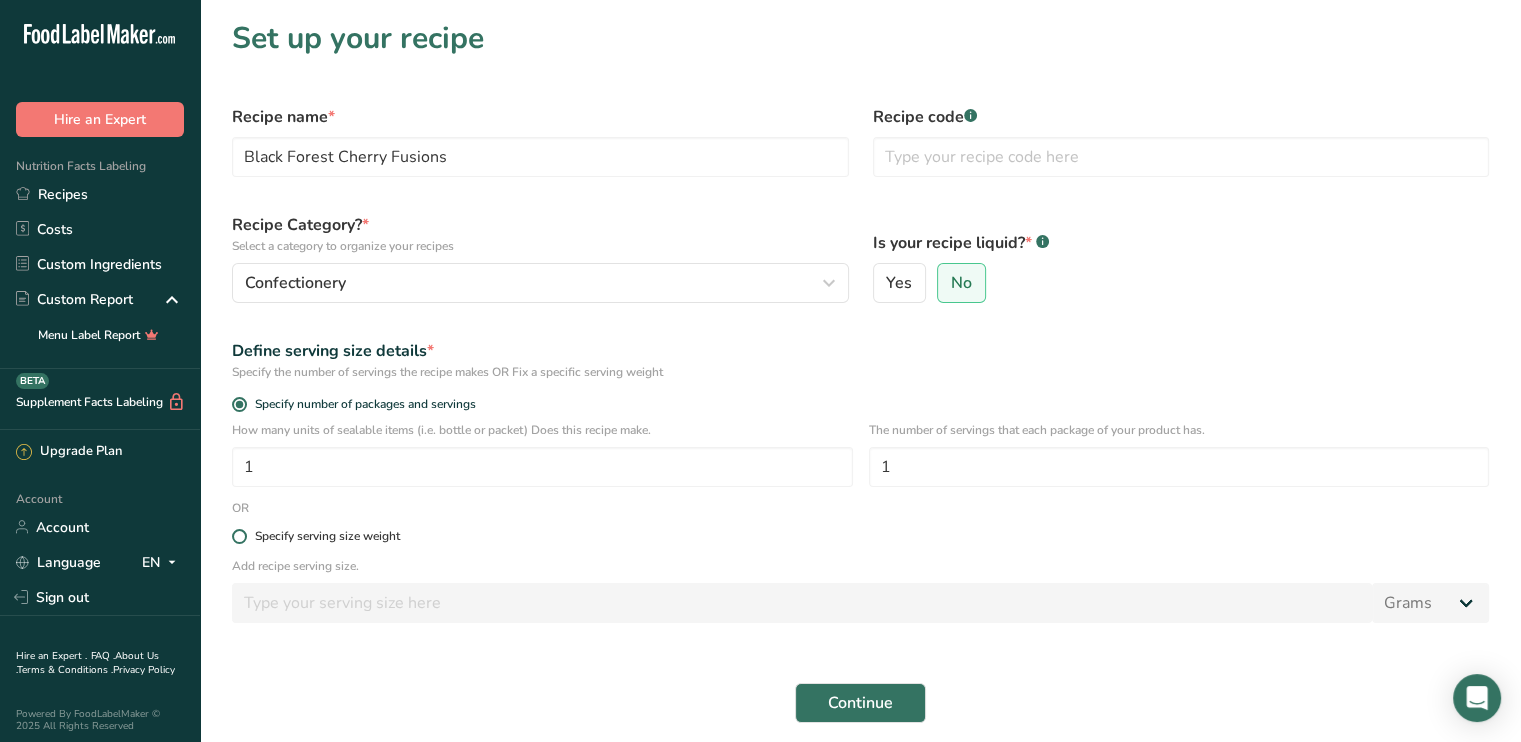 click at bounding box center (239, 536) 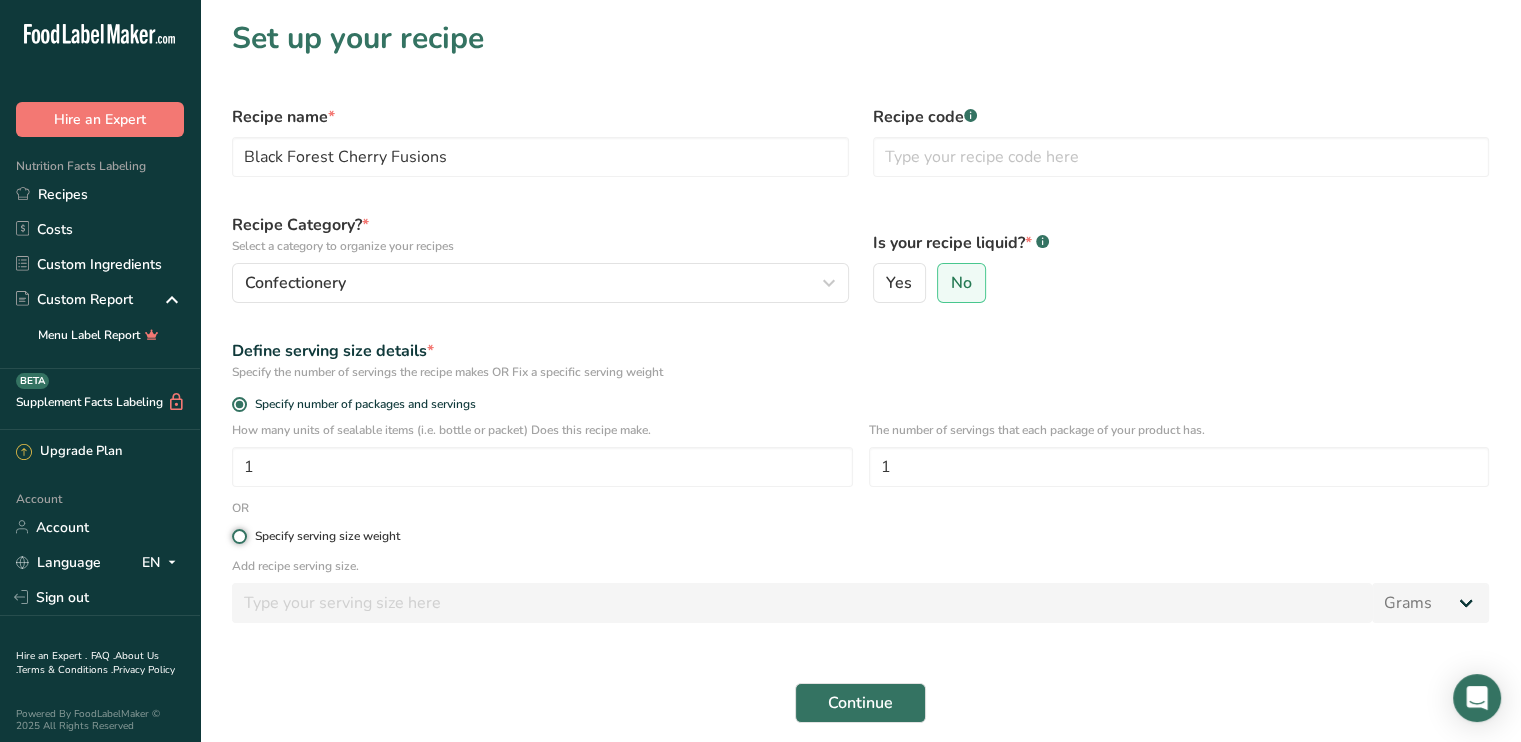 click on "Specify serving size weight" at bounding box center [238, 536] 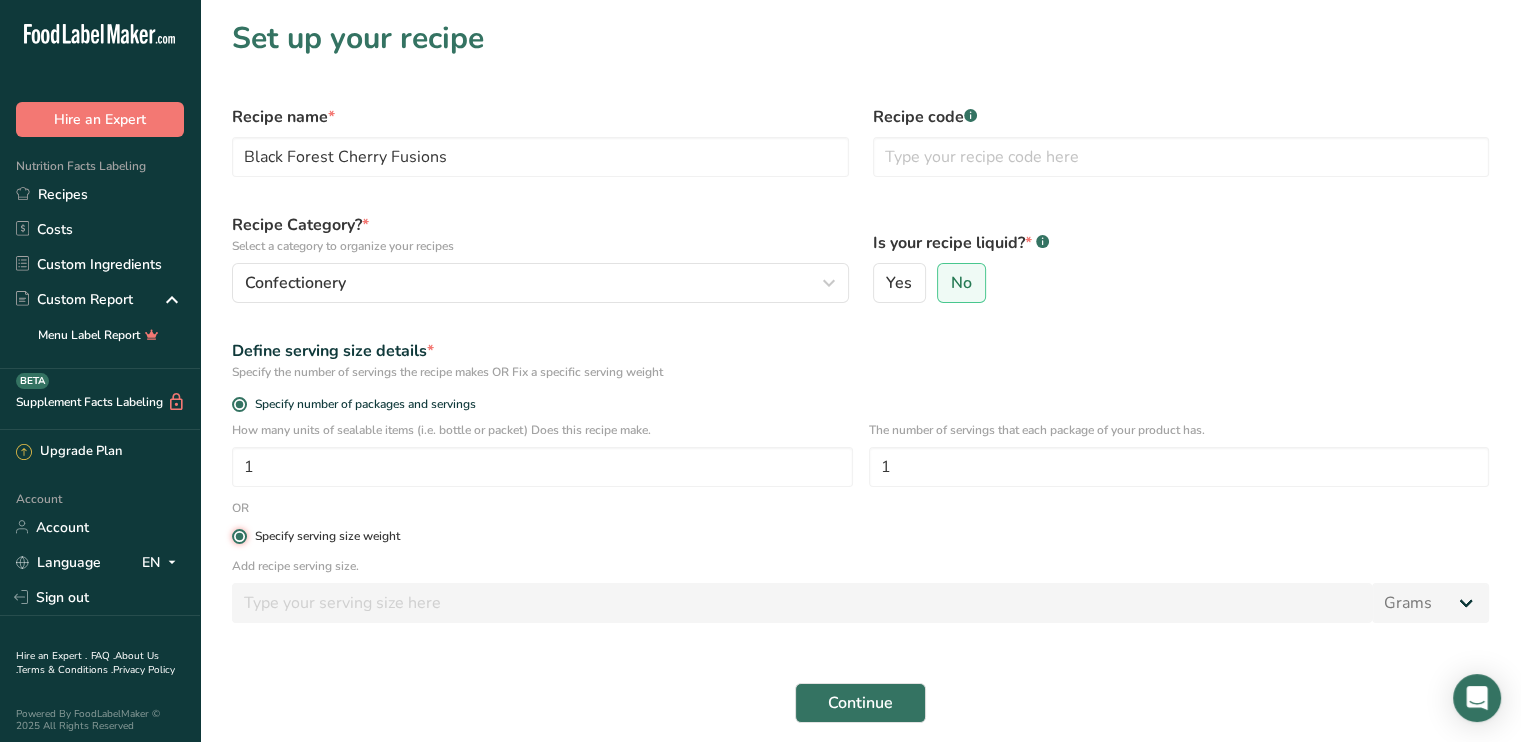 radio on "false" 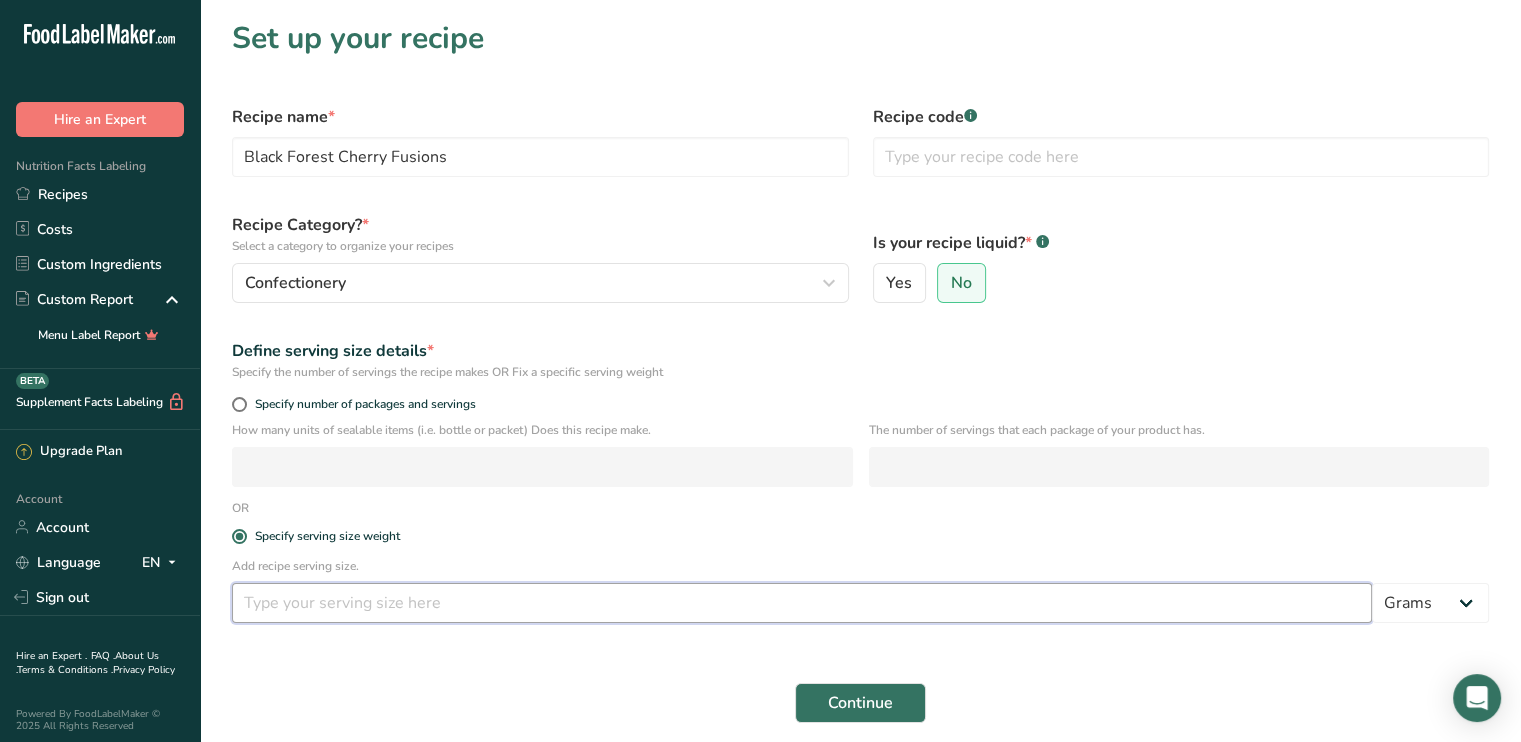 click at bounding box center [802, 603] 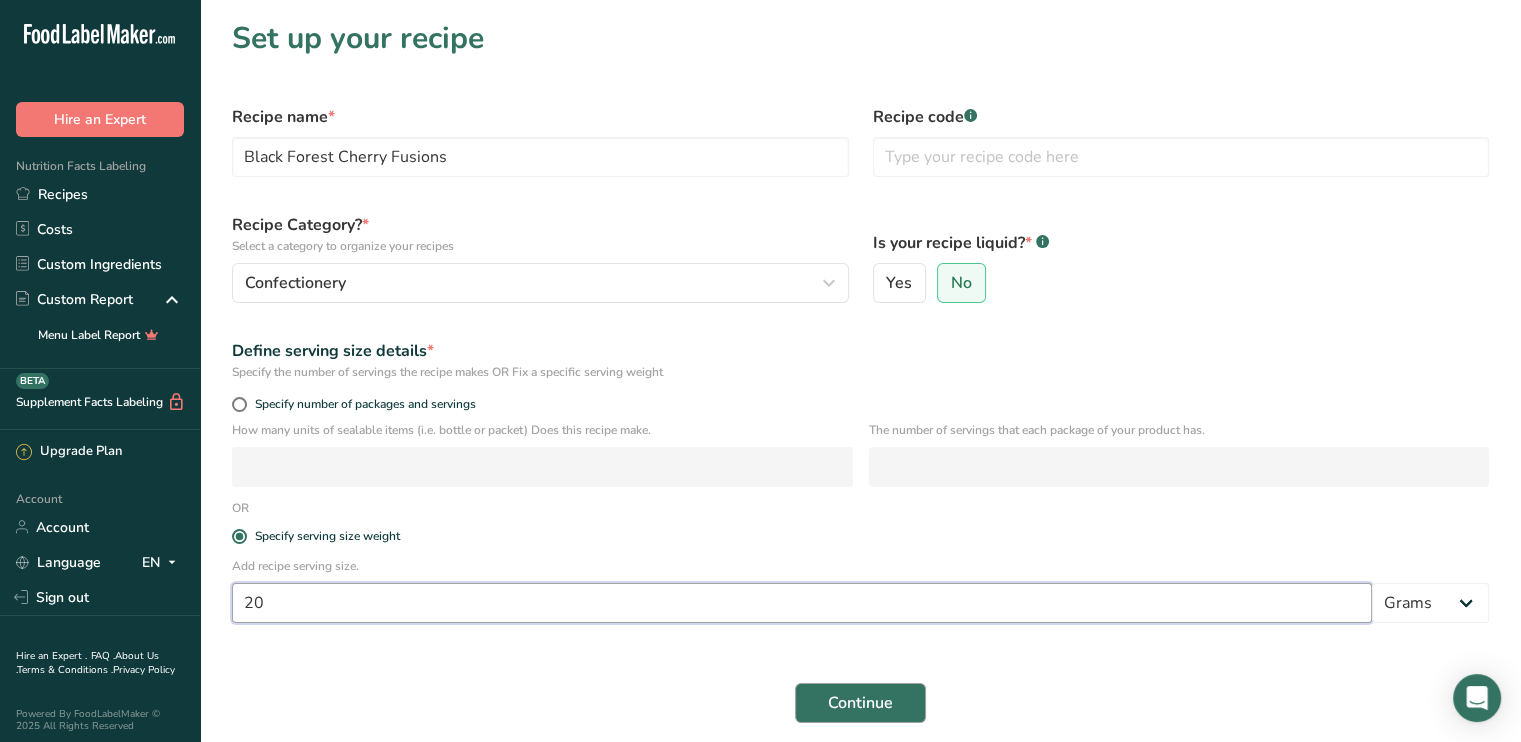 type on "20" 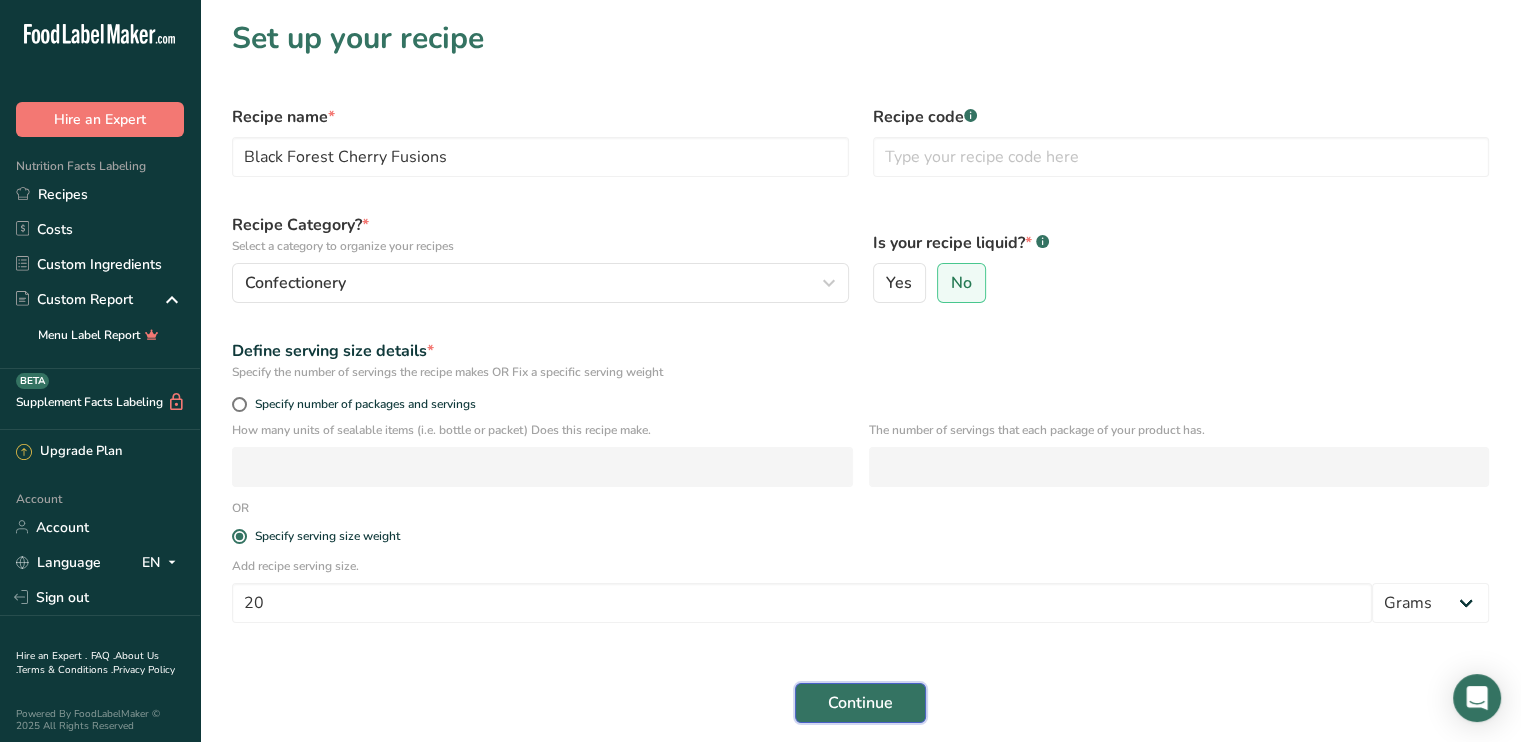 click on "Continue" at bounding box center (860, 703) 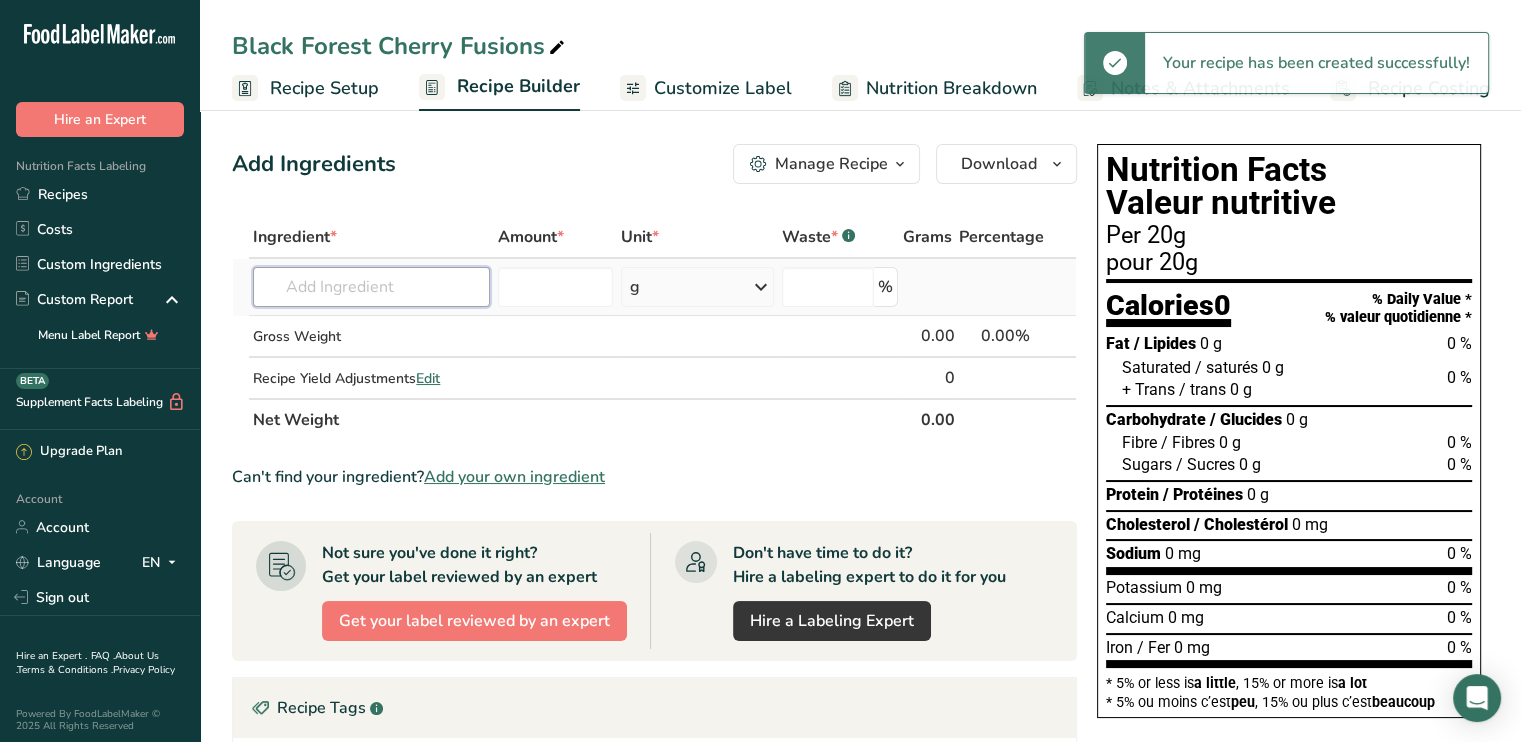 click at bounding box center (371, 287) 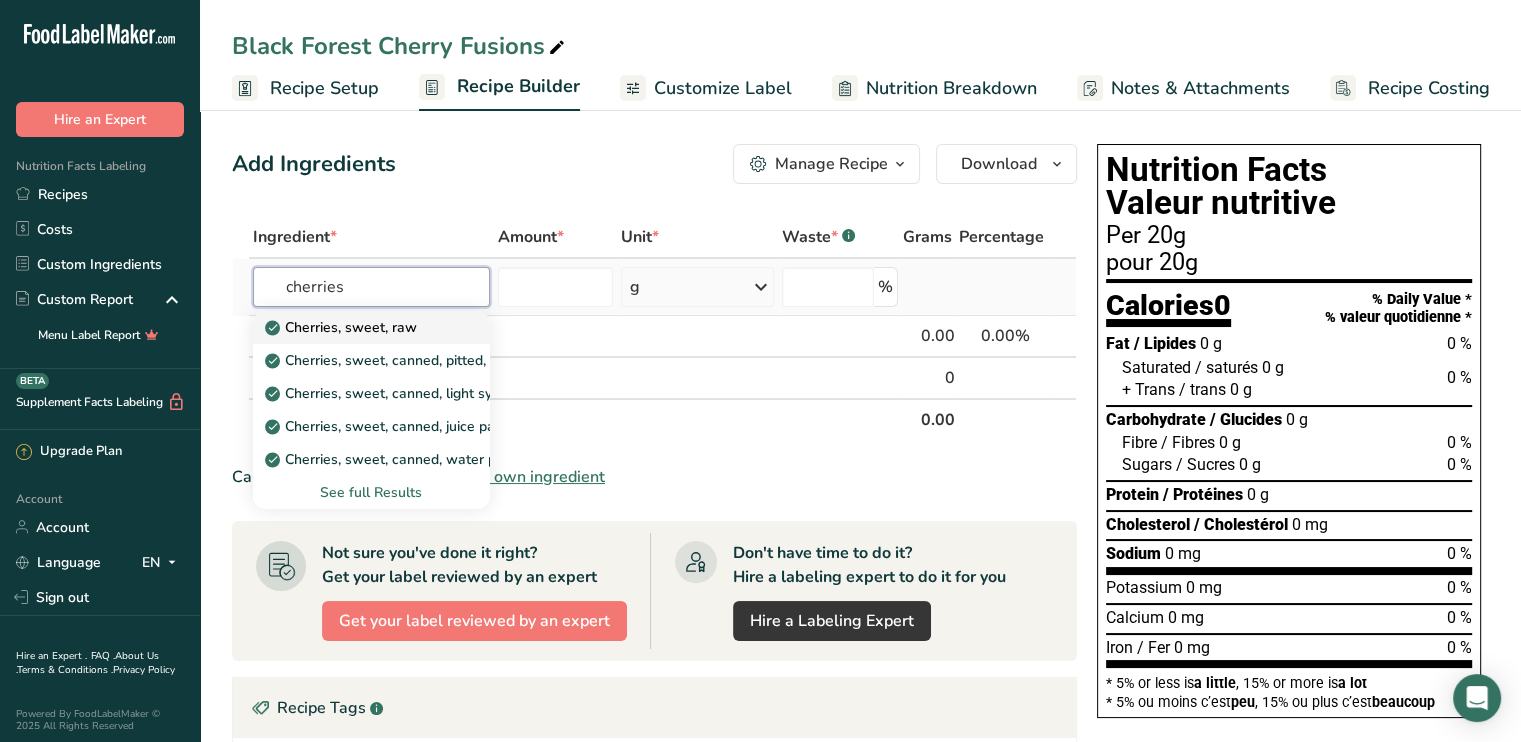 type on "cherries" 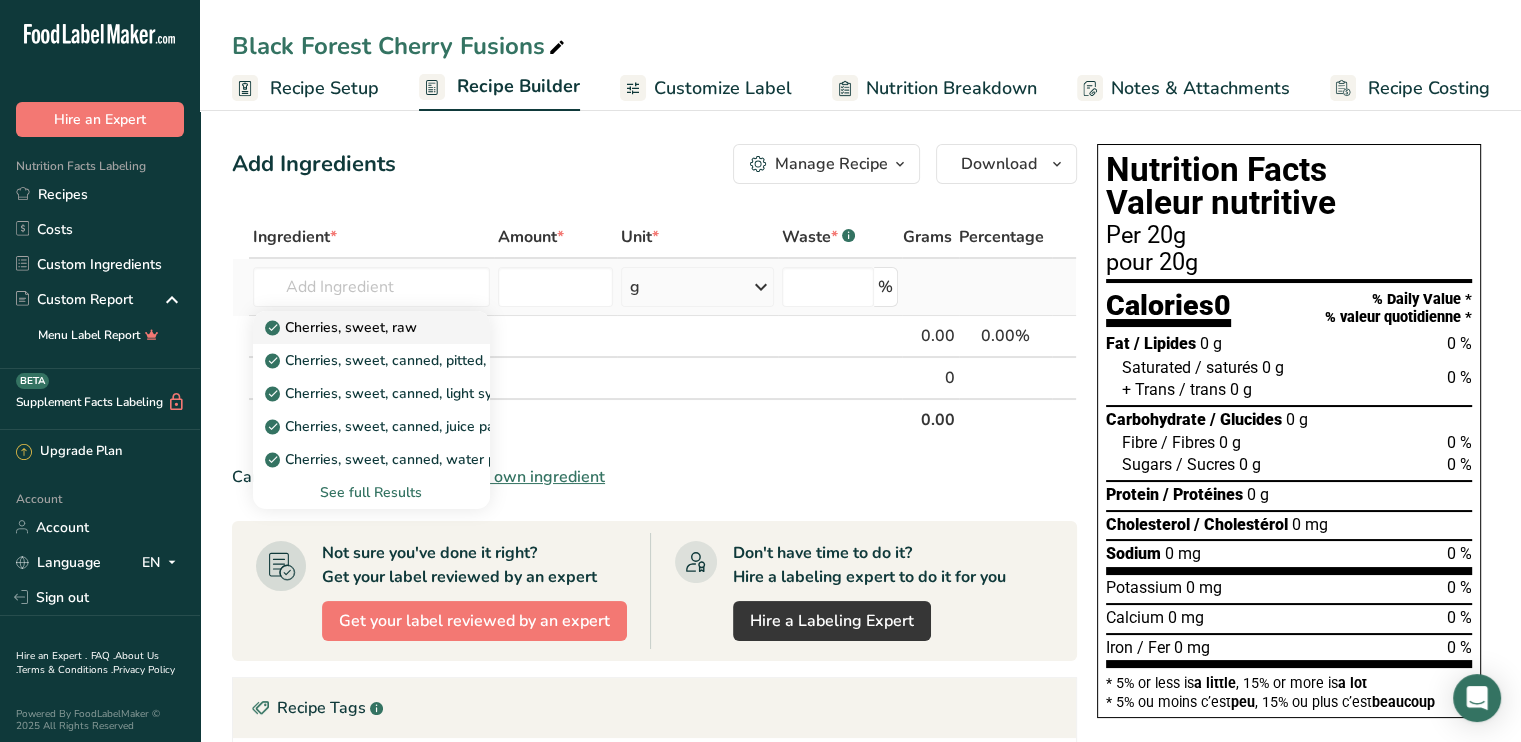 click on "Cherries, sweet, raw" at bounding box center (343, 327) 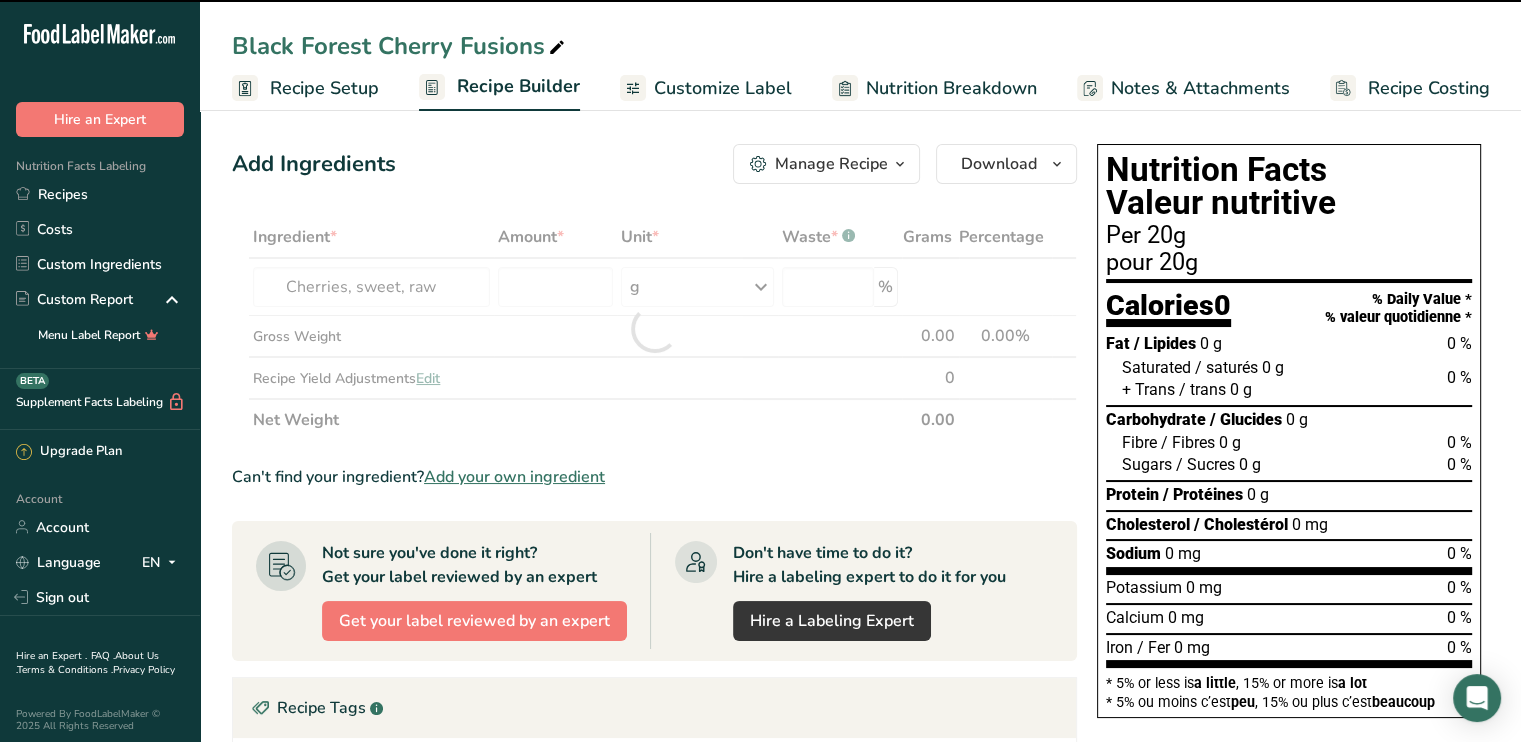 type on "0" 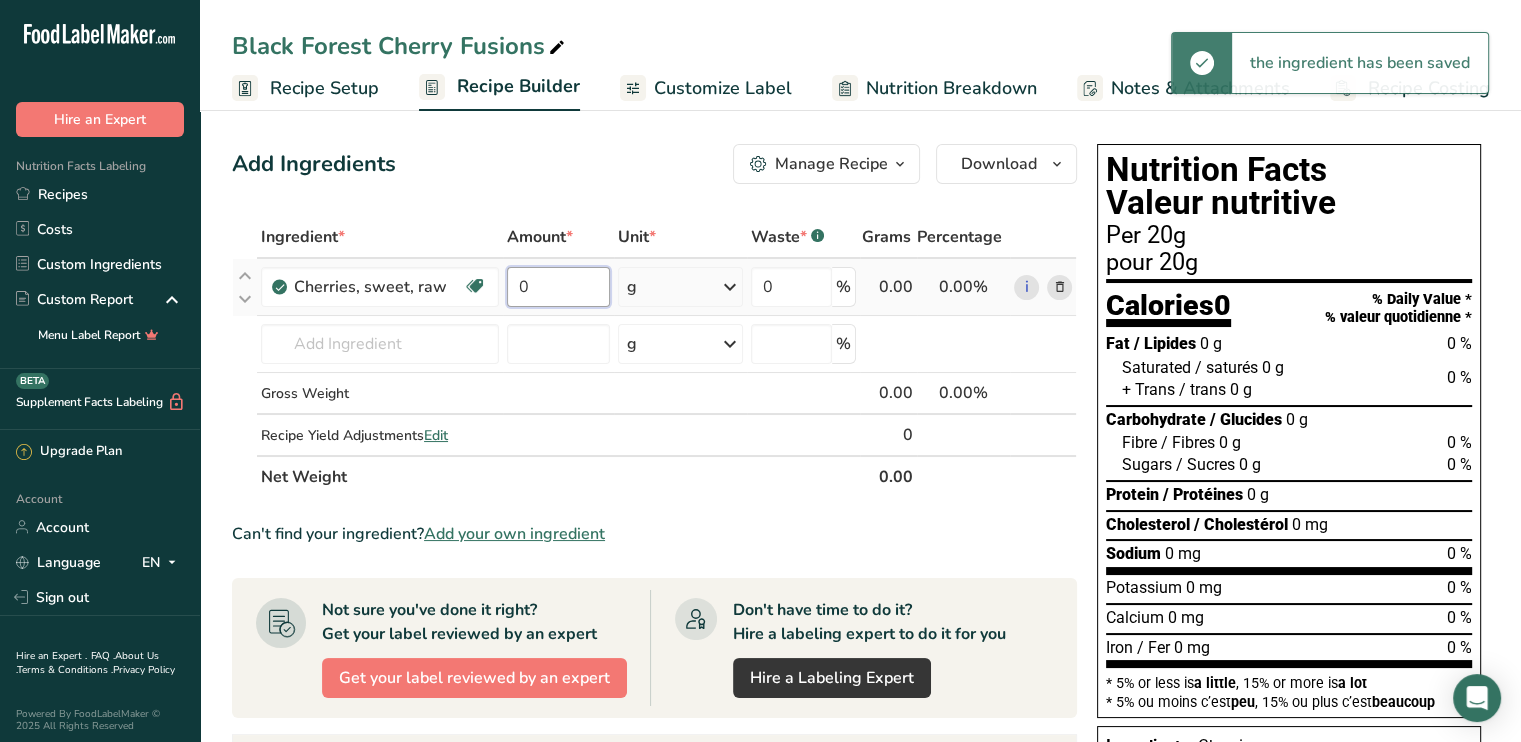 click on "0" at bounding box center (558, 287) 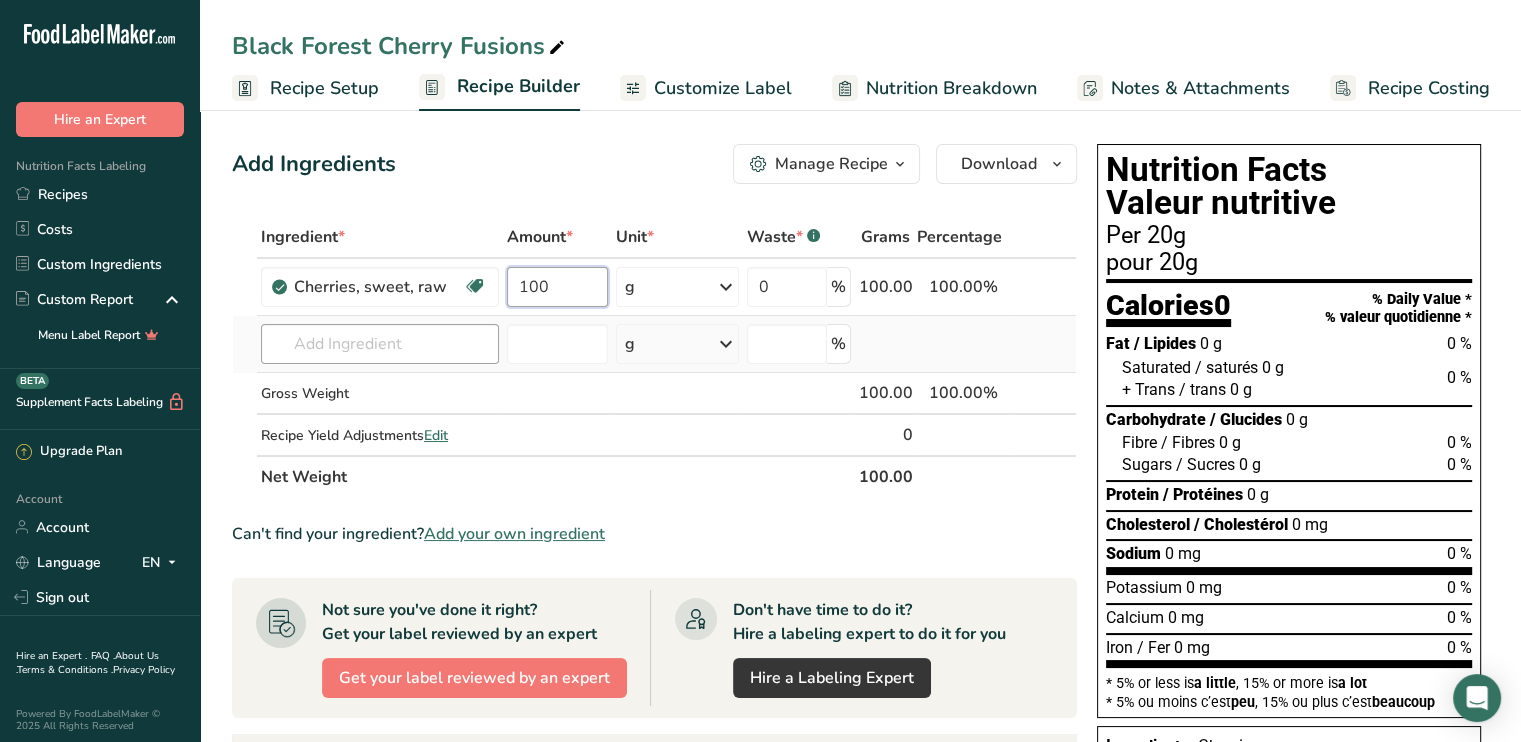type on "100" 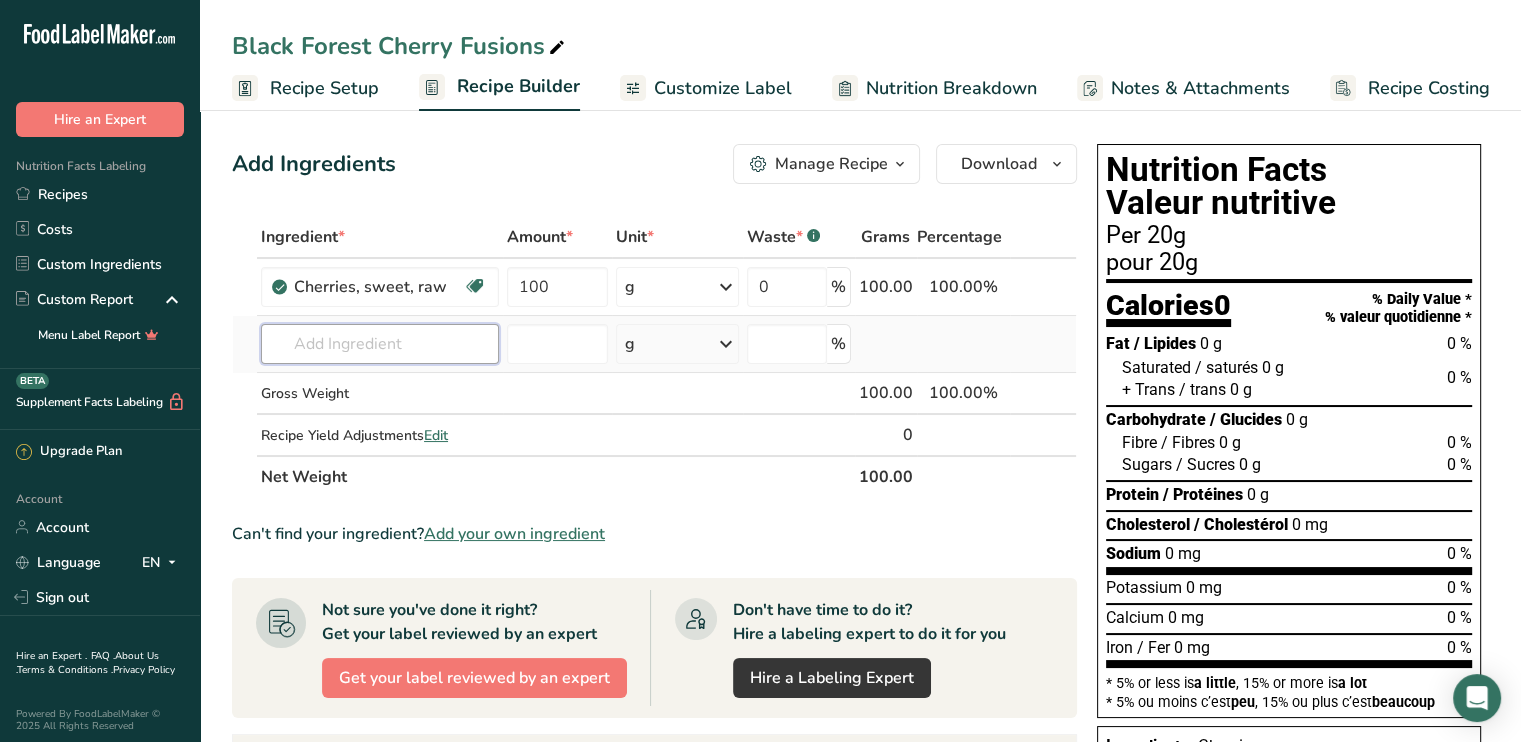 click on "Ingredient *
Amount *
Unit *
Waste *   .a-a{fill:#347362;}.b-a{fill:#fff;}          Grams
Percentage
Cherries, sweet, raw
Source of Antioxidants
Dairy free
Gluten free
Vegan
Vegetarian
Soy free
100
g
Portions
1 cup, with pits, yields
1 cup, without pits
1 cherry
See more
Weight Units
g
kg
mg
See more
Volume Units
l
Volume units require a density conversion. If you know your ingredient's density enter it below. Otherwise, click on "RIA" our AI Regulatory bot - she will be able to help you
lb/ft3
g/cm3" at bounding box center (654, 357) 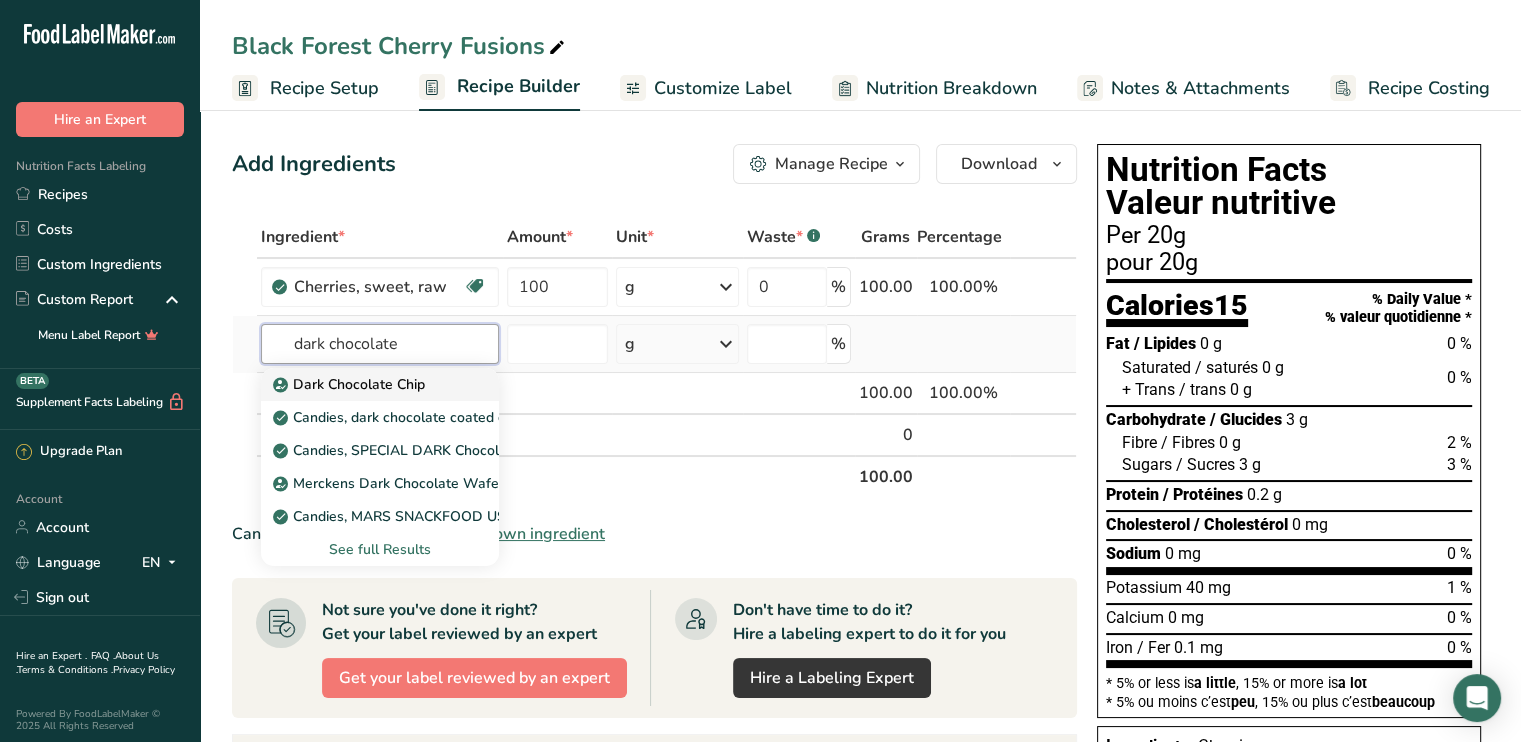 type on "dark chocolate" 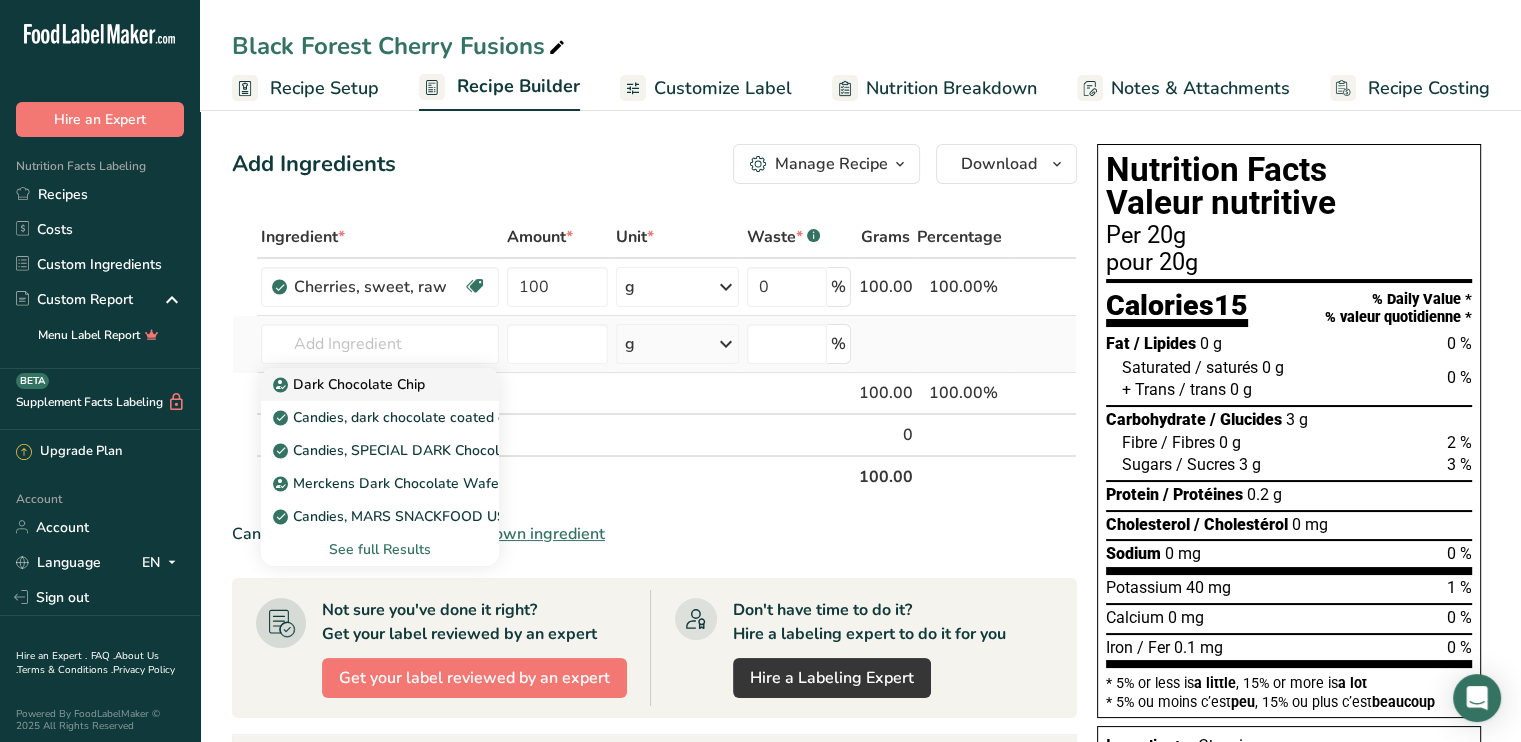 click on "Dark Chocolate Chip" at bounding box center (351, 384) 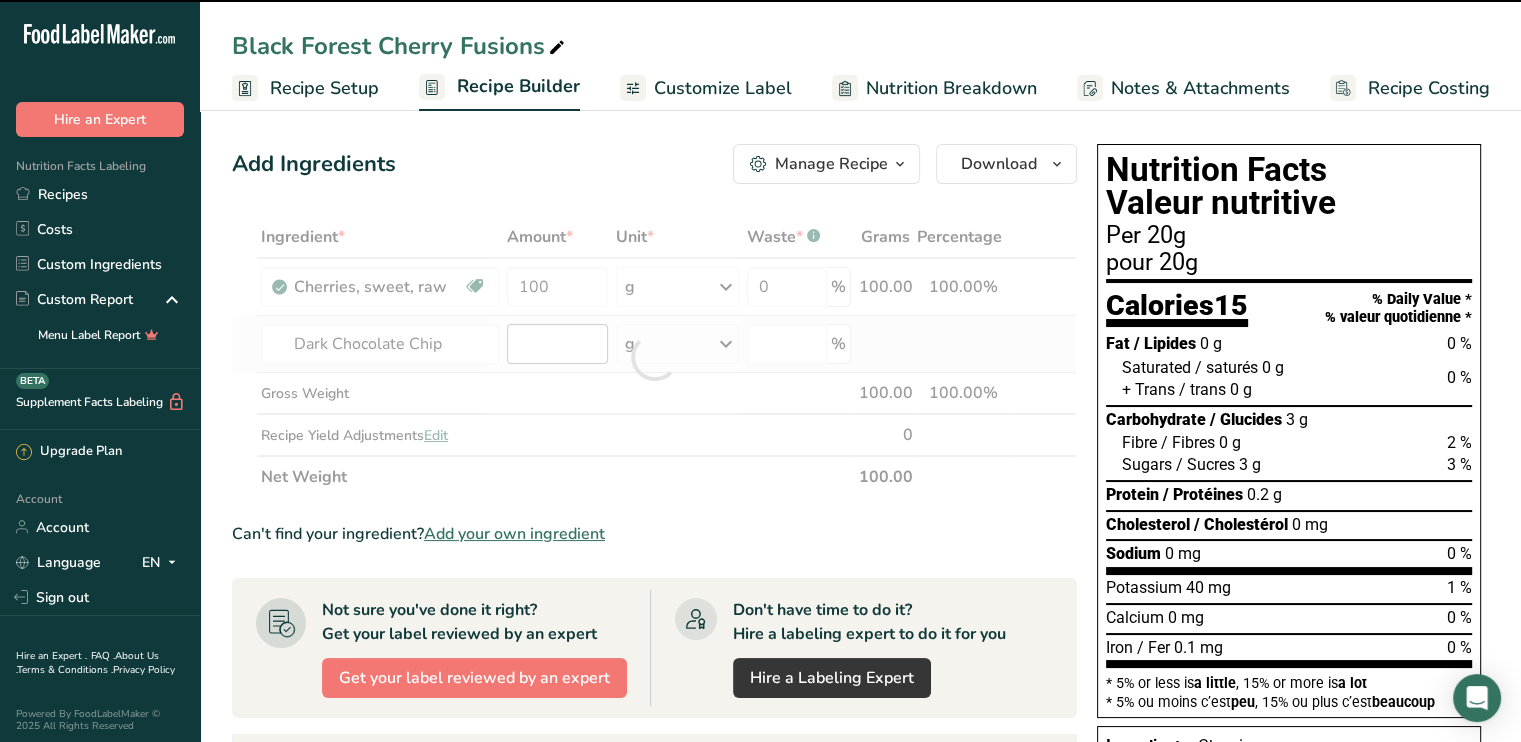 type on "0" 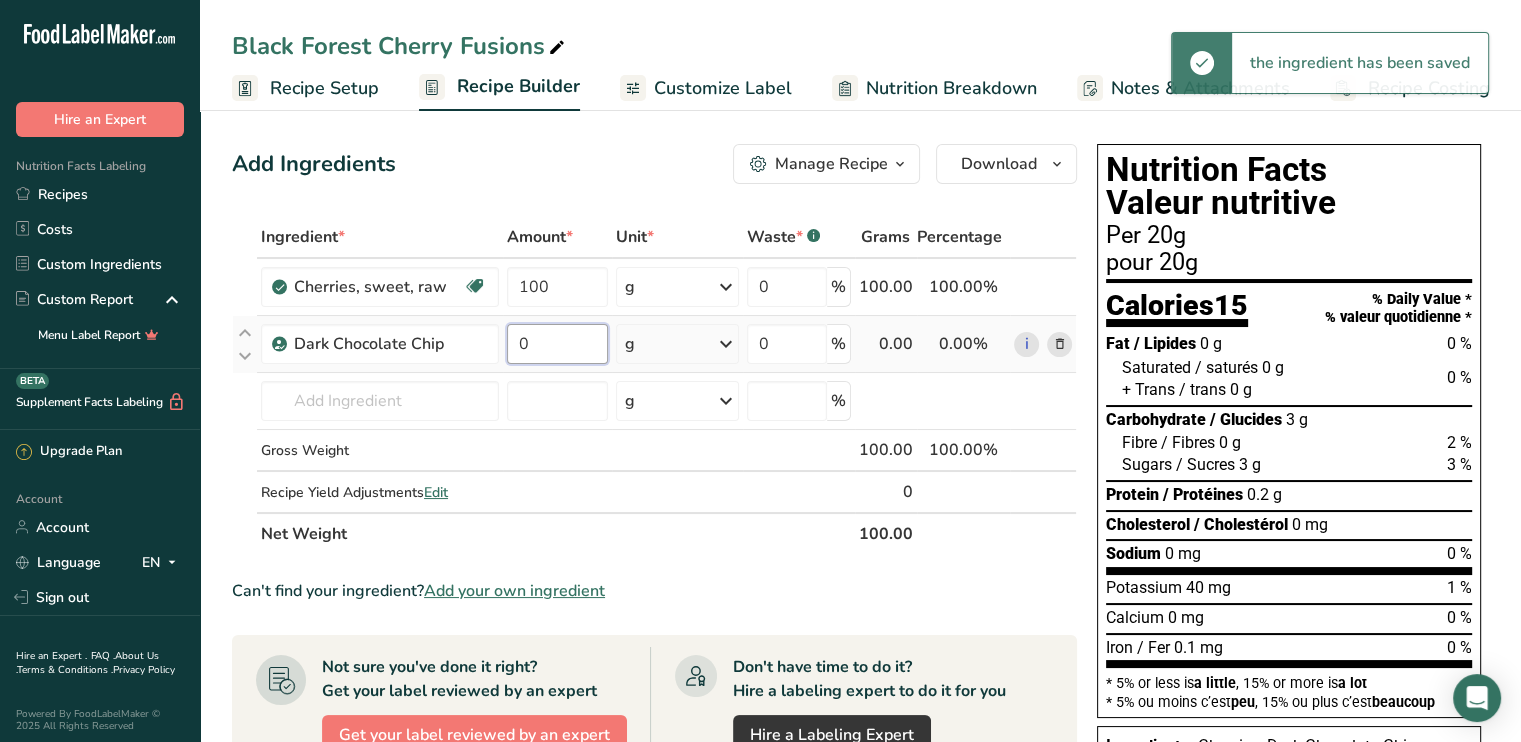 drag, startPoint x: 545, startPoint y: 348, endPoint x: 499, endPoint y: 348, distance: 46 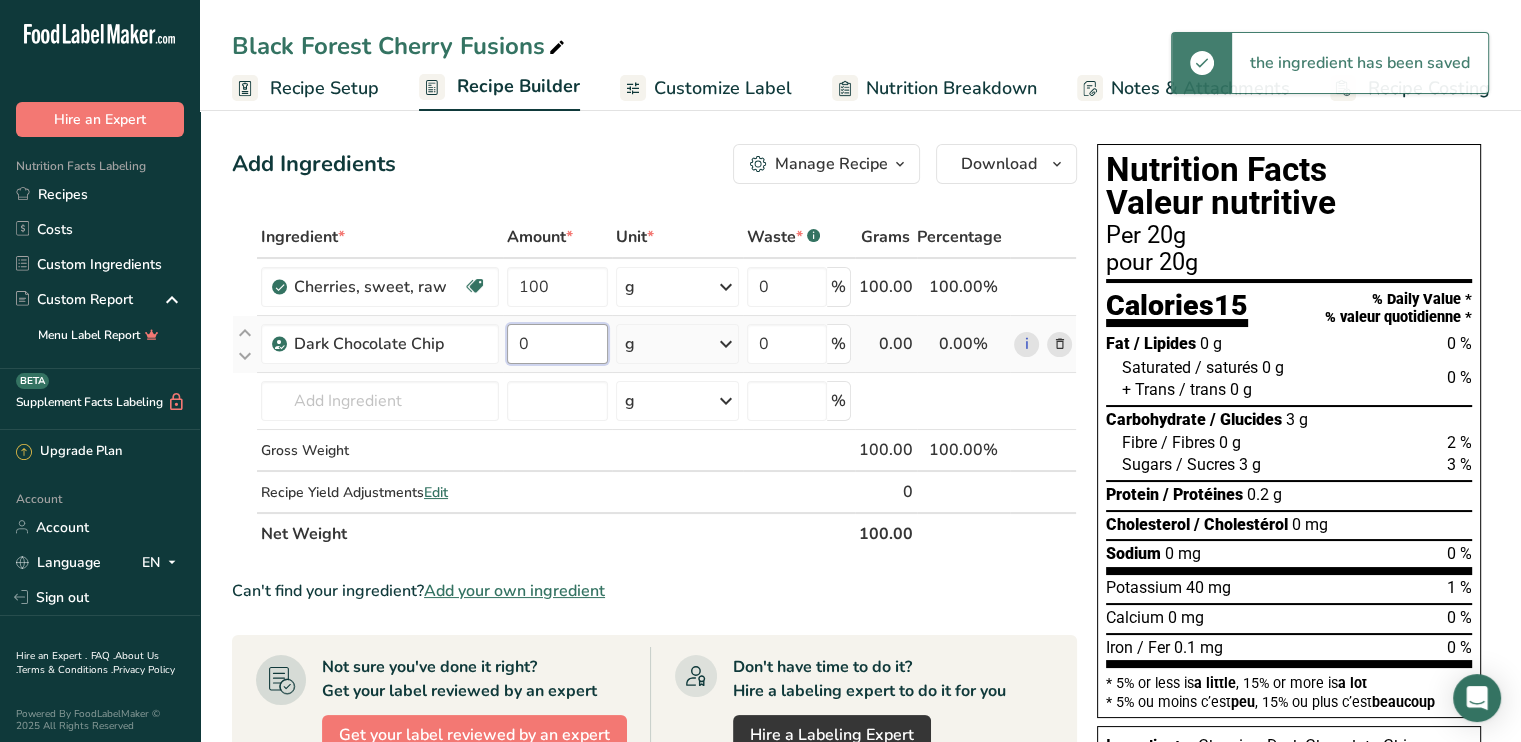 click on "Dark Chocolate Chip
0
g
Weight Units
g
kg
mg
See more
Volume Units
l
Volume units require a density conversion. If you know your ingredient's density enter it below. Otherwise, click on "RIA" our AI Regulatory bot - she will be able to help you
lb/ft3
g/cm3
Confirm
mL
Volume units require a density conversion. If you know your ingredient's density enter it below. Otherwise, click on "RIA" our AI Regulatory bot - she will be able to help you
lb/ft3
g/cm3
Confirm
fl oz
lb/ft3
0" at bounding box center [654, 344] 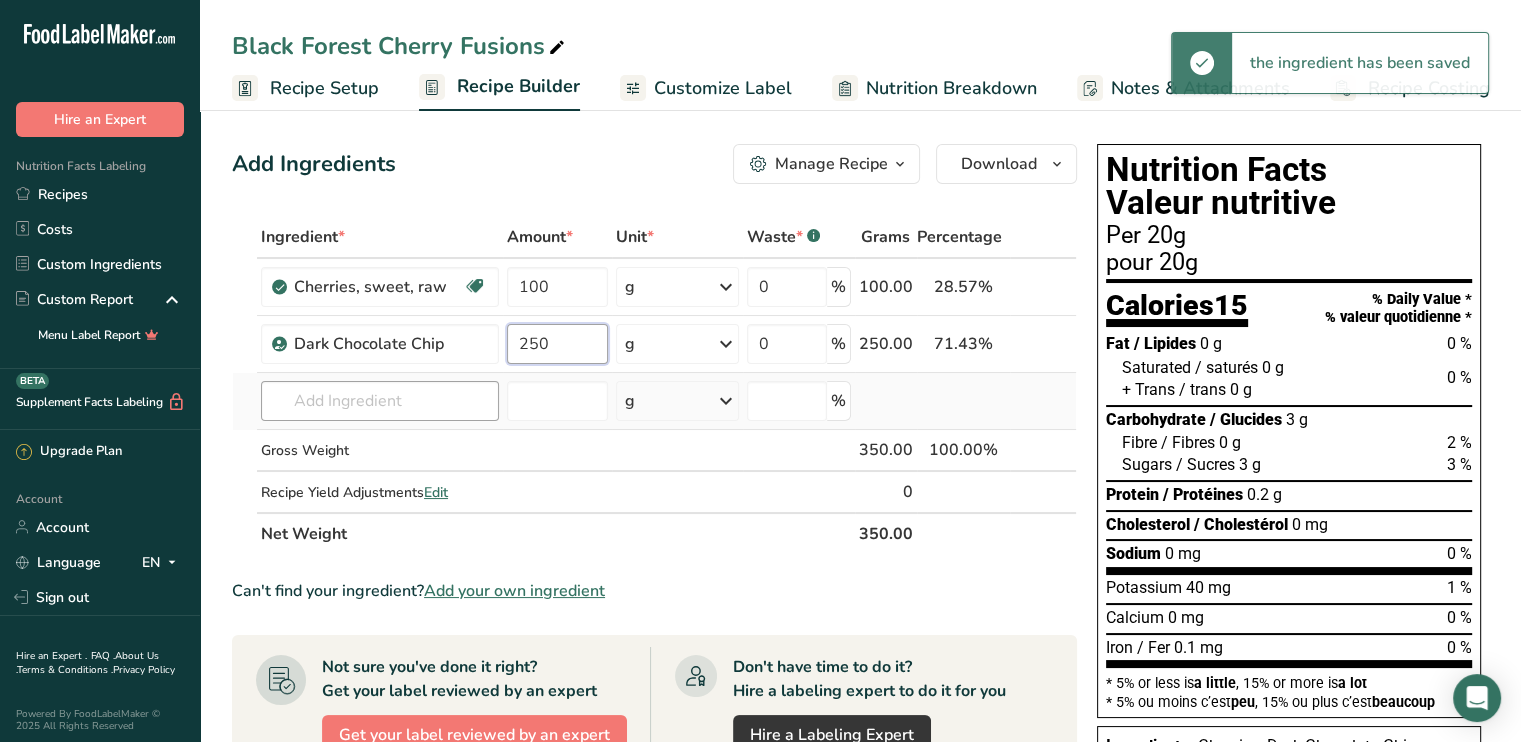 type on "250" 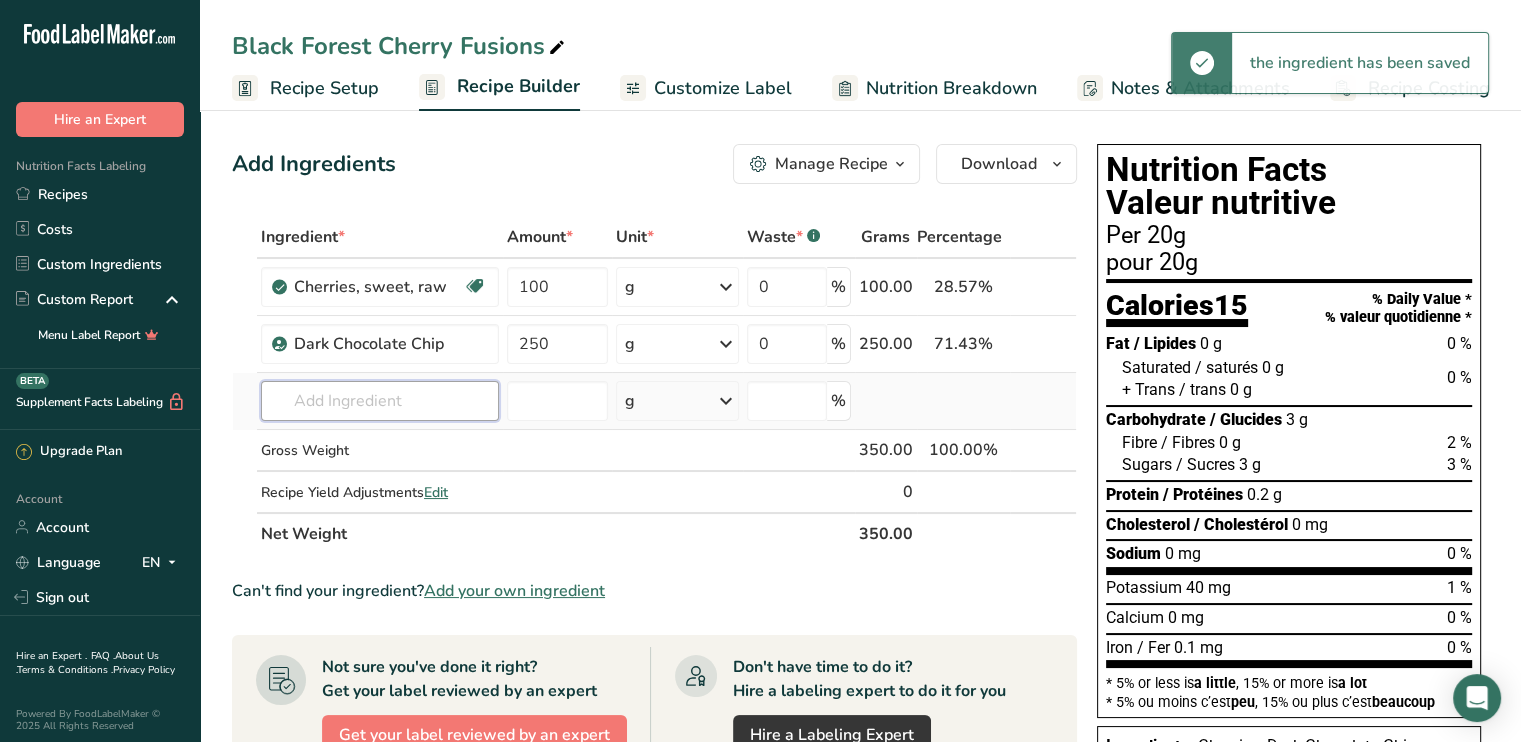 click on "Ingredient *
Amount *
Unit *
Waste *   .a-a{fill:#347362;}.b-a{fill:#fff;}          Grams
Percentage
Cherries, sweet, raw
Source of Antioxidants
Dairy free
Gluten free
Vegan
Vegetarian
Soy free
100
g
Portions
1 cup, with pits, yields
1 cup, without pits
1 cherry
See more
Weight Units
g
kg
mg
See more
Volume Units
l
Volume units require a density conversion. If you know your ingredient's density enter it below. Otherwise, click on "RIA" our AI Regulatory bot - she will be able to help you
lb/ft3
g/cm3" at bounding box center (654, 385) 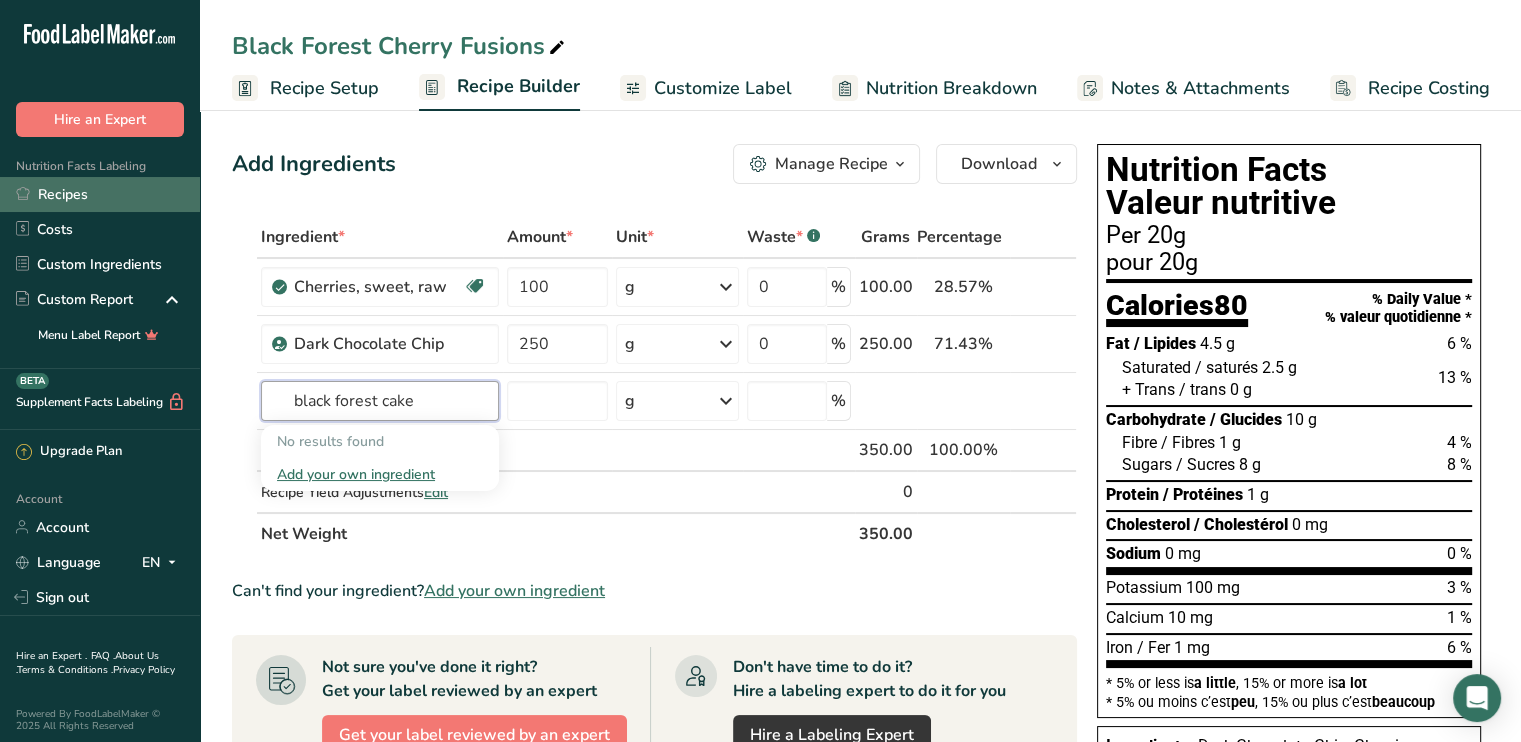 type on "black forest cake" 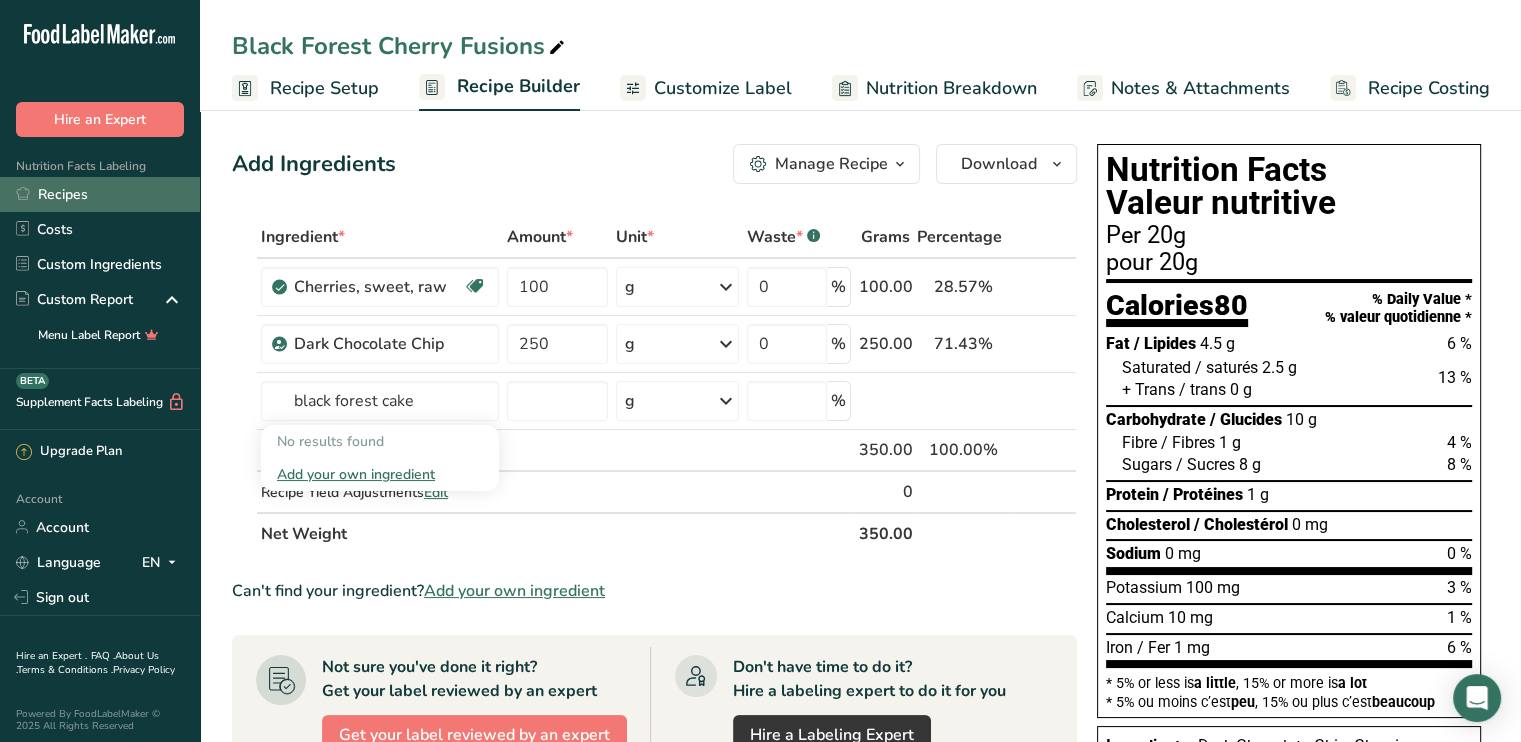 type 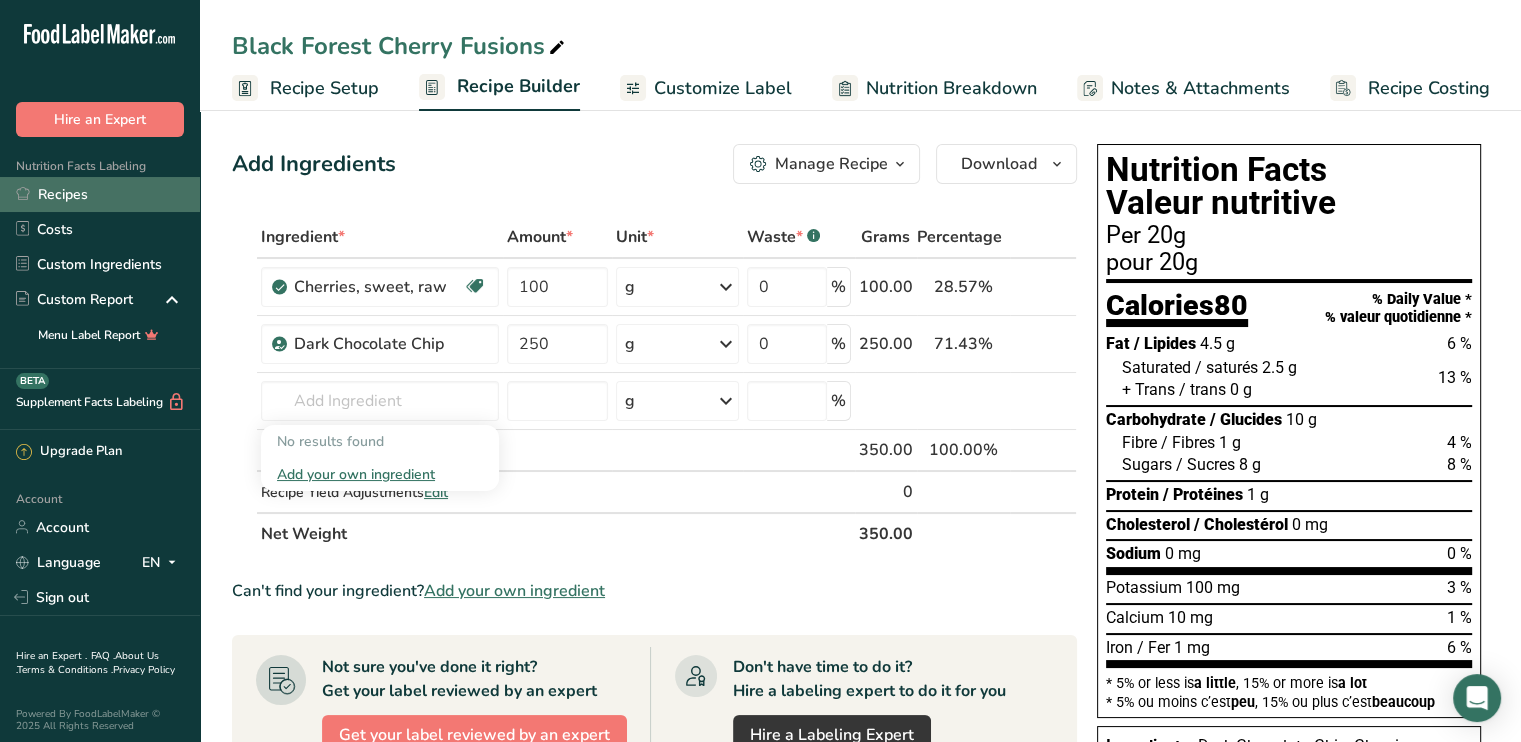 click on "Recipes" at bounding box center [100, 194] 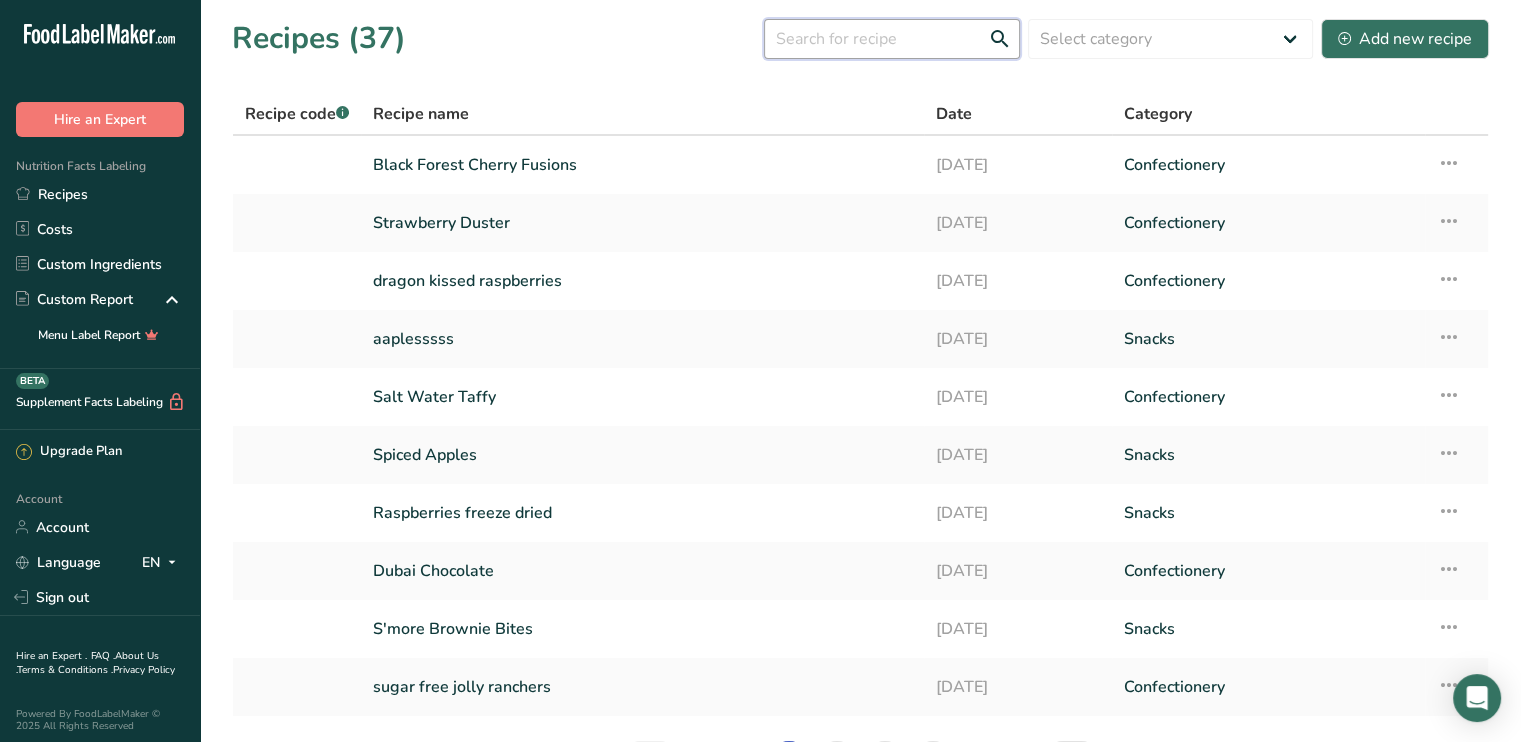 click at bounding box center (892, 39) 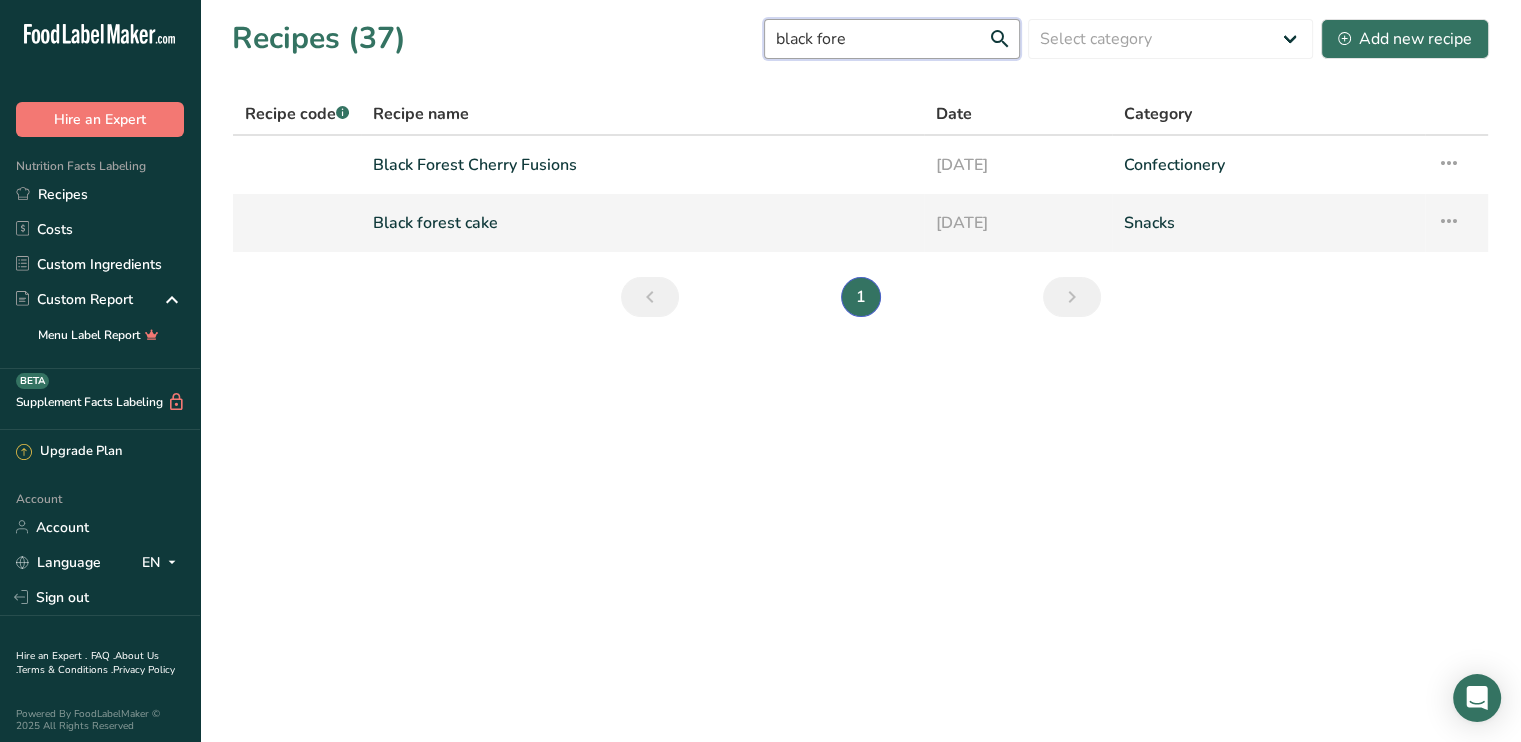 type on "black fore" 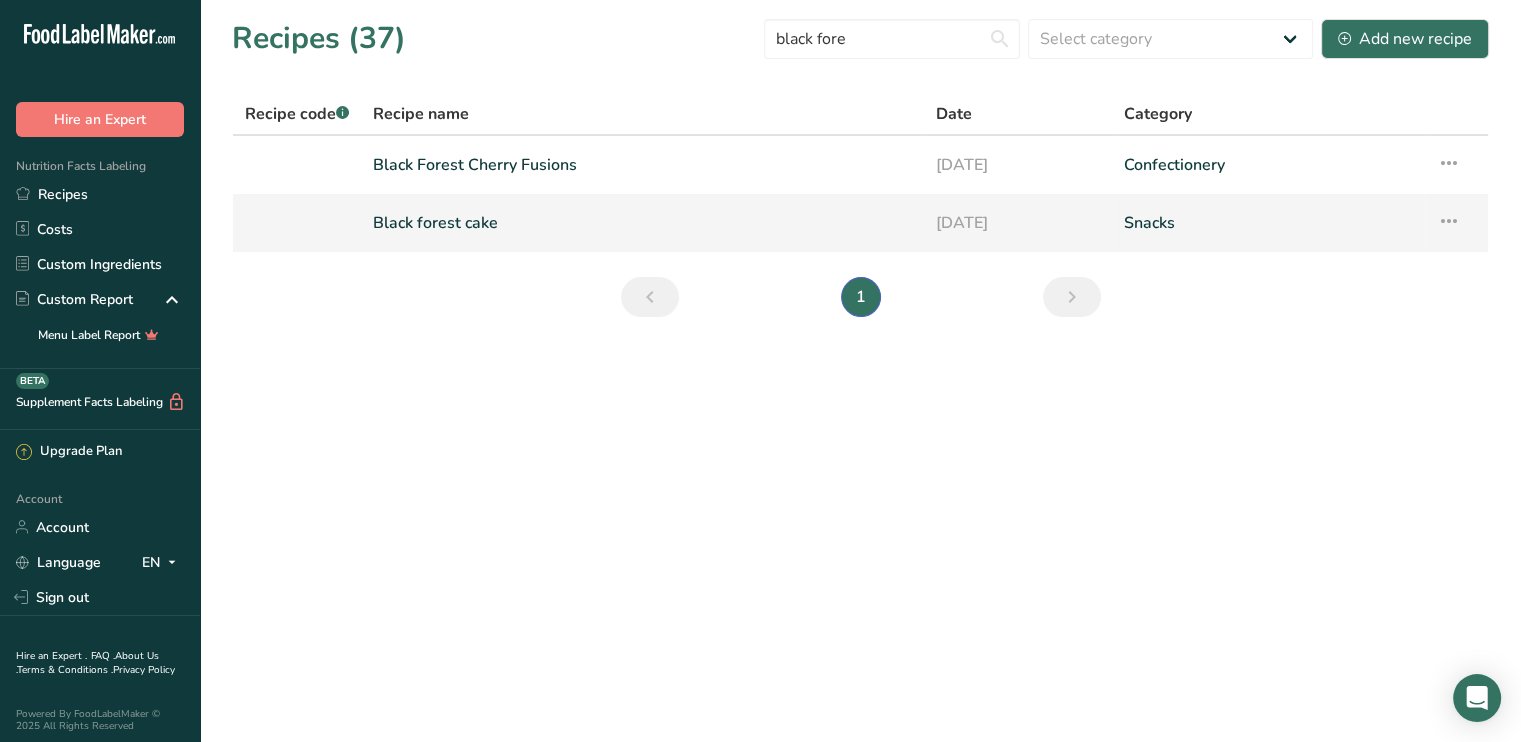 click on "Black forest cake" at bounding box center [642, 223] 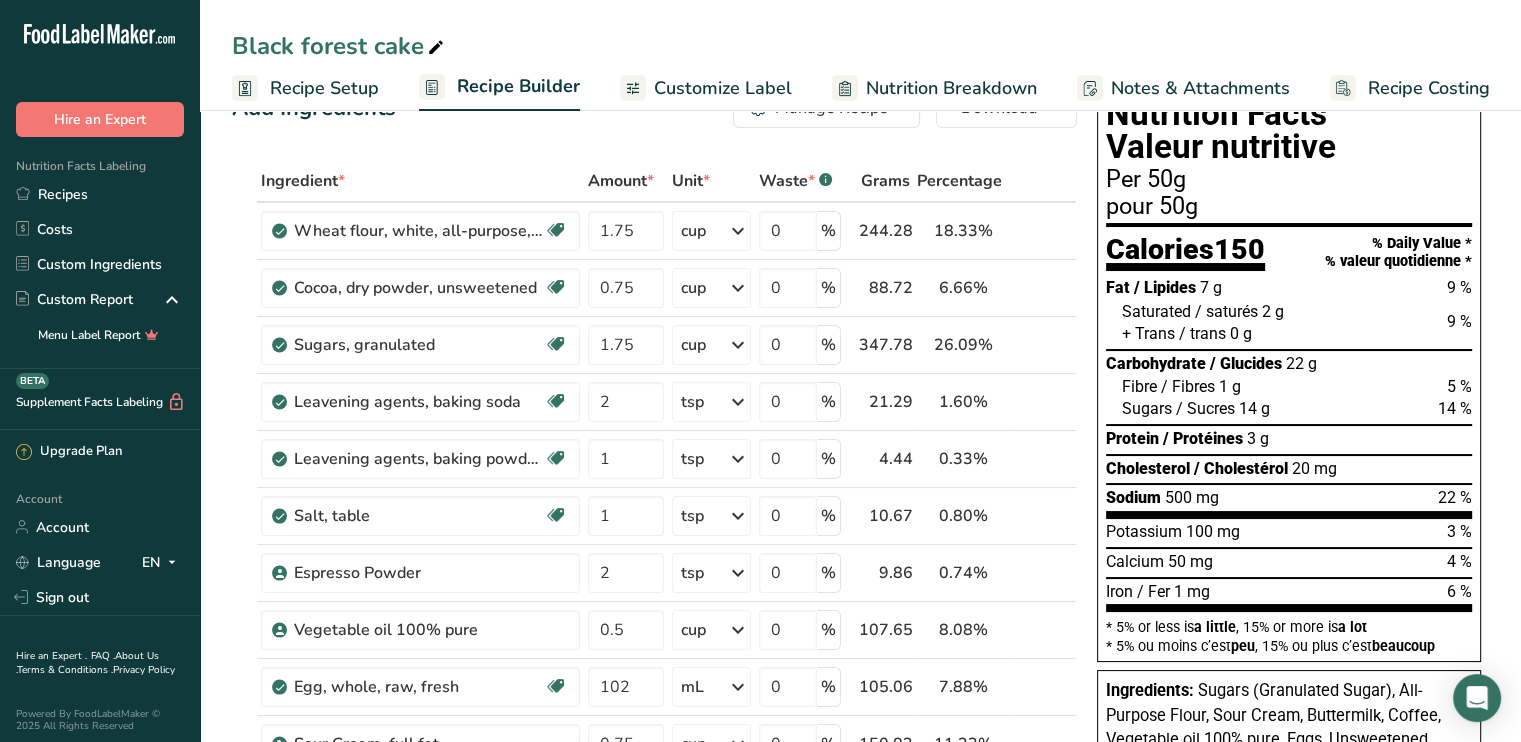 scroll, scrollTop: 0, scrollLeft: 0, axis: both 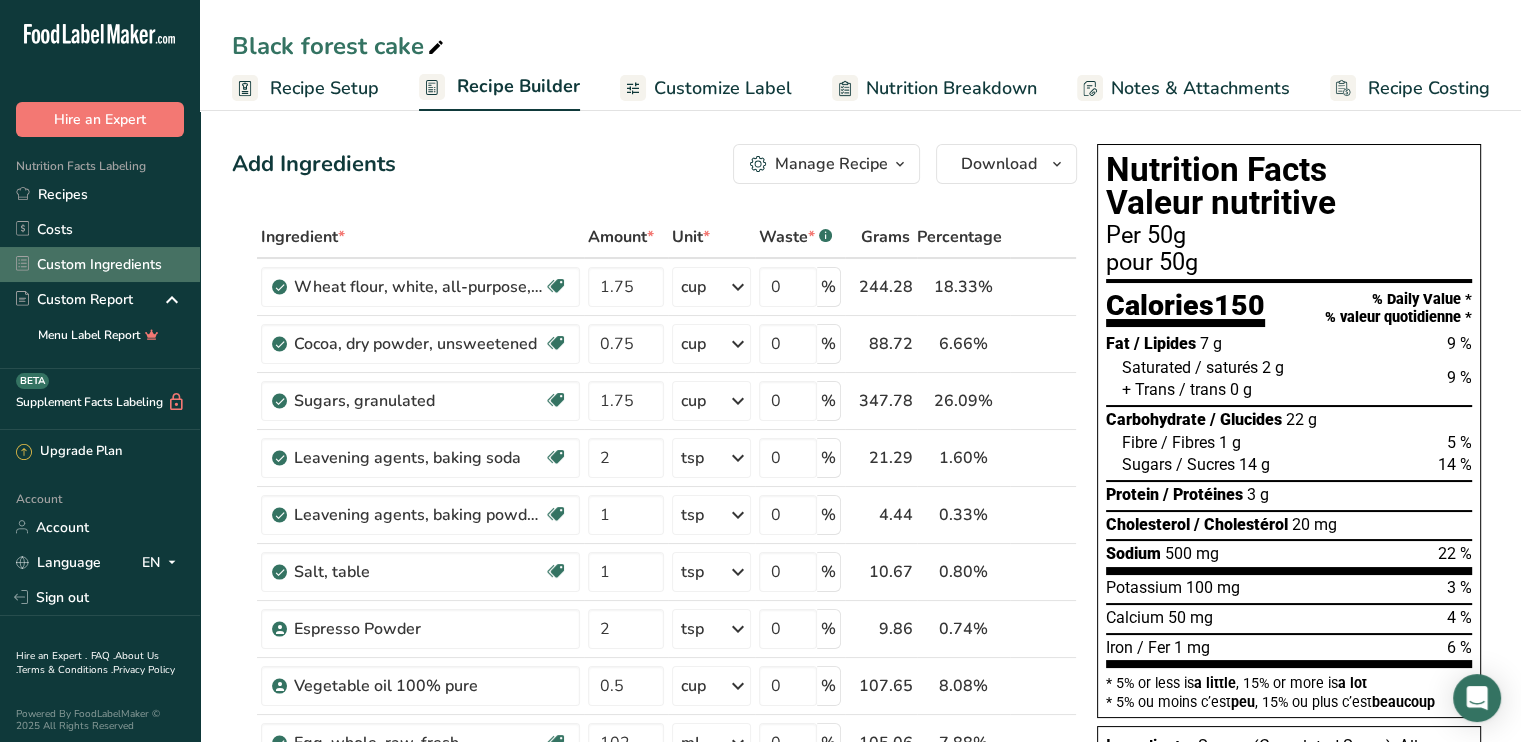 click on "Custom Ingredients" at bounding box center (100, 264) 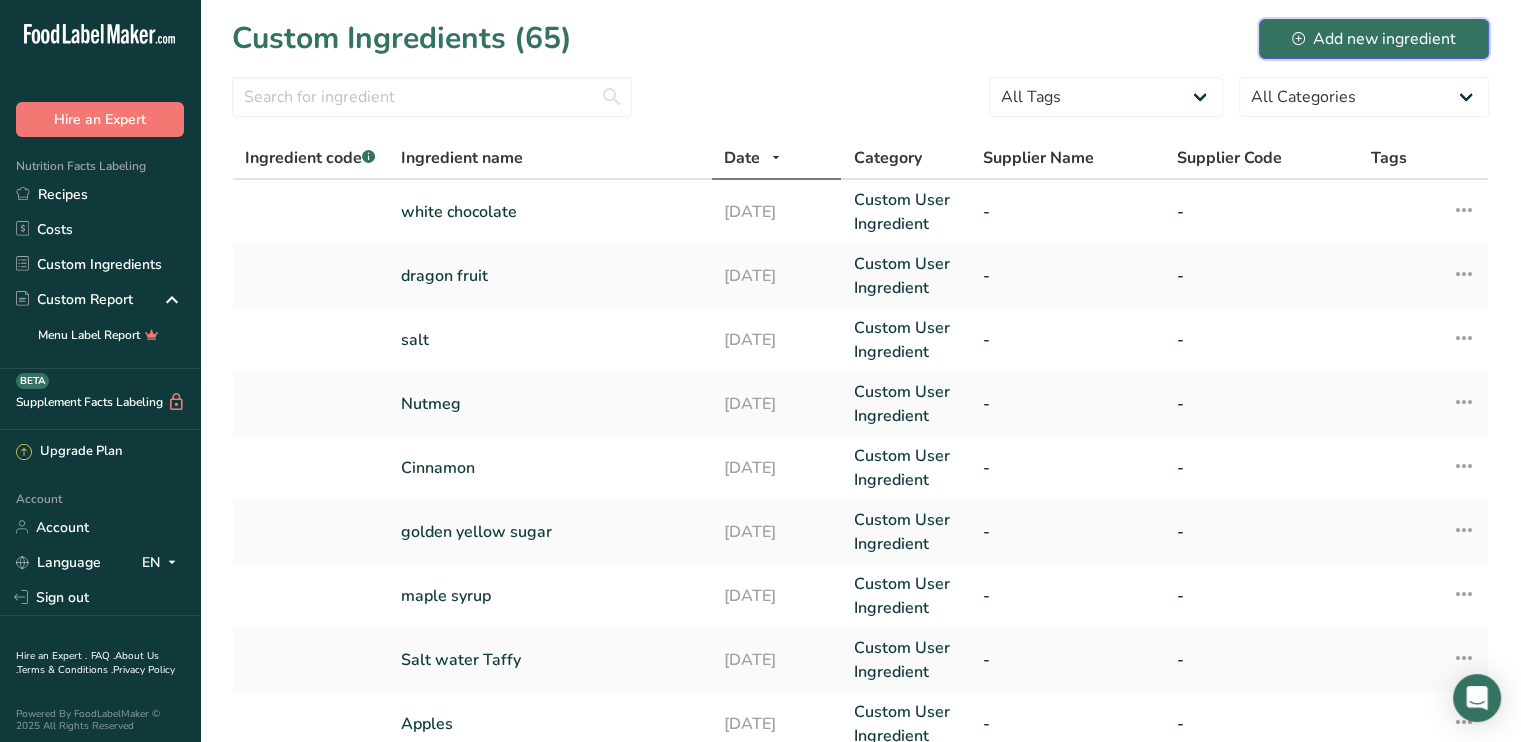click on "Add new ingredient" at bounding box center [1374, 39] 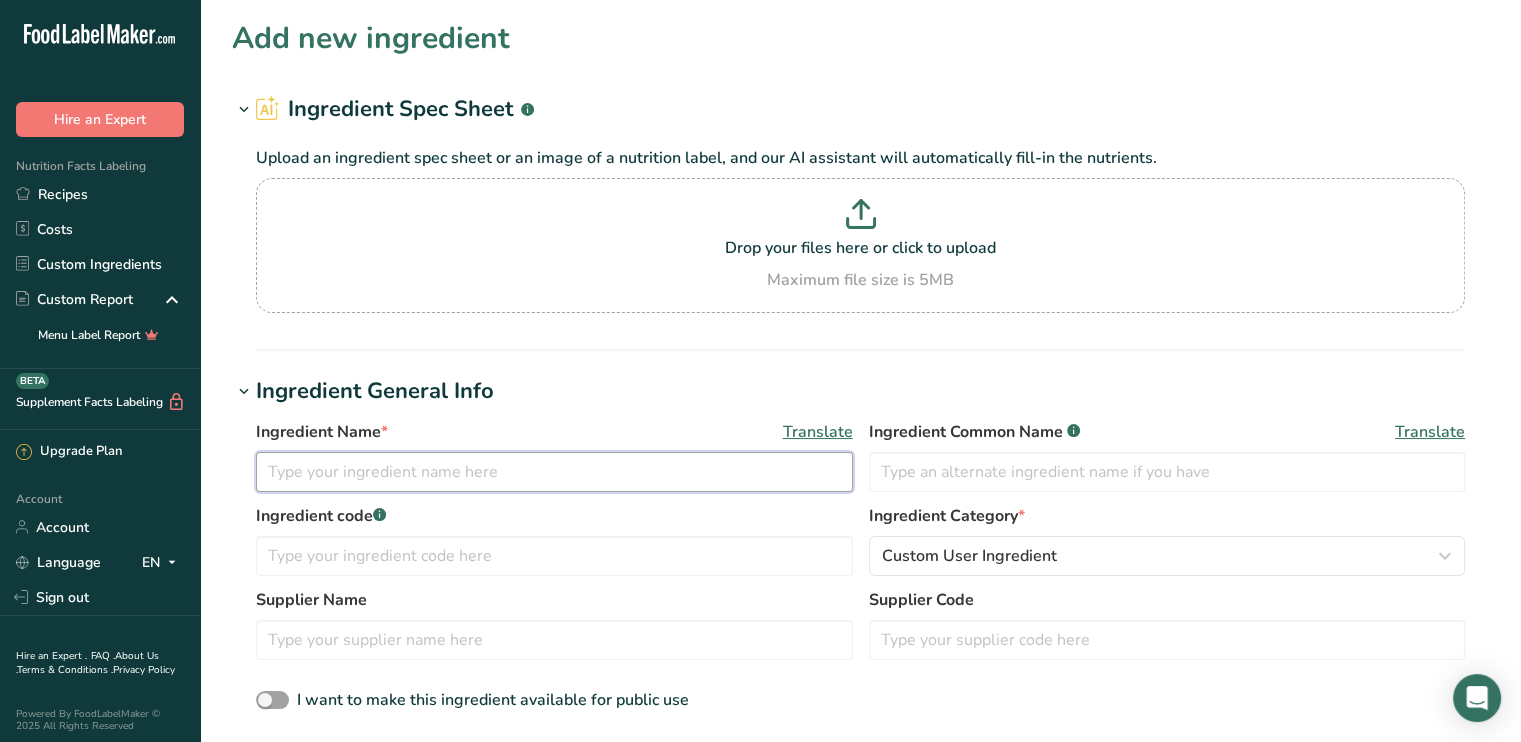 click at bounding box center (554, 472) 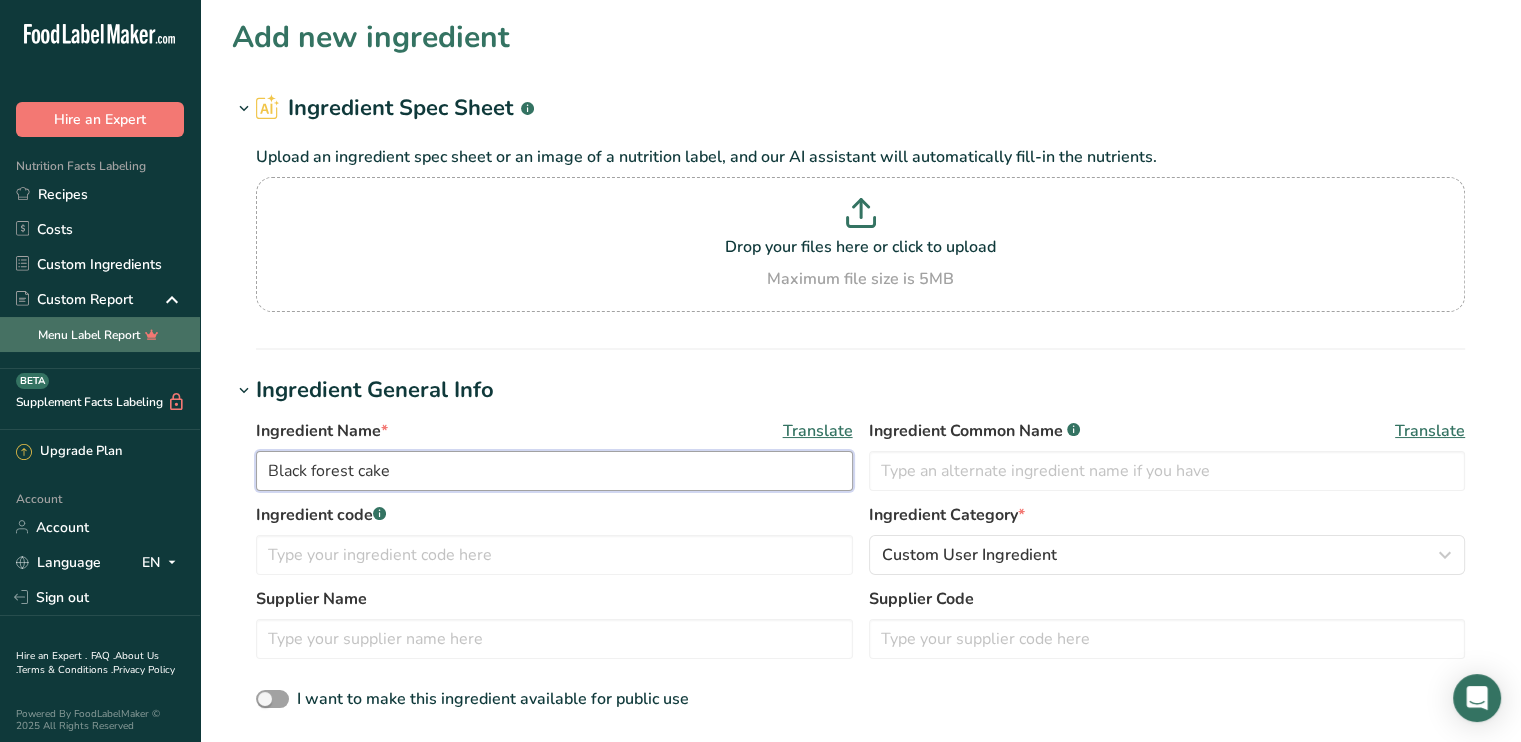 scroll, scrollTop: 0, scrollLeft: 0, axis: both 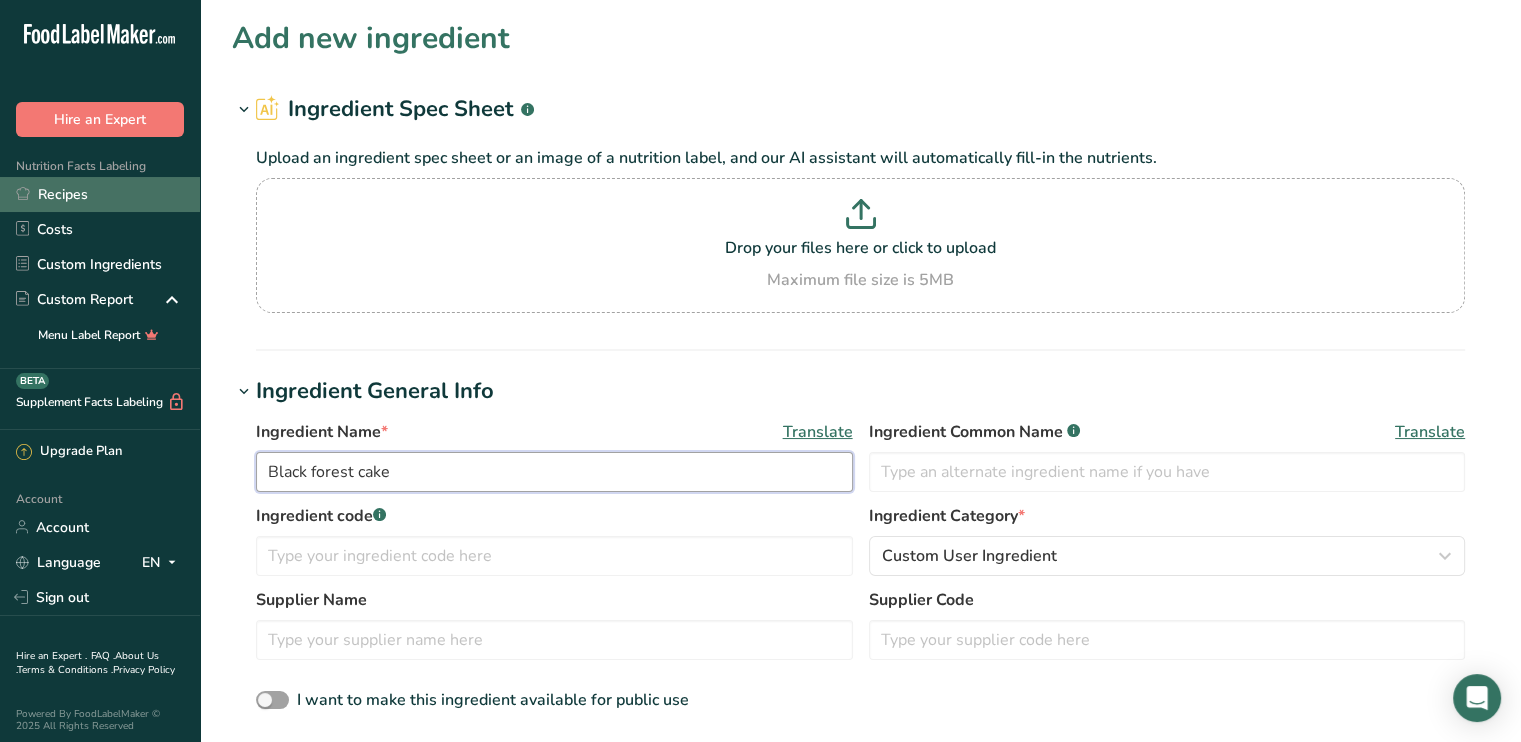type on "Black forest cake" 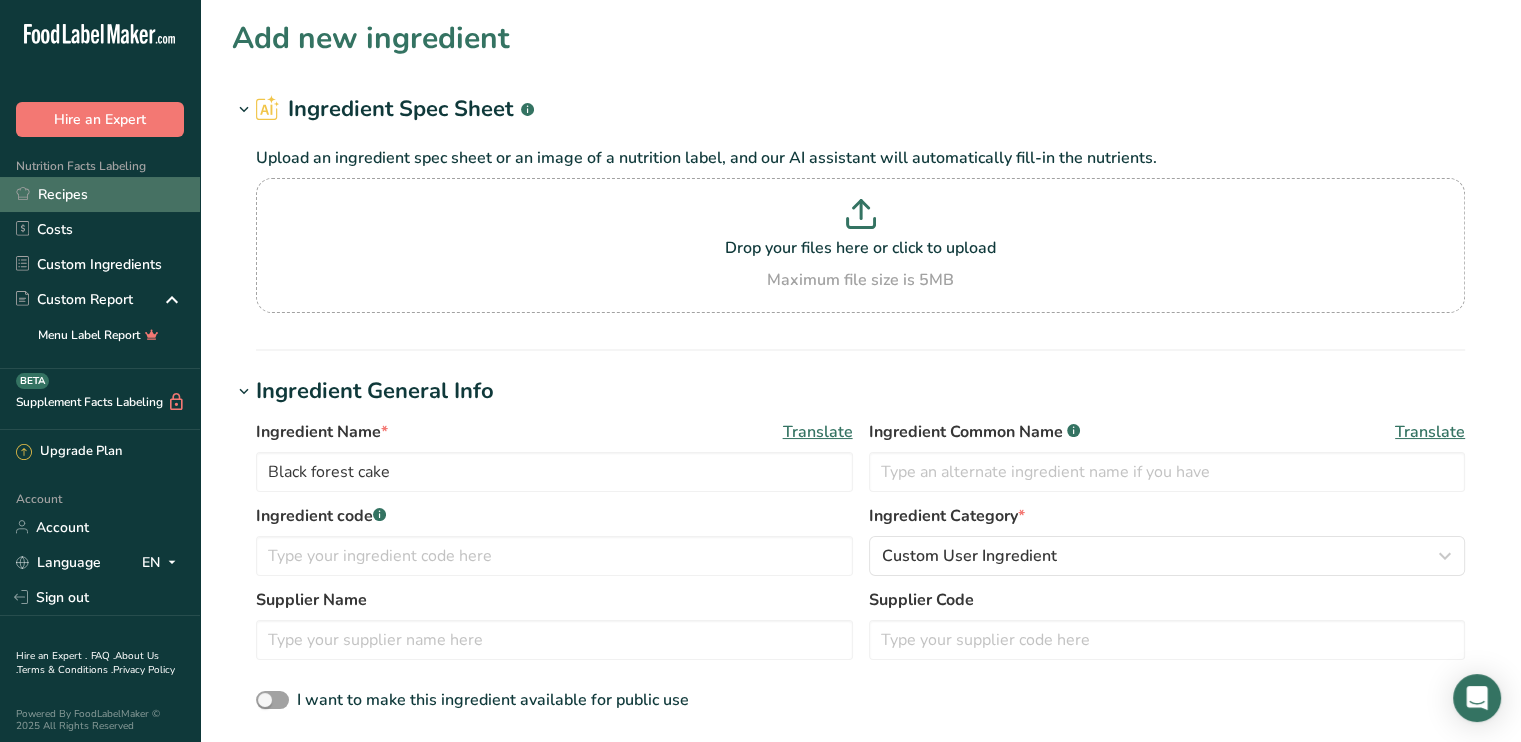 click on "Recipes" at bounding box center [100, 194] 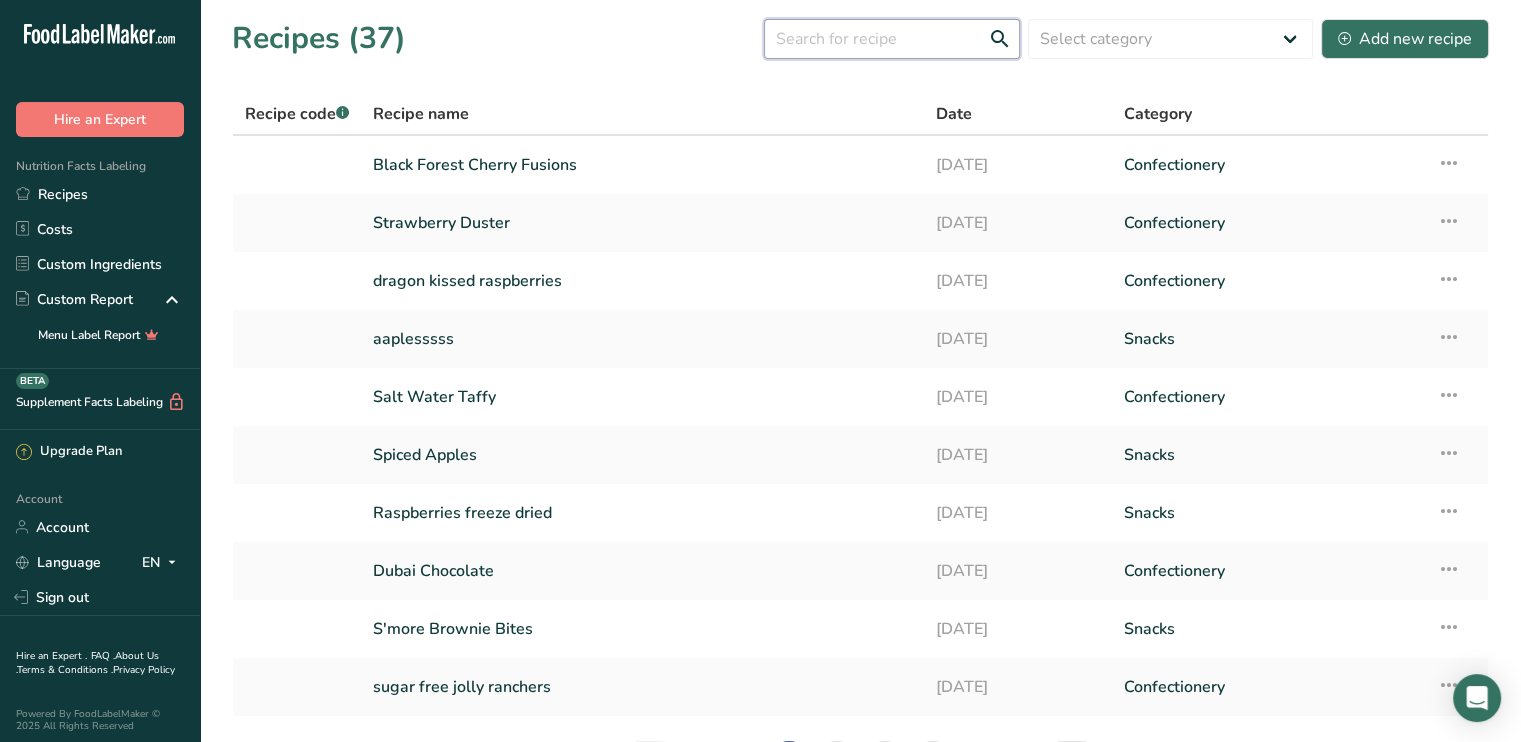 click at bounding box center (892, 39) 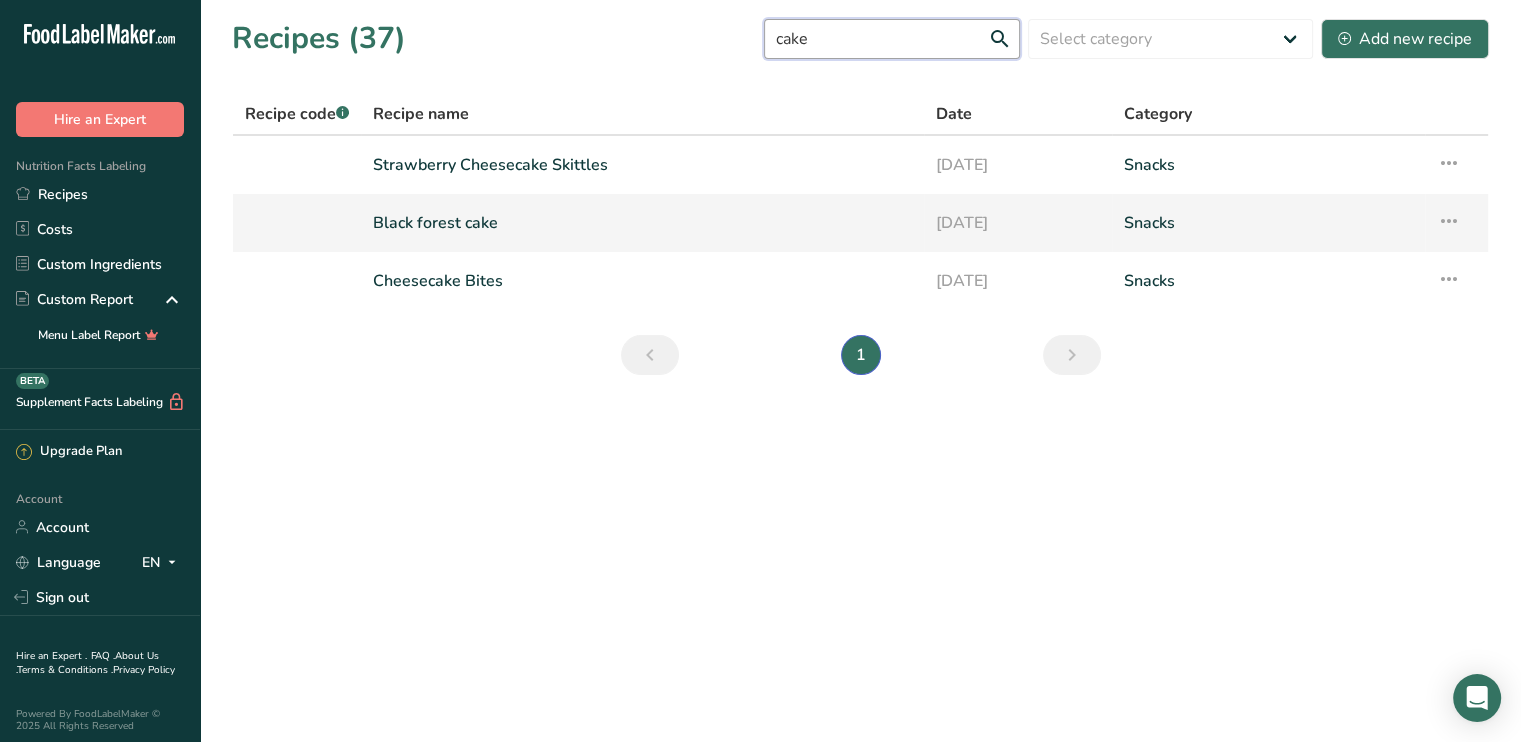 type on "cake" 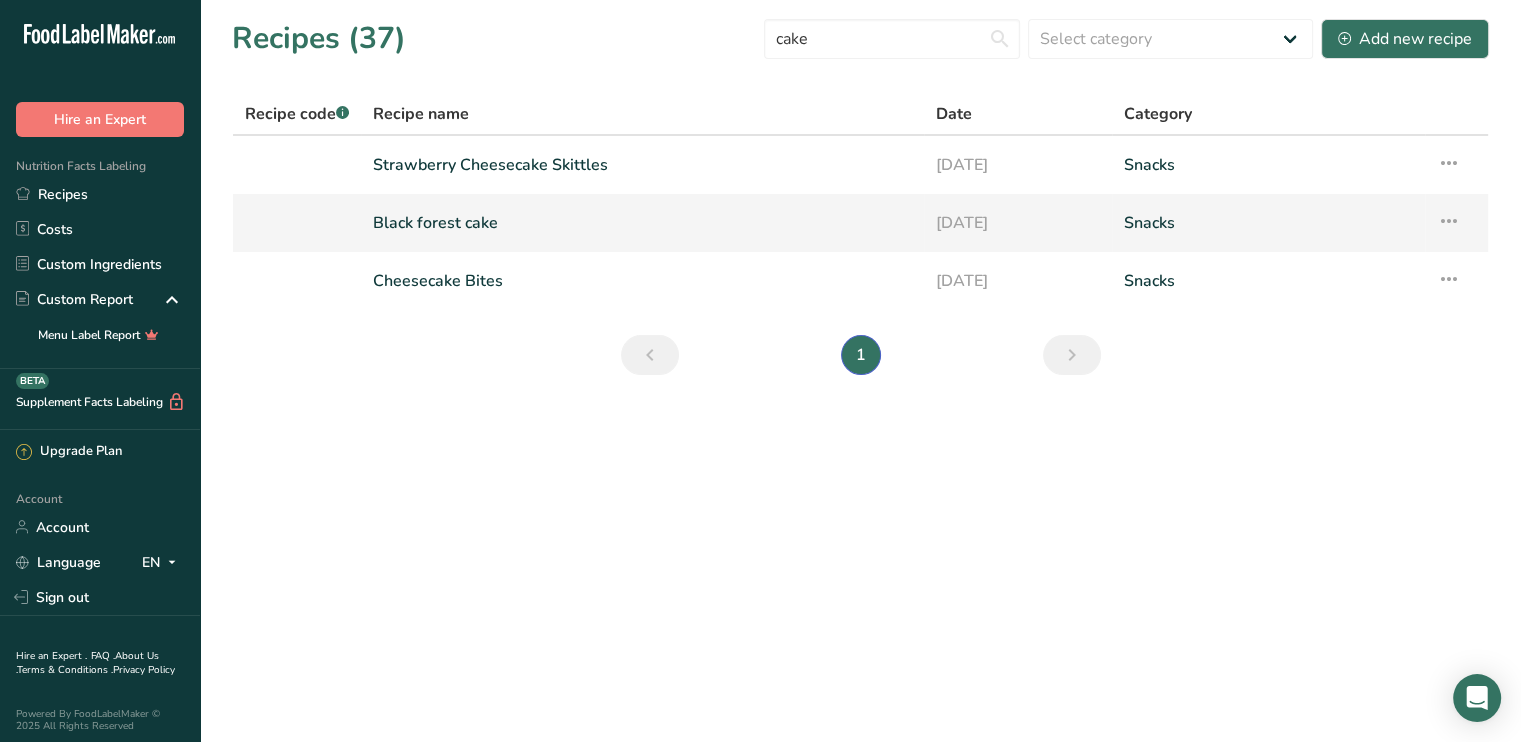 click on "Black forest cake" at bounding box center (642, 223) 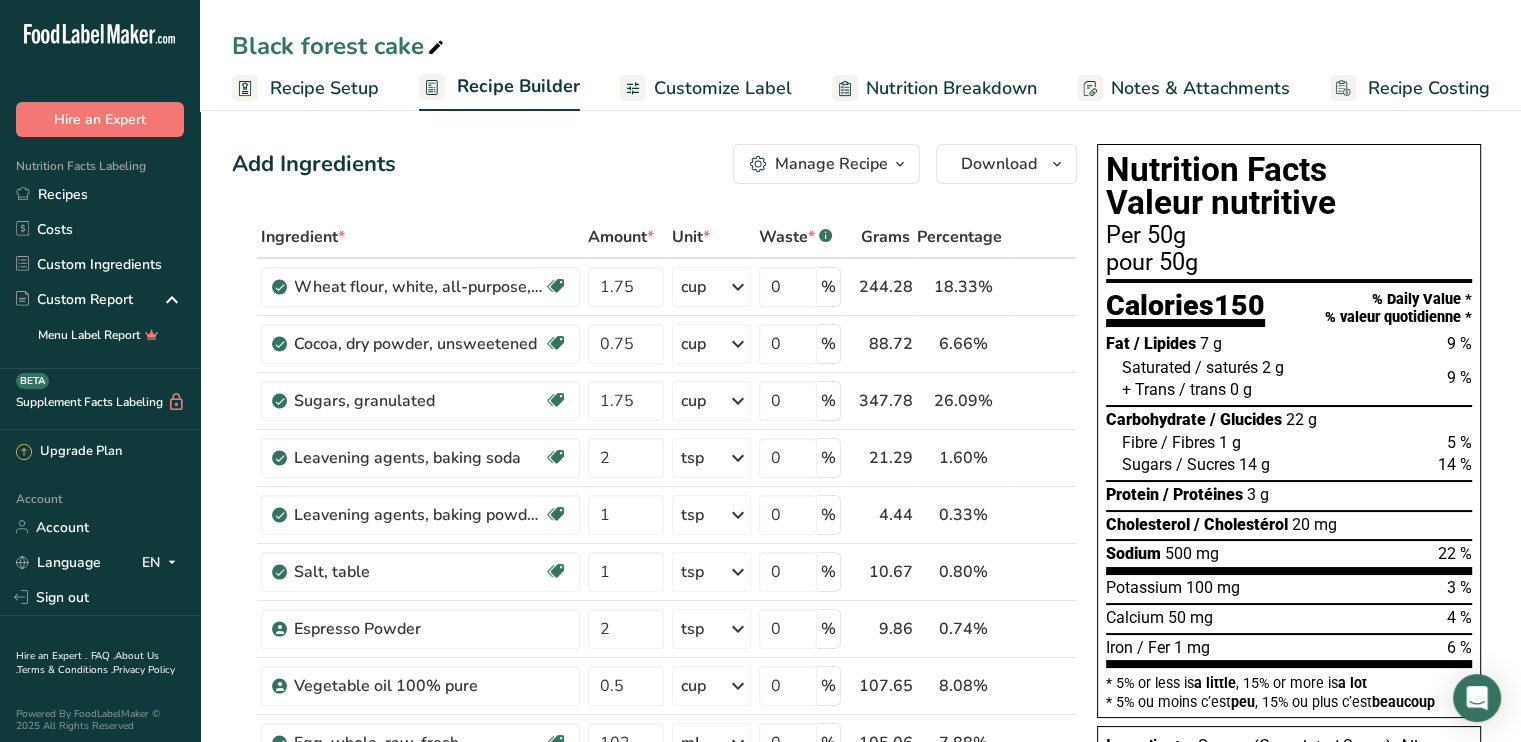click on "Recipe Setup" at bounding box center [324, 88] 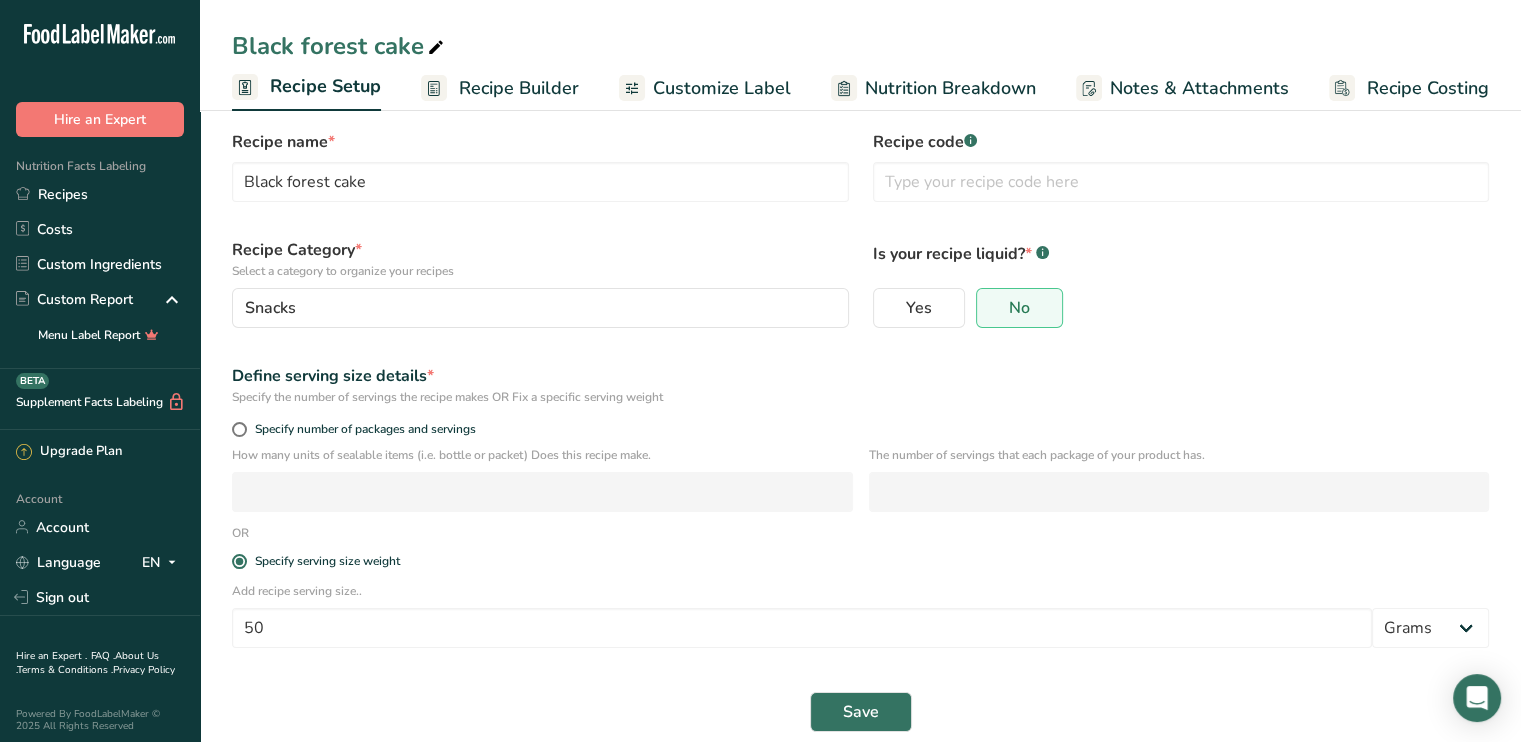 scroll, scrollTop: 0, scrollLeft: 0, axis: both 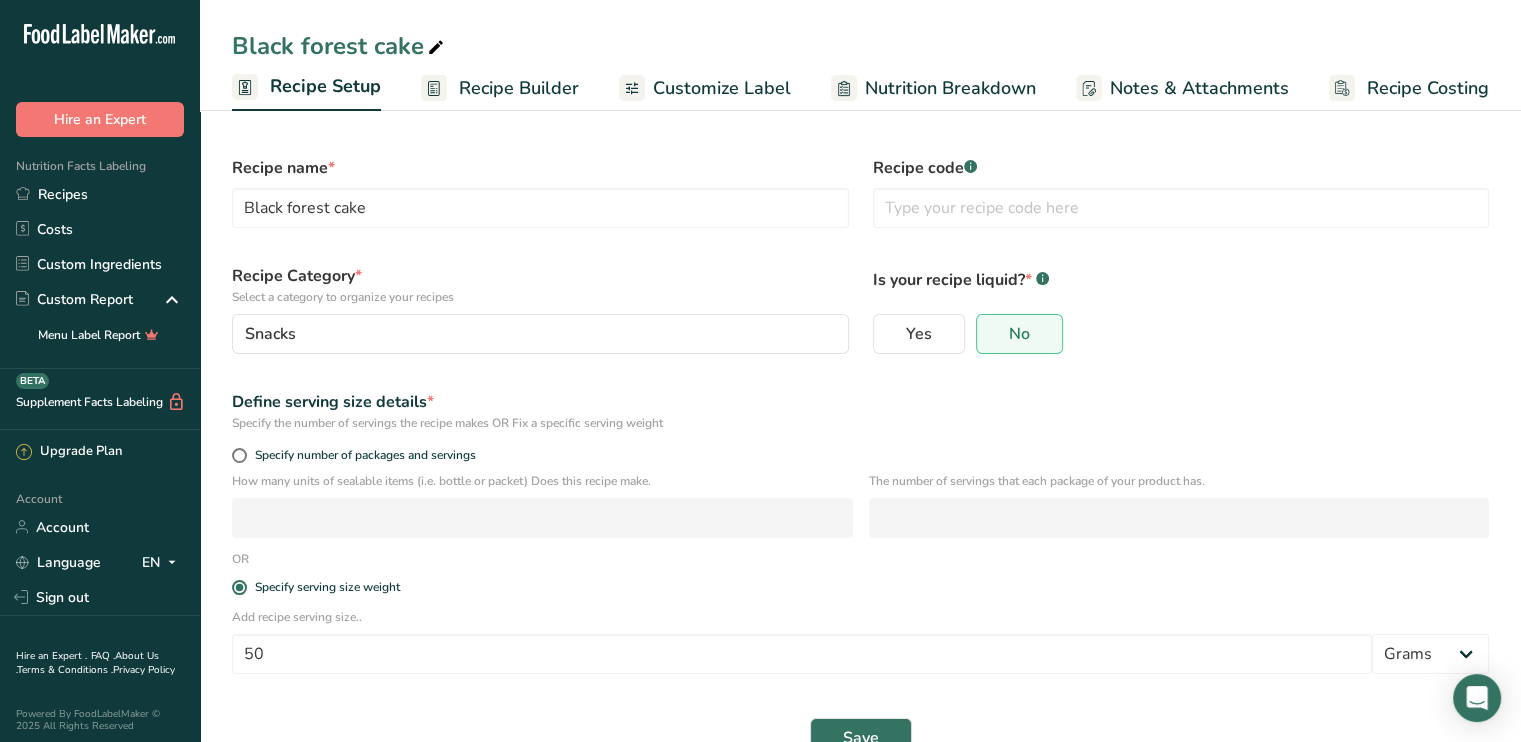 click on "Recipe Costing" at bounding box center [1428, 88] 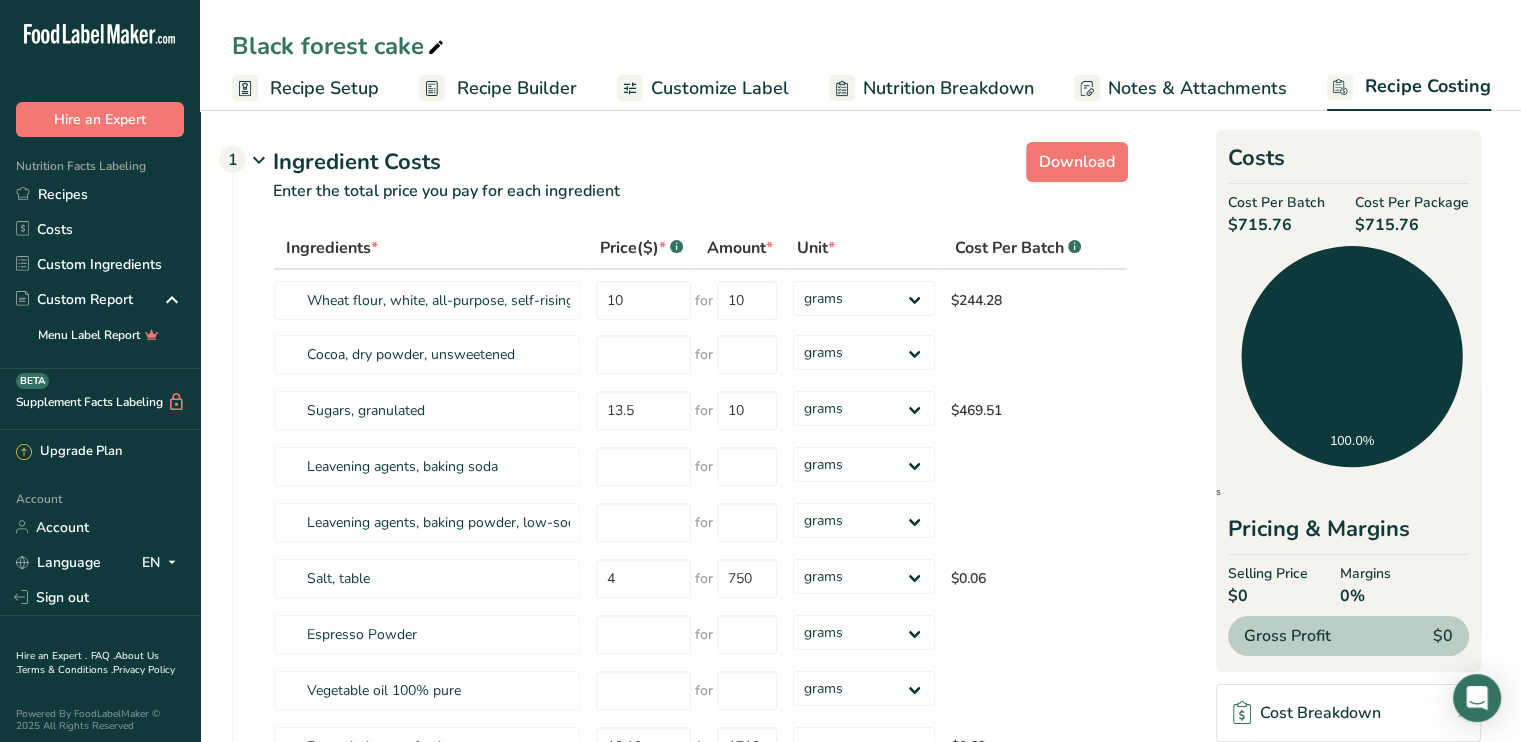 scroll, scrollTop: 0, scrollLeft: 0, axis: both 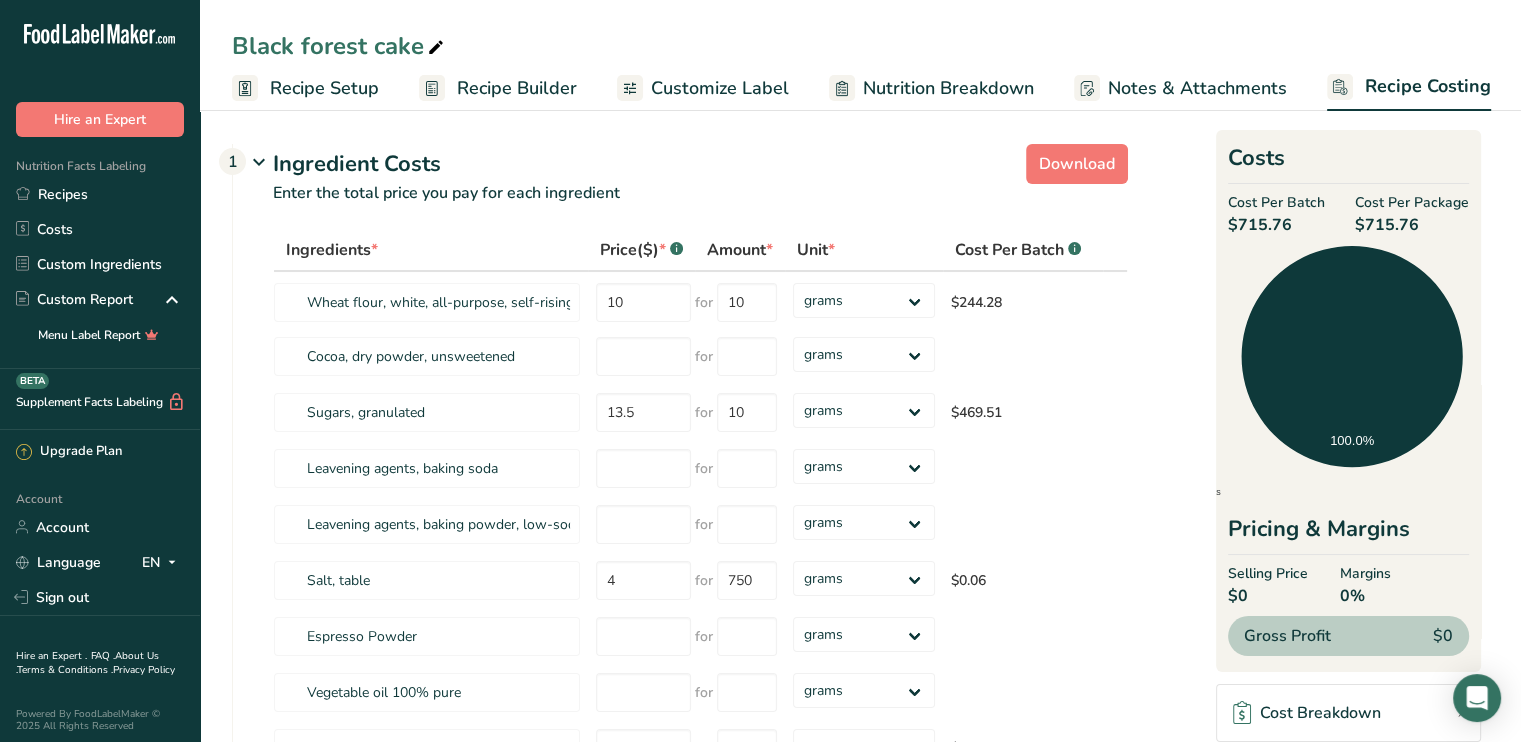 click on "Nutrition Breakdown" at bounding box center [948, 88] 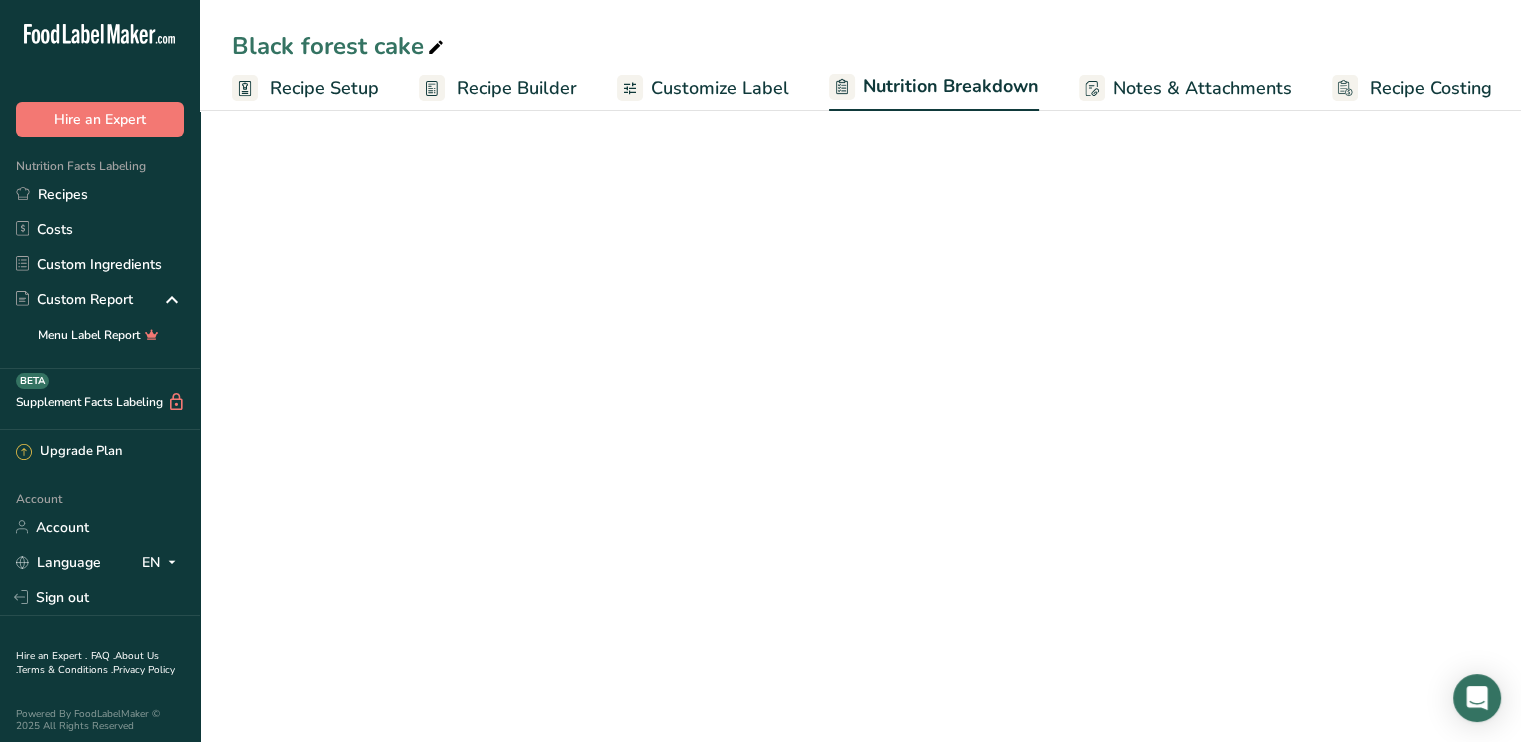 scroll, scrollTop: 0, scrollLeft: 2, axis: horizontal 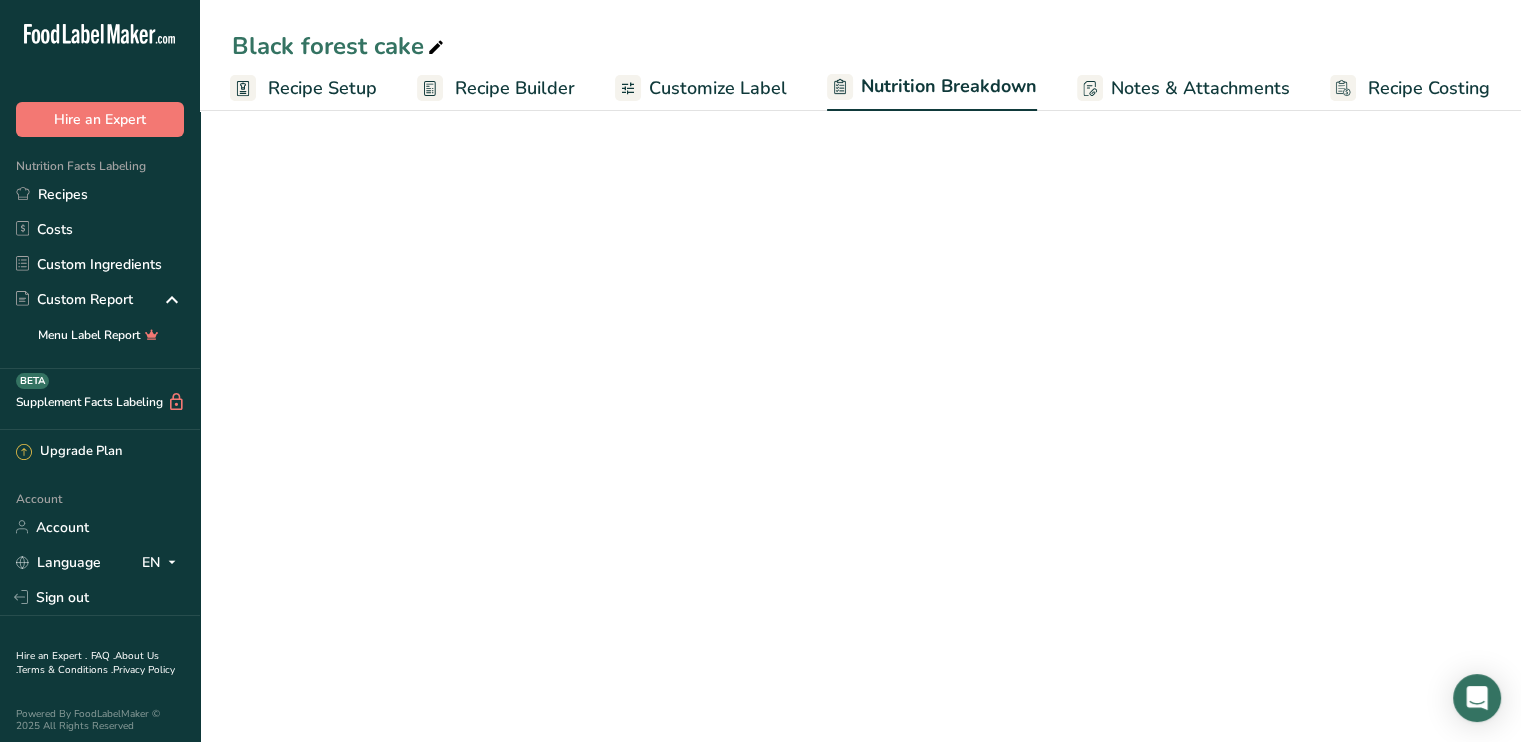 select on "Calories" 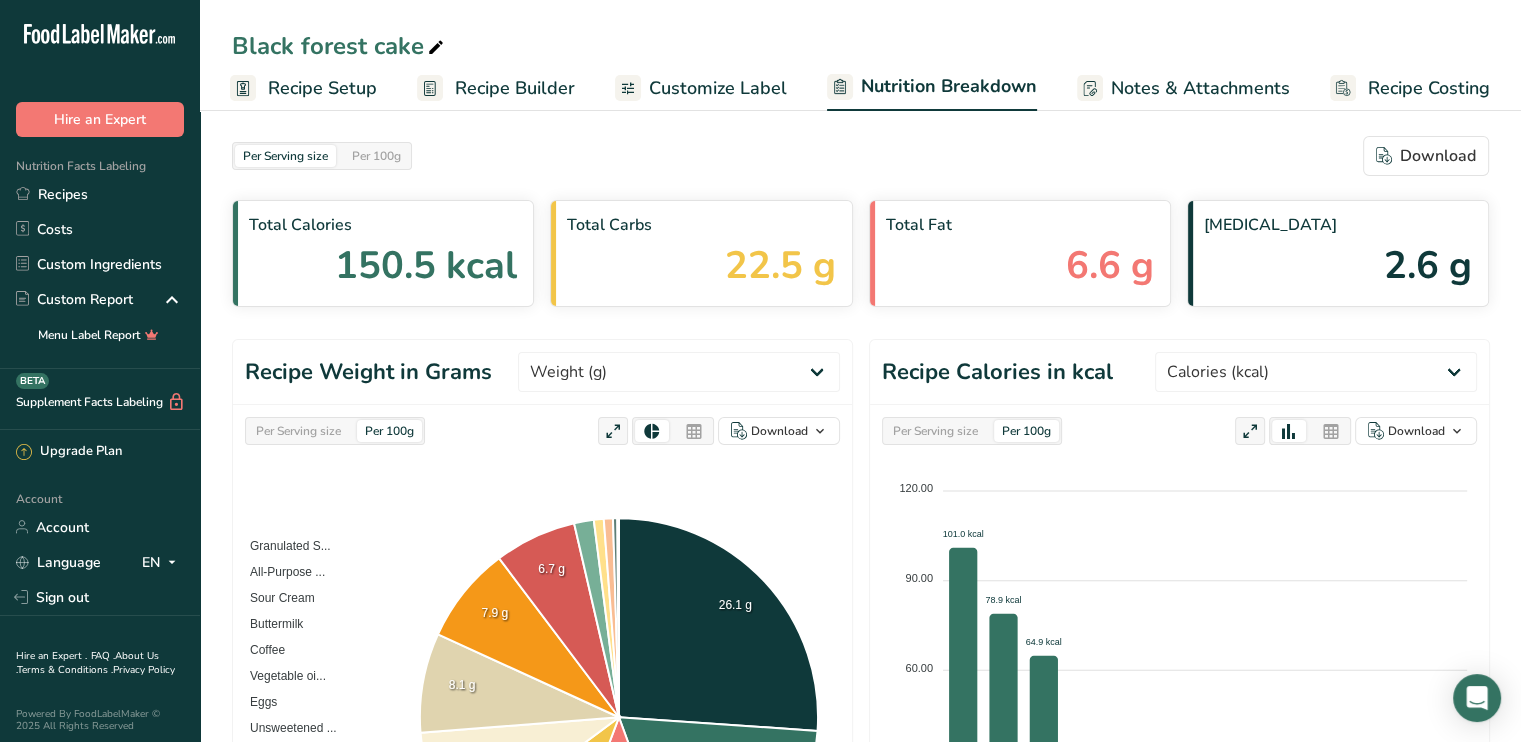 click on "Recipe Builder" at bounding box center [515, 88] 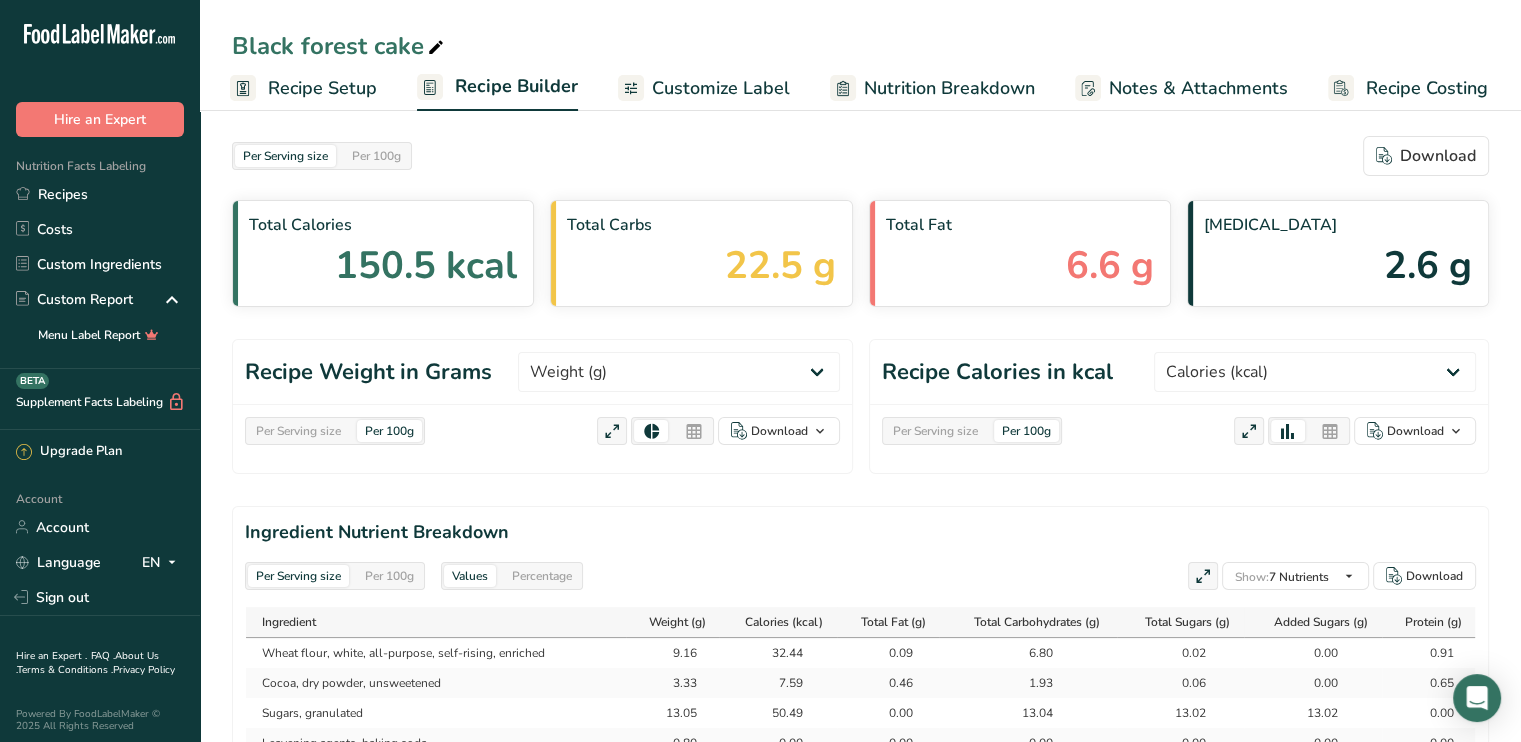 scroll, scrollTop: 0, scrollLeft: 0, axis: both 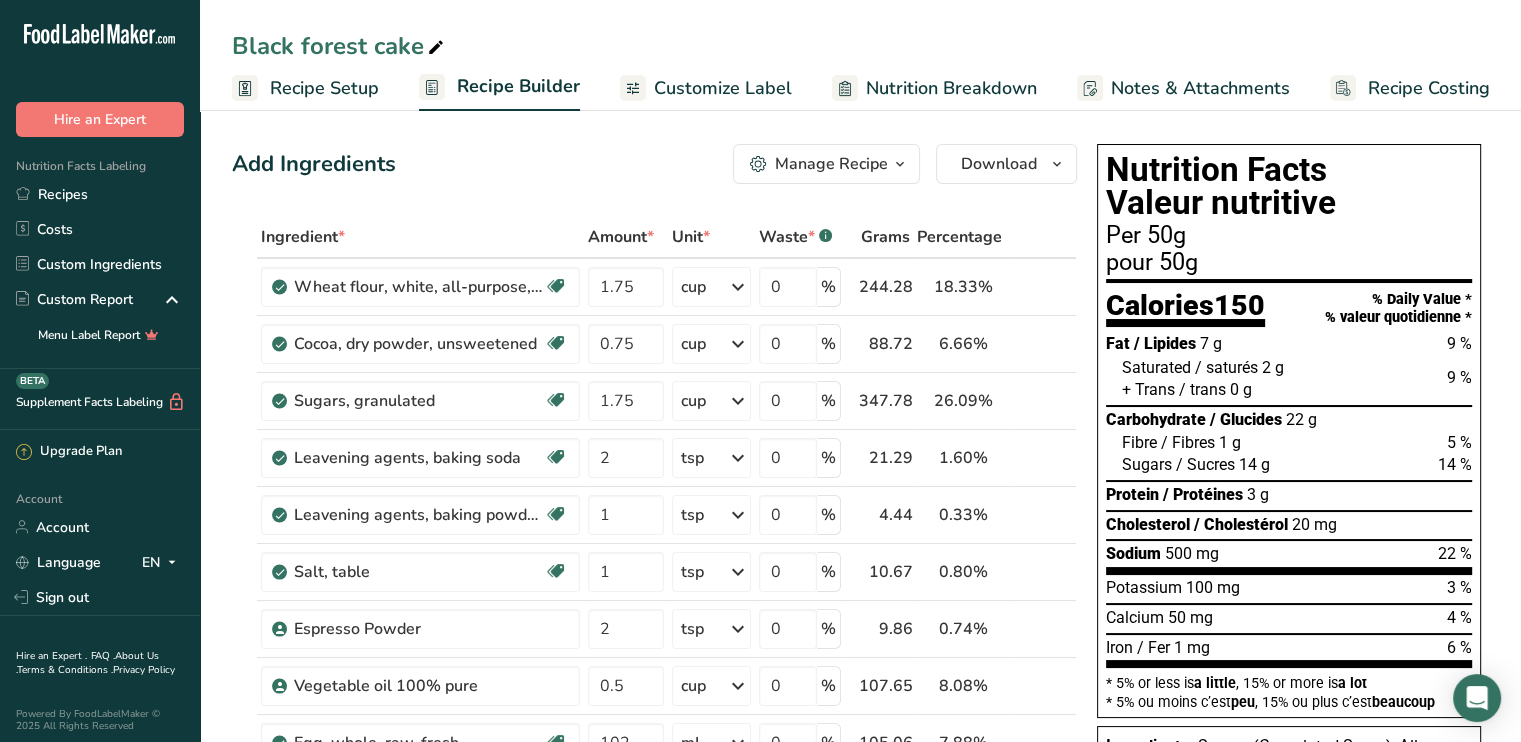click on "Recipe Setup" at bounding box center [324, 88] 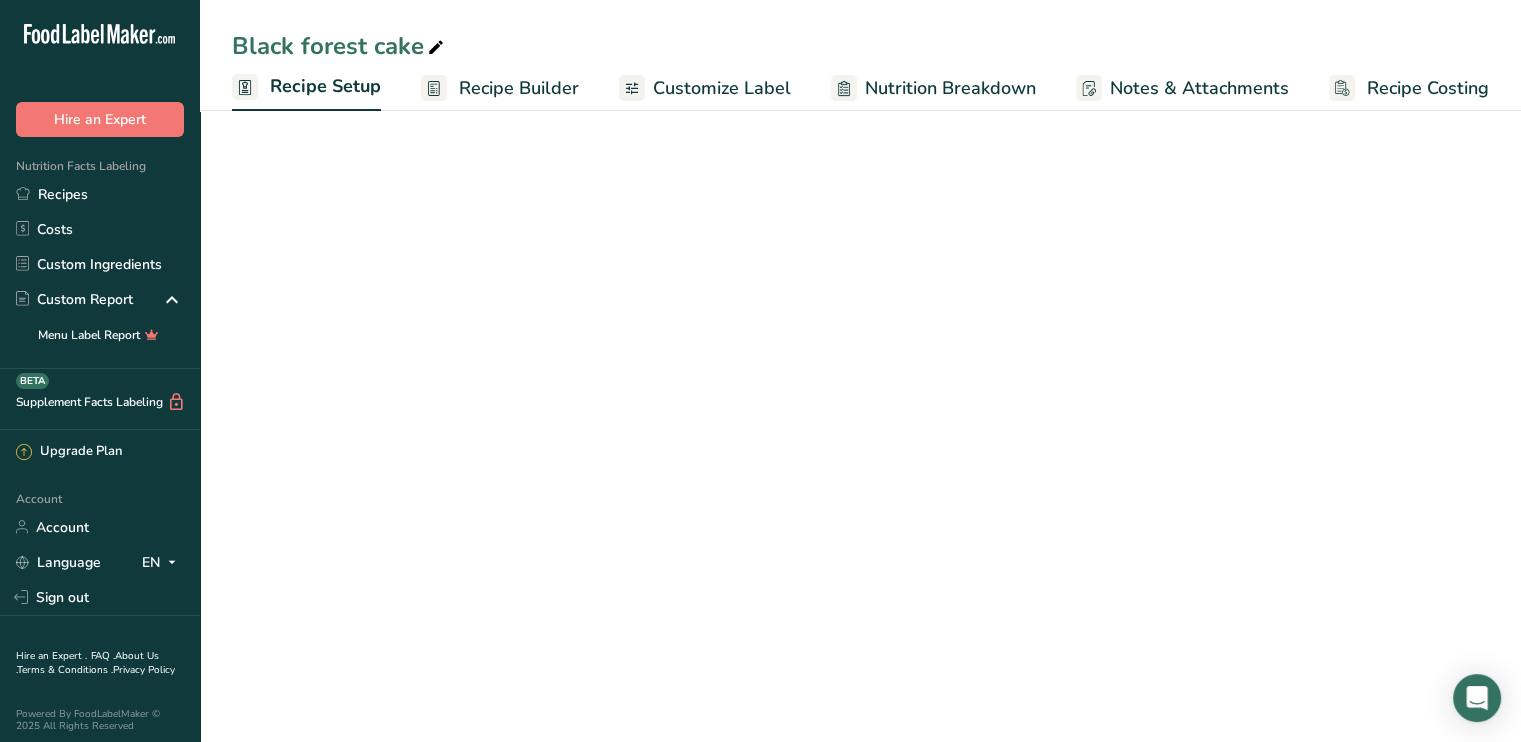scroll, scrollTop: 0, scrollLeft: 0, axis: both 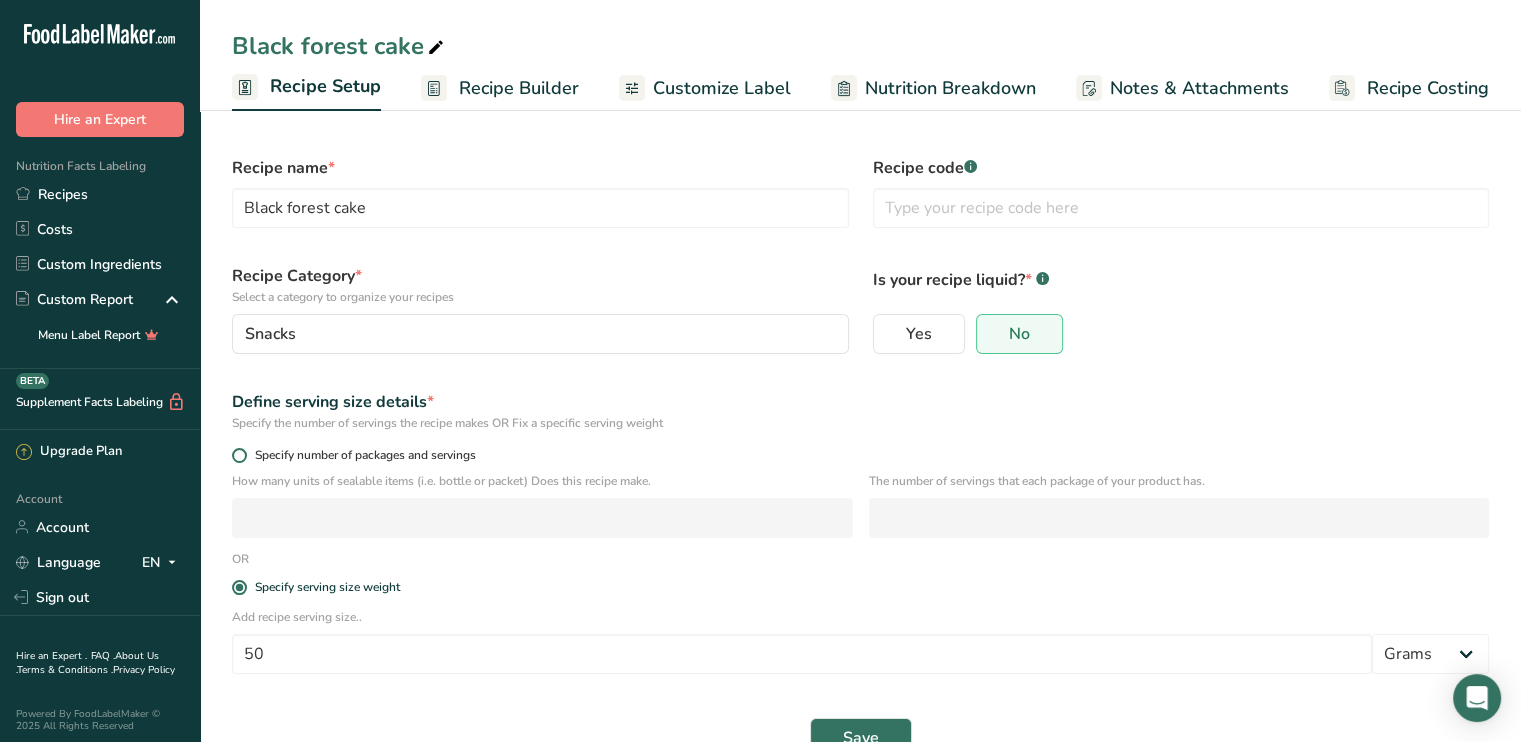 click on "Specify number of packages and servings" at bounding box center [361, 455] 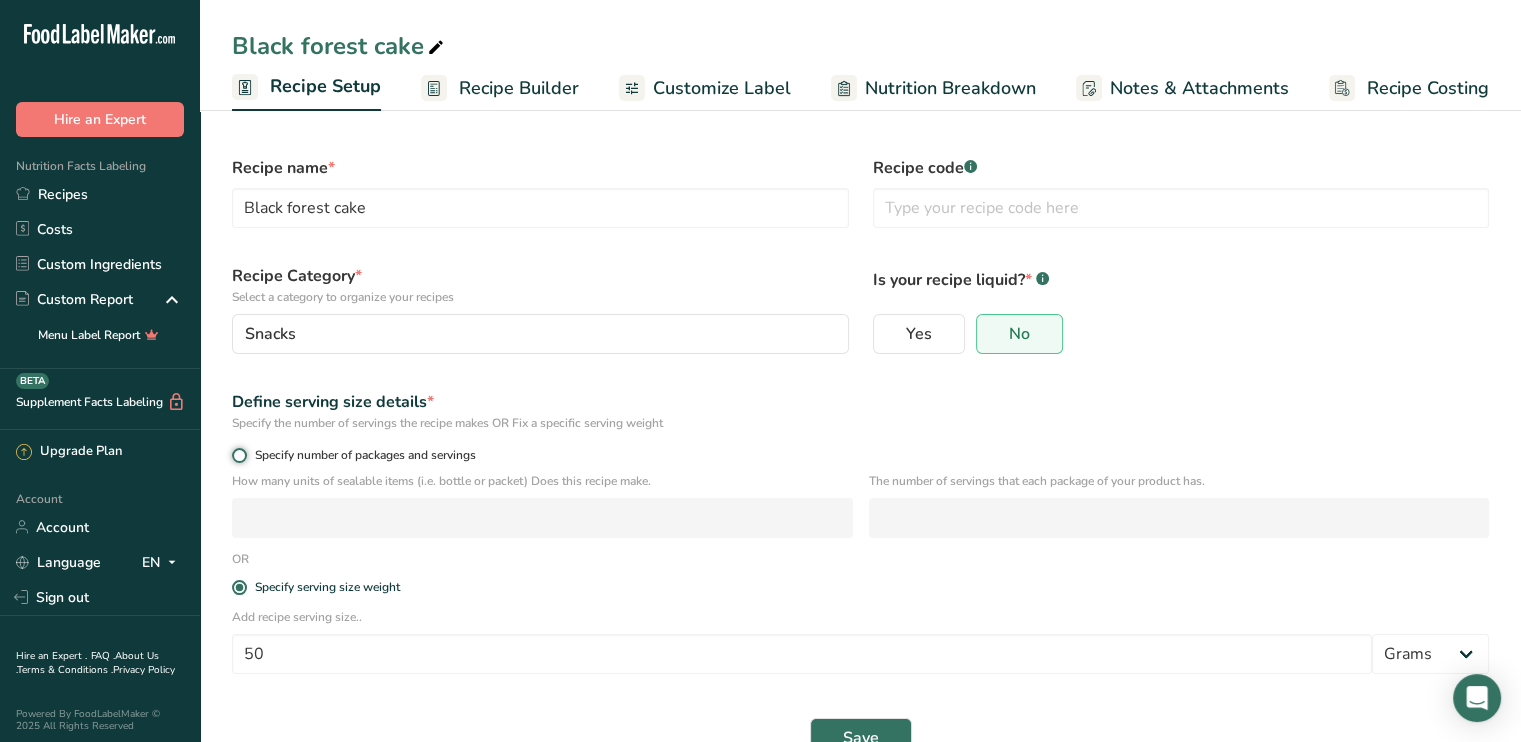 click on "Specify number of packages and servings" at bounding box center (238, 455) 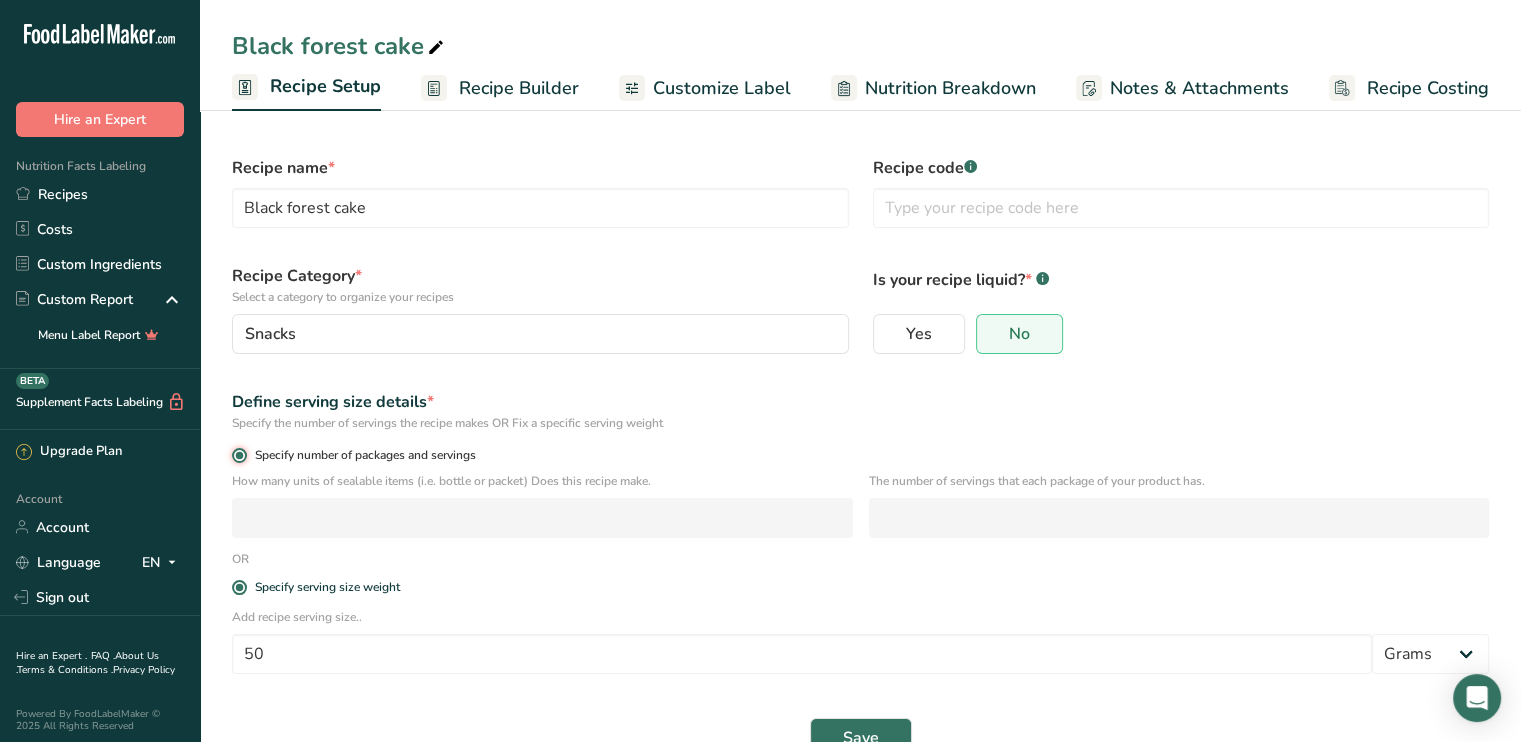 radio on "false" 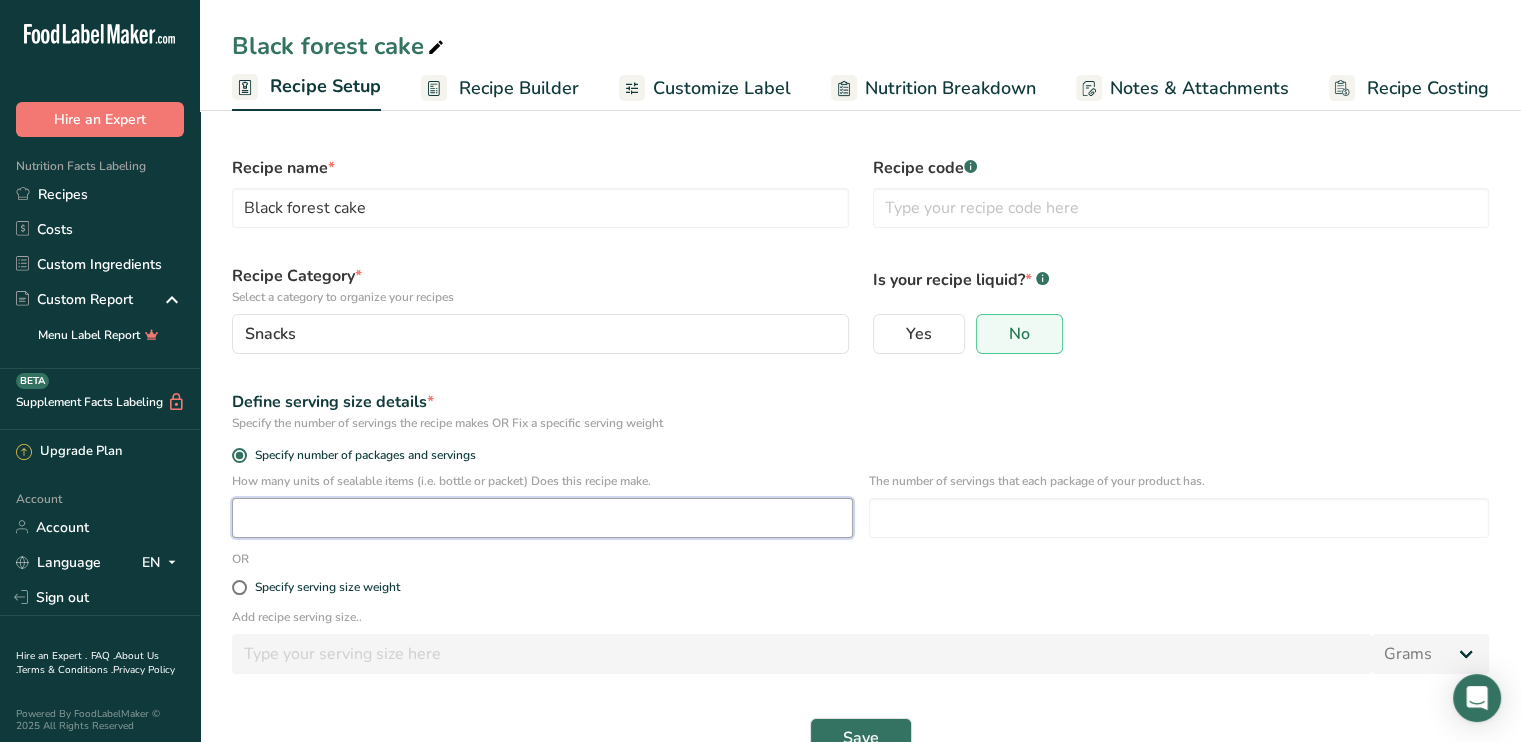 click at bounding box center (542, 518) 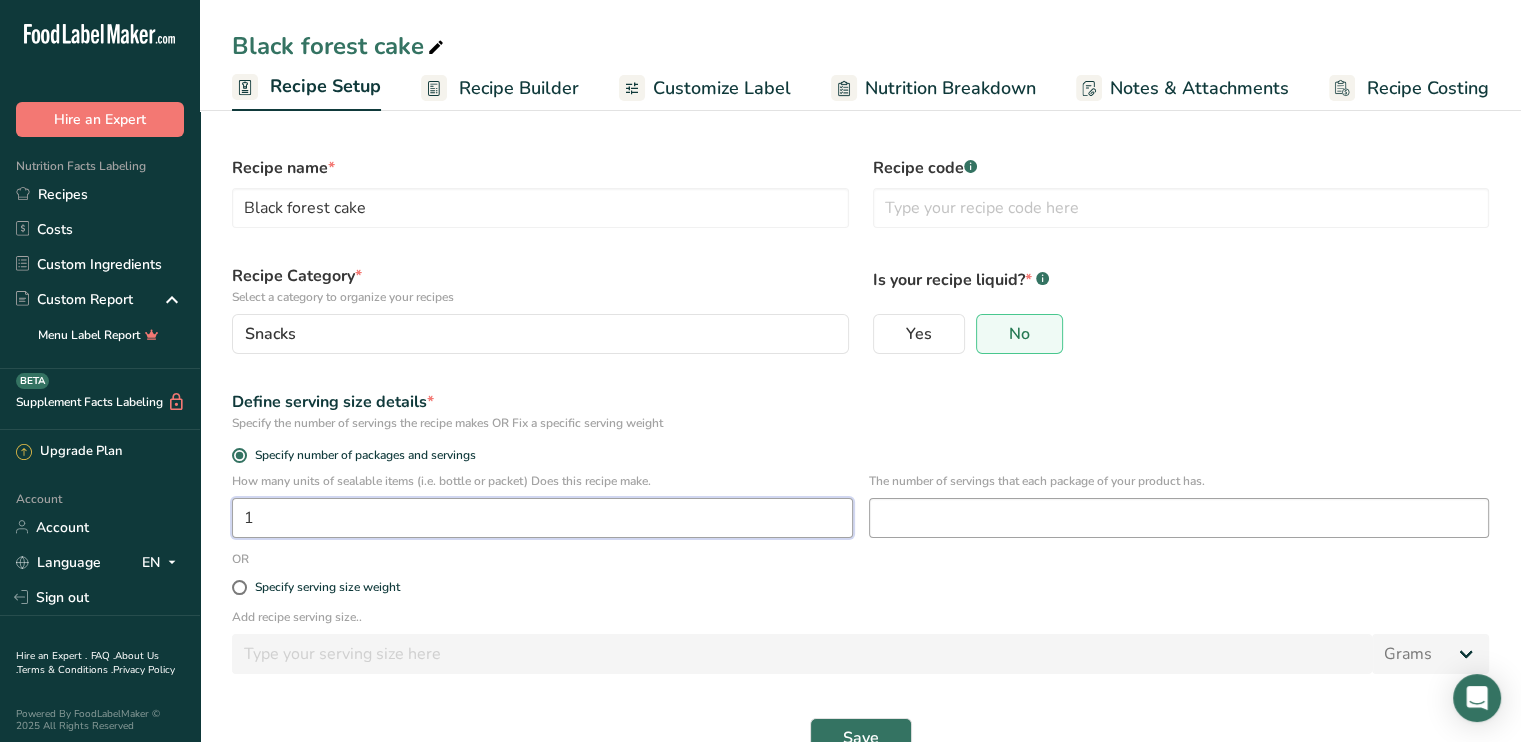 type on "1" 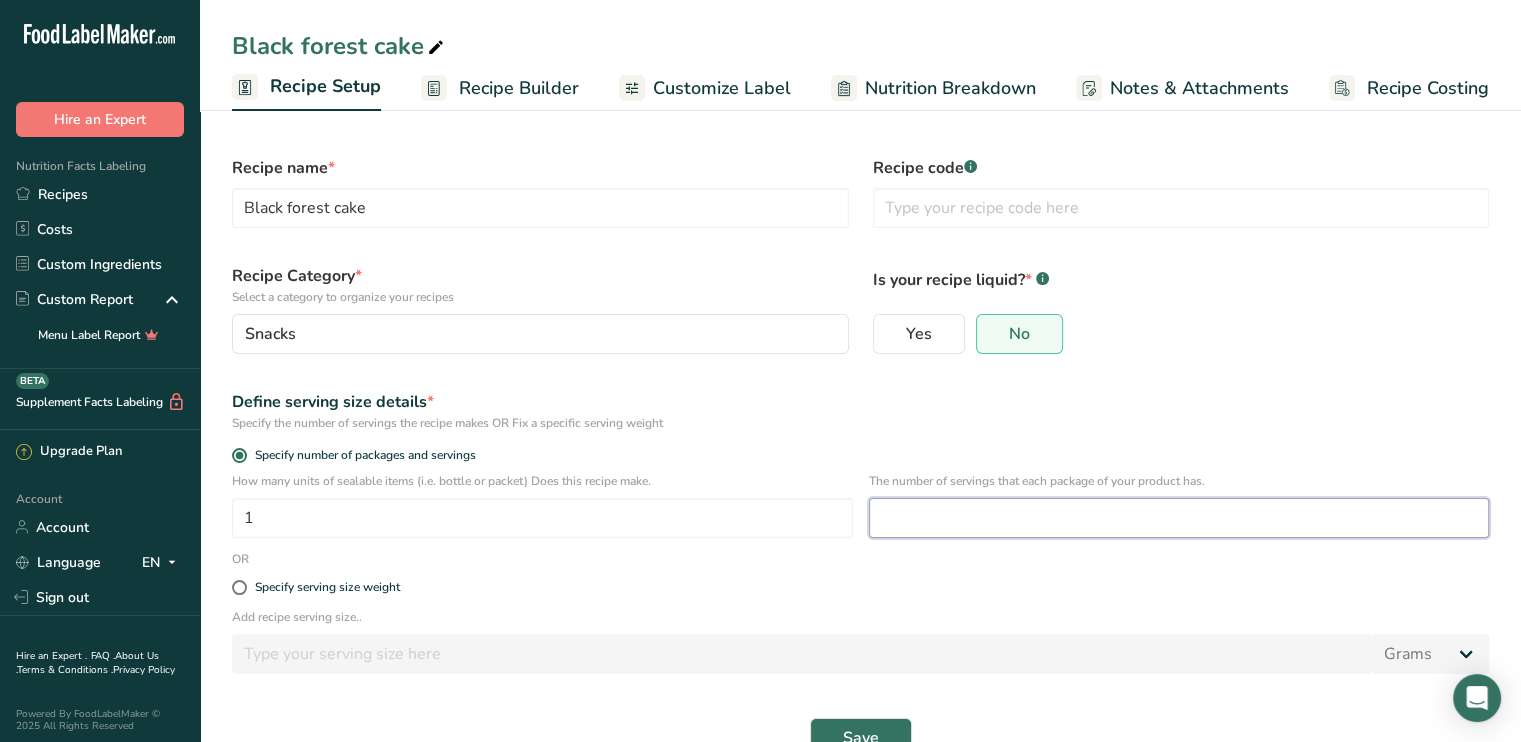 click at bounding box center (1179, 518) 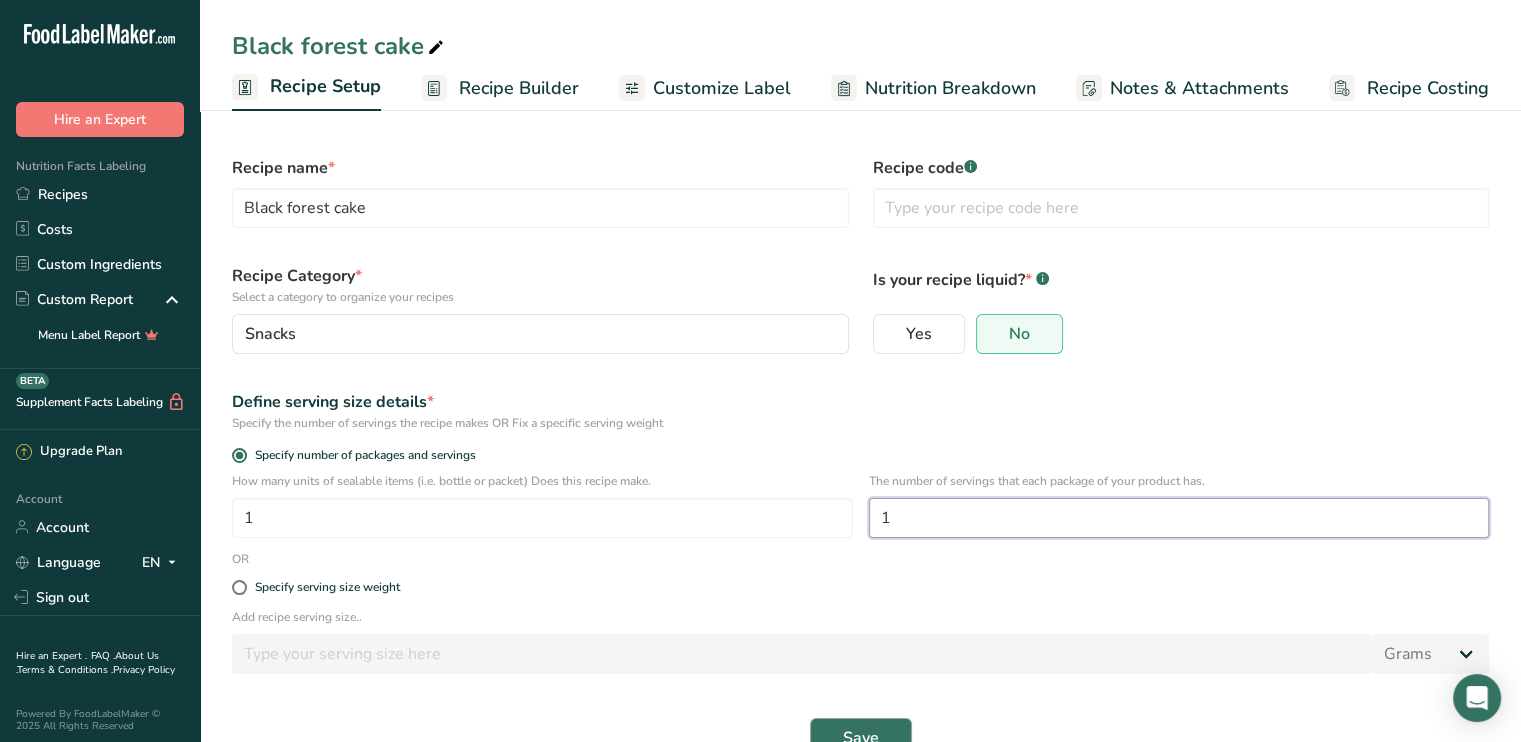 type on "1" 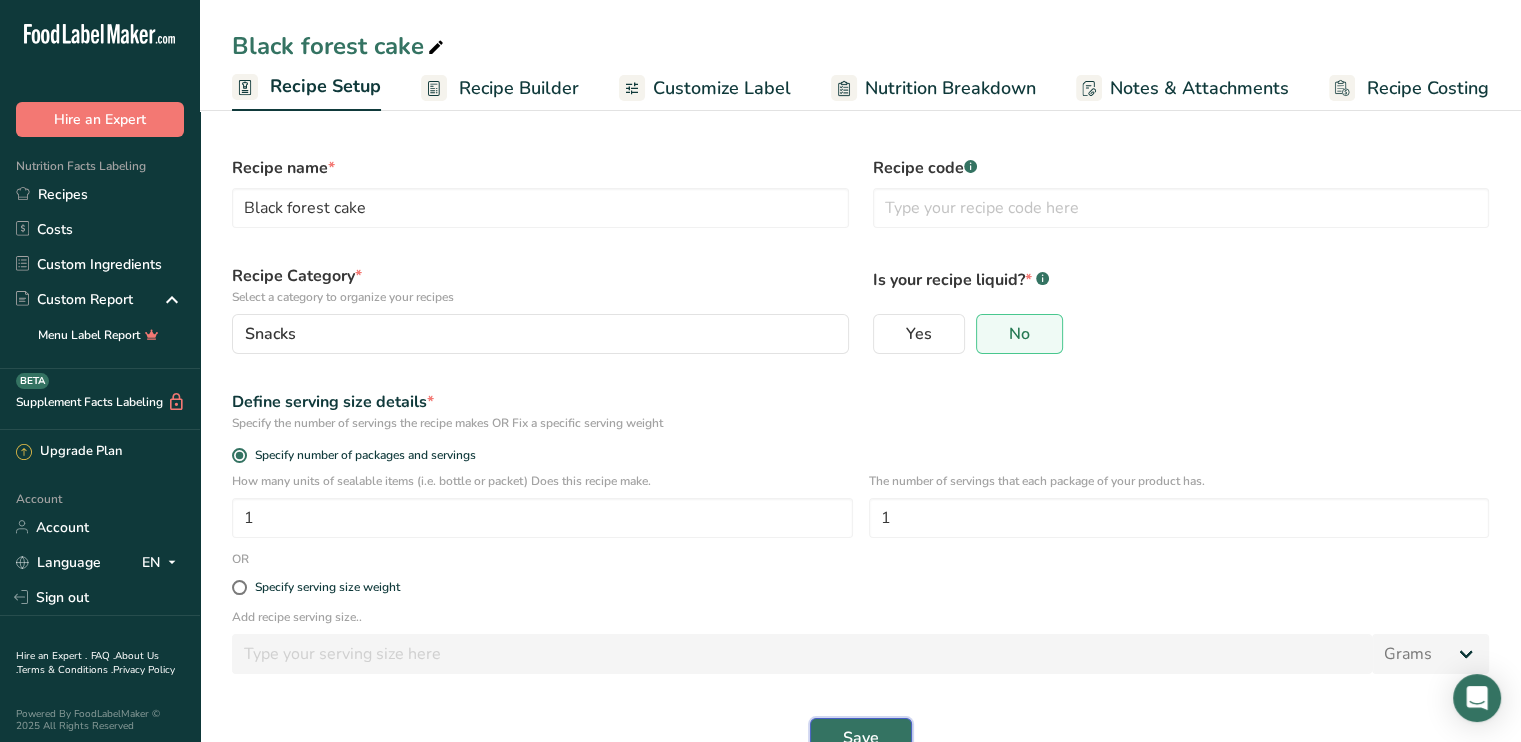 click on "Save" at bounding box center (861, 738) 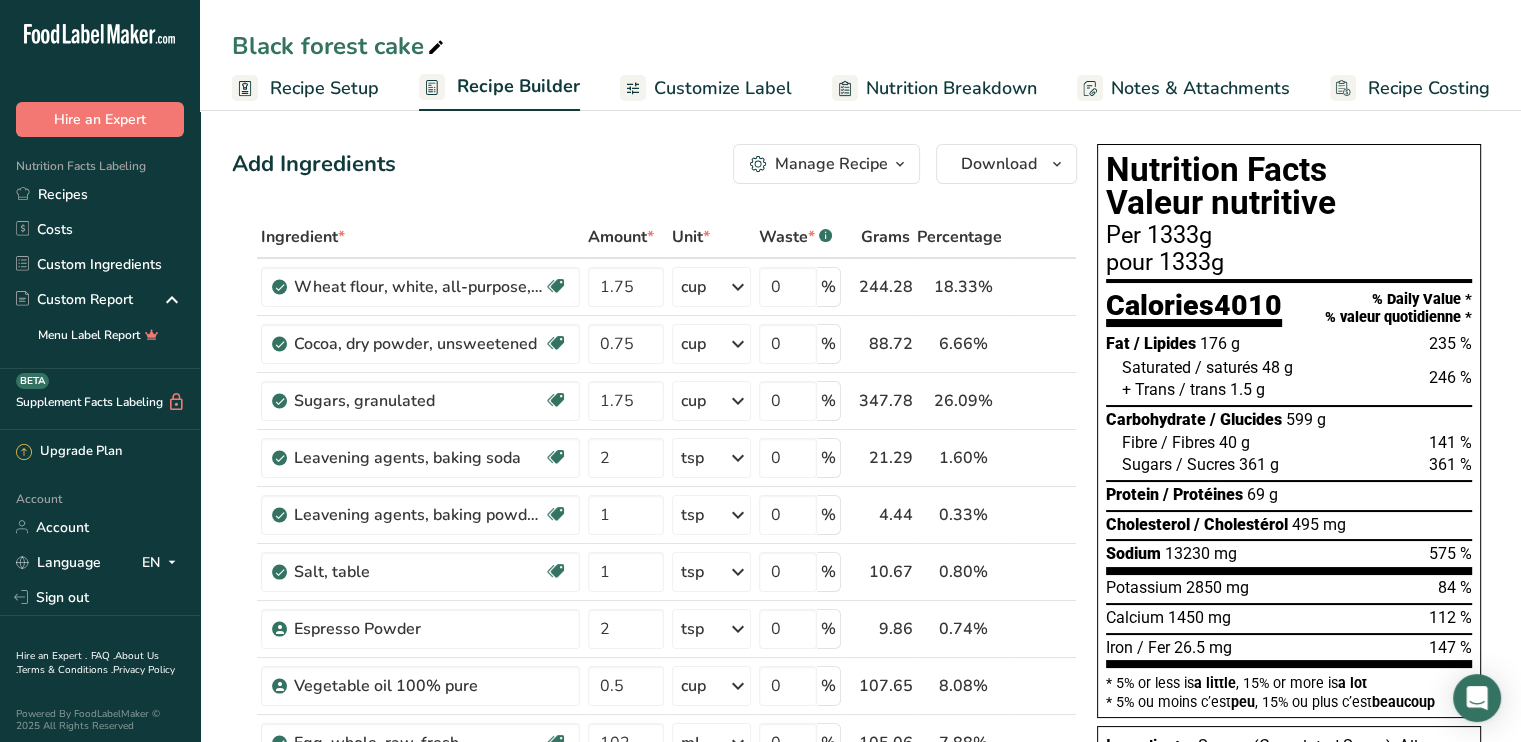 click on "Manage Recipe" at bounding box center [831, 164] 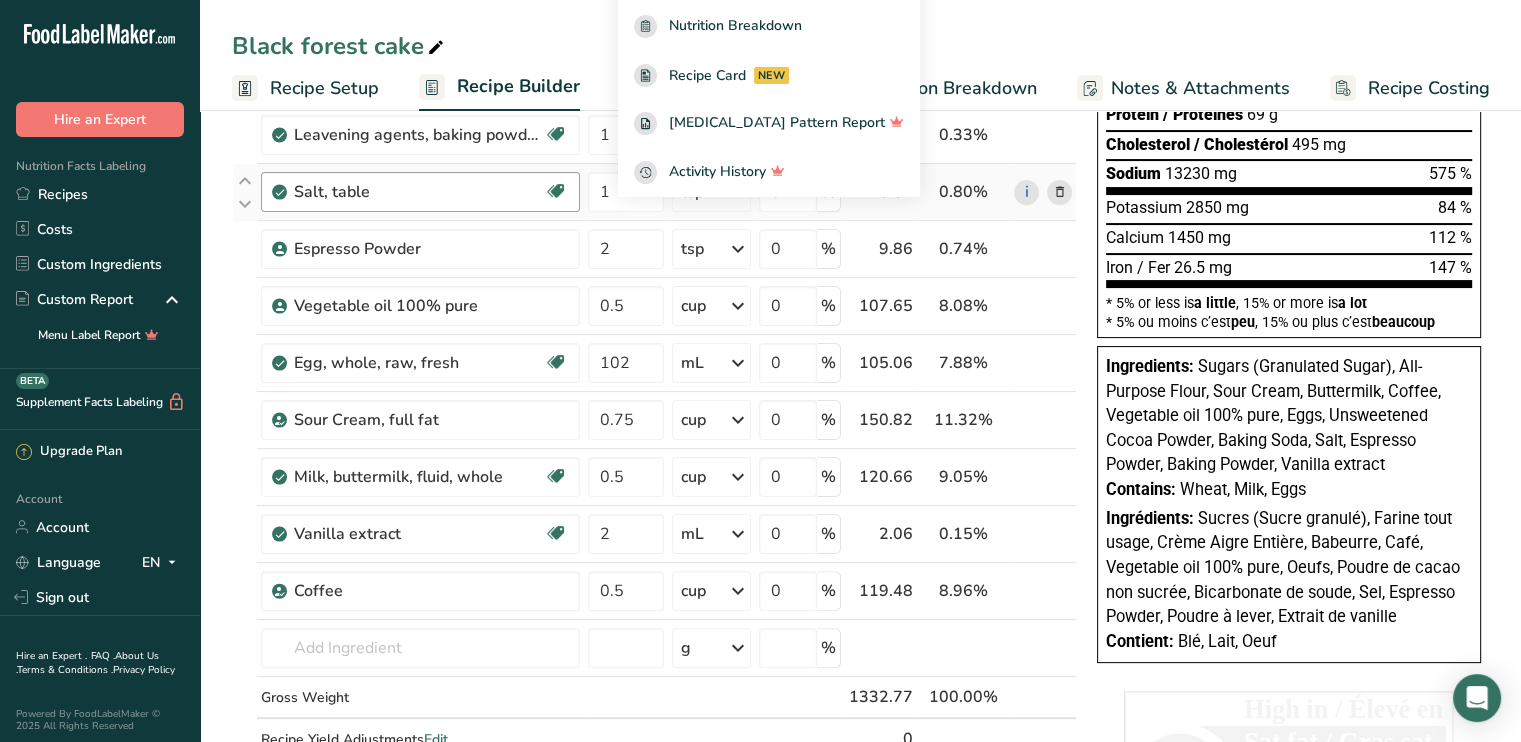 scroll, scrollTop: 400, scrollLeft: 0, axis: vertical 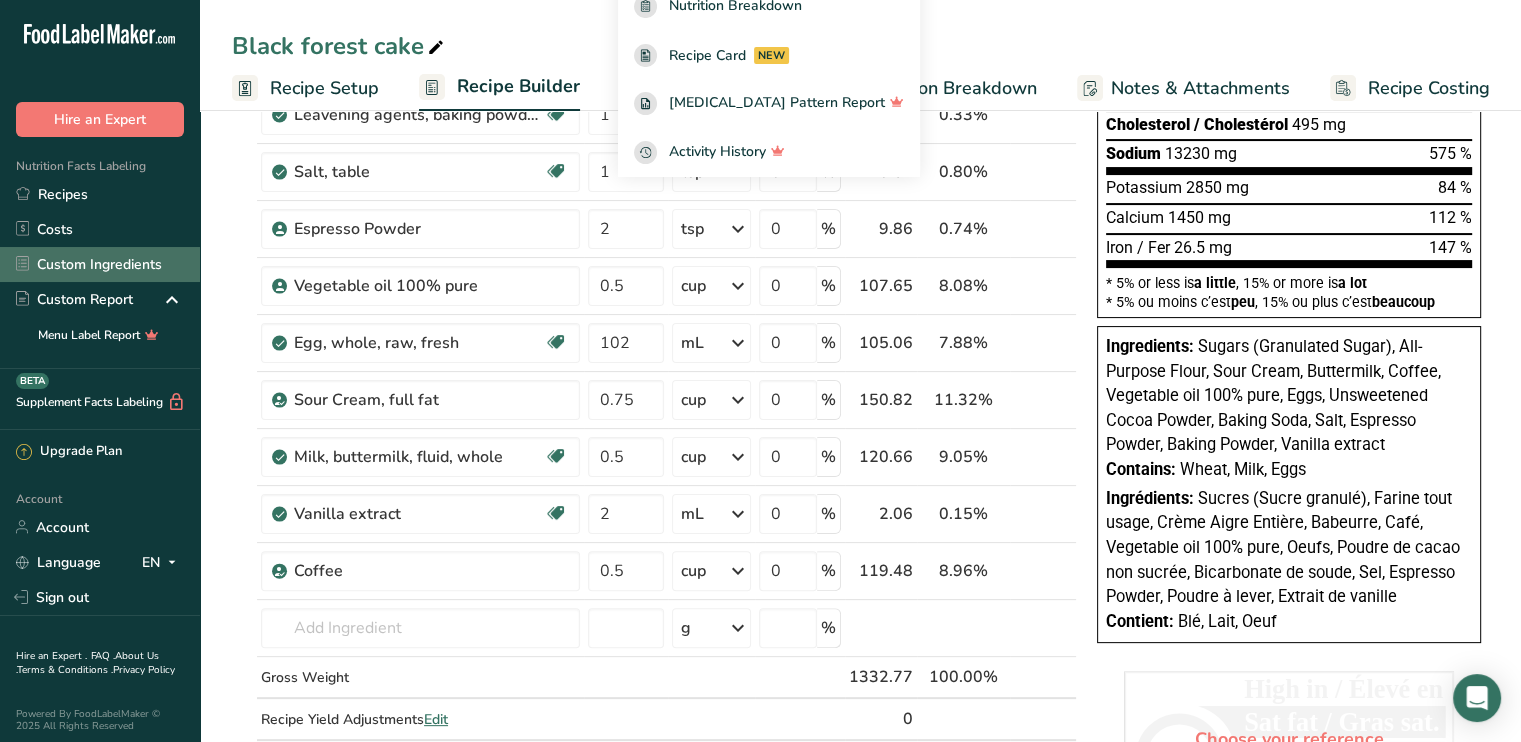 click on "Custom Ingredients" at bounding box center (100, 264) 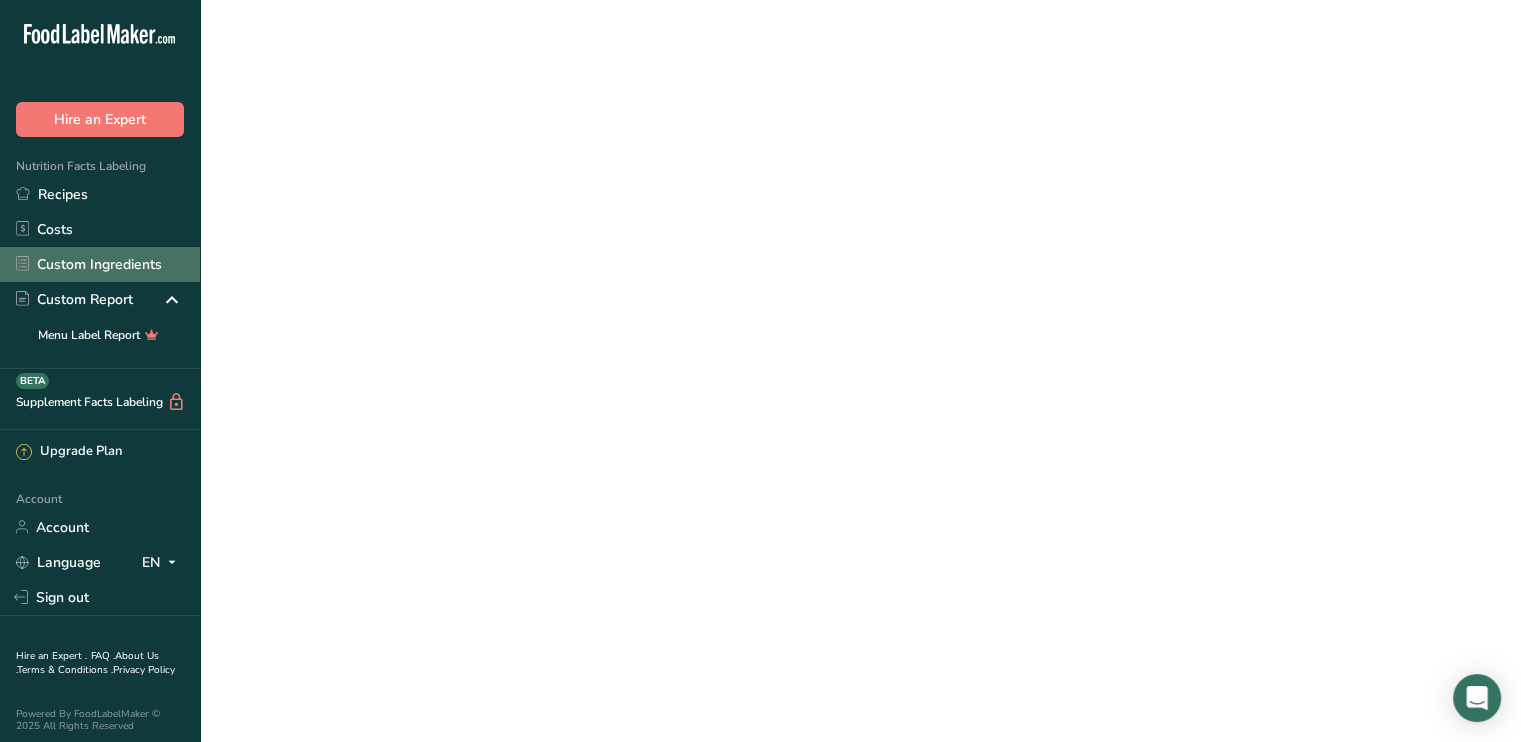 scroll, scrollTop: 0, scrollLeft: 0, axis: both 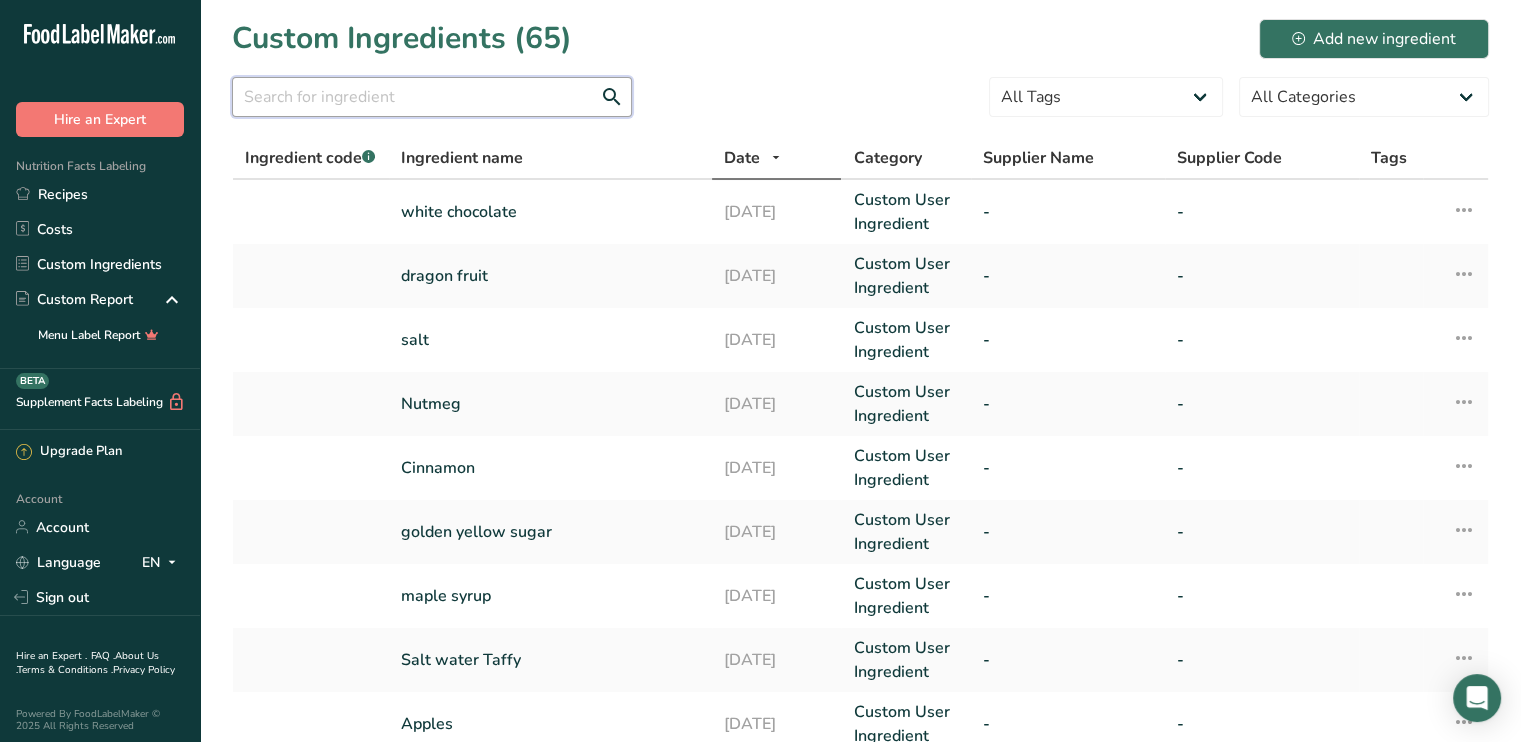 click at bounding box center (432, 97) 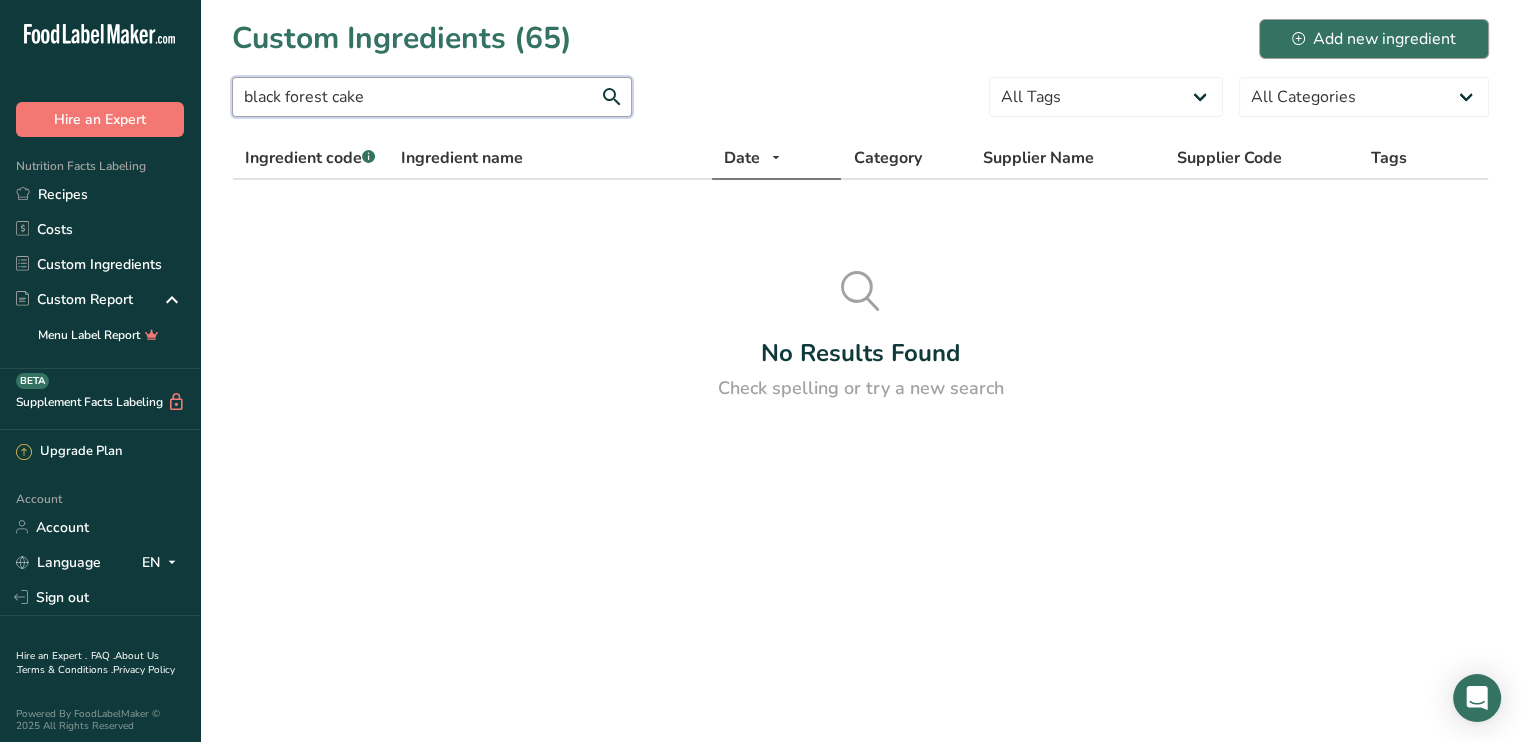 type on "black forest cake" 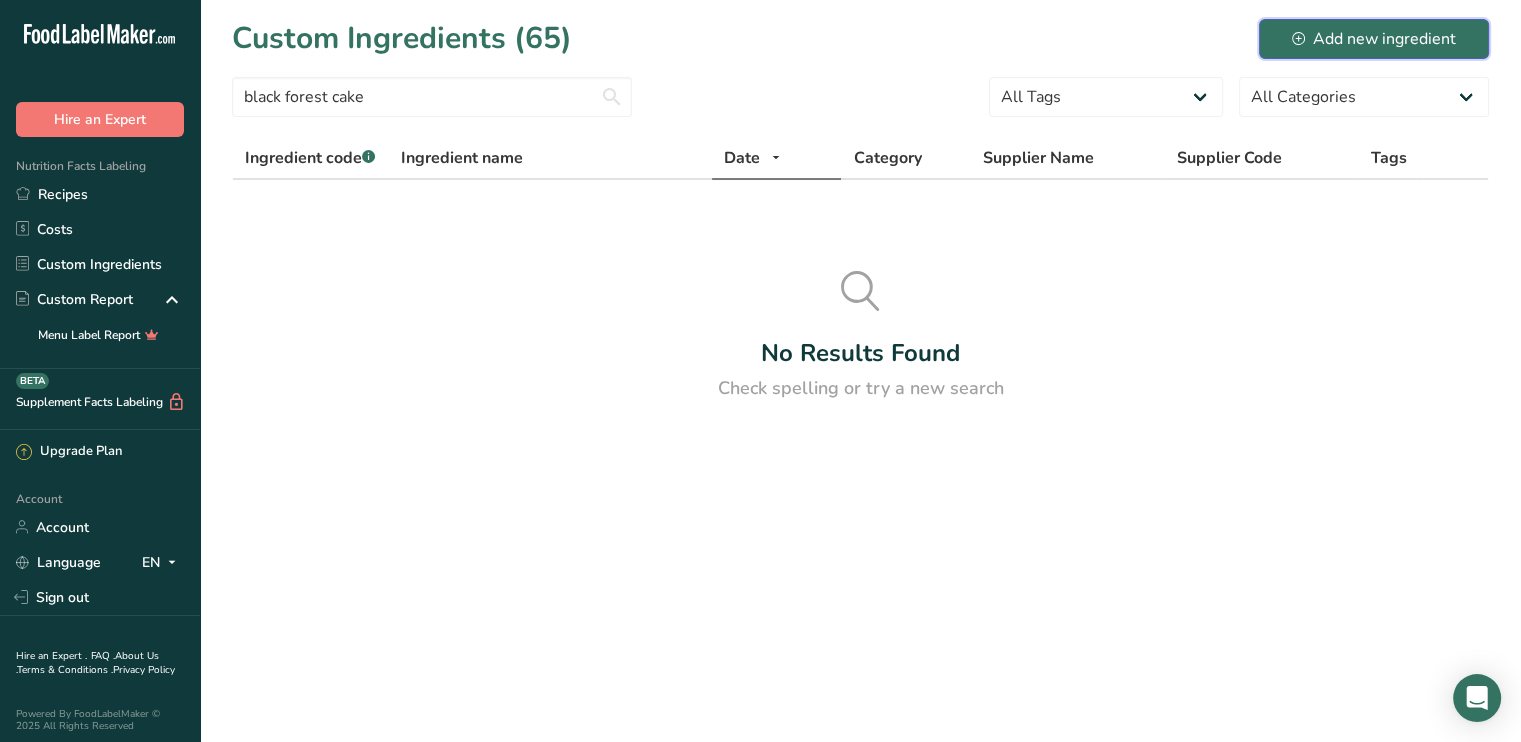 click on "Add new ingredient" at bounding box center (1374, 39) 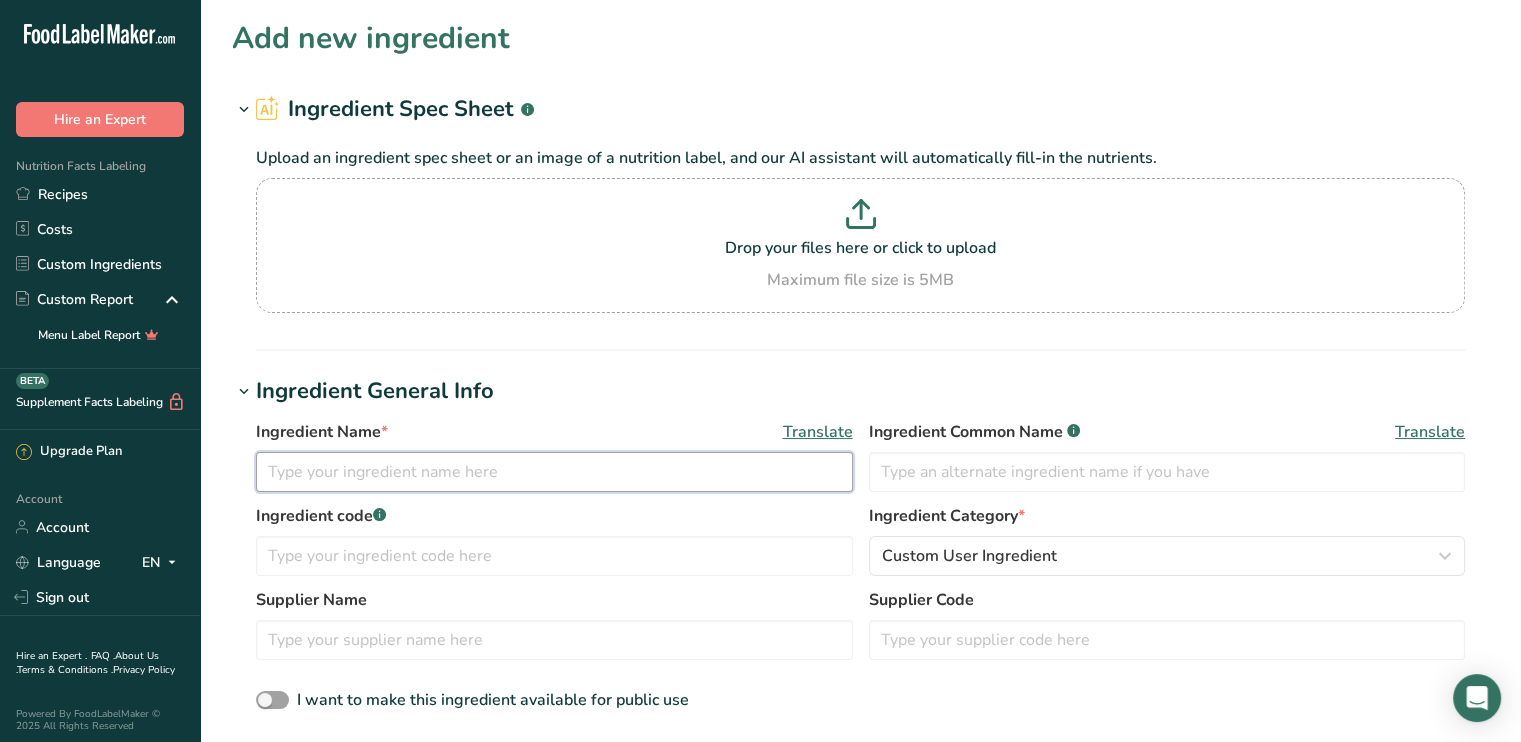 click at bounding box center [554, 472] 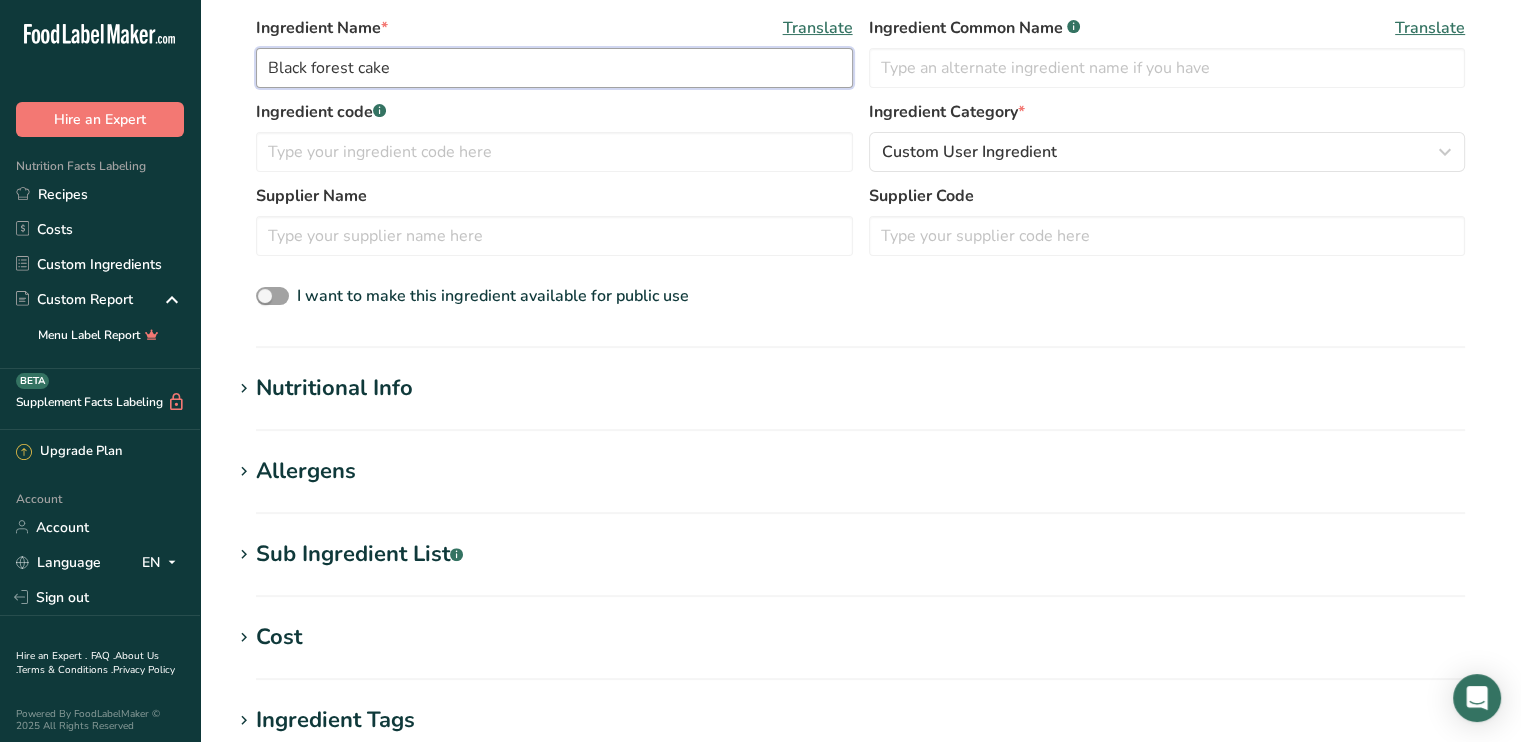 scroll, scrollTop: 400, scrollLeft: 0, axis: vertical 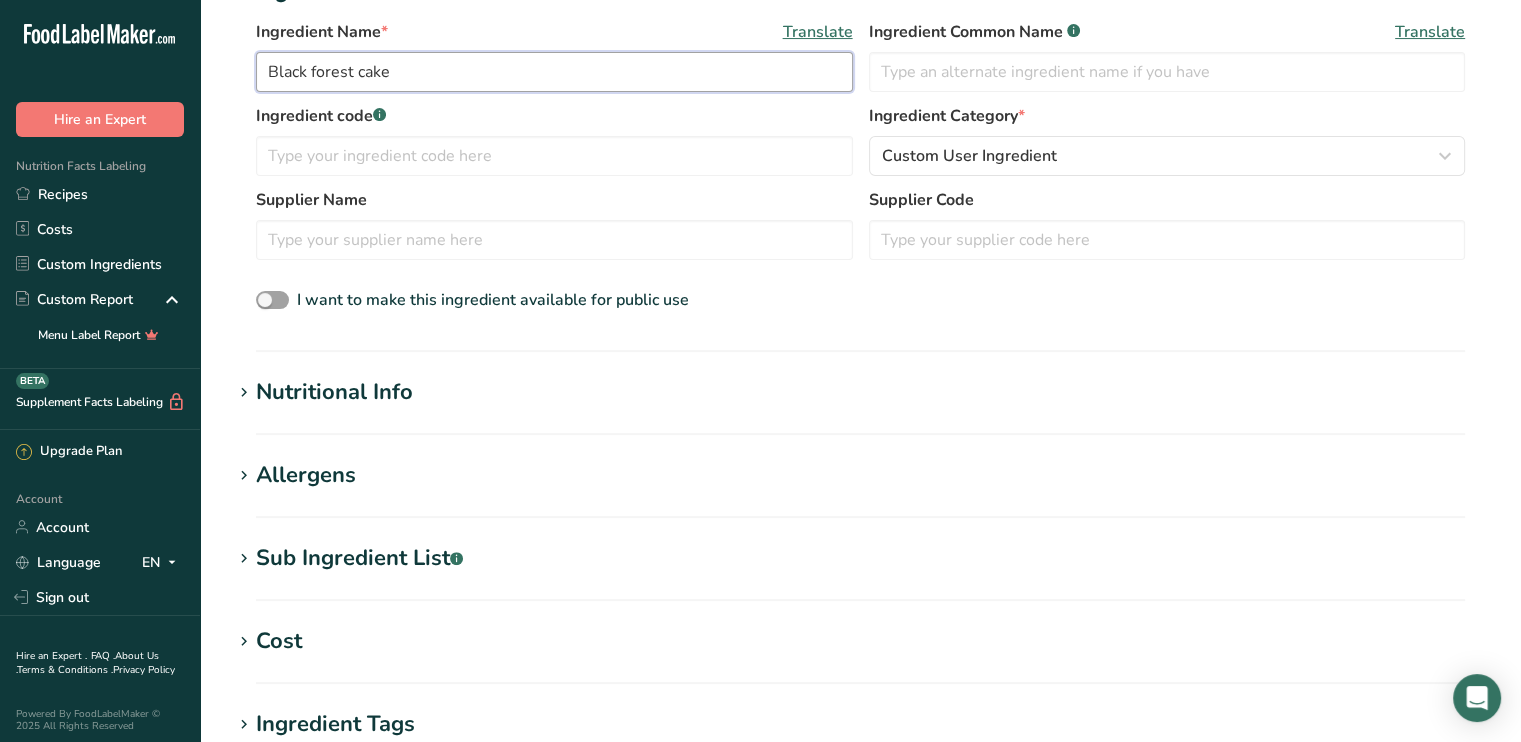 type on "Black forest cake" 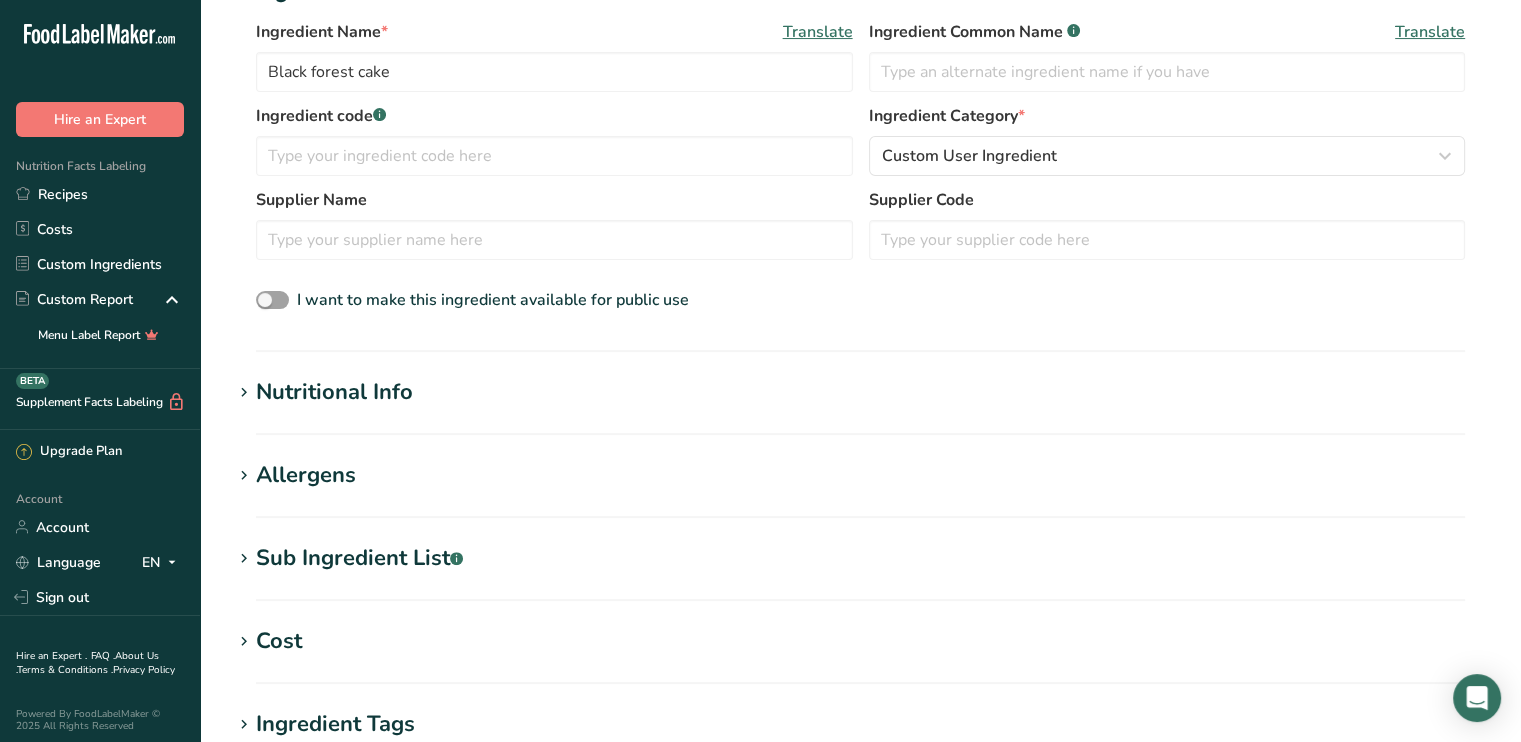 click on "Nutritional Info" at bounding box center (334, 392) 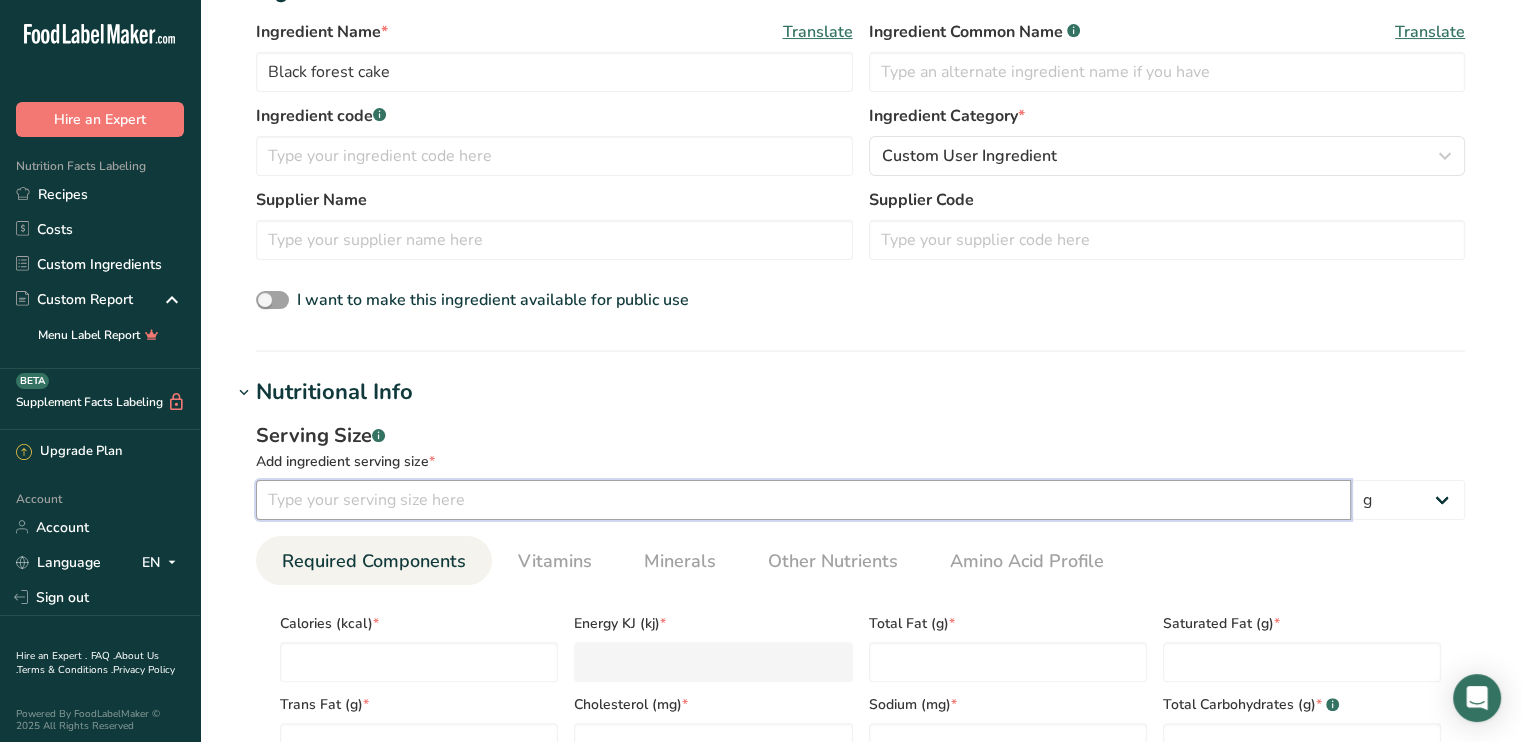 click at bounding box center [803, 500] 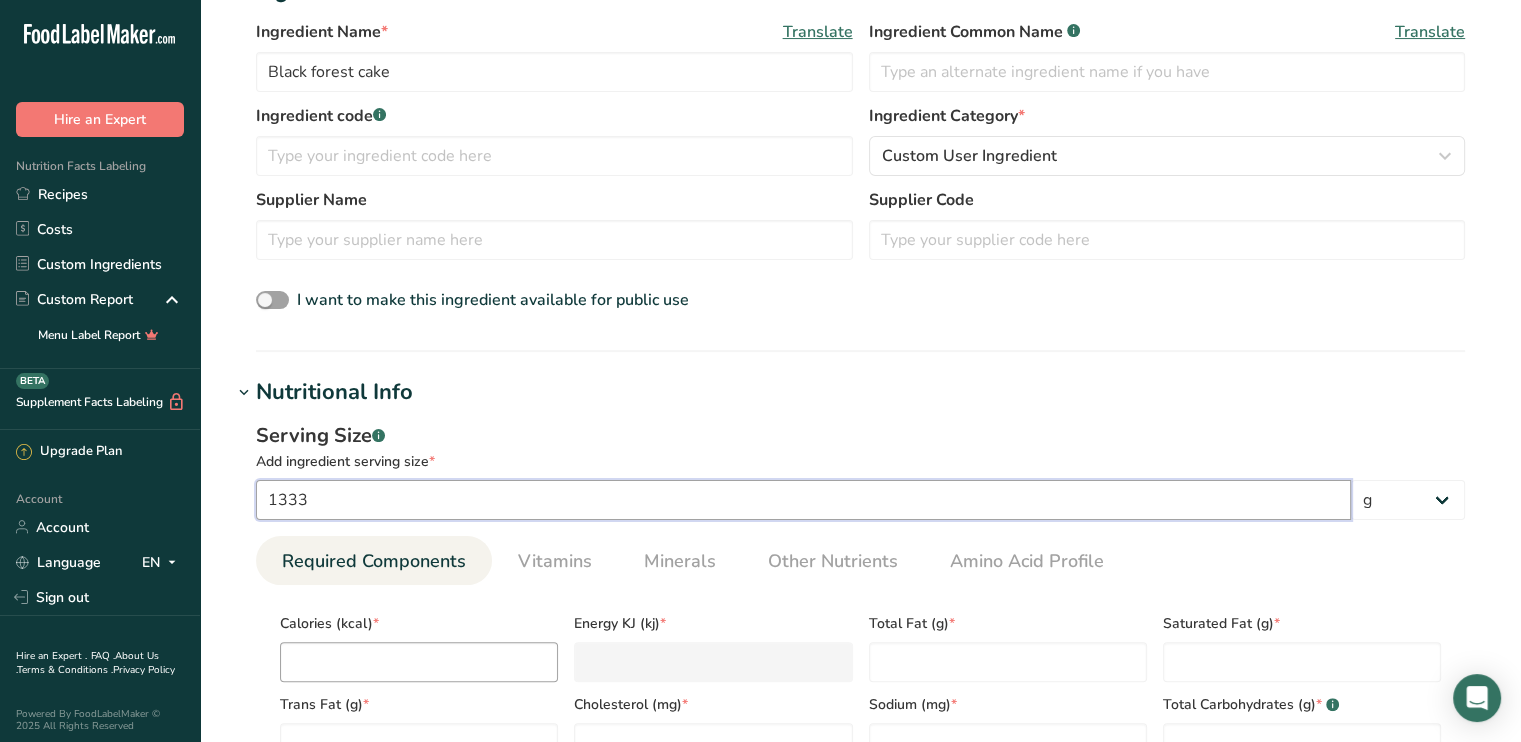 type on "1333" 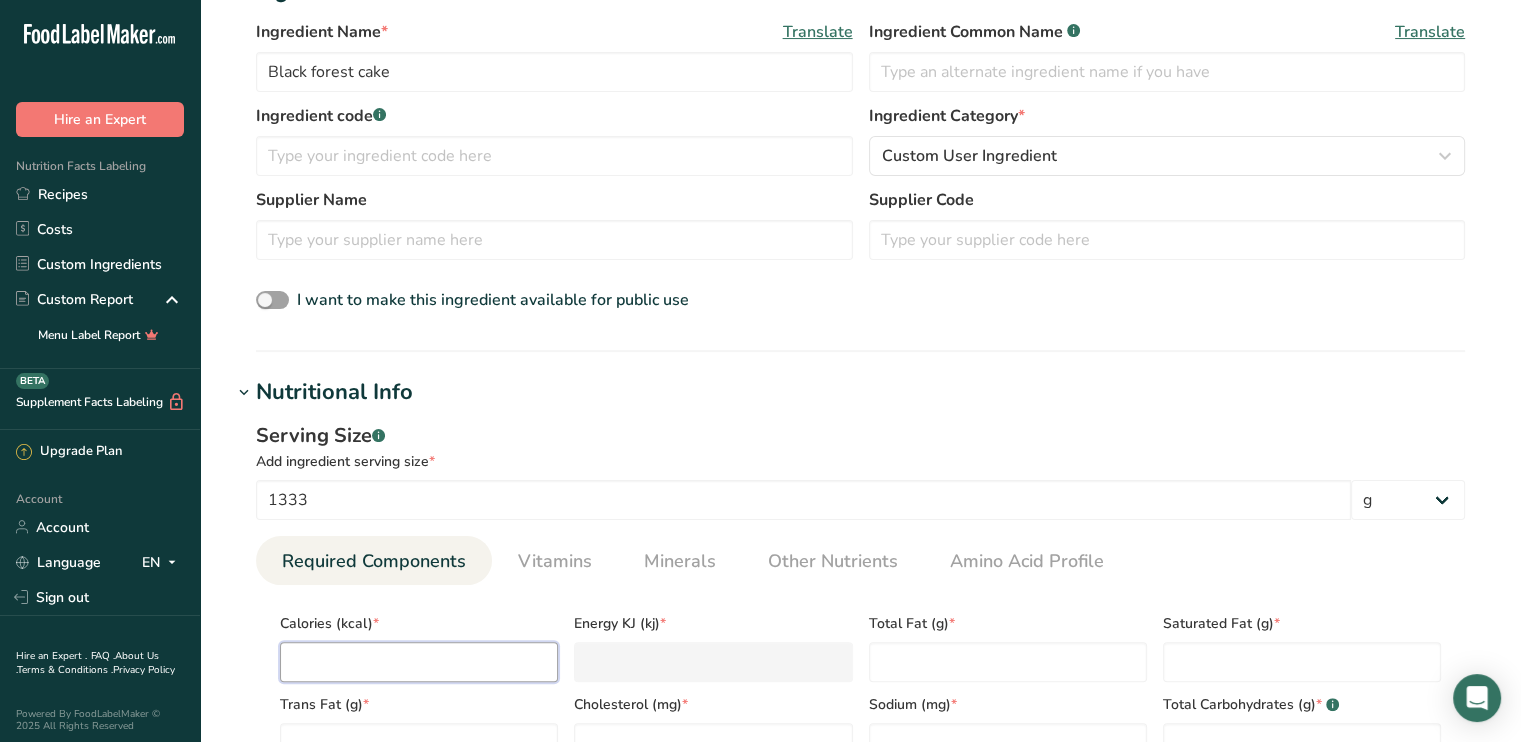 click at bounding box center (419, 662) 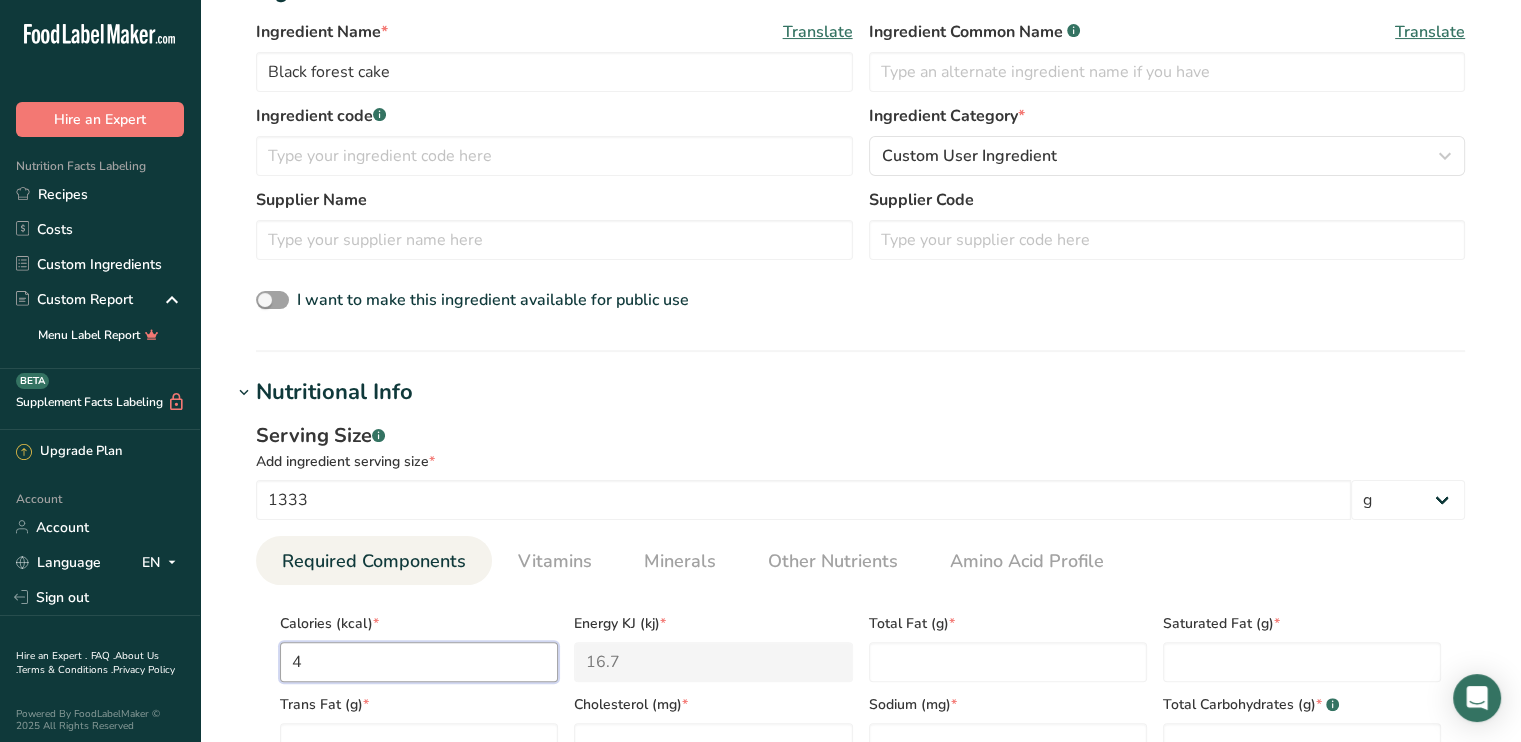 type on "40" 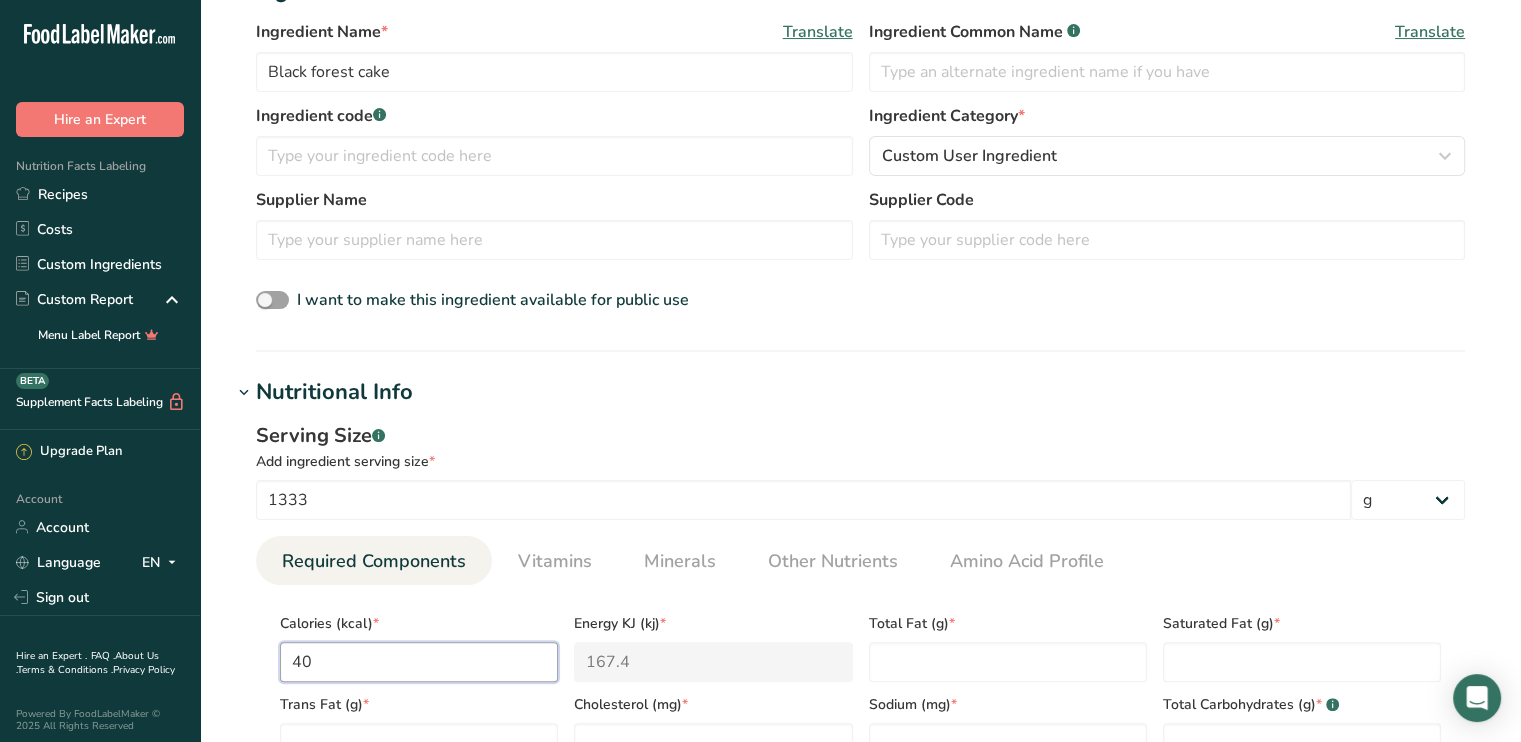 type on "401" 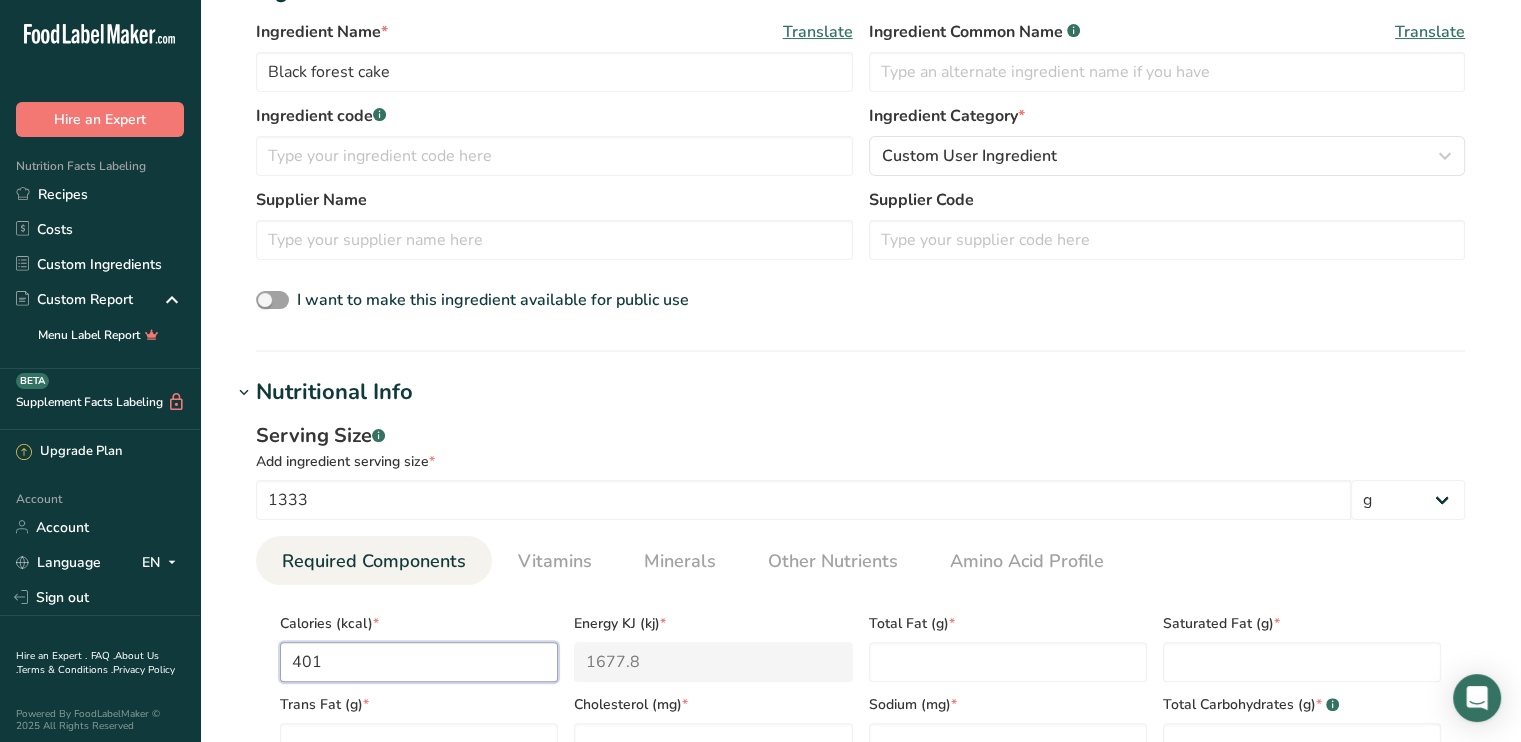 type on "4010" 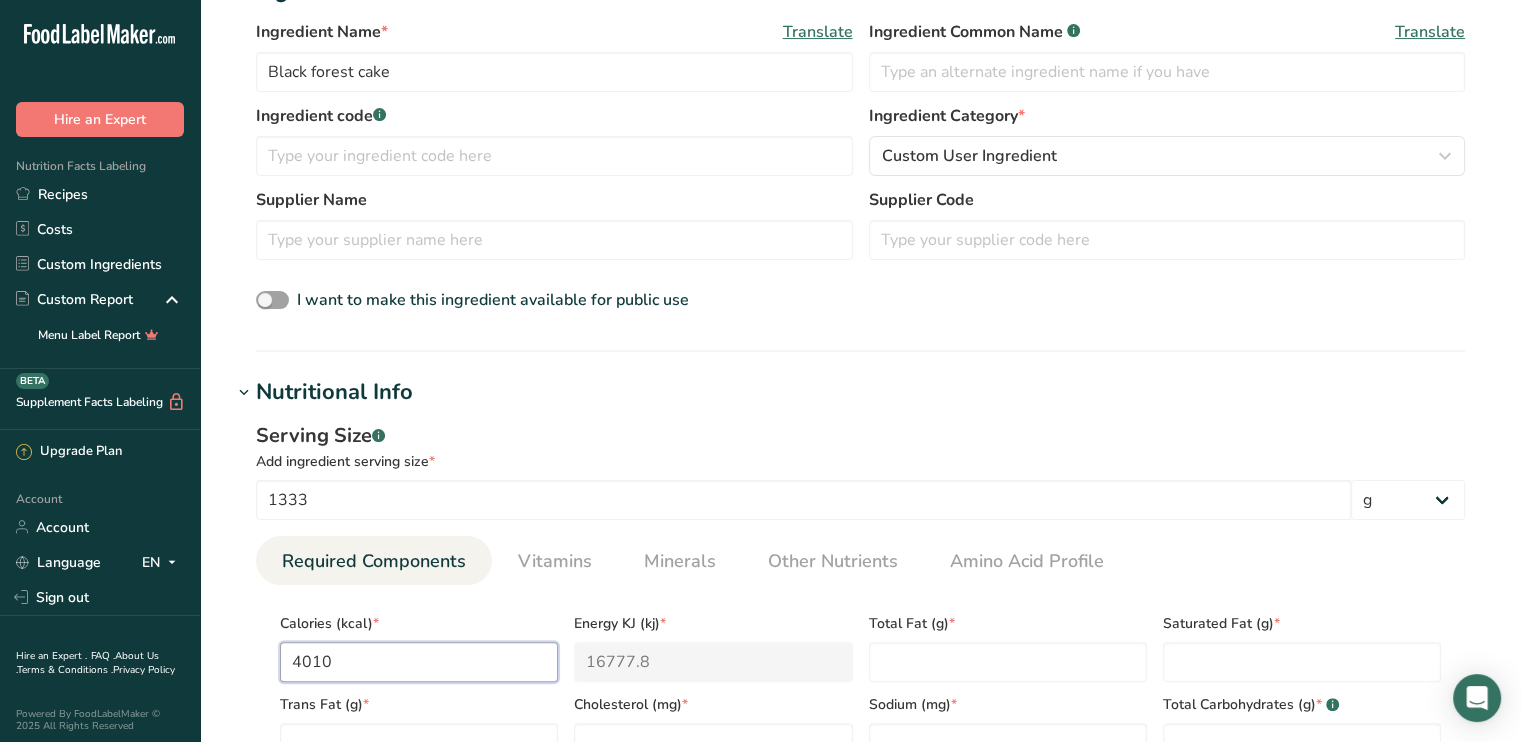 type on "4010" 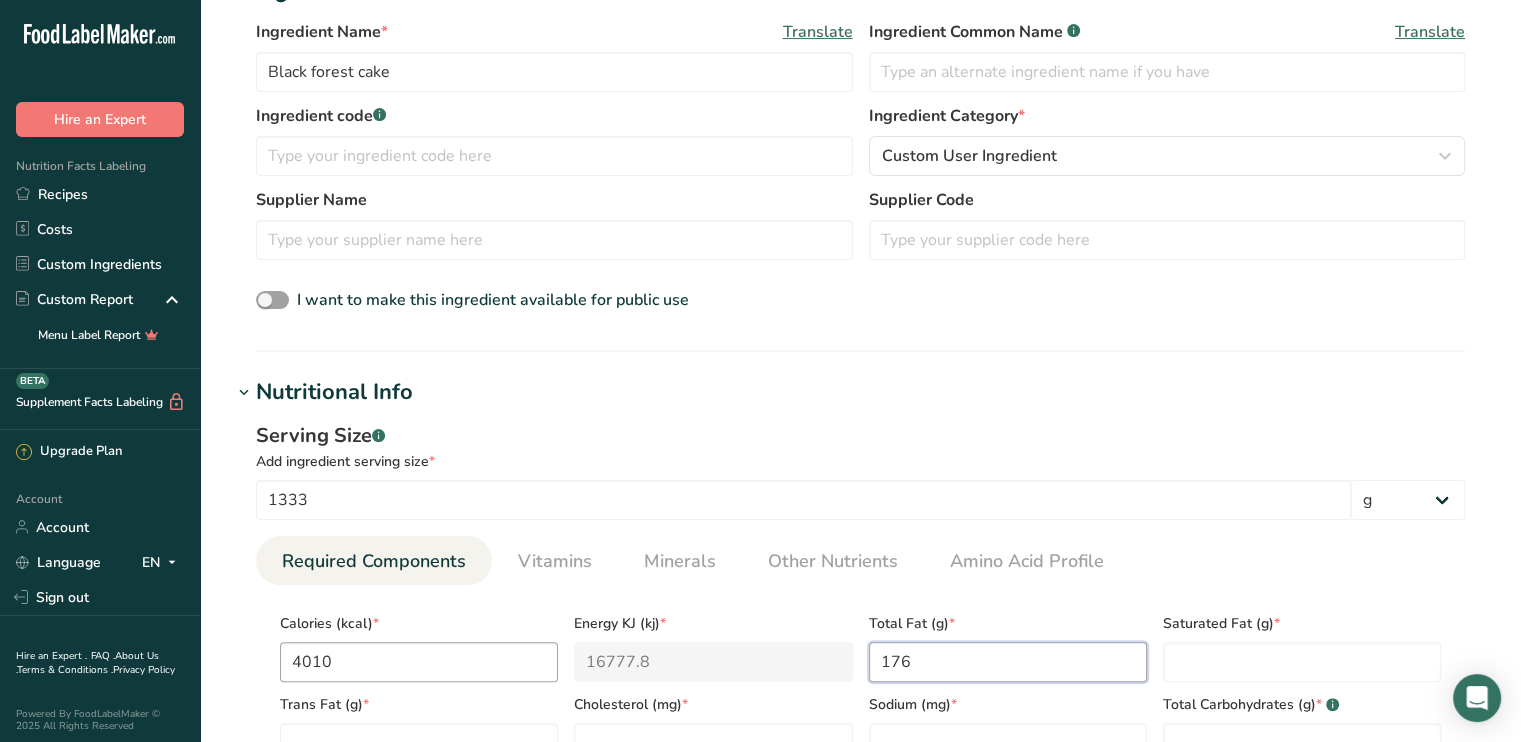 type on "176" 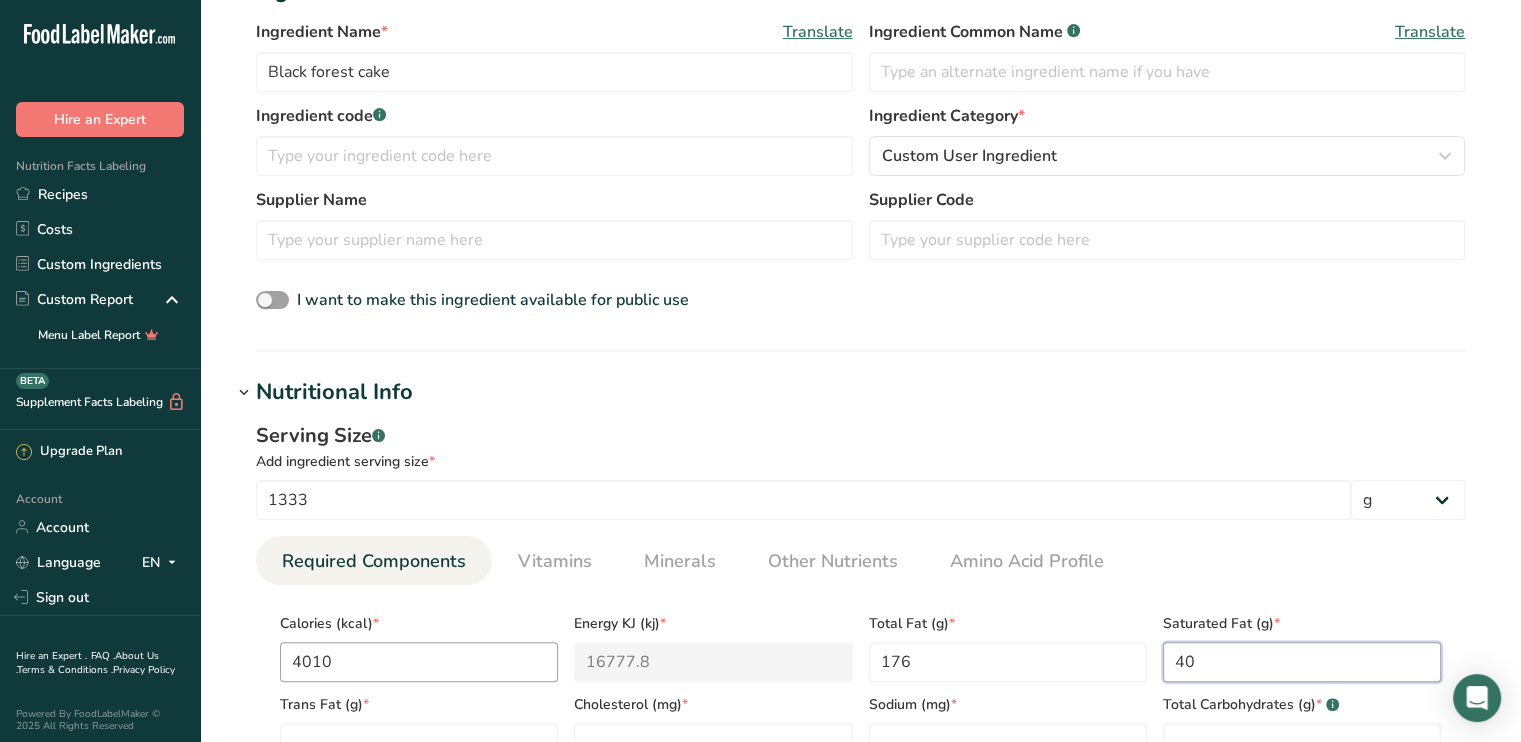 type on "40" 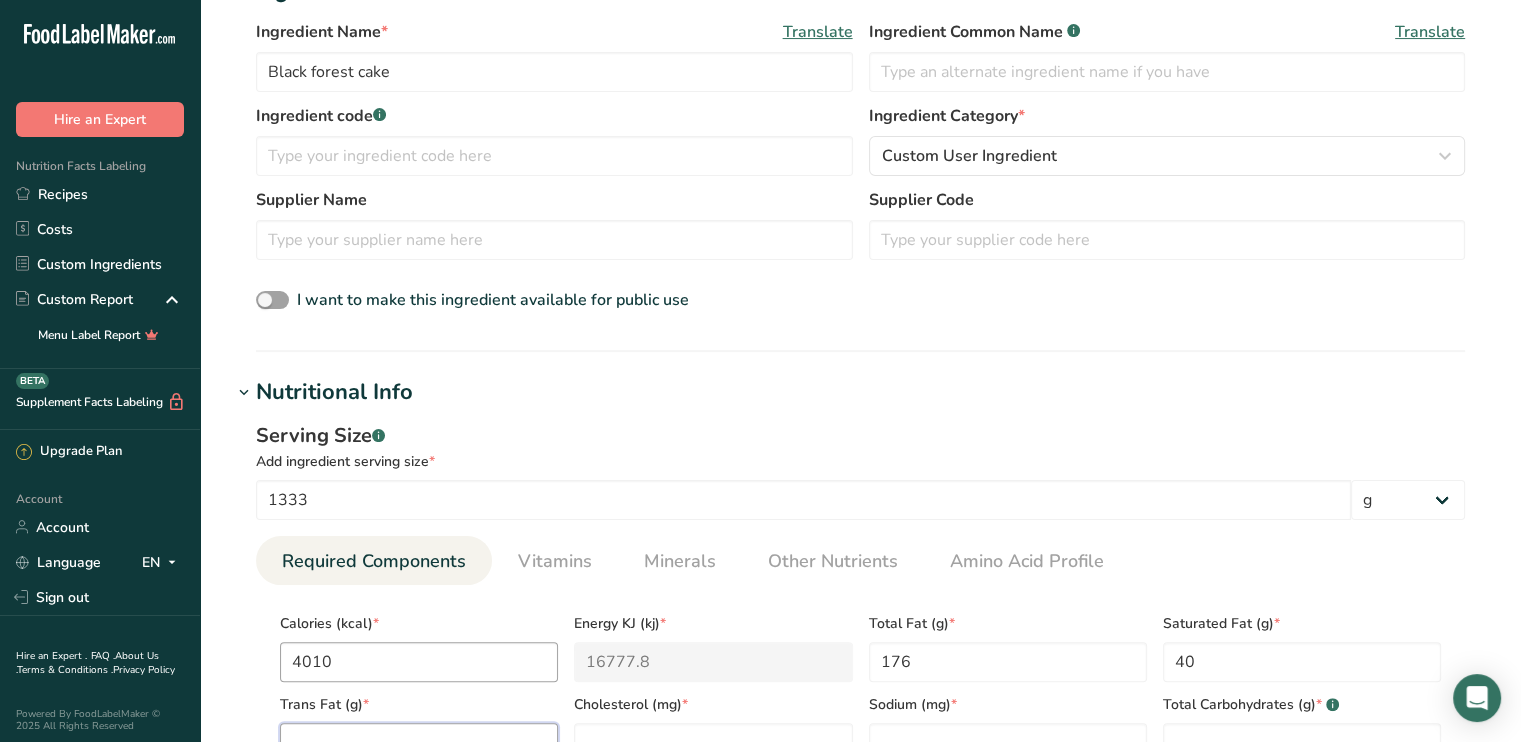 scroll, scrollTop: 420, scrollLeft: 0, axis: vertical 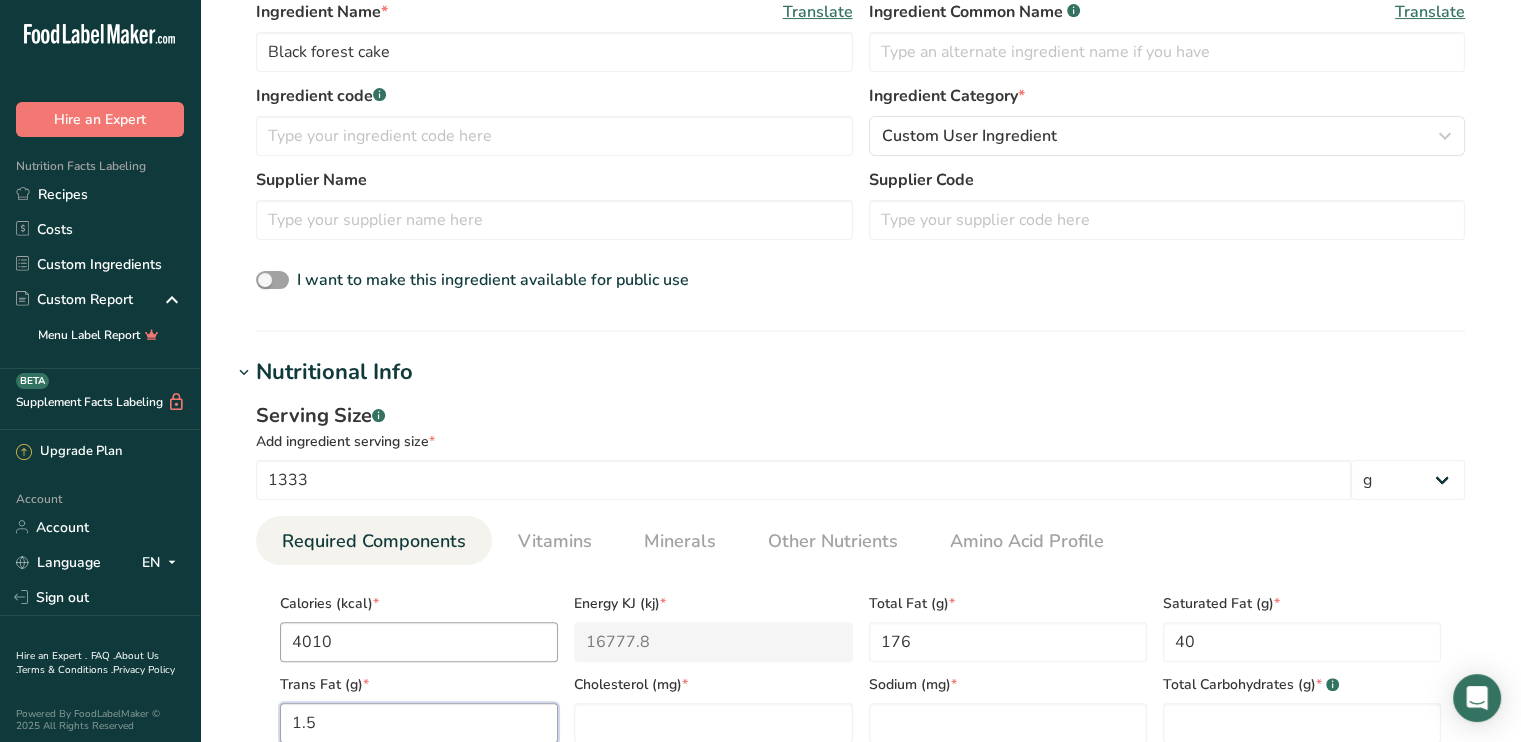 type on "1.5" 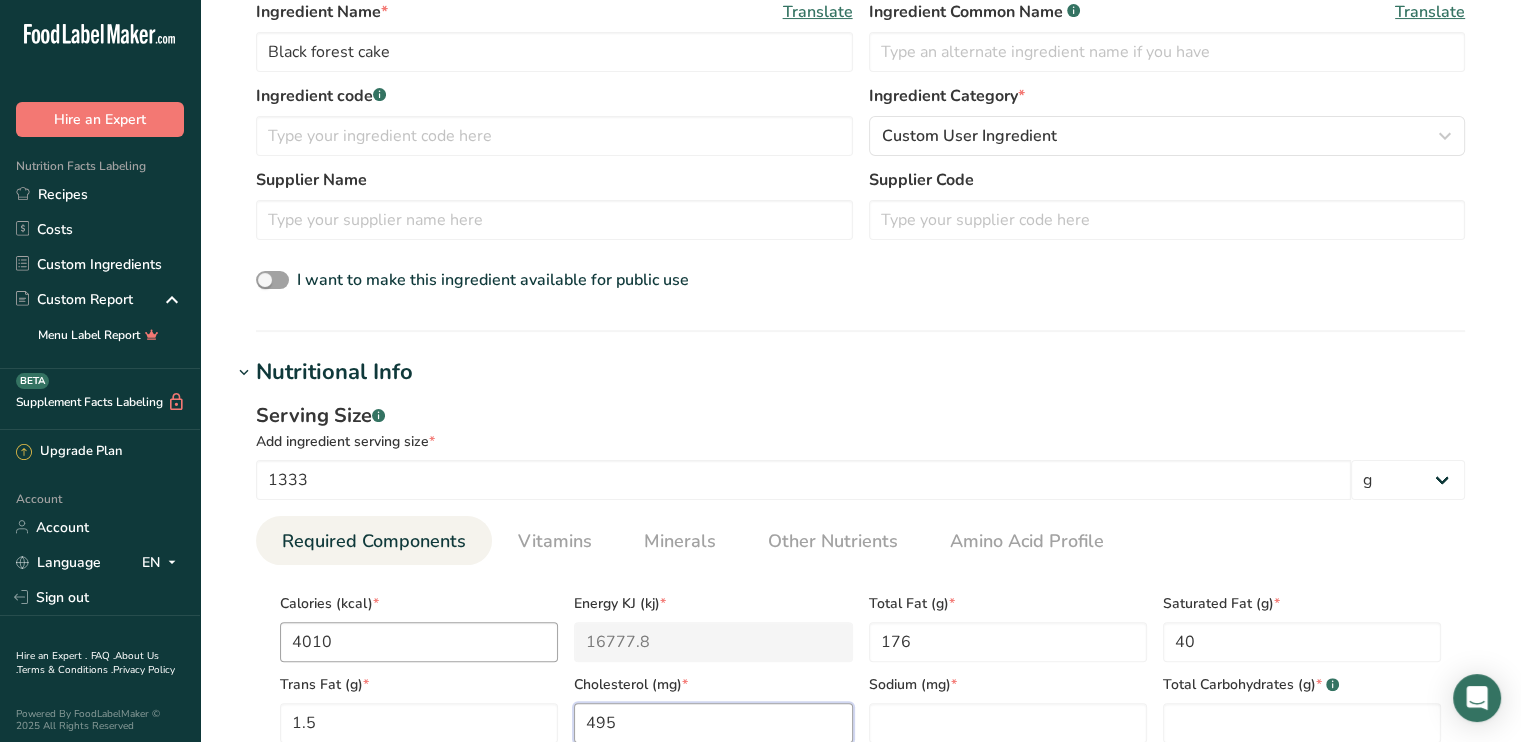 type on "495" 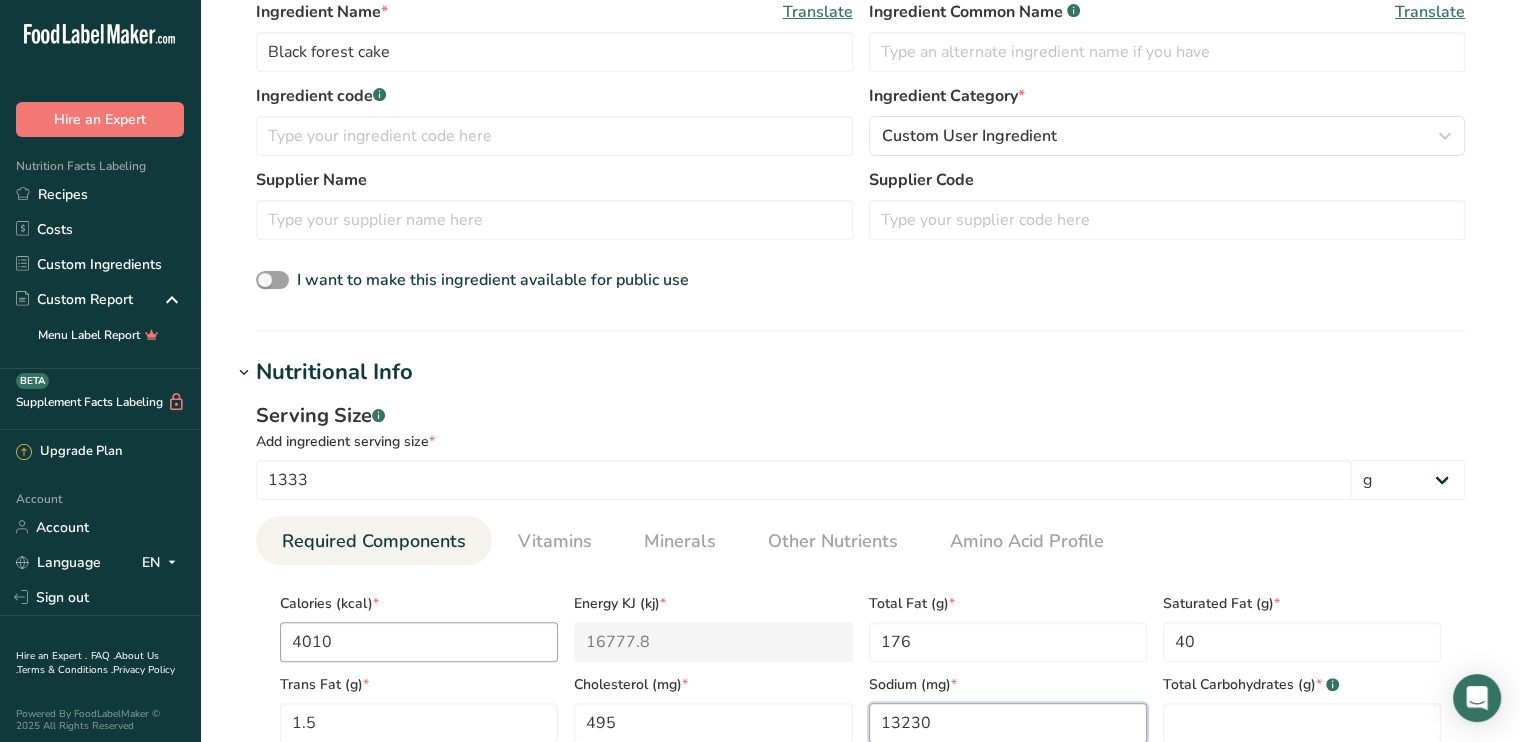 type on "13230" 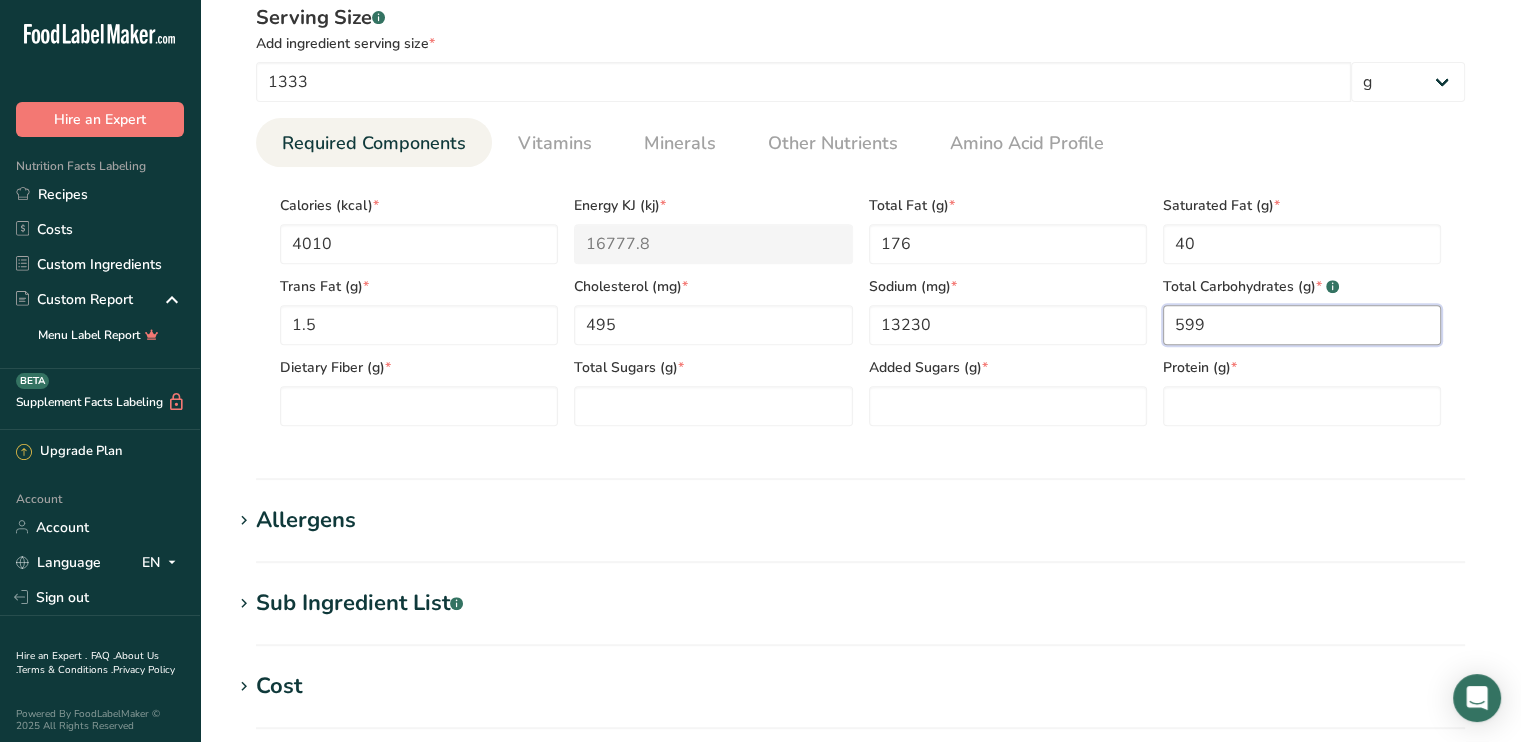 scroll, scrollTop: 820, scrollLeft: 0, axis: vertical 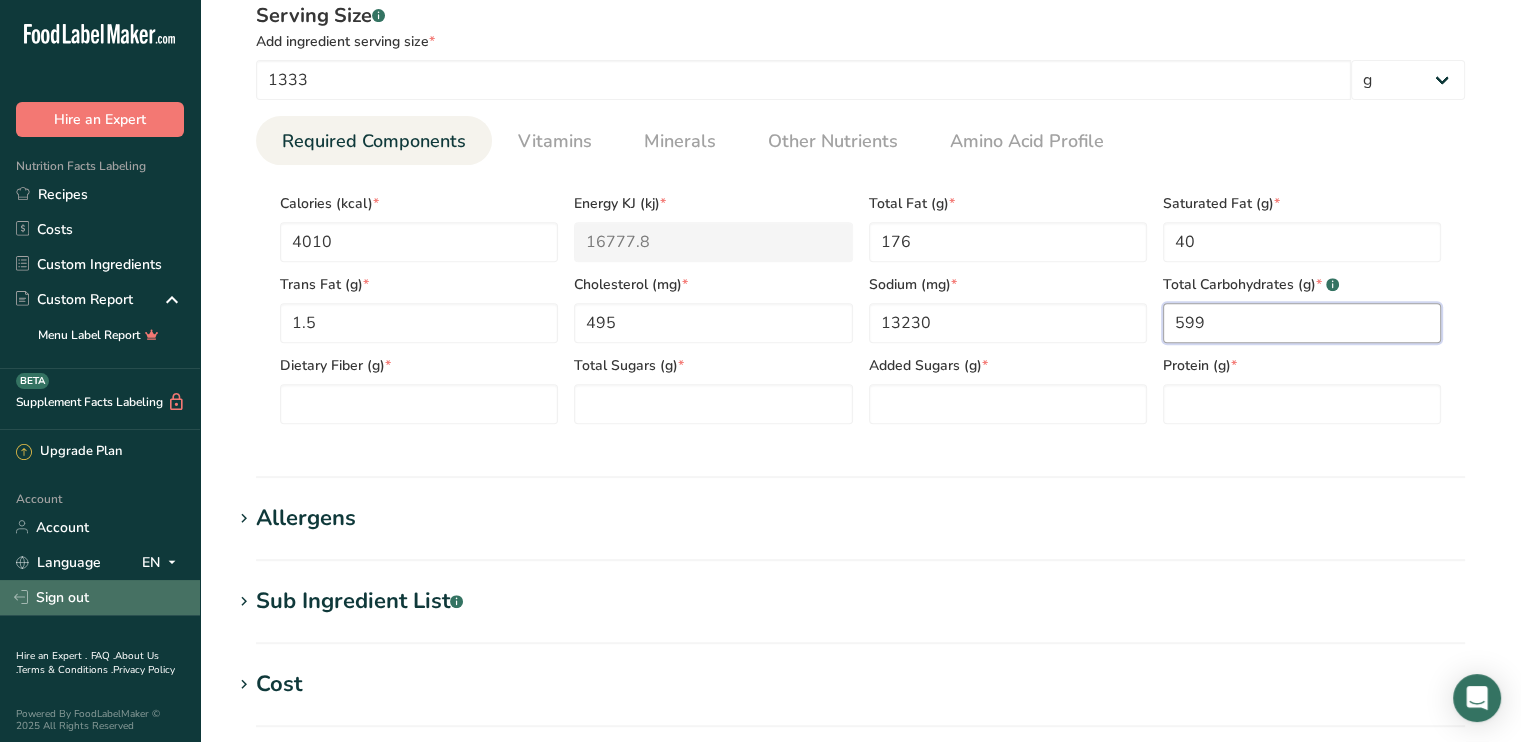 type on "599" 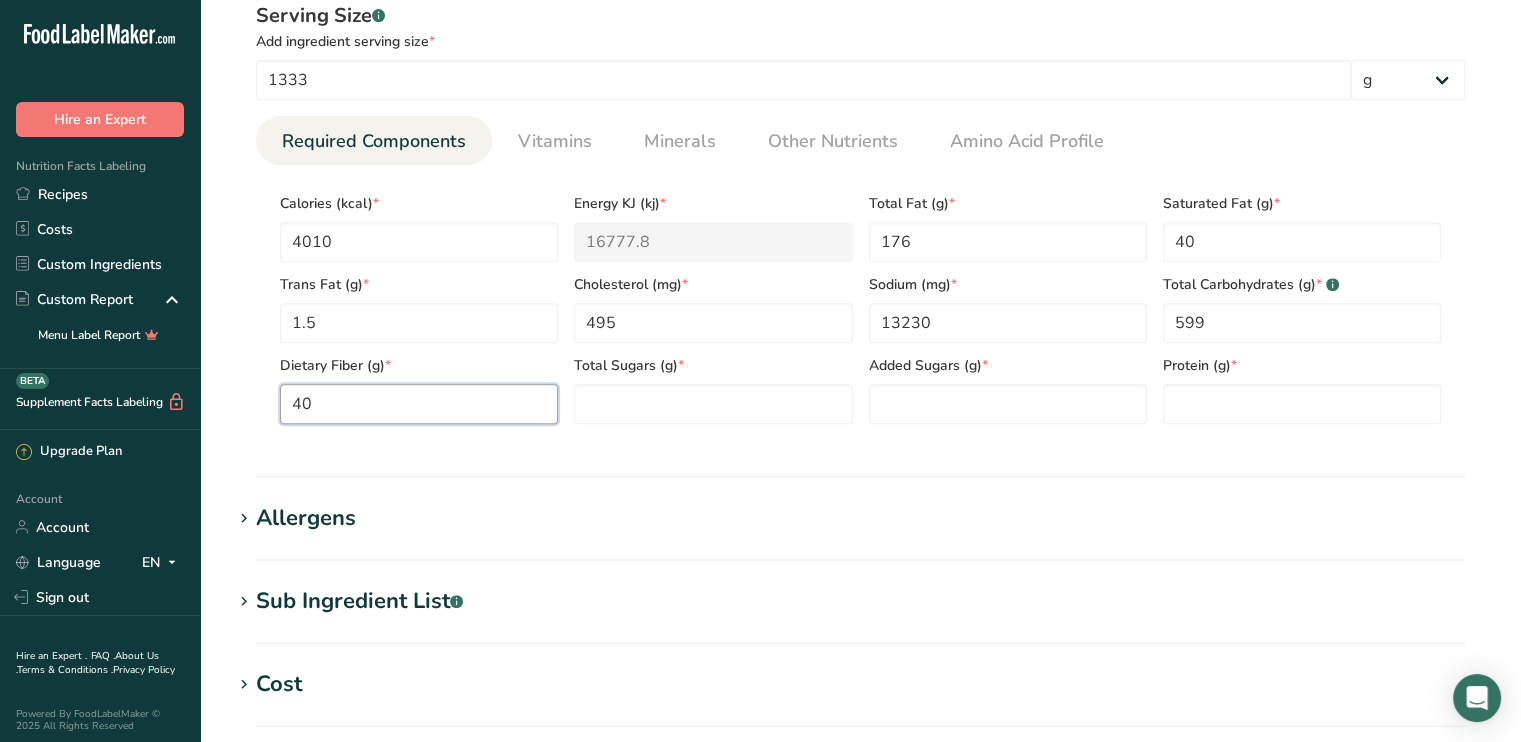 type on "40" 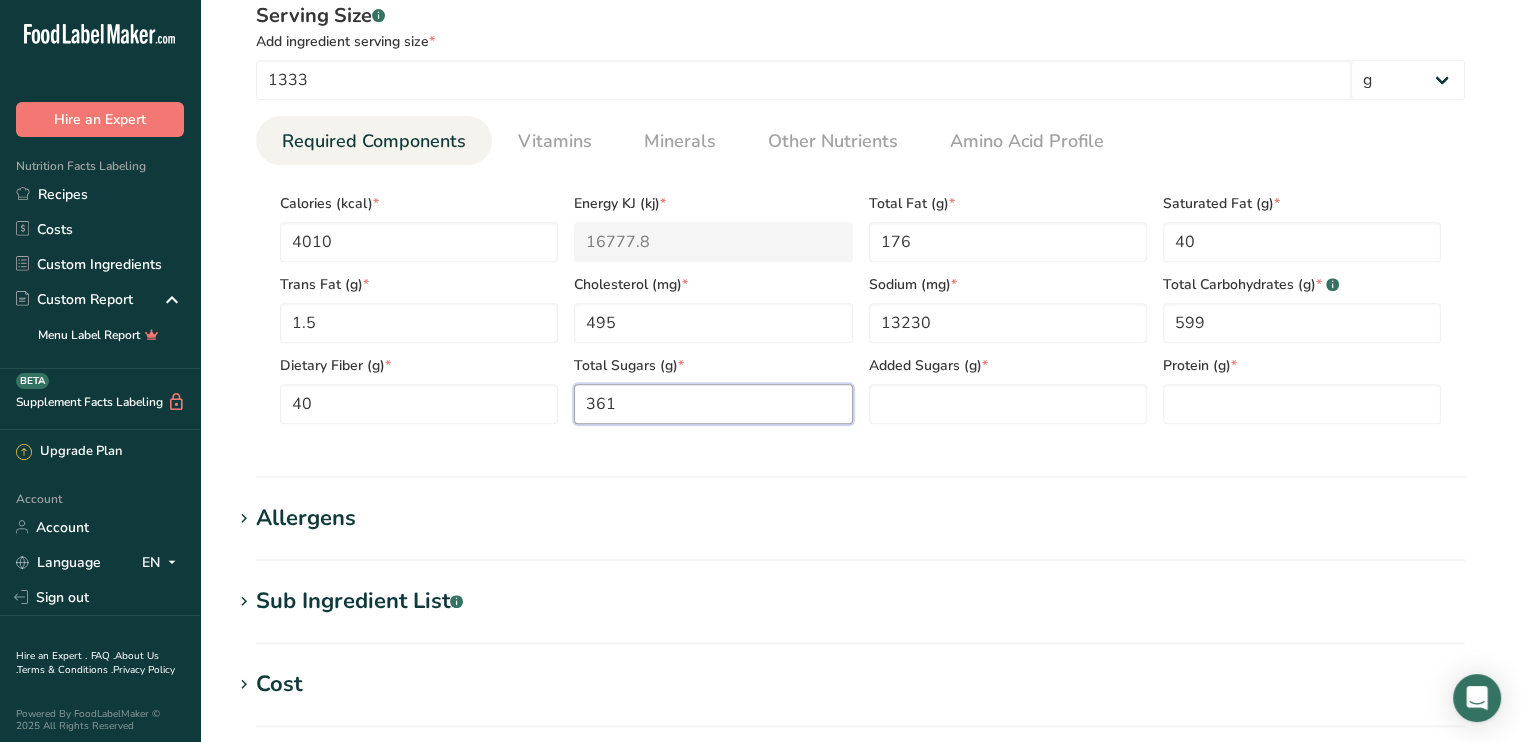 type on "361" 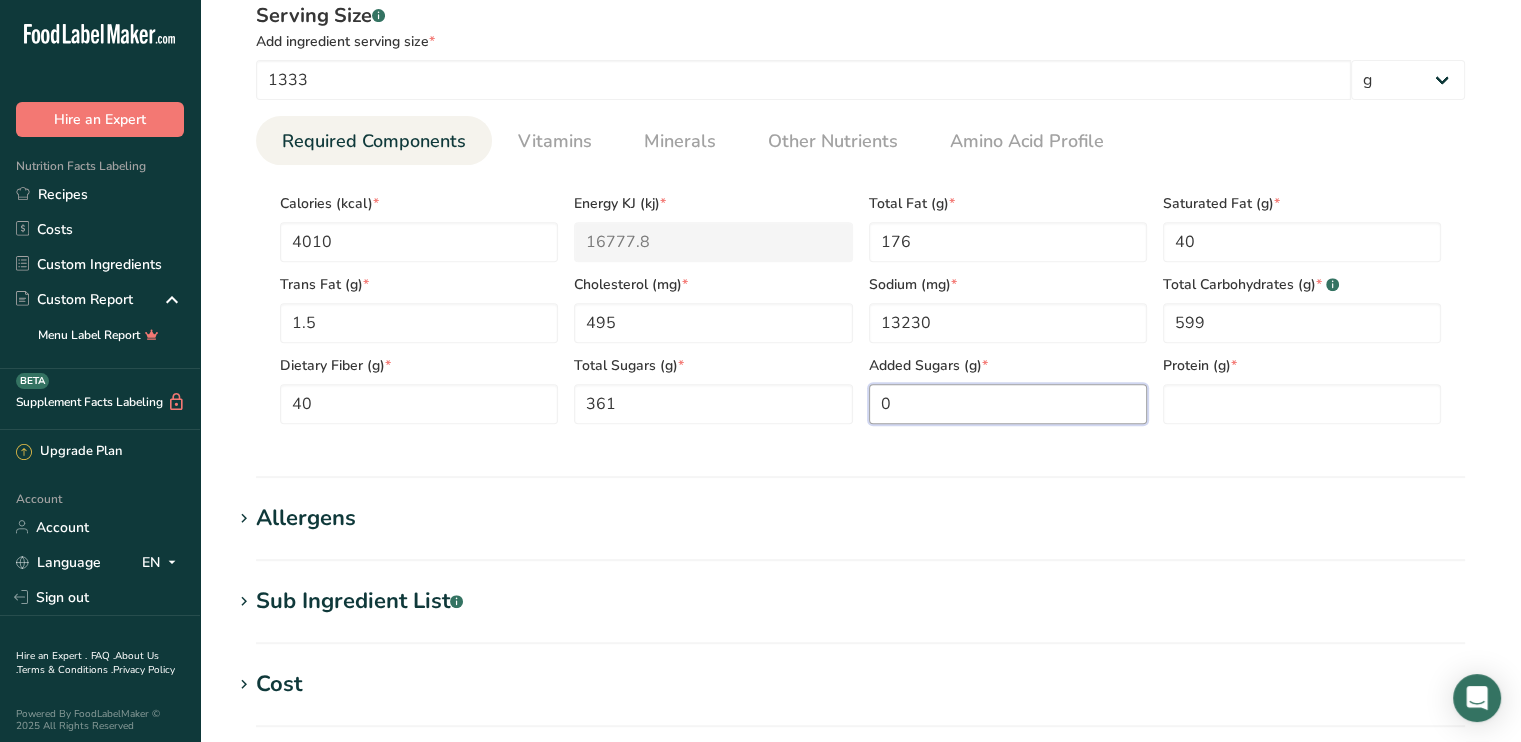 type on "0" 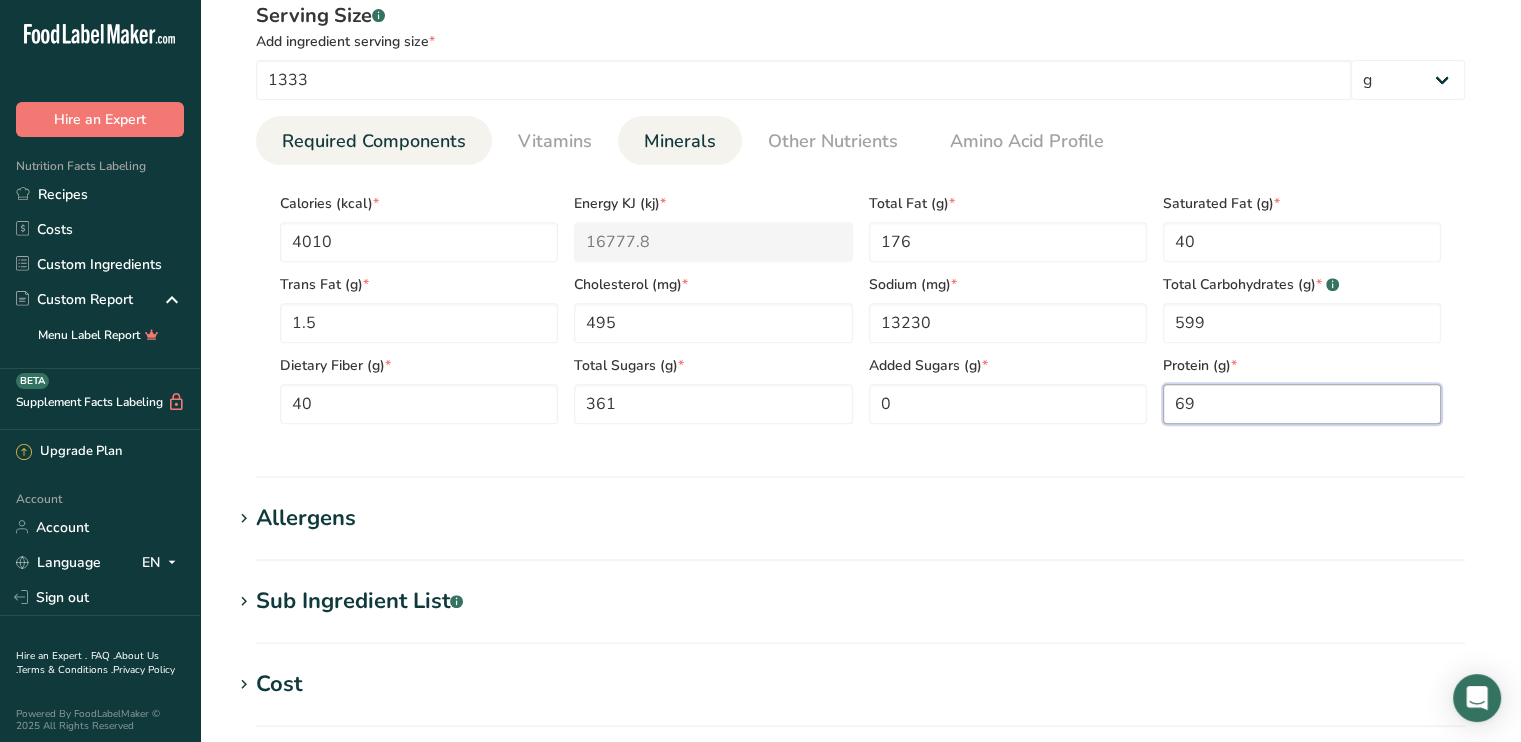 type on "69" 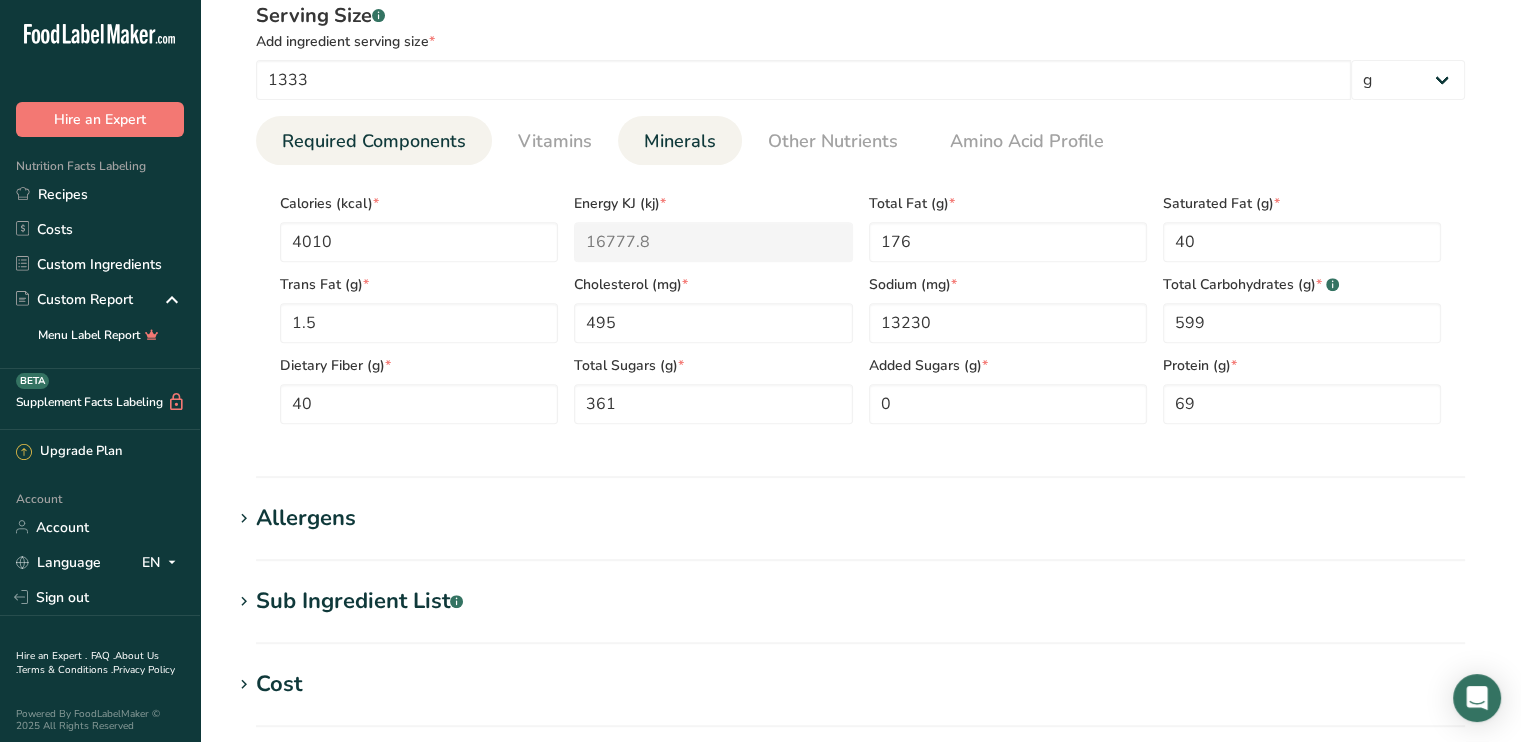 click on "Minerals" at bounding box center [680, 141] 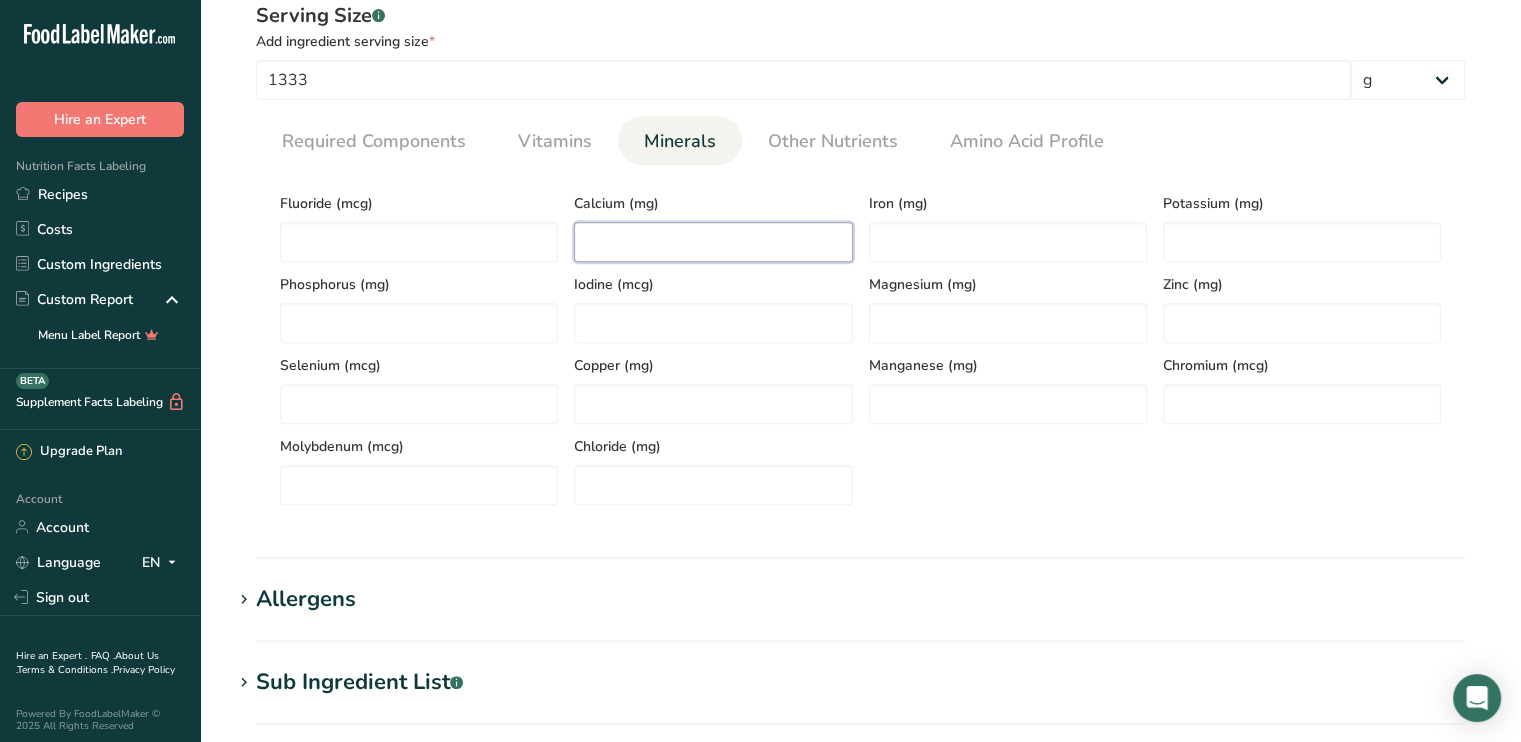 click at bounding box center [713, 242] 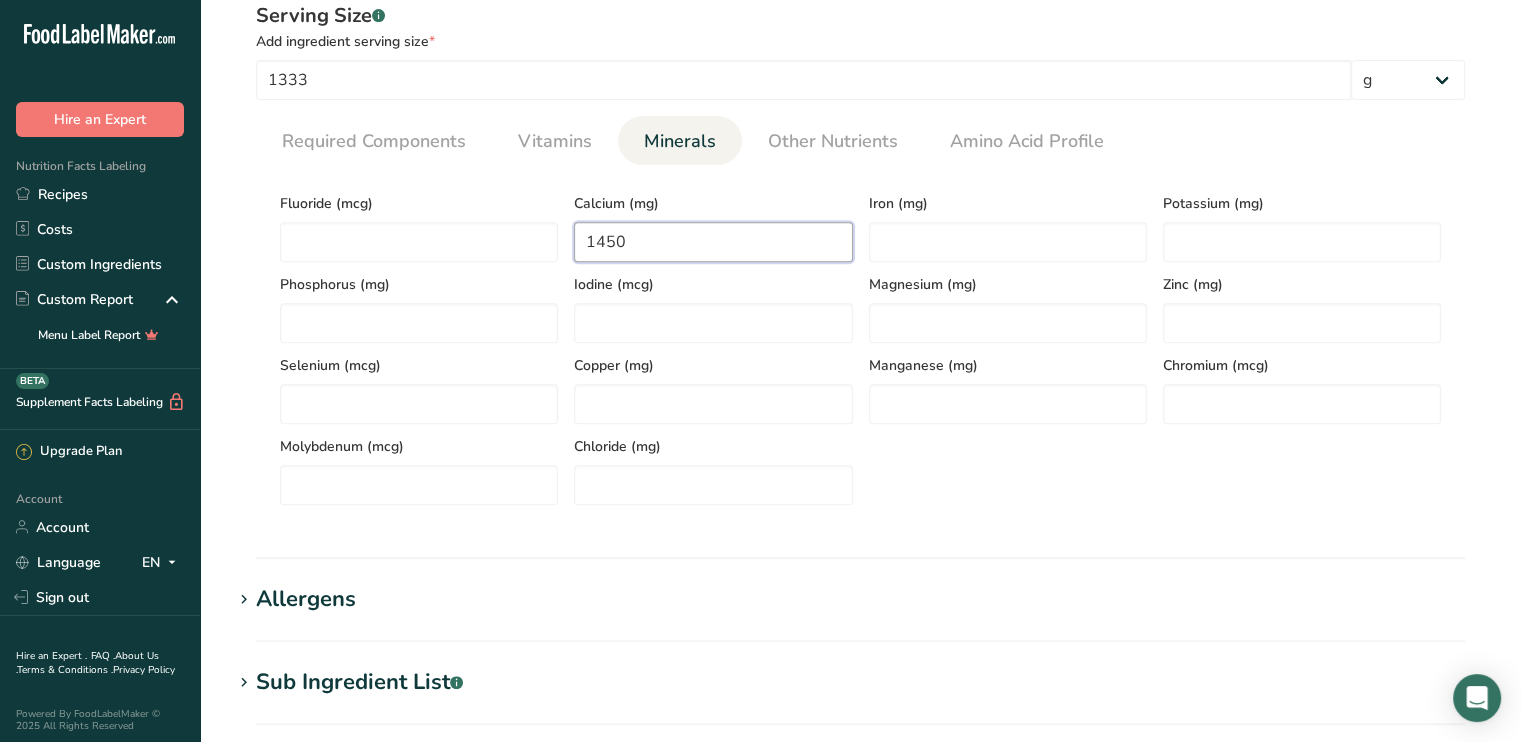 type on "1450" 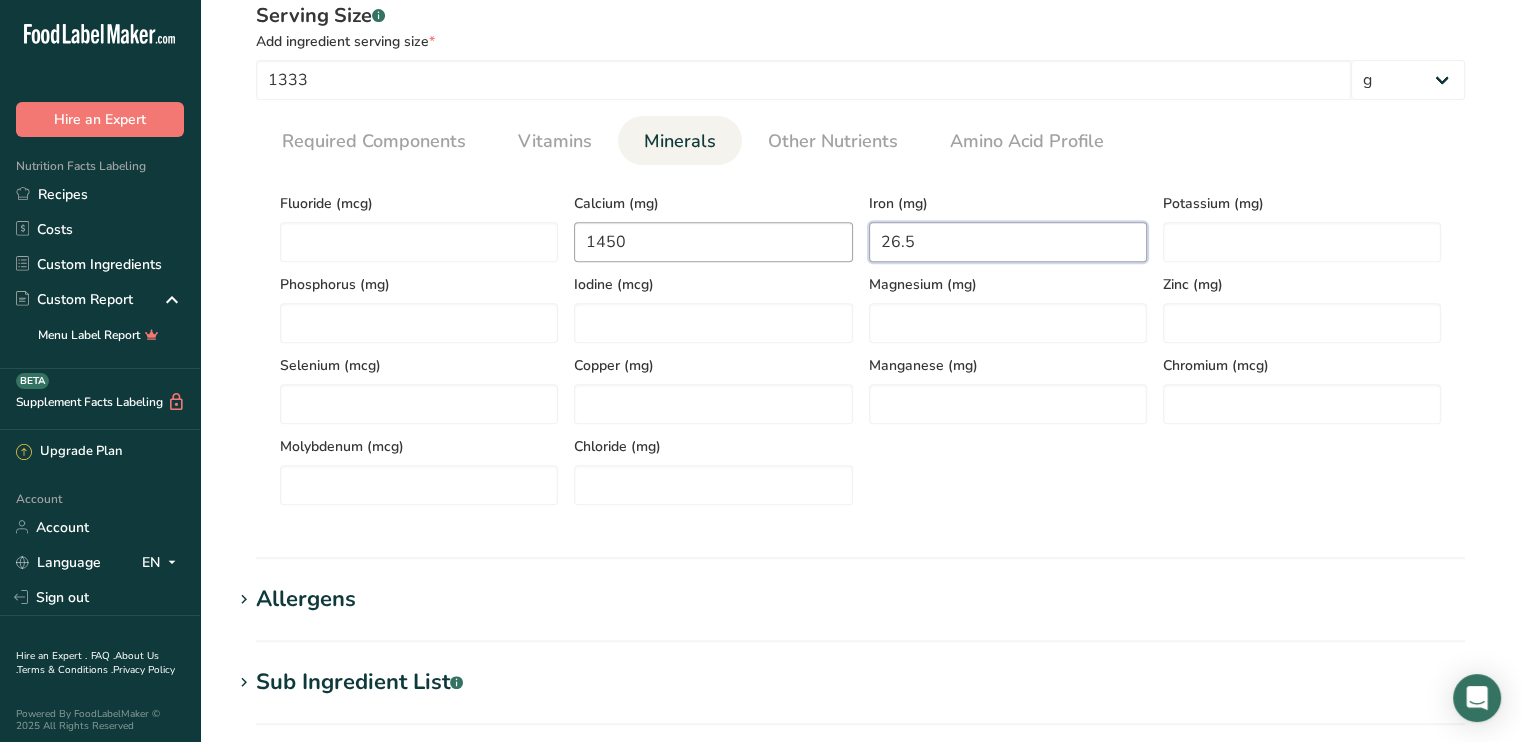 type on "26.5" 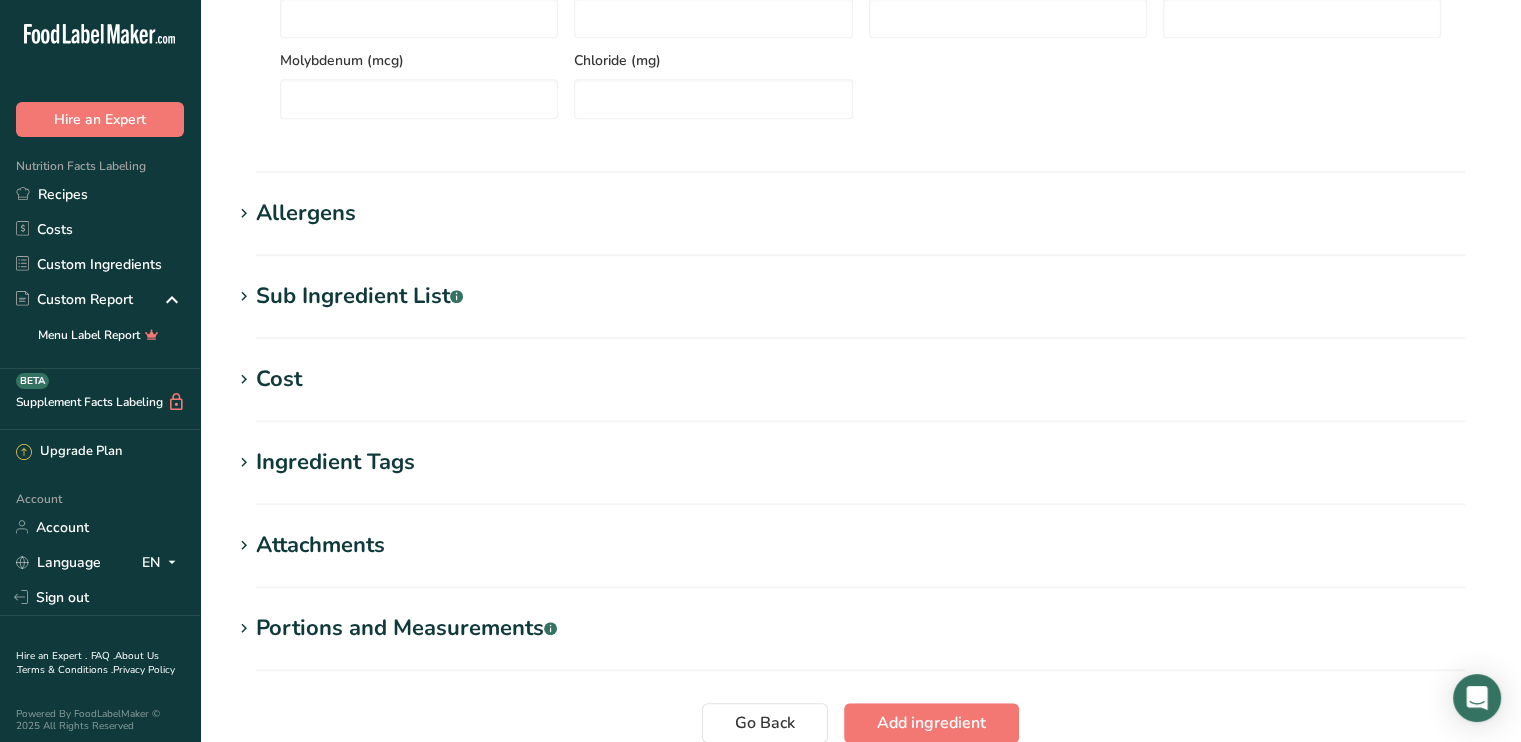 scroll, scrollTop: 1376, scrollLeft: 0, axis: vertical 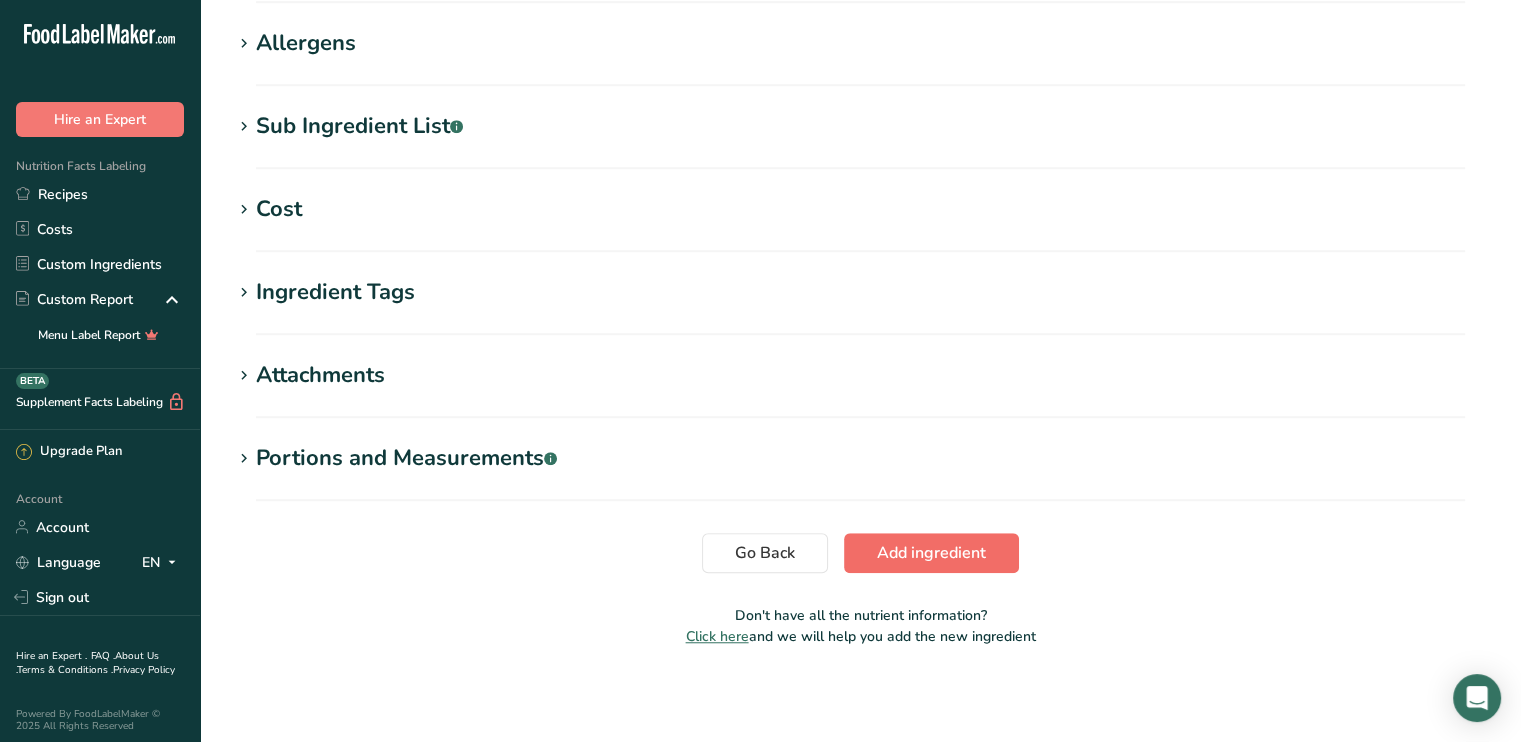 type on "2850" 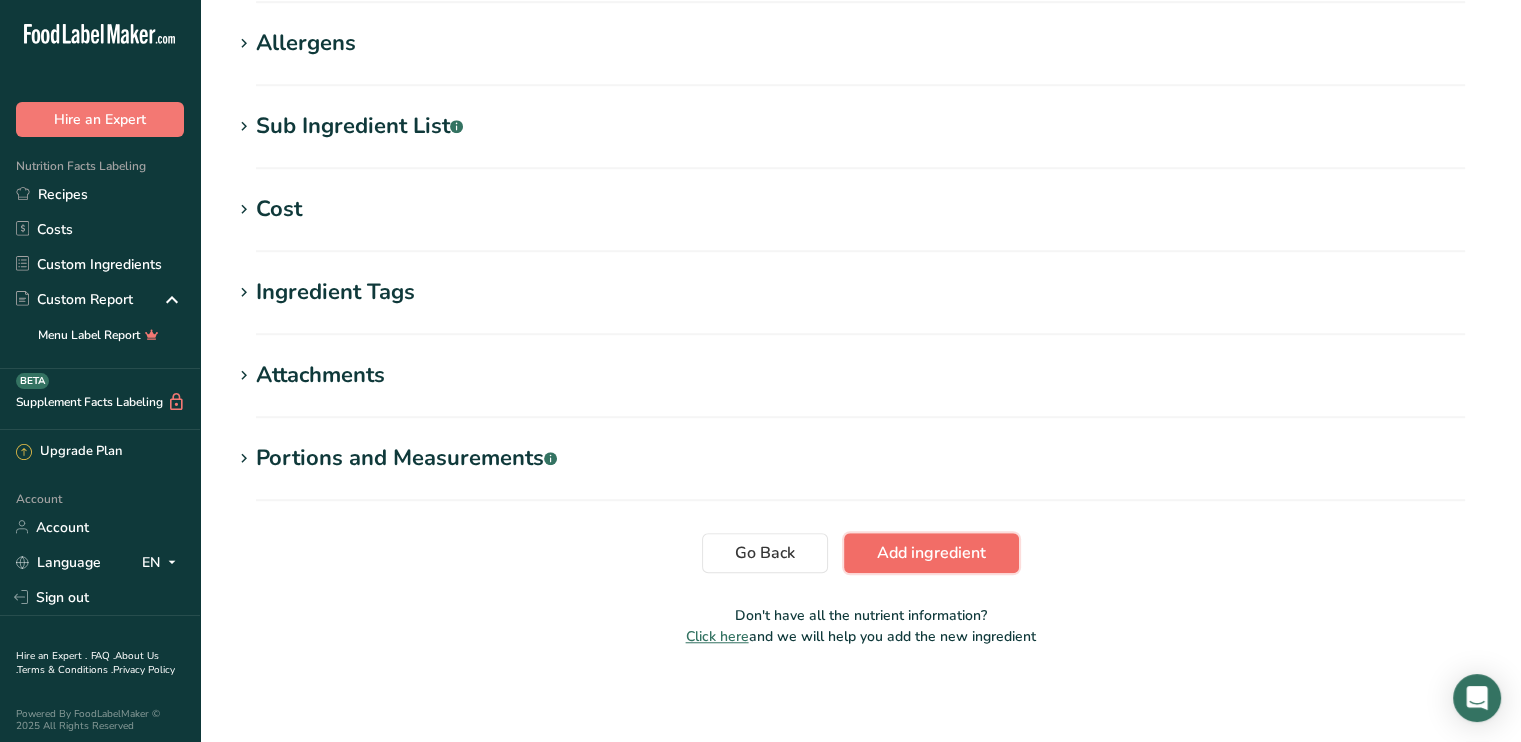 click on "Add ingredient" at bounding box center [931, 553] 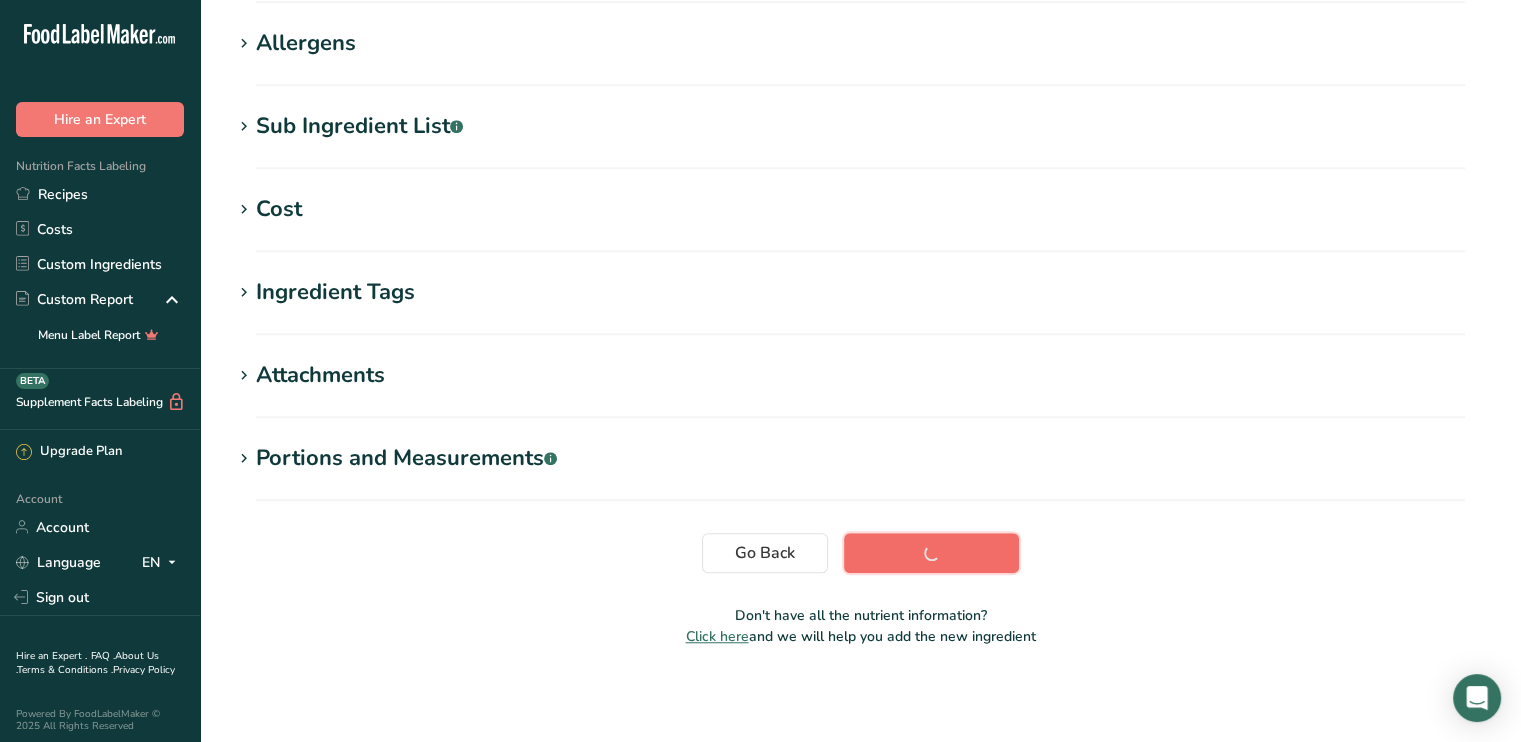scroll, scrollTop: 316, scrollLeft: 0, axis: vertical 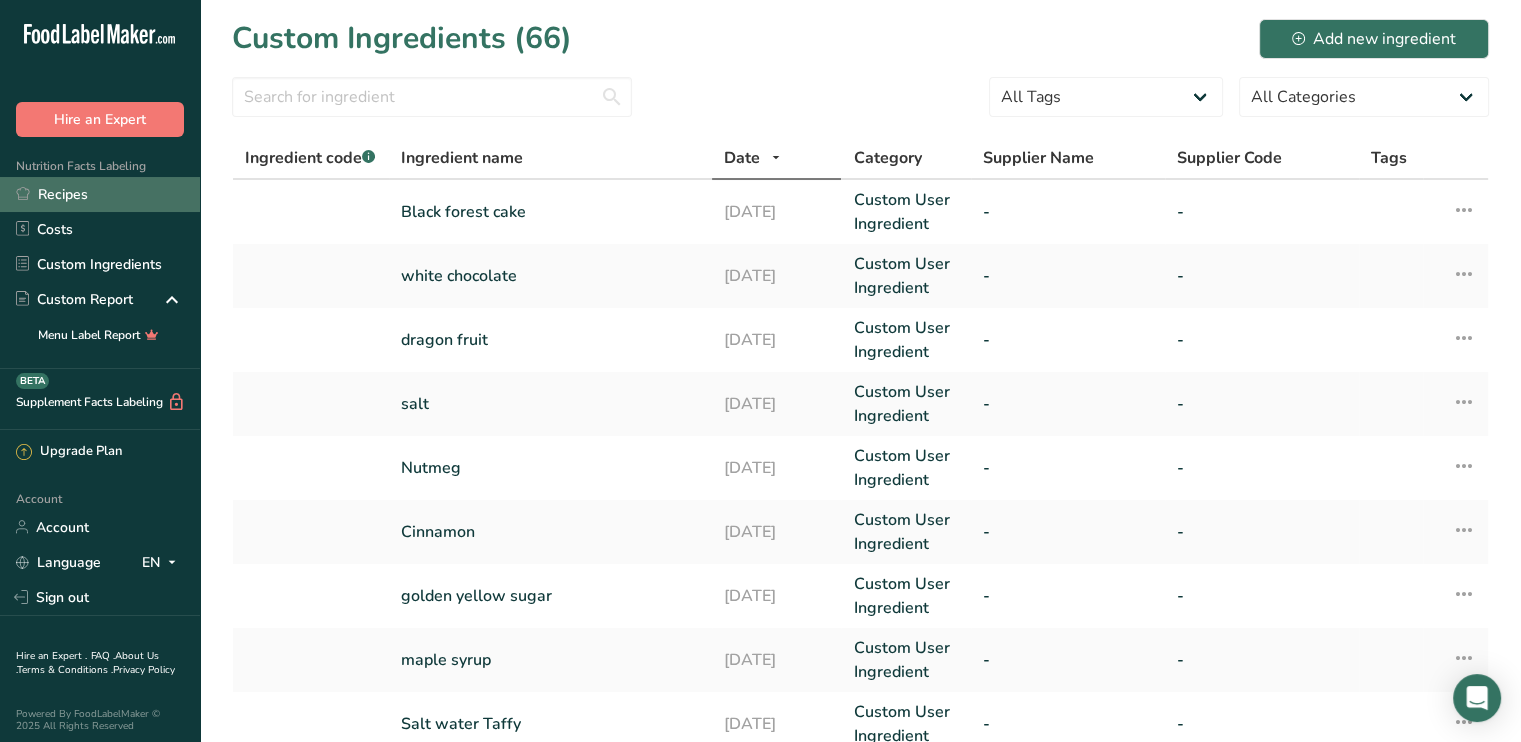 click on "Recipes" at bounding box center (100, 194) 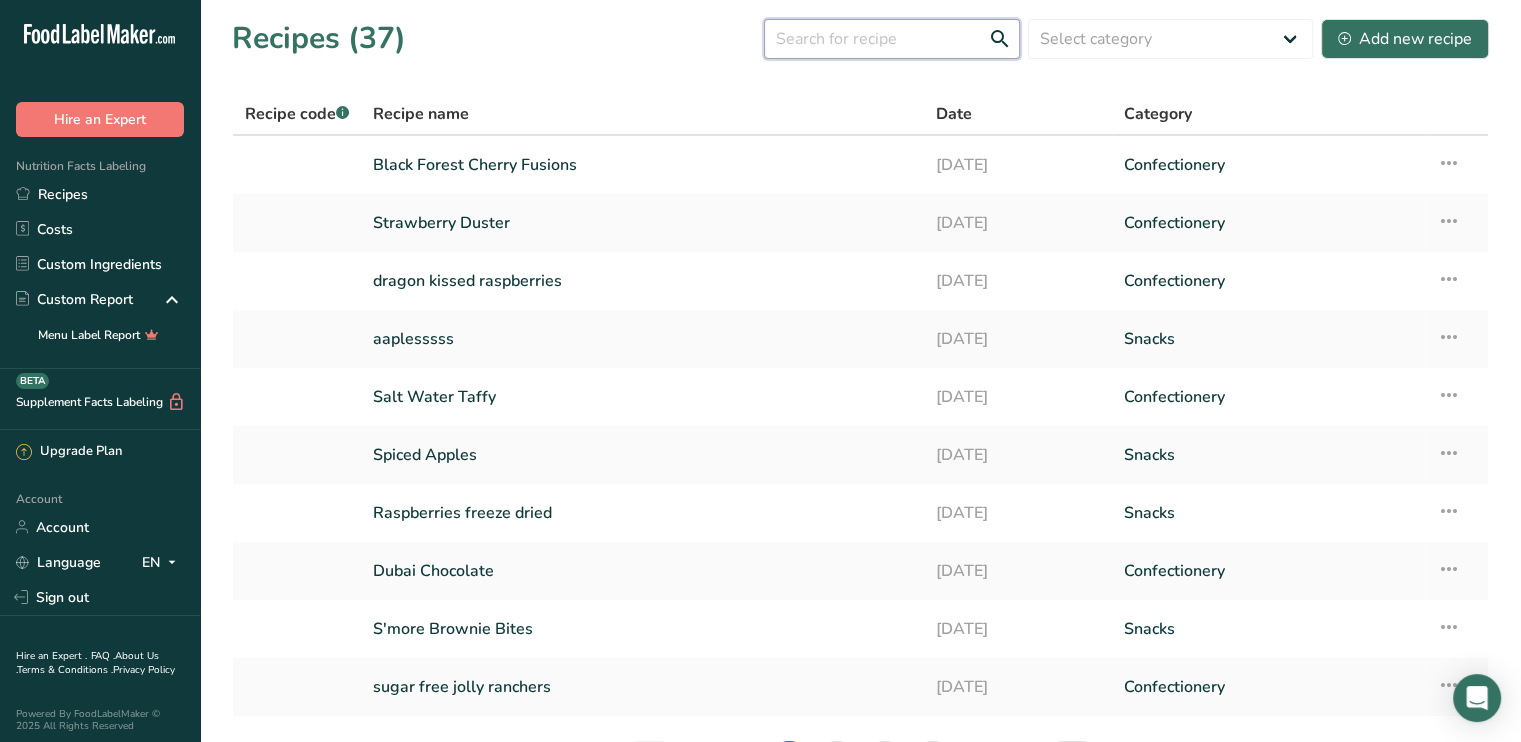 click at bounding box center (892, 39) 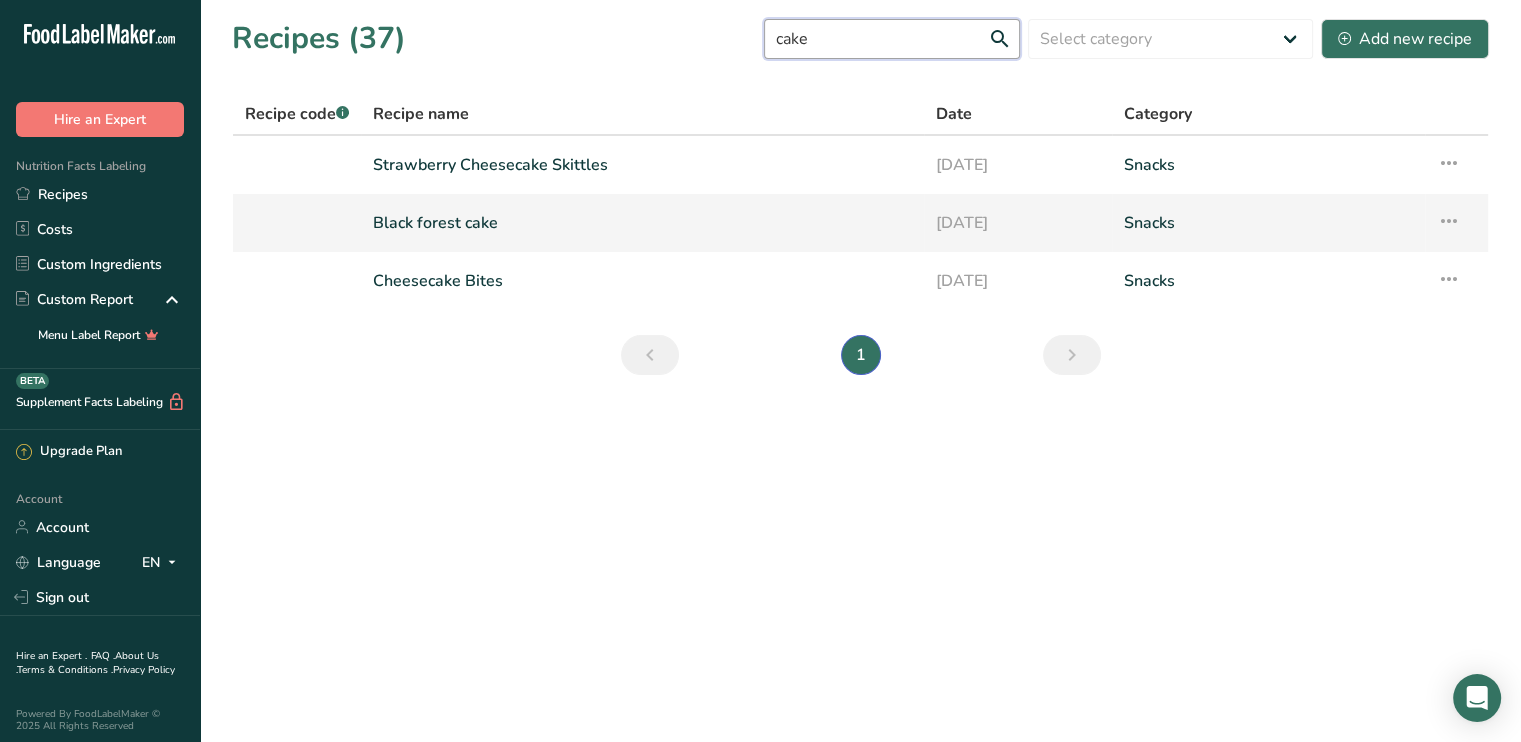 type on "cake" 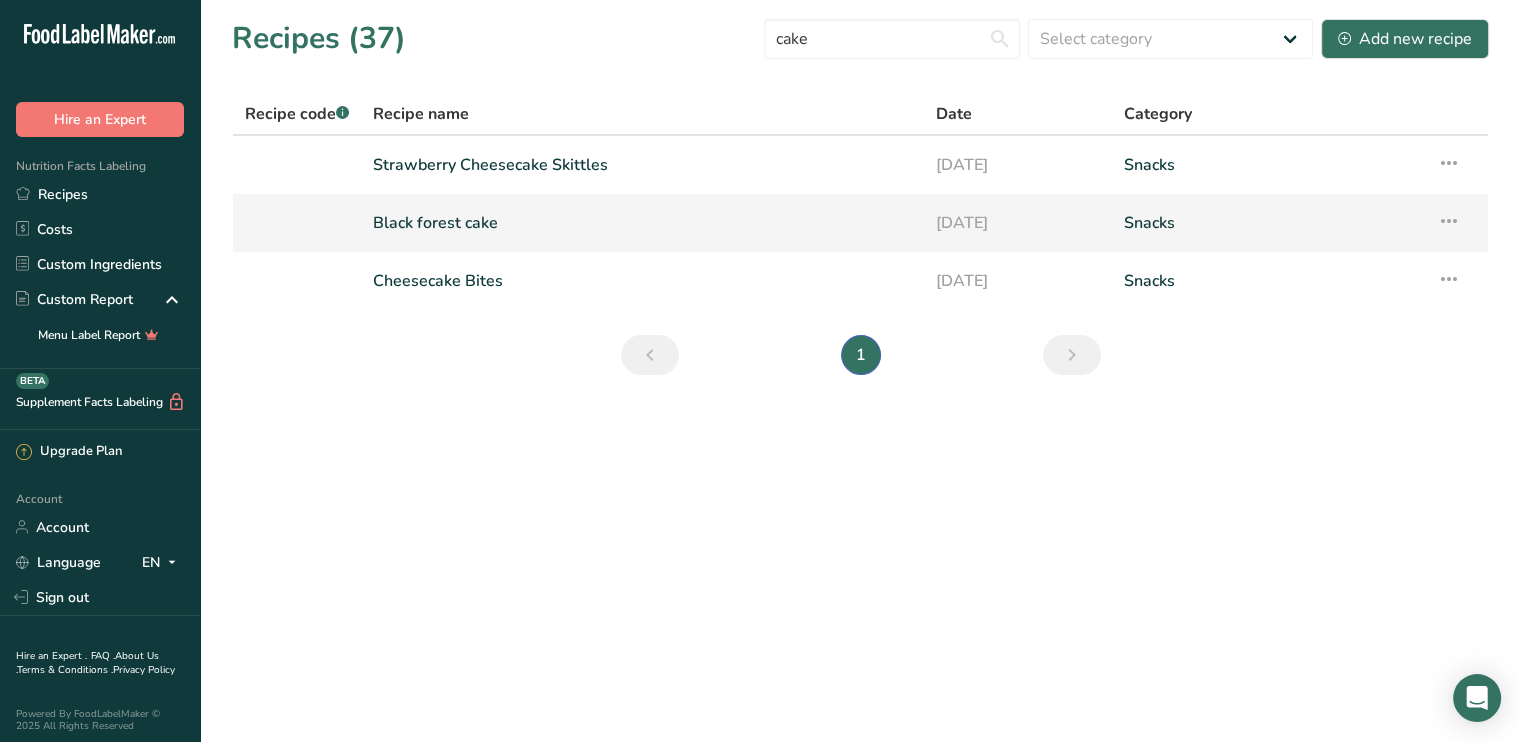 click on "Black forest cake" at bounding box center [642, 223] 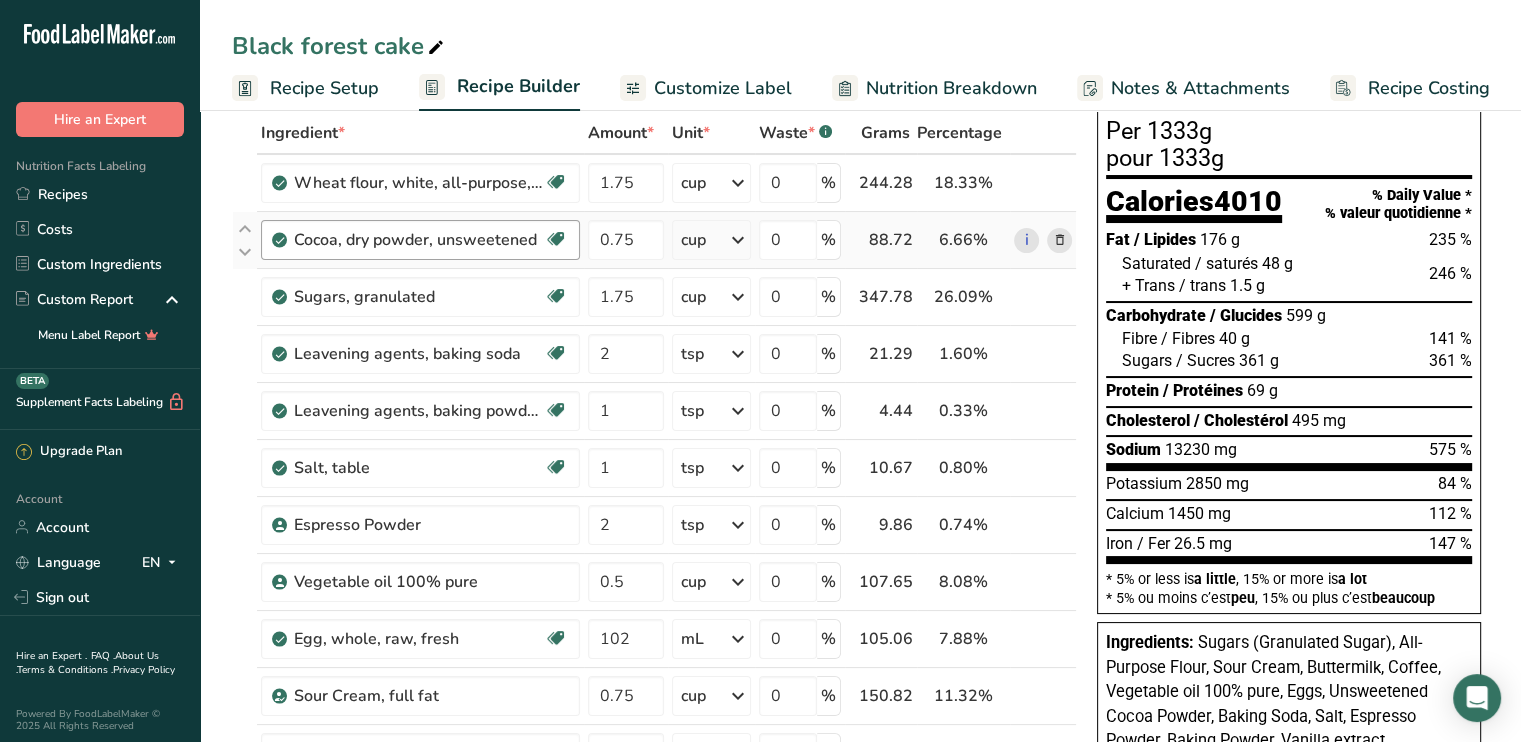 scroll, scrollTop: 100, scrollLeft: 0, axis: vertical 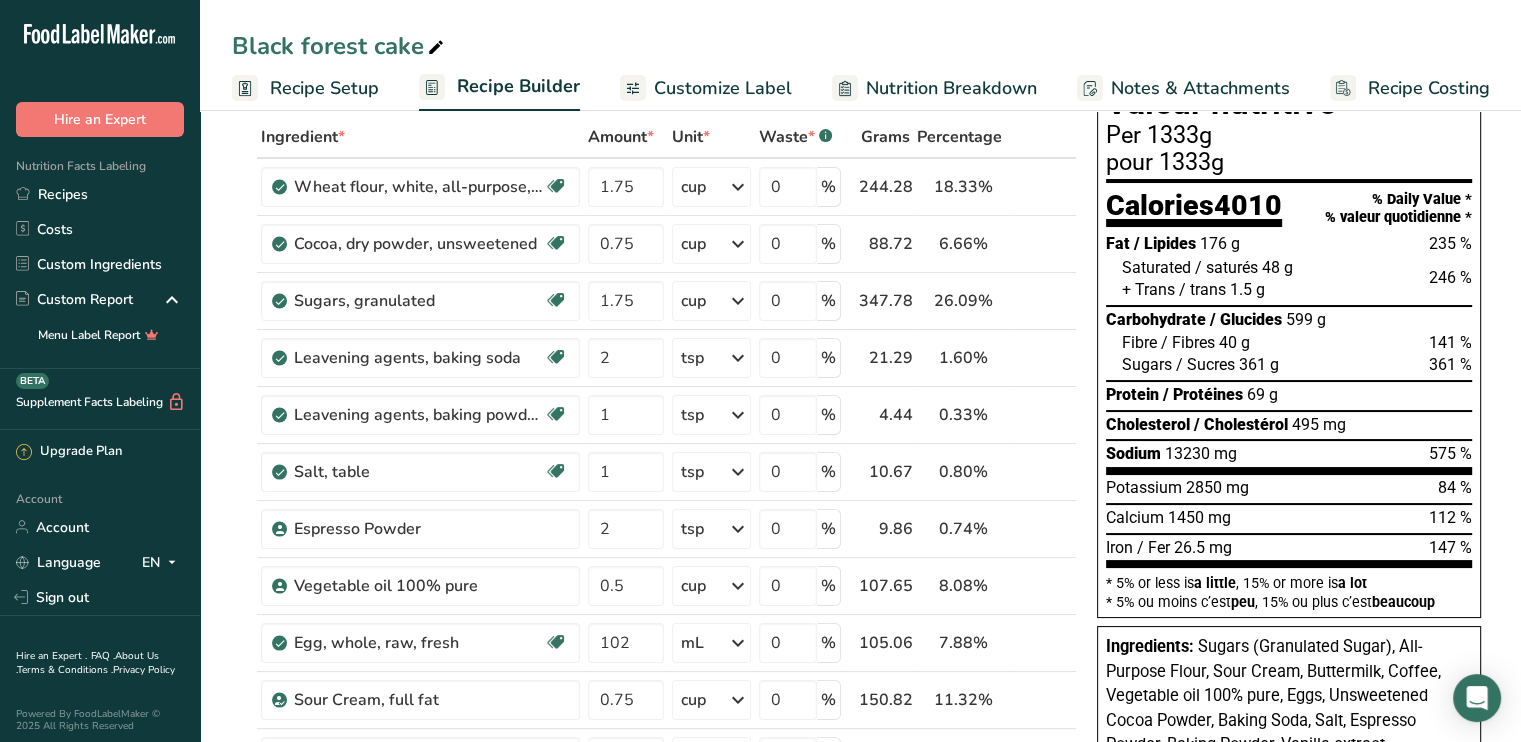 click on "Black forest cake" at bounding box center [340, 46] 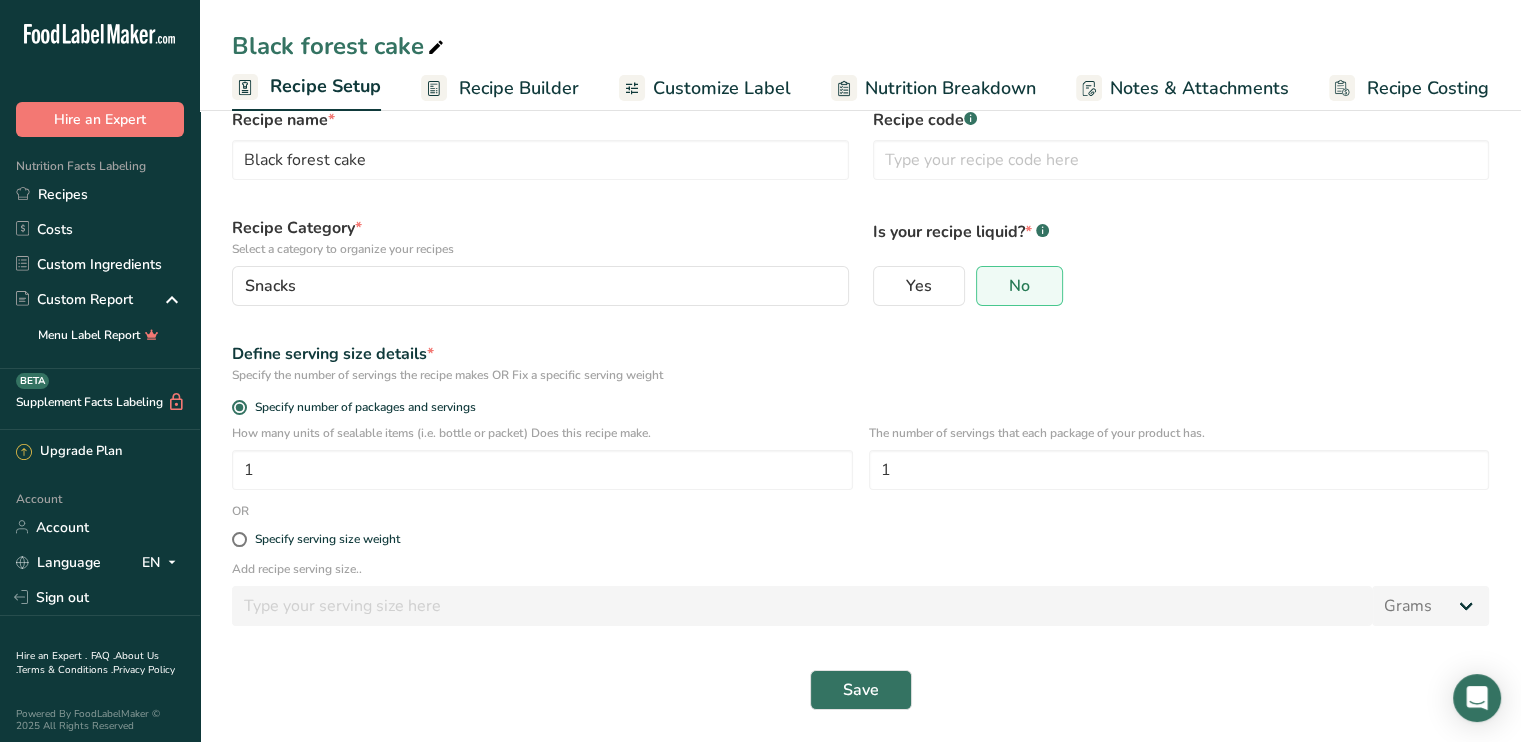 scroll, scrollTop: 0, scrollLeft: 0, axis: both 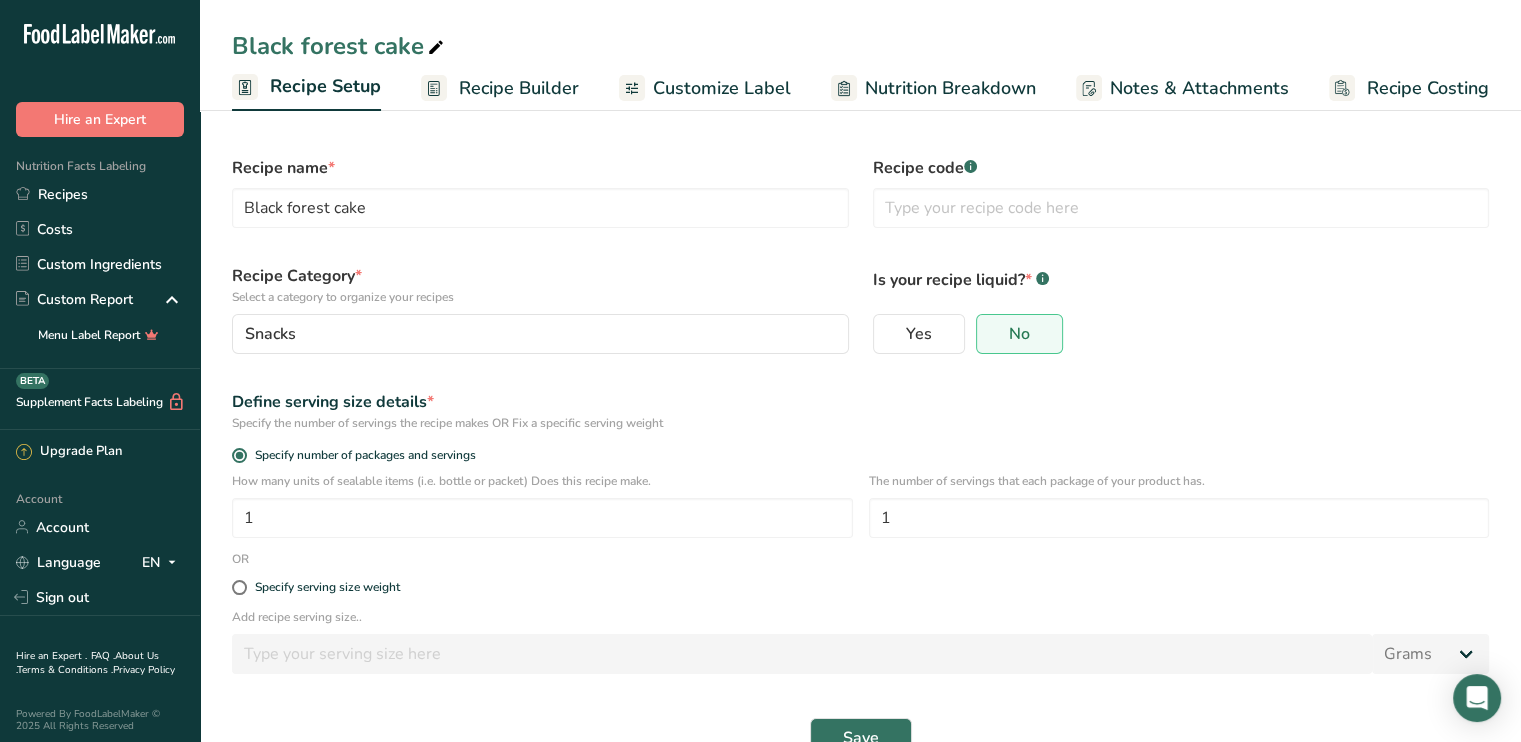 click on "Recipe Builder" at bounding box center (519, 88) 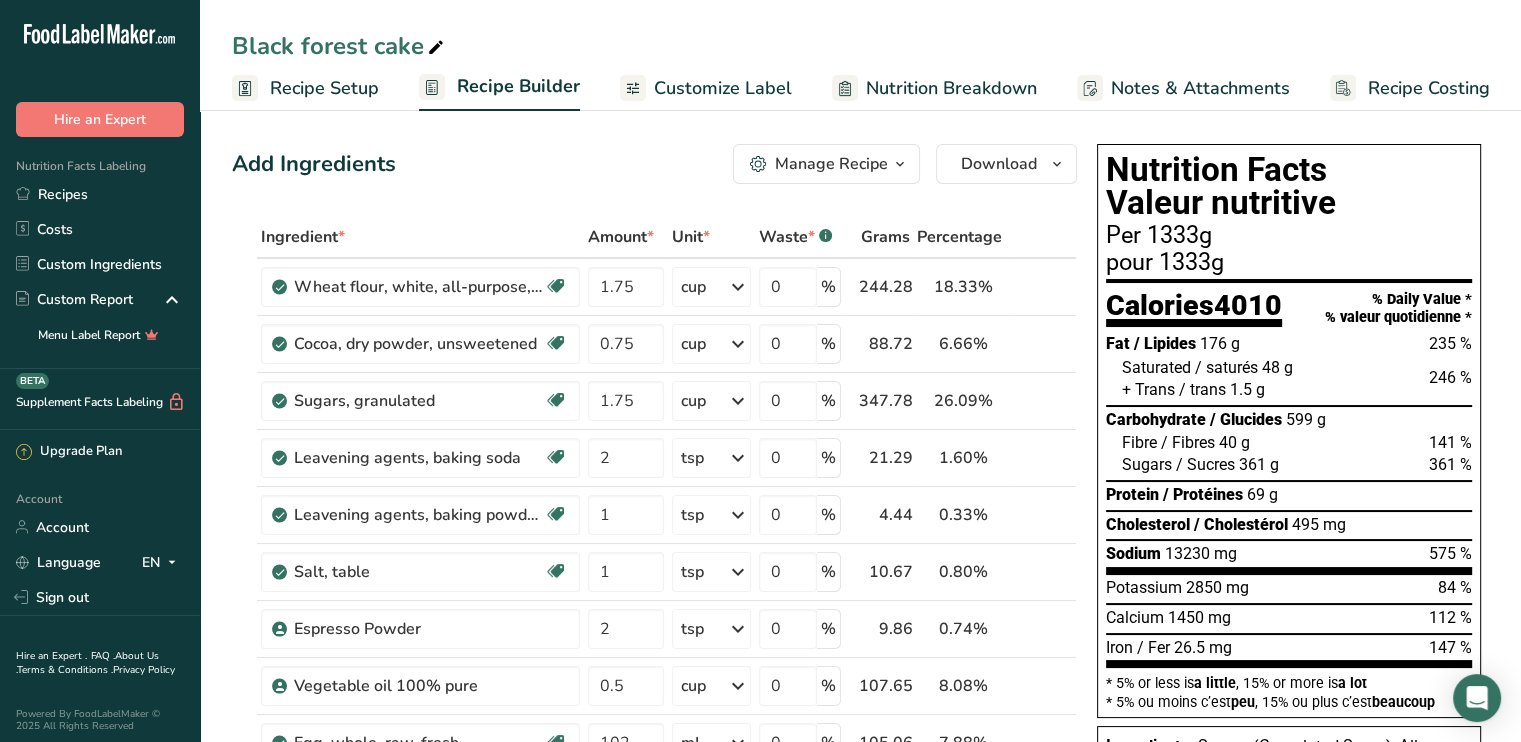 scroll, scrollTop: 0, scrollLeft: 0, axis: both 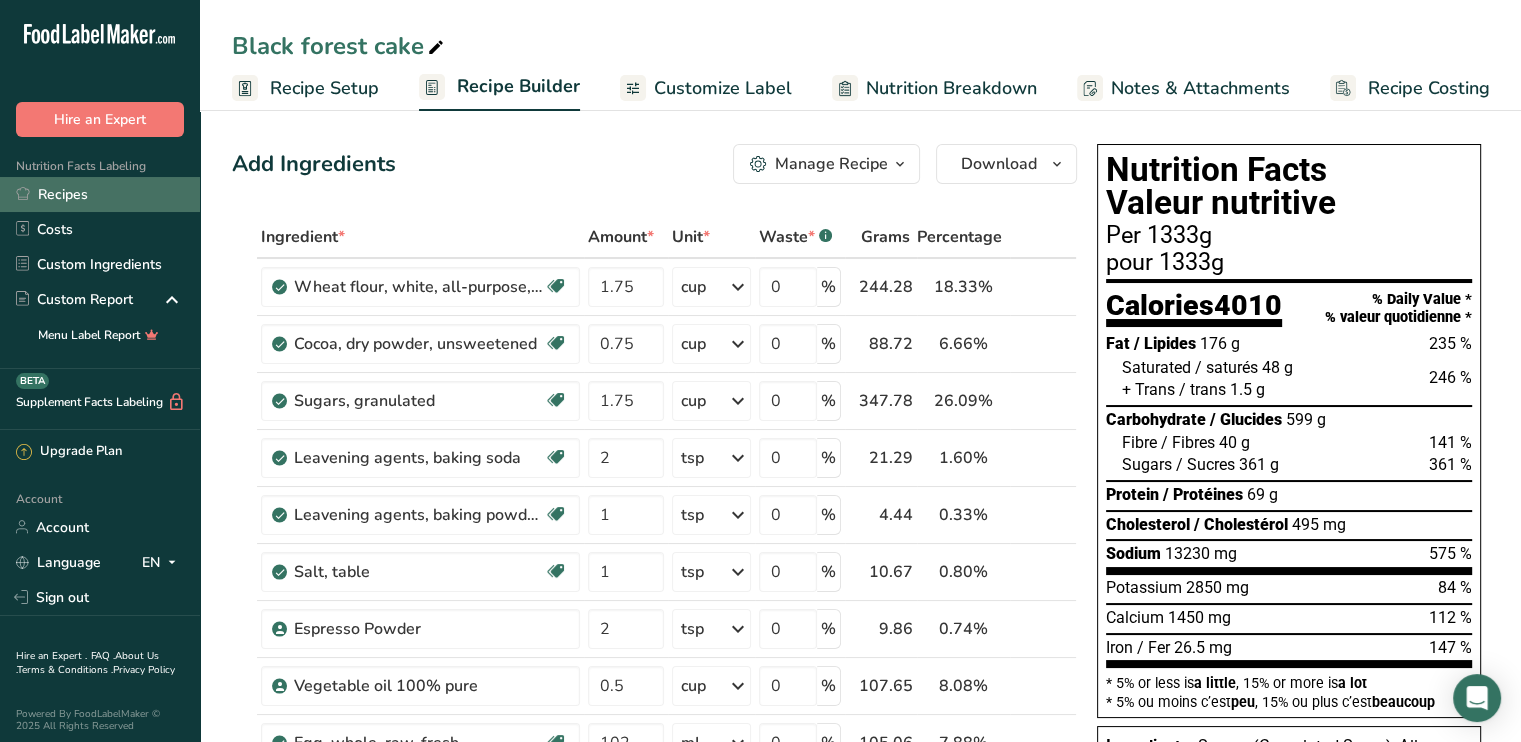 click on "Recipes" at bounding box center [100, 194] 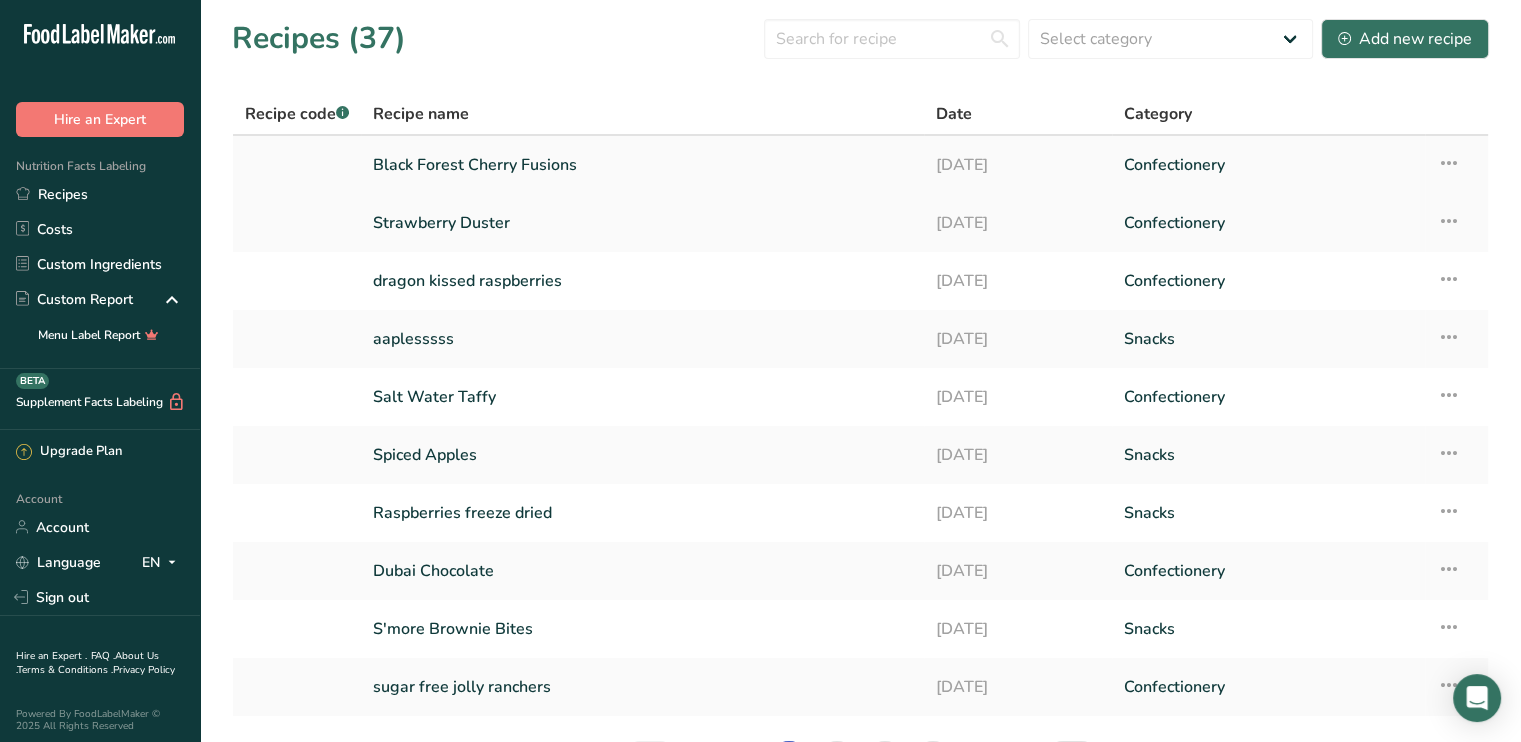click on "Black Forest Cherry Fusions" at bounding box center (642, 165) 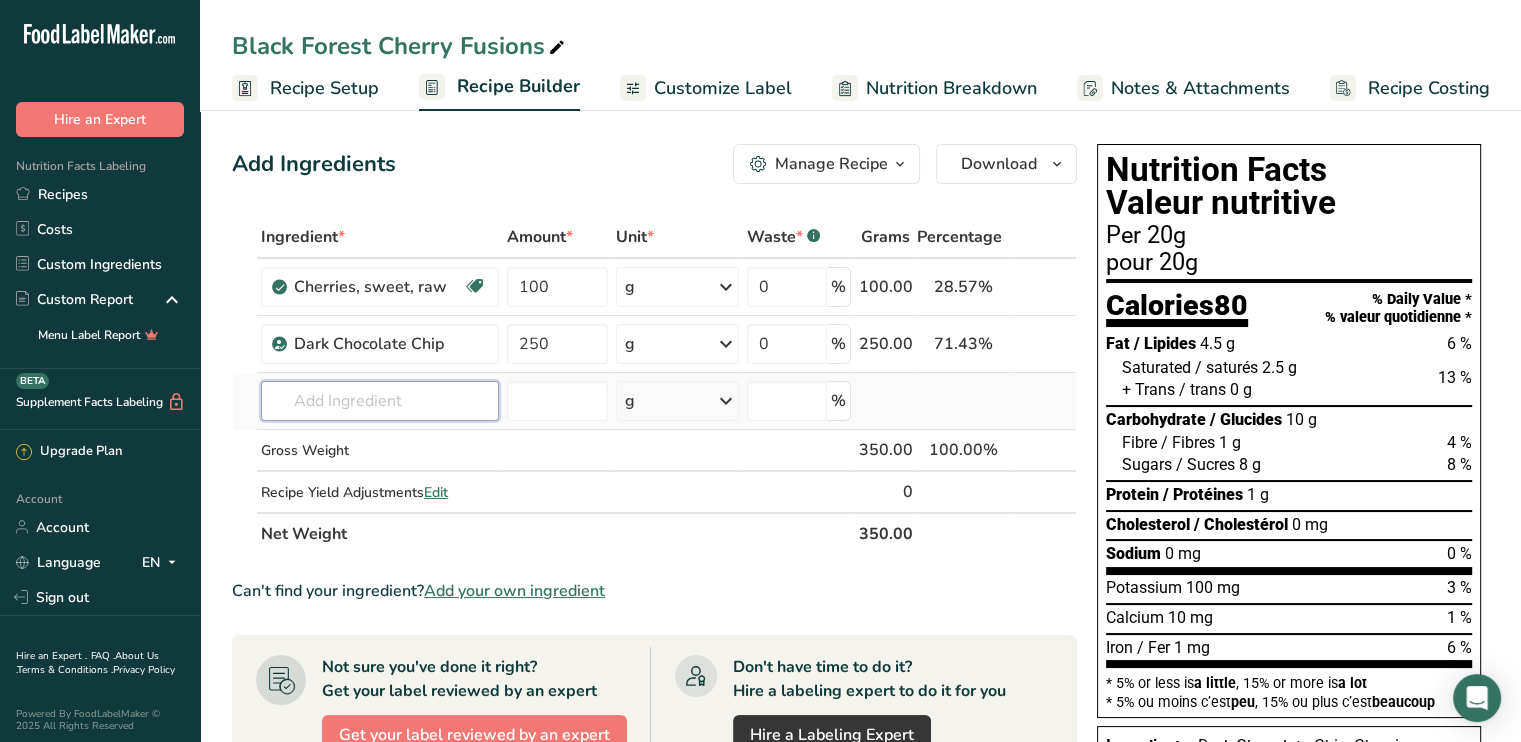 click at bounding box center (380, 401) 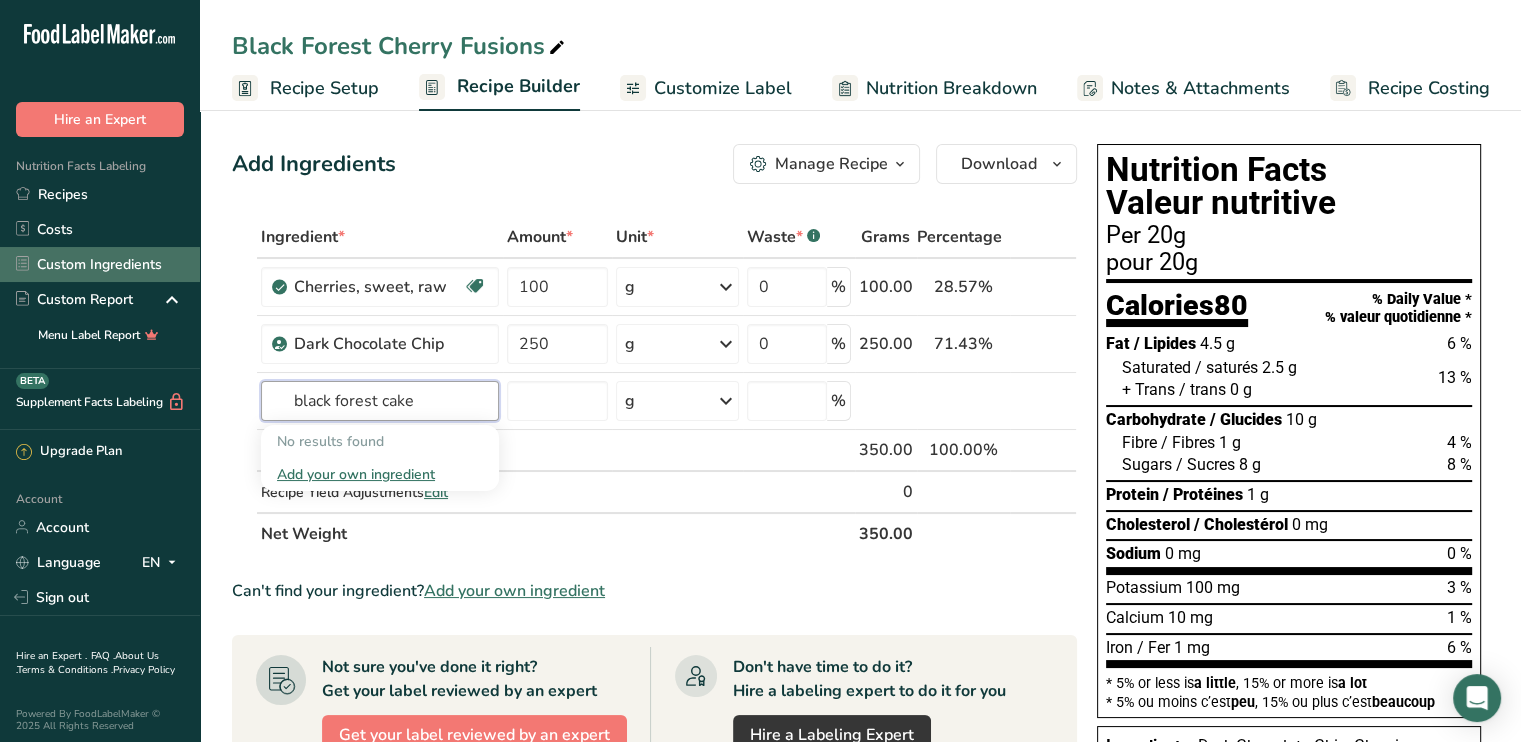 type on "black forest cake" 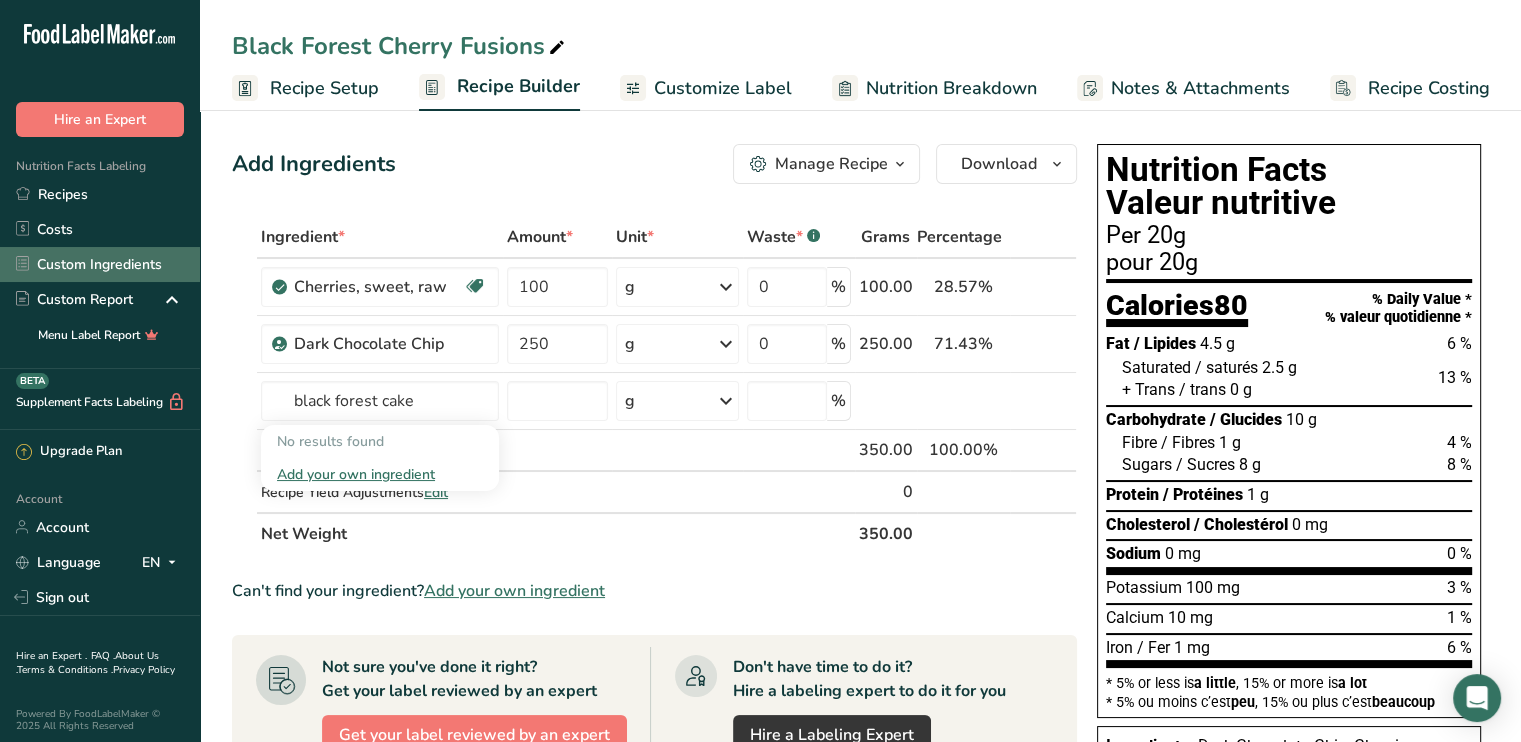 type 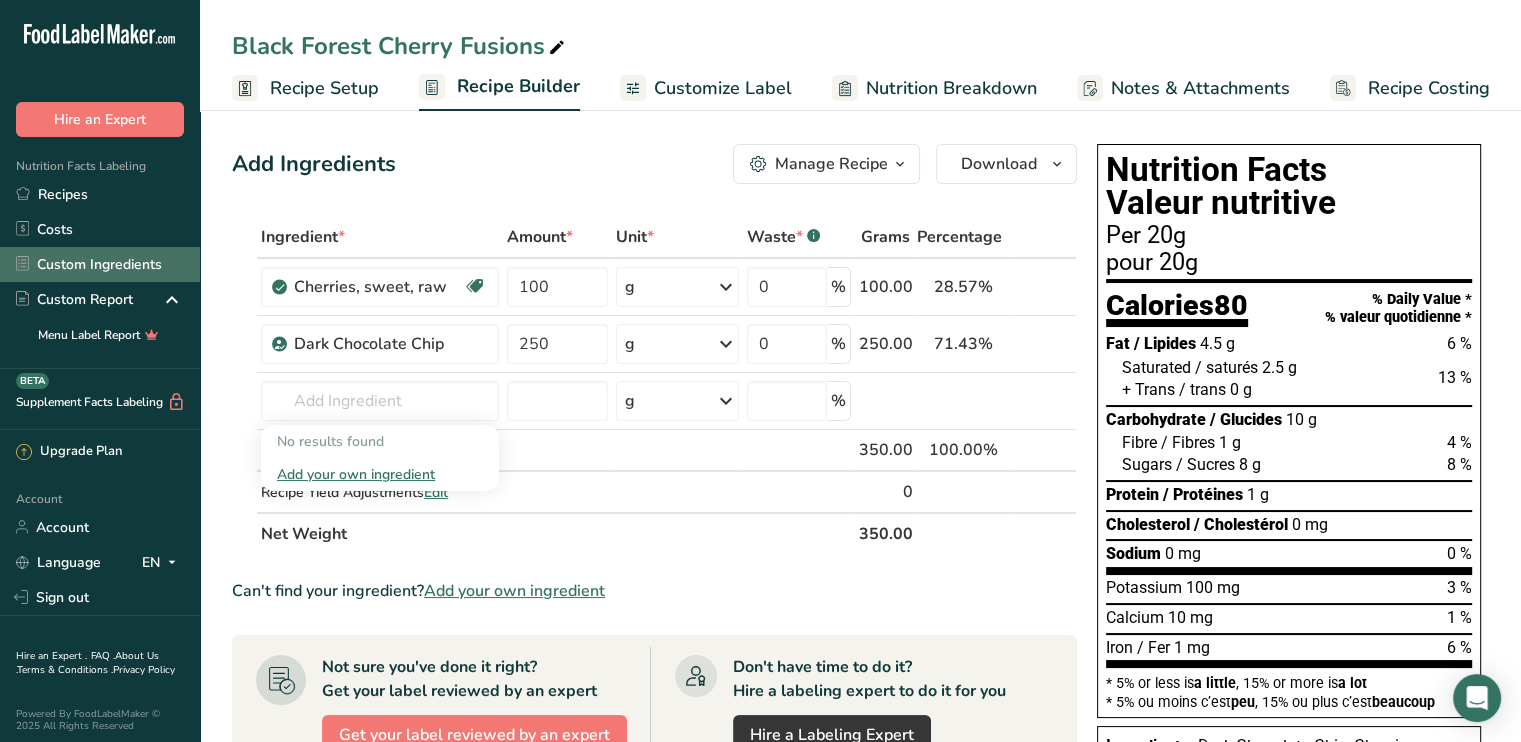 click on "Custom Ingredients" at bounding box center (100, 264) 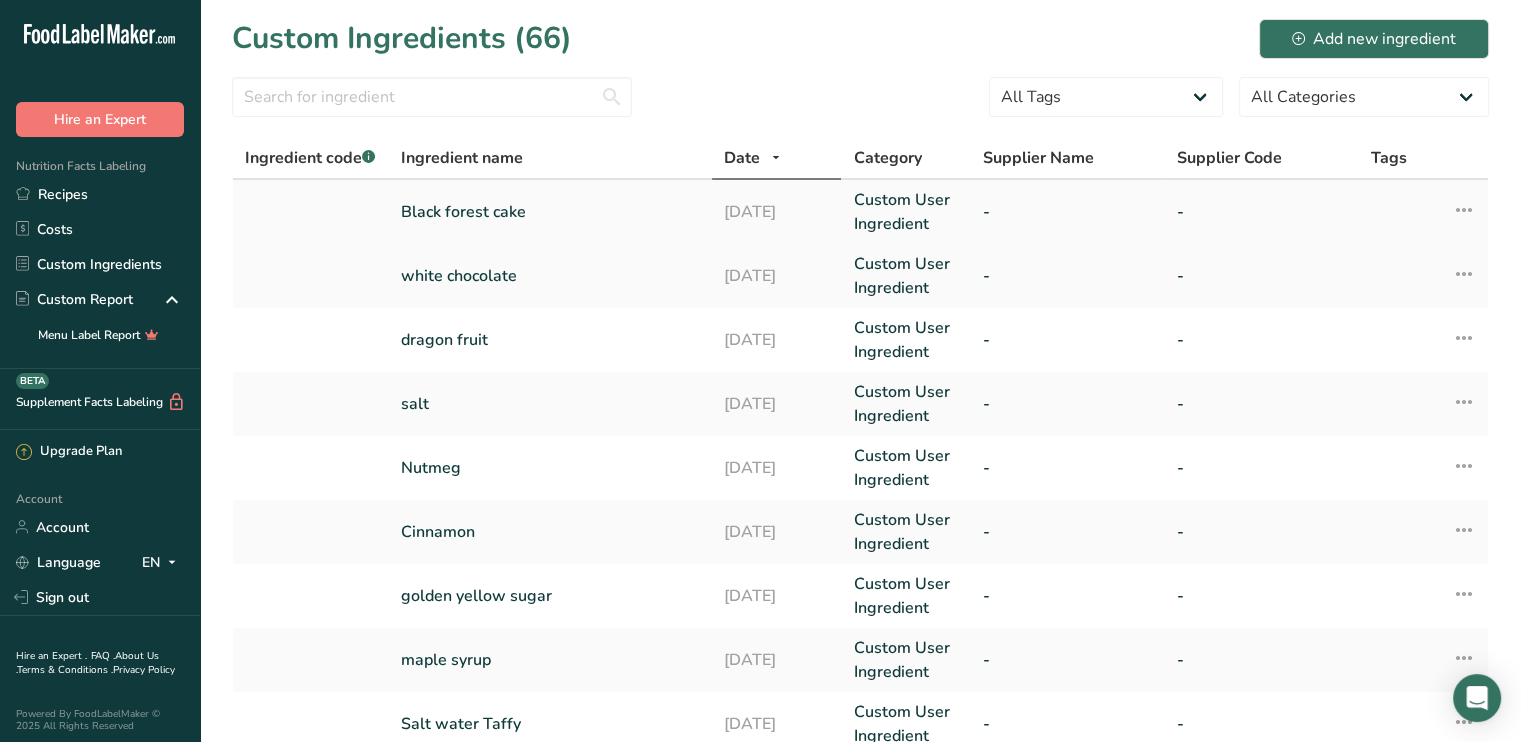 click on "Black forest cake" at bounding box center (550, 212) 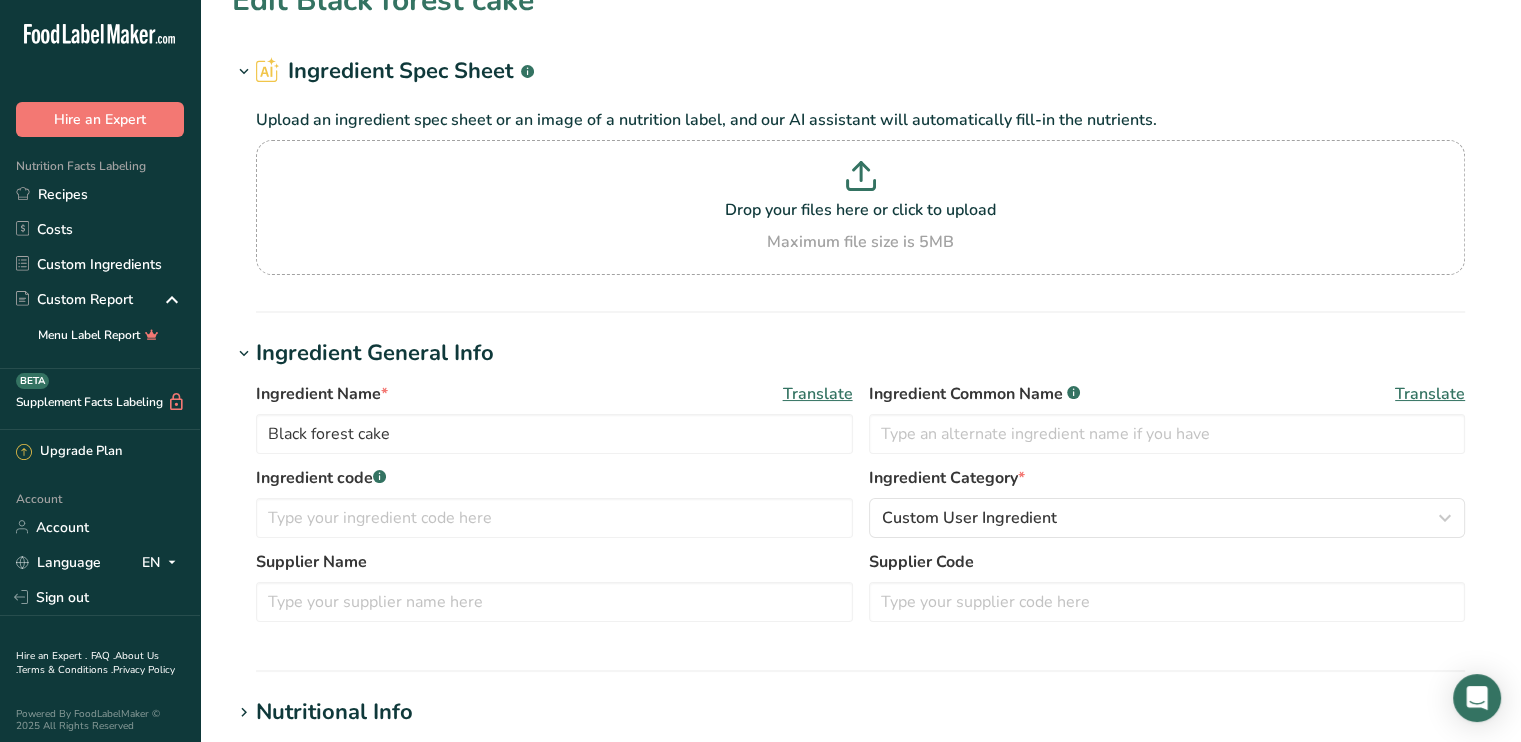 scroll, scrollTop: 0, scrollLeft: 0, axis: both 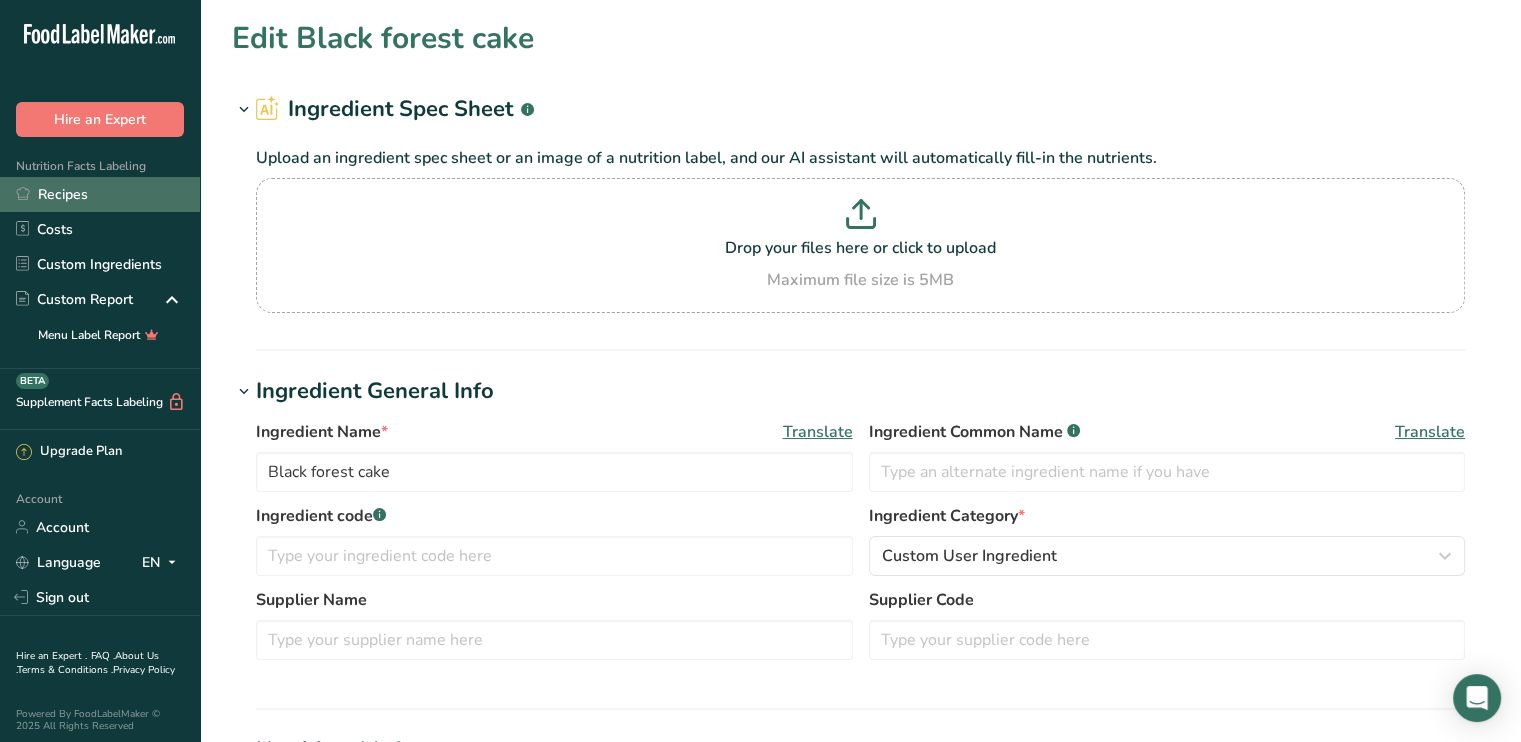 click on "Recipes" at bounding box center (100, 194) 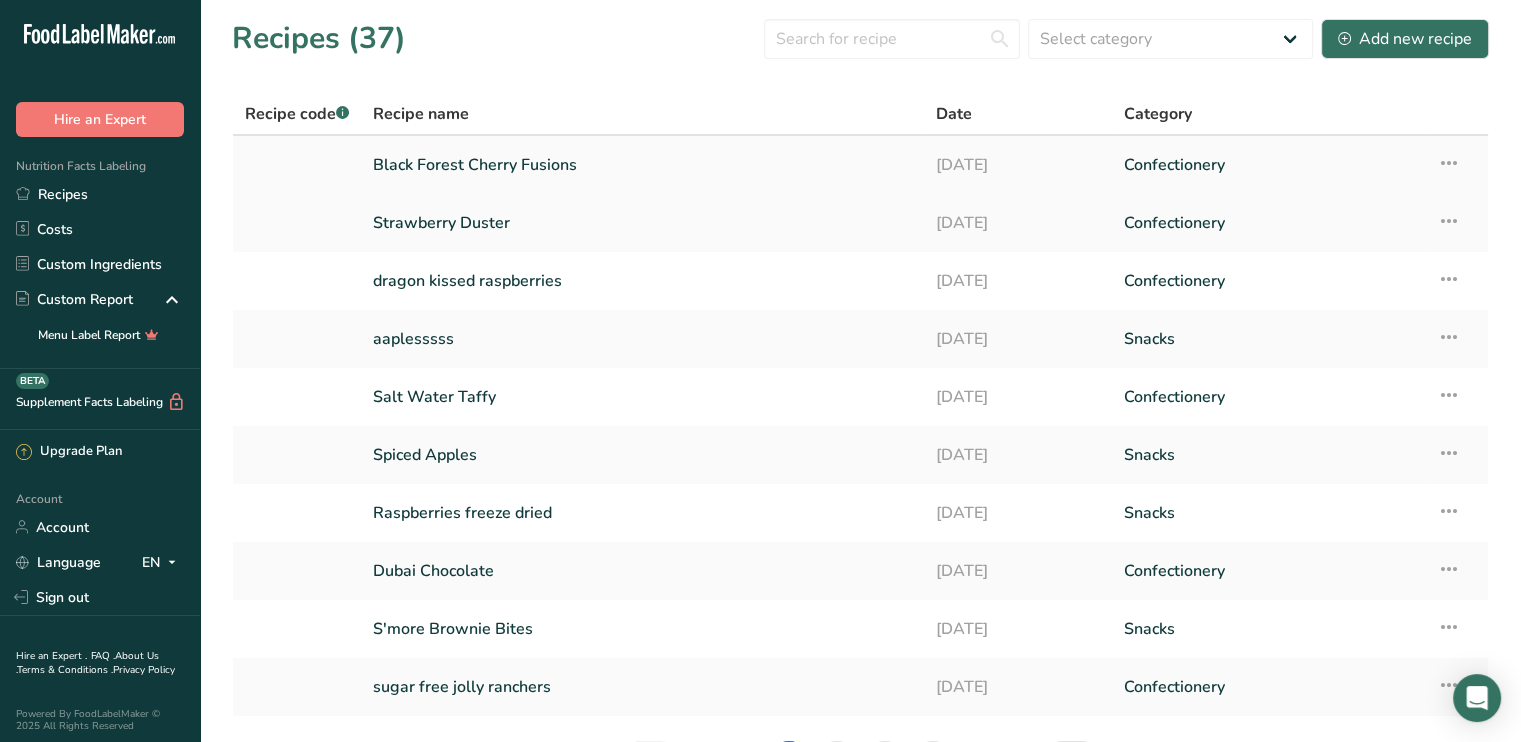 click on "Black Forest Cherry Fusions" at bounding box center (642, 165) 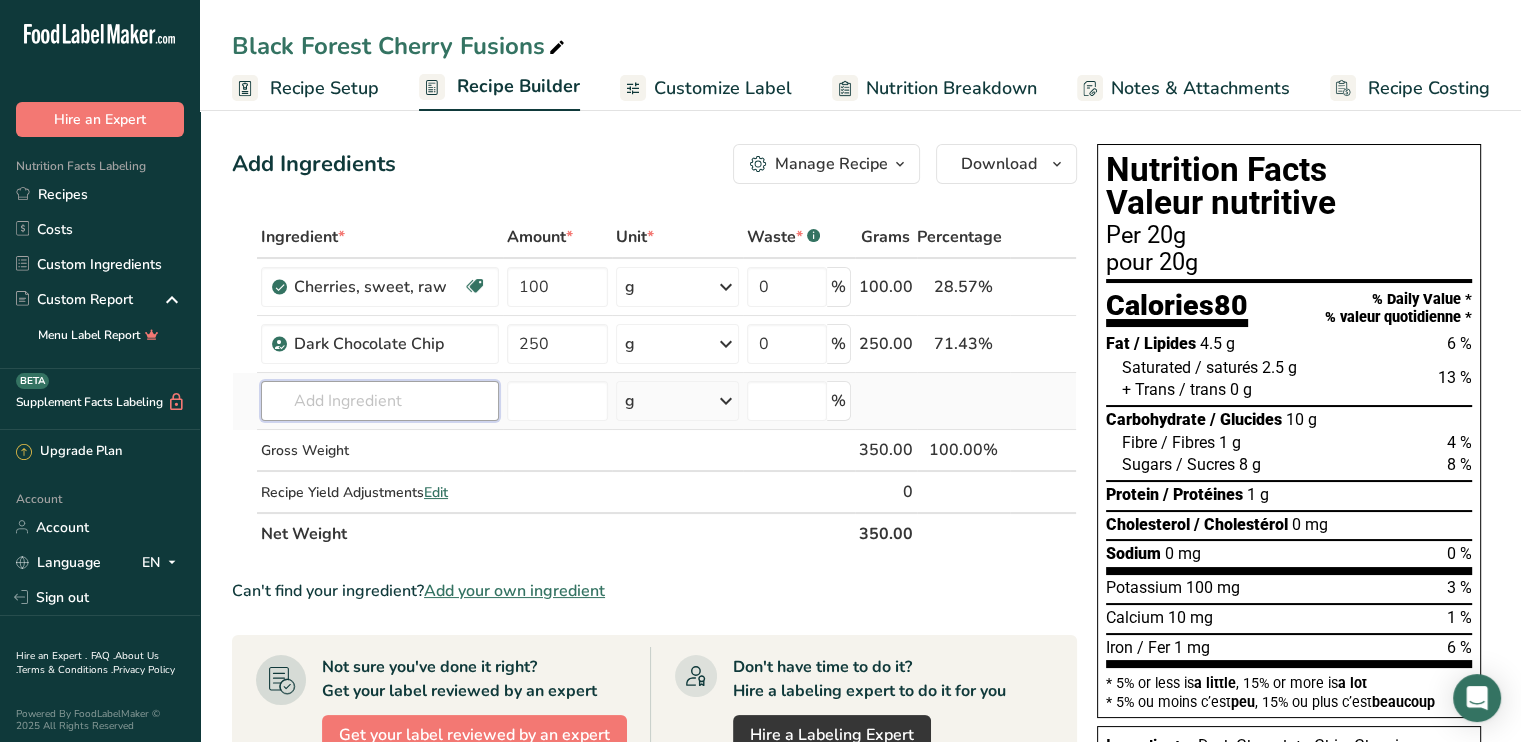 click at bounding box center [380, 401] 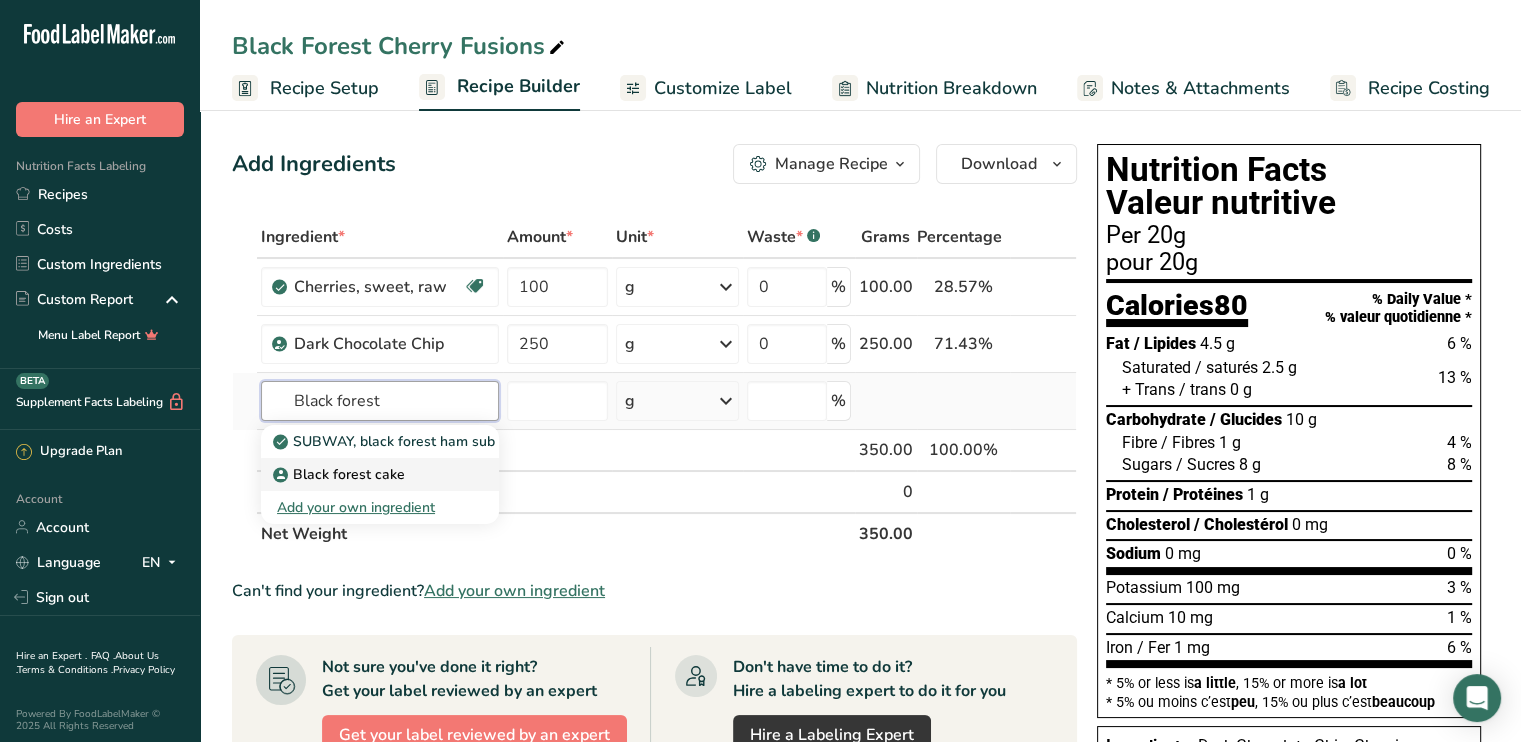 type on "Black forest" 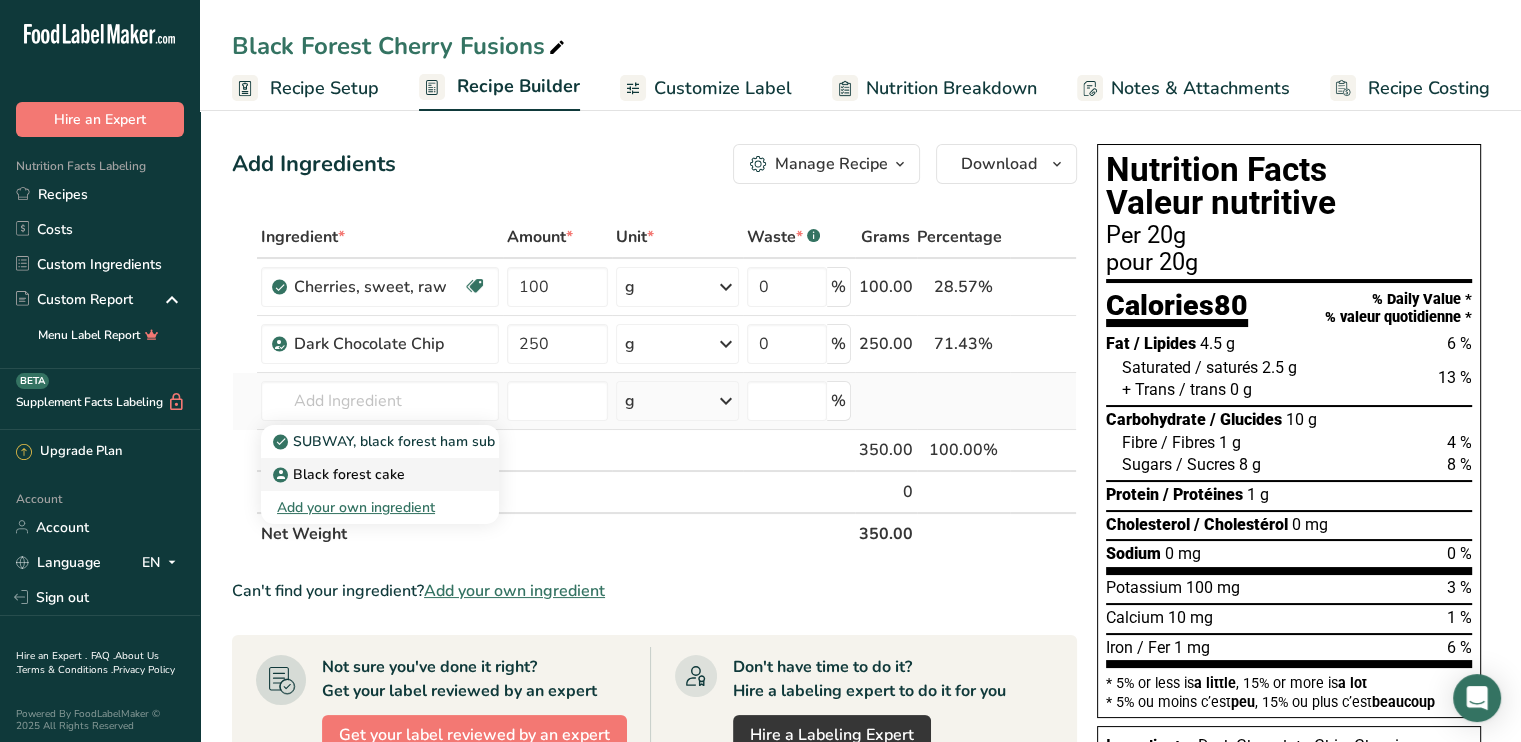 click on "Black forest cake" at bounding box center [364, 474] 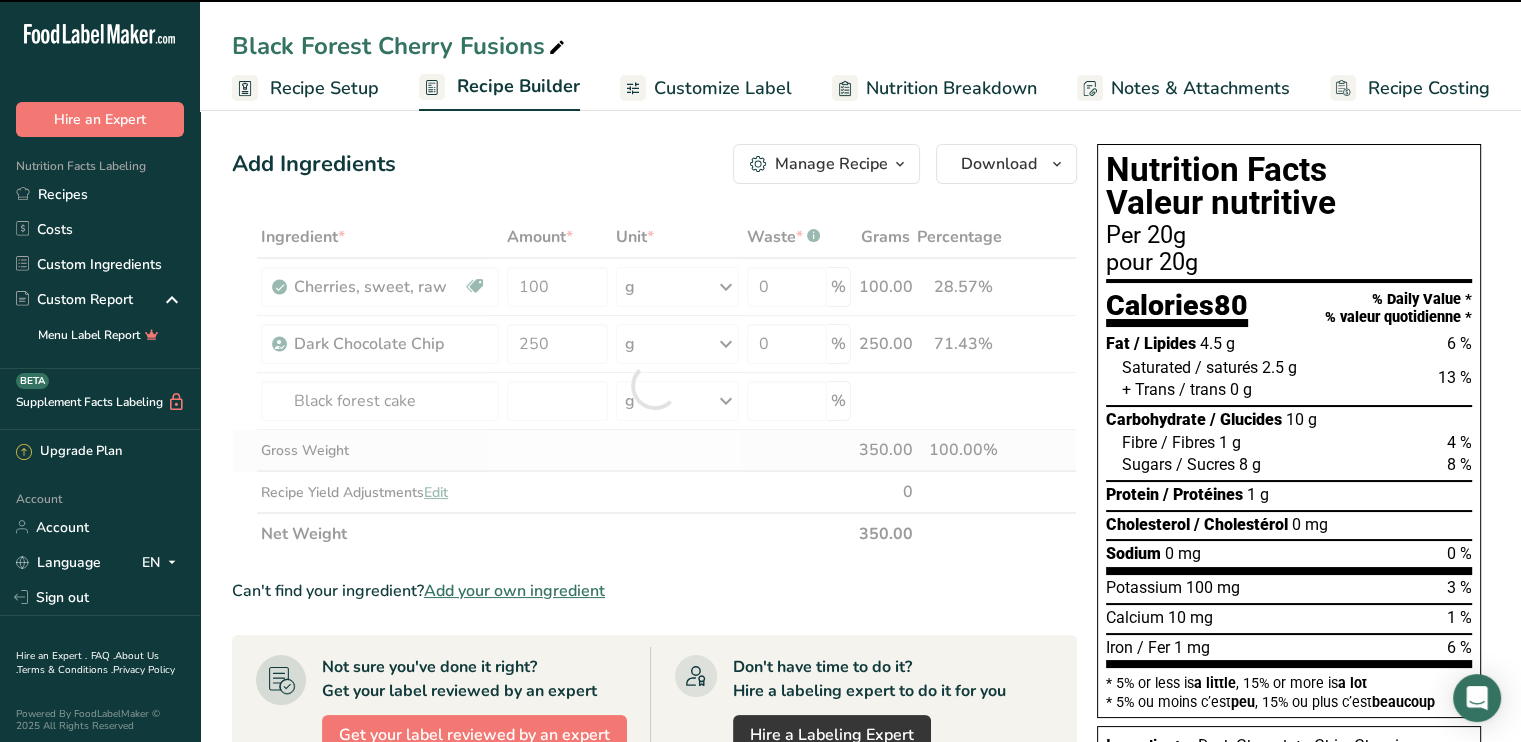 type on "0" 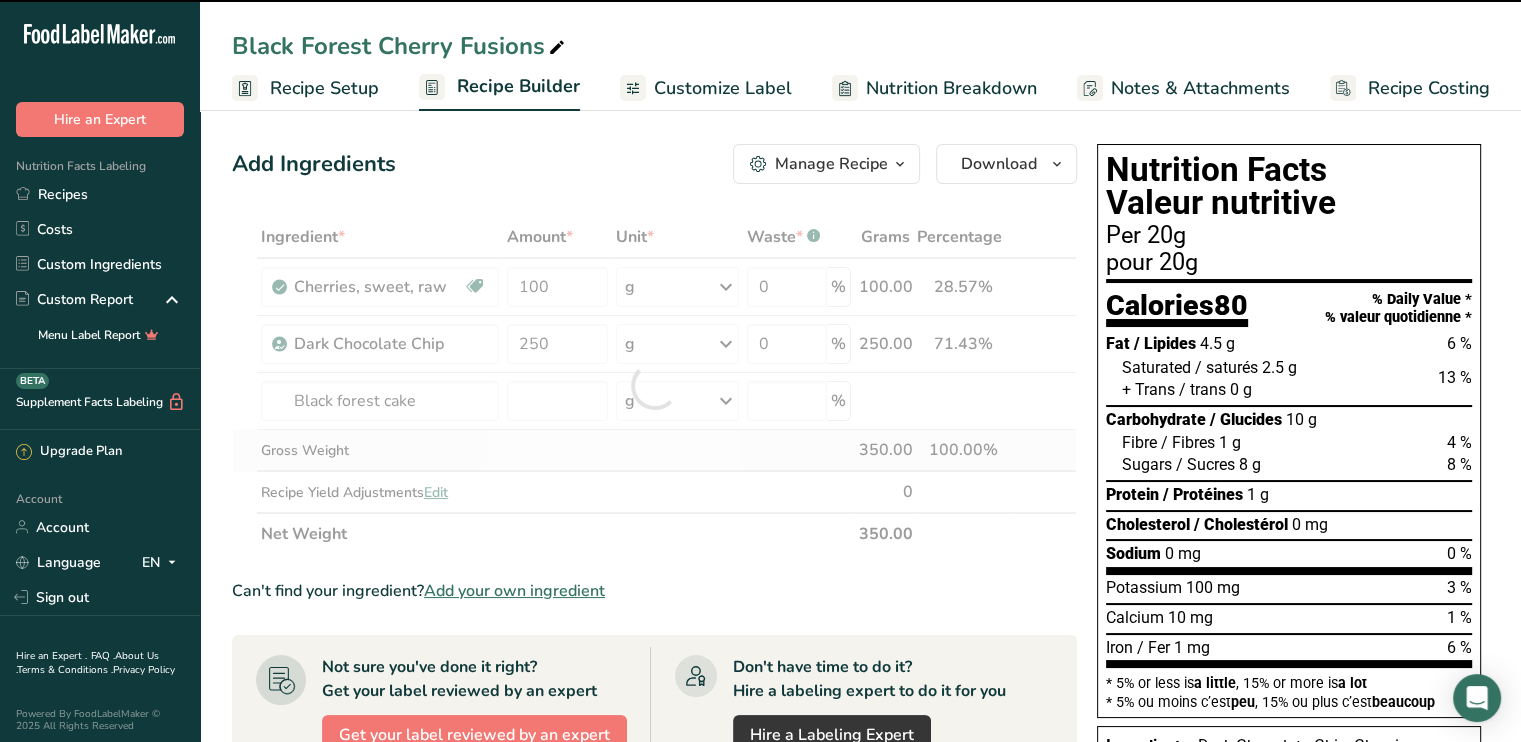 type on "0" 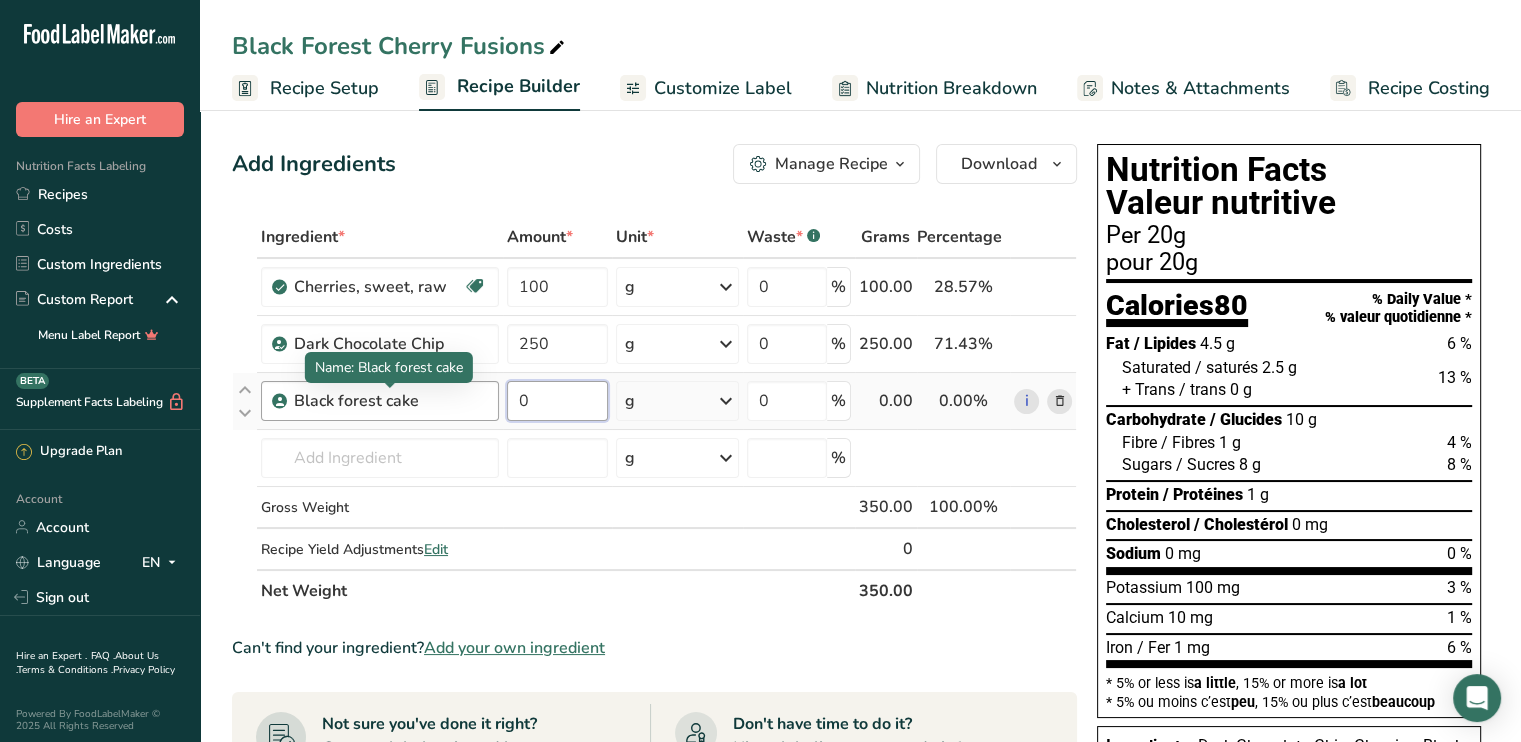 drag, startPoint x: 533, startPoint y: 399, endPoint x: 481, endPoint y: 408, distance: 52.773098 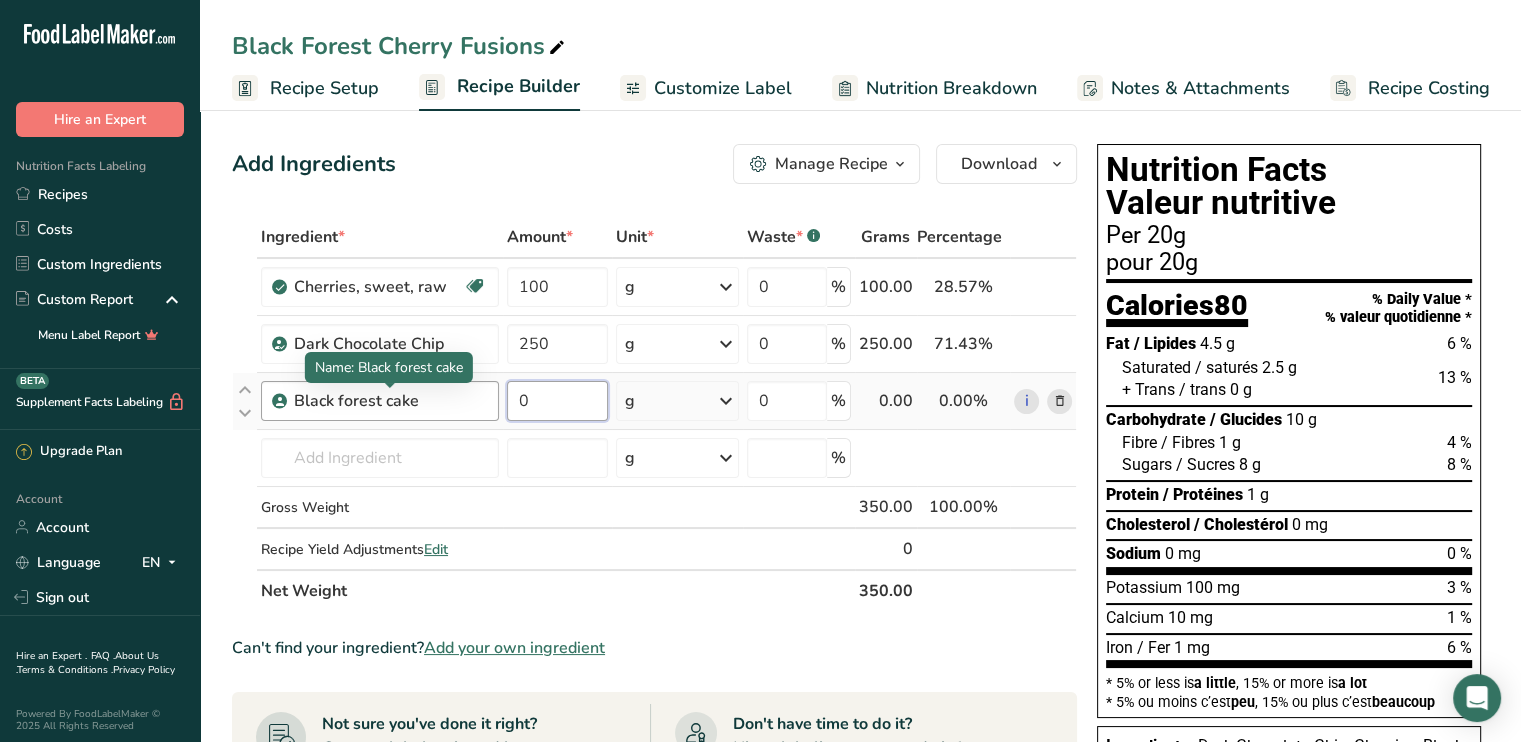 click on "Black forest cake
0
g
Weight Units
g
kg
mg
See more
Volume Units
l
mL
fl oz
See more
0
%
0.00
0.00%
i" at bounding box center [654, 401] 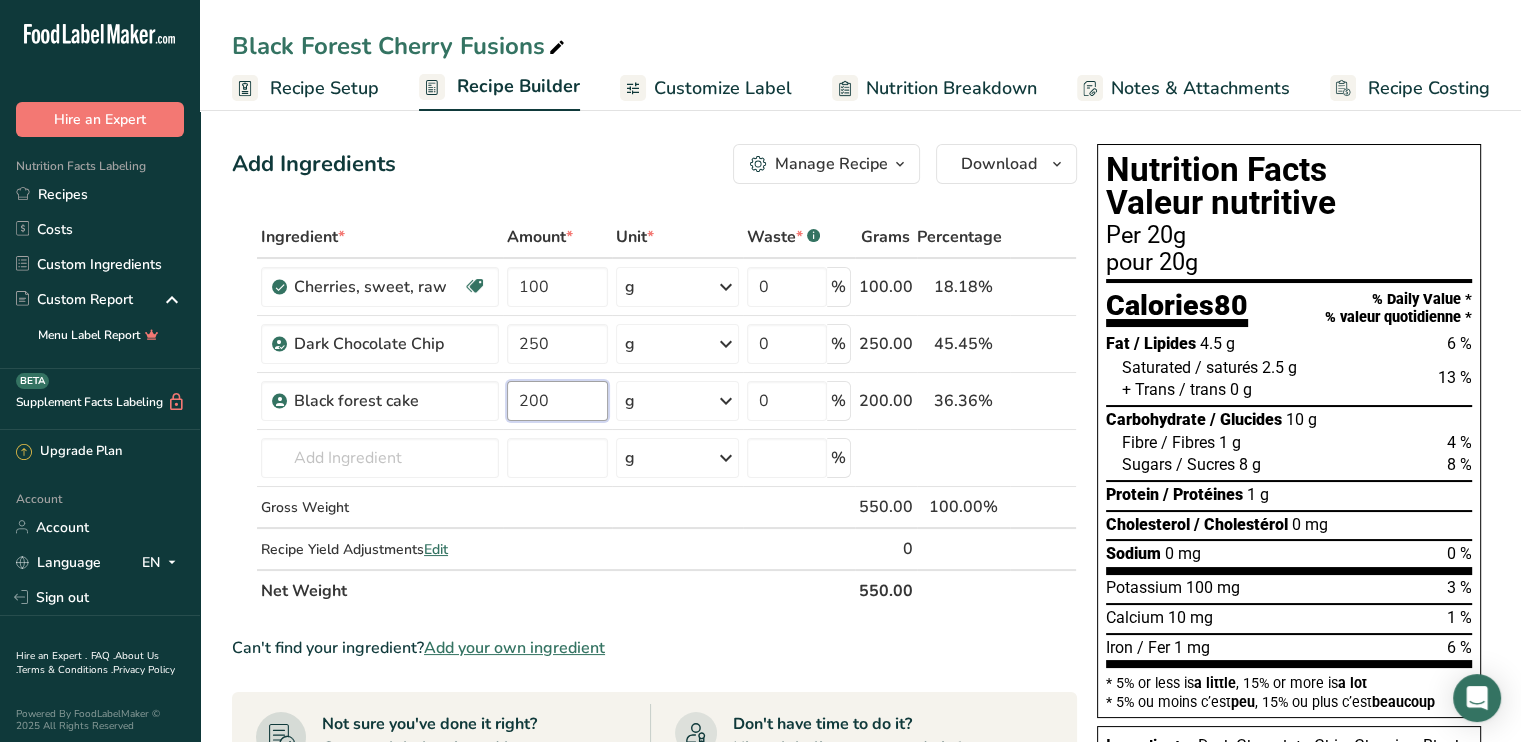 type on "200" 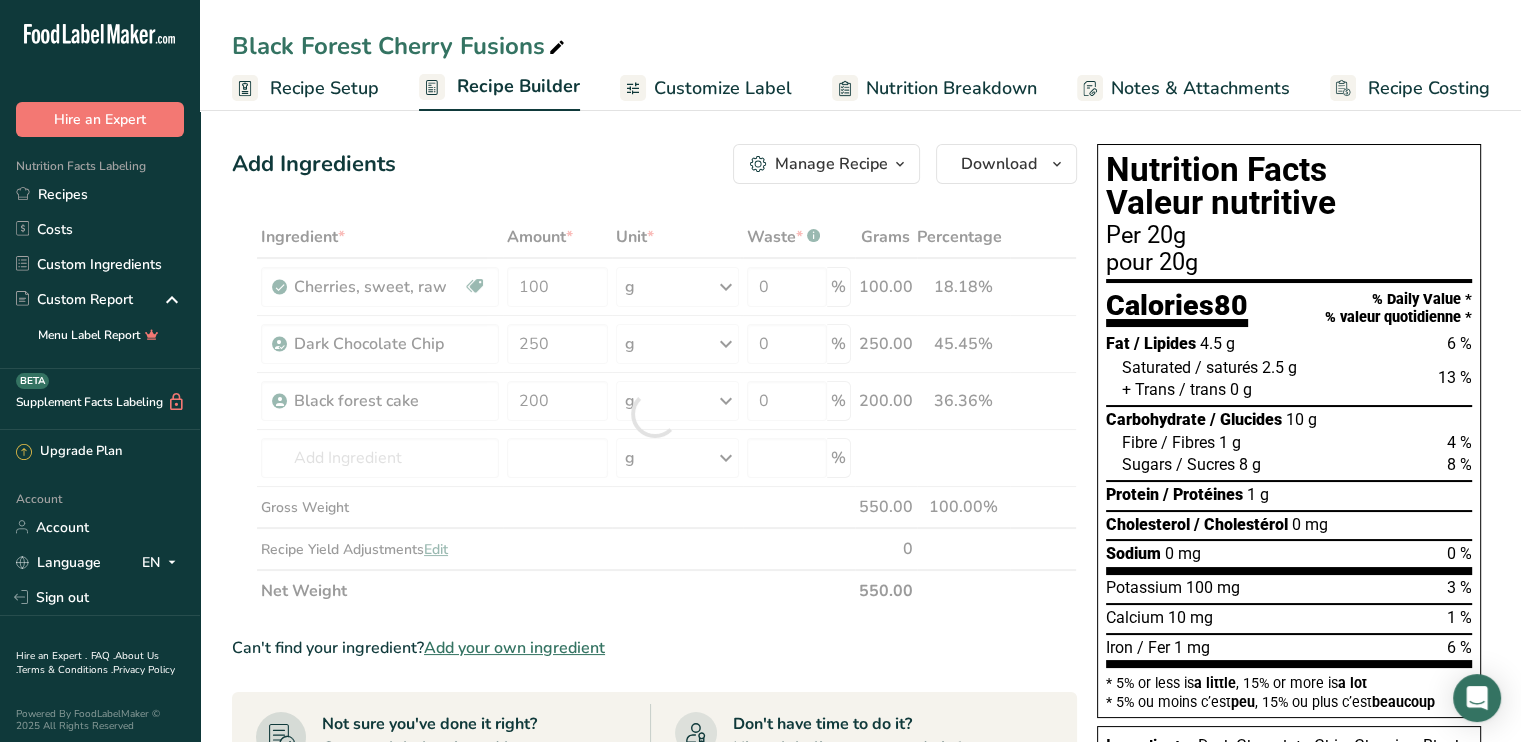 click on "Ingredient *
Amount *
Unit *
Waste *   .a-a{fill:#347362;}.b-a{fill:#fff;}          Grams
Percentage
Cherries, sweet, raw
Source of Antioxidants
Dairy free
Gluten free
Vegan
Vegetarian
Soy free
100
g
Portions
1 cup, with pits, yields
1 cup, without pits
1 cherry
See more
Weight Units
g
kg
mg
See more
Volume Units
l
Volume units require a density conversion. If you know your ingredient's density enter it below. Otherwise, click on "RIA" our AI Regulatory bot - she will be able to help you
lb/ft3
g/cm3" at bounding box center (654, 414) 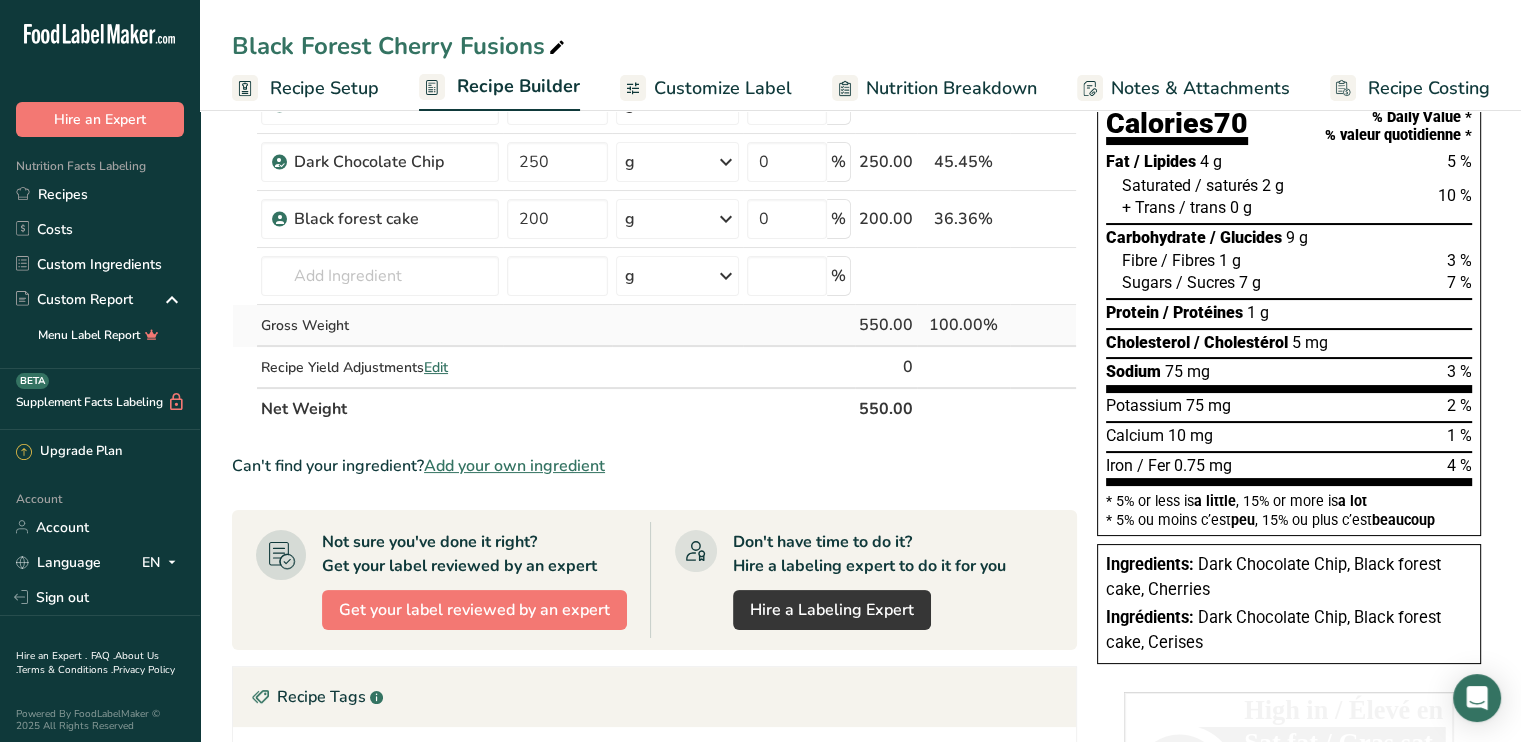 scroll, scrollTop: 0, scrollLeft: 0, axis: both 